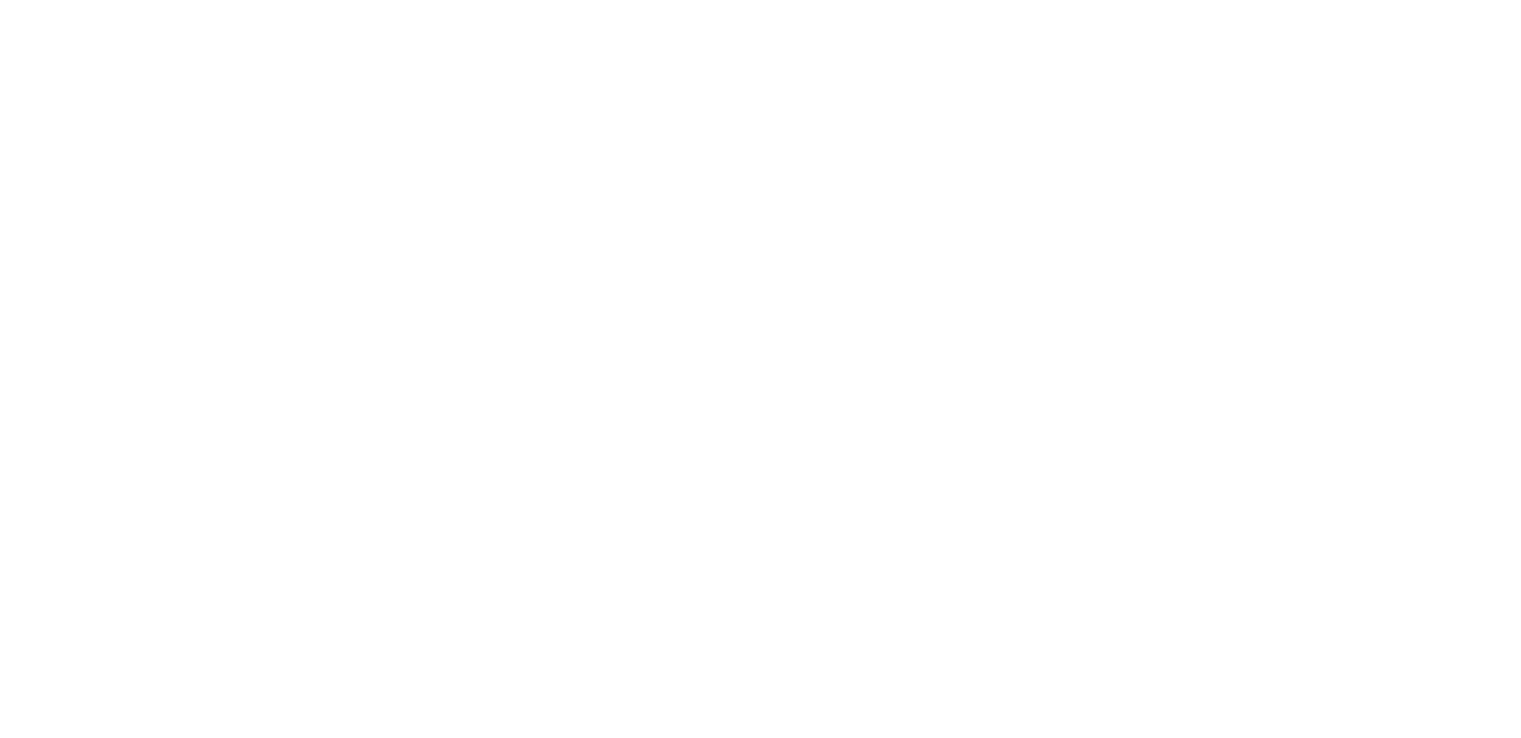 scroll, scrollTop: 0, scrollLeft: 0, axis: both 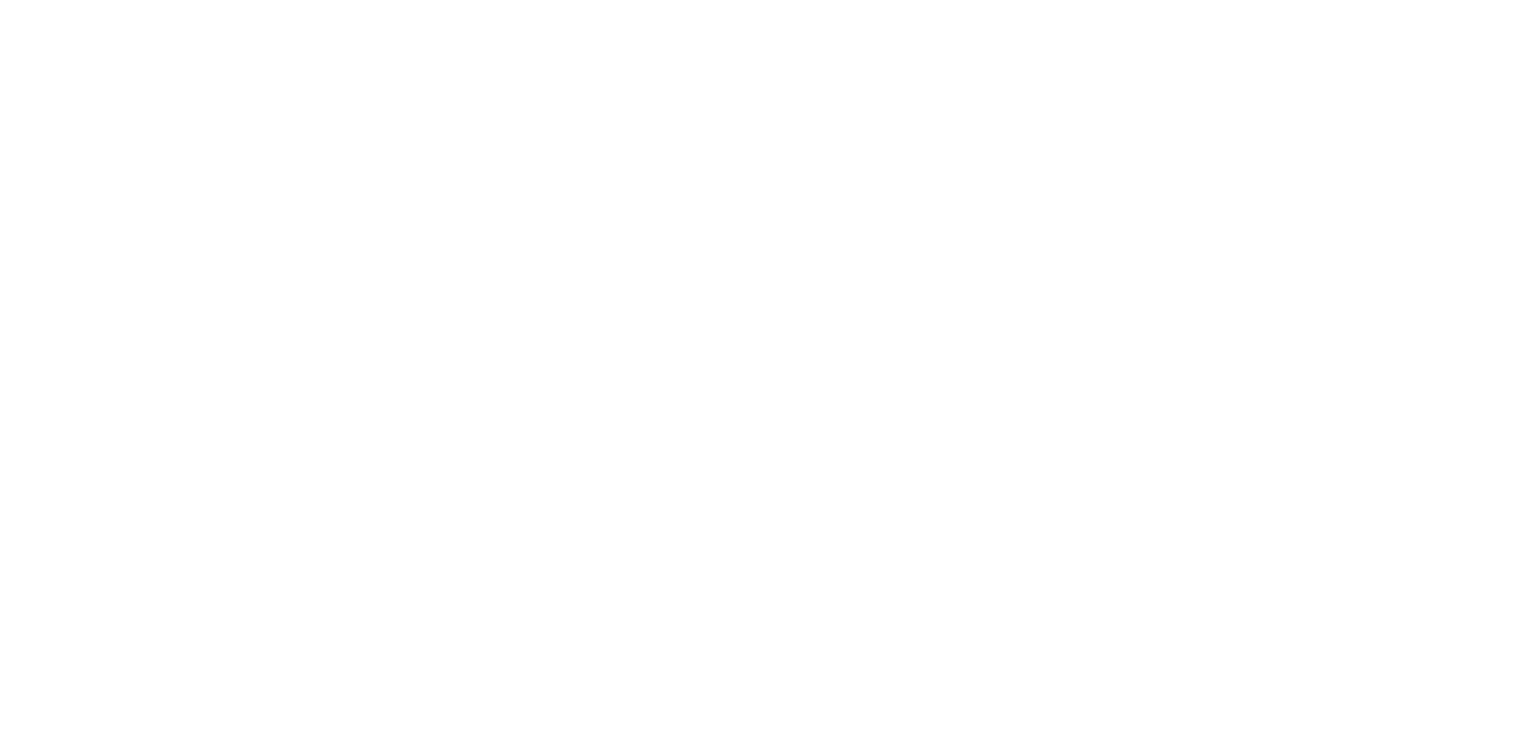 select on "*" 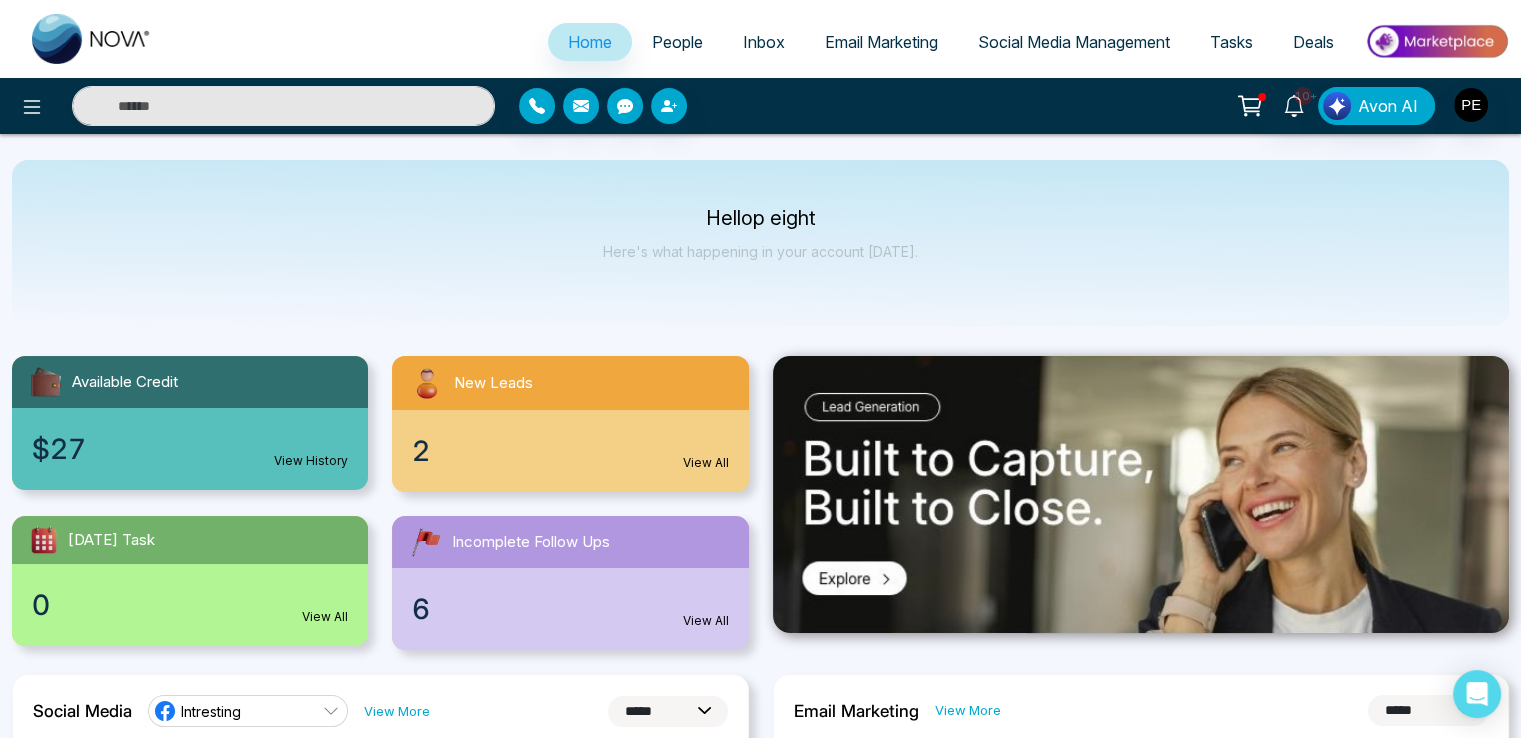 click on "Social Media Management" at bounding box center (1074, 42) 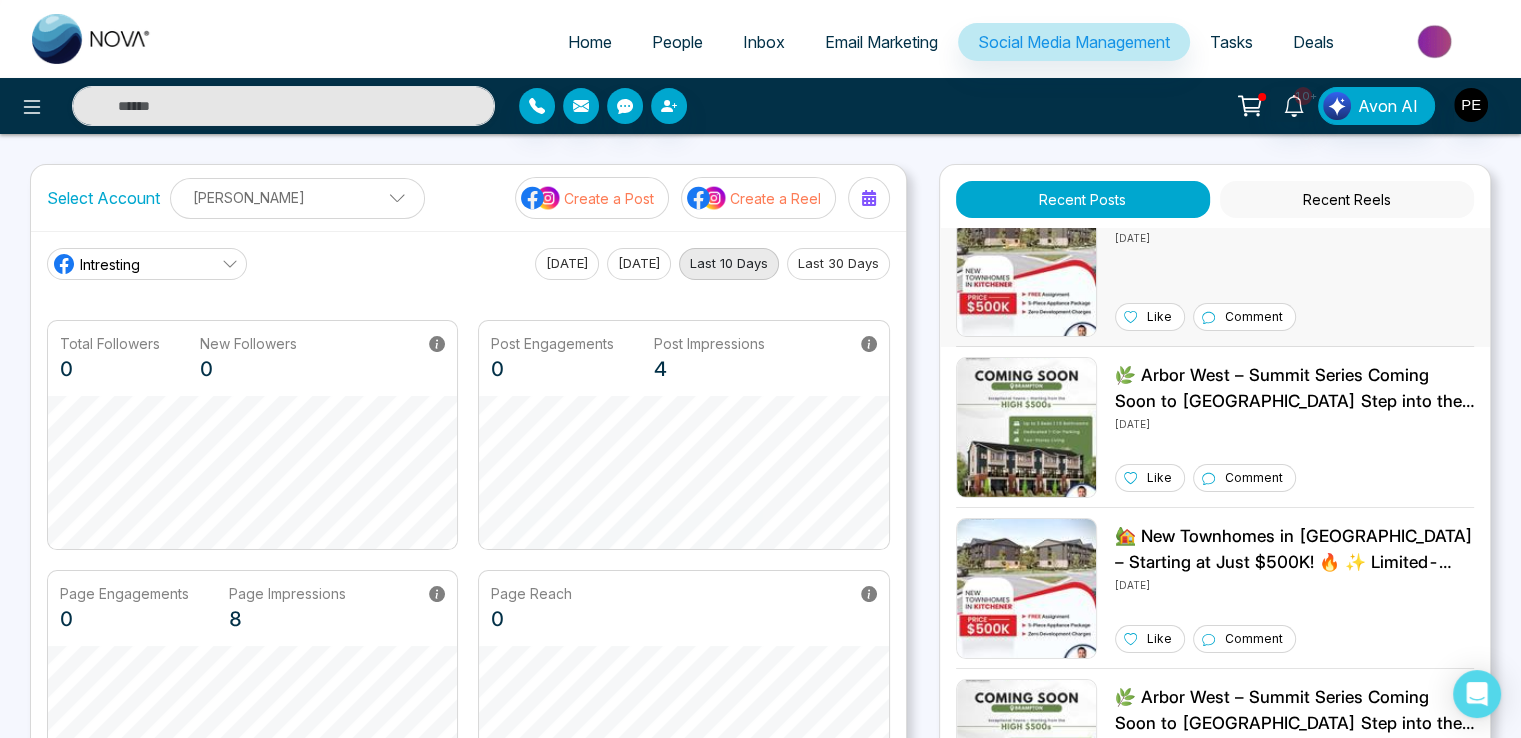 scroll, scrollTop: 700, scrollLeft: 0, axis: vertical 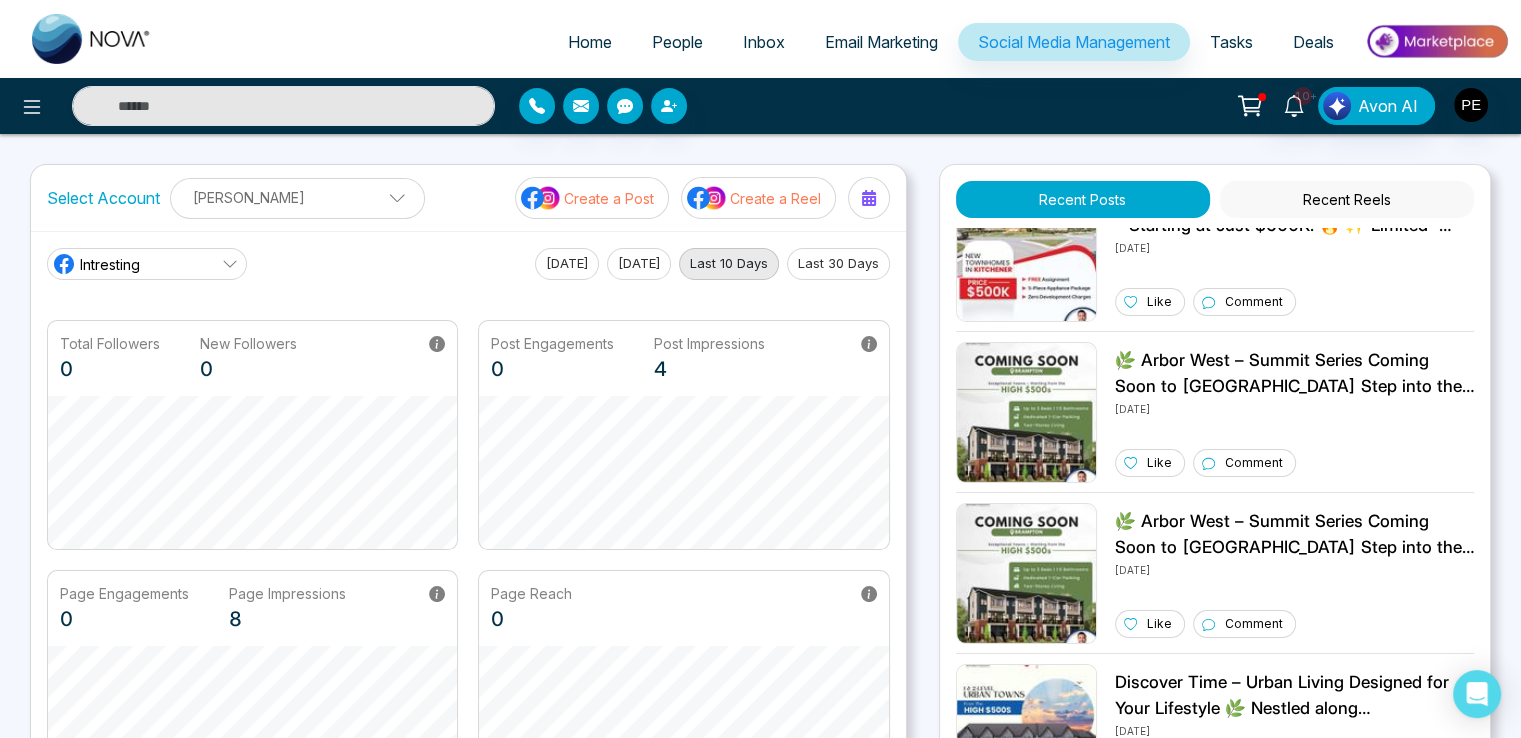 click on "People" at bounding box center [677, 42] 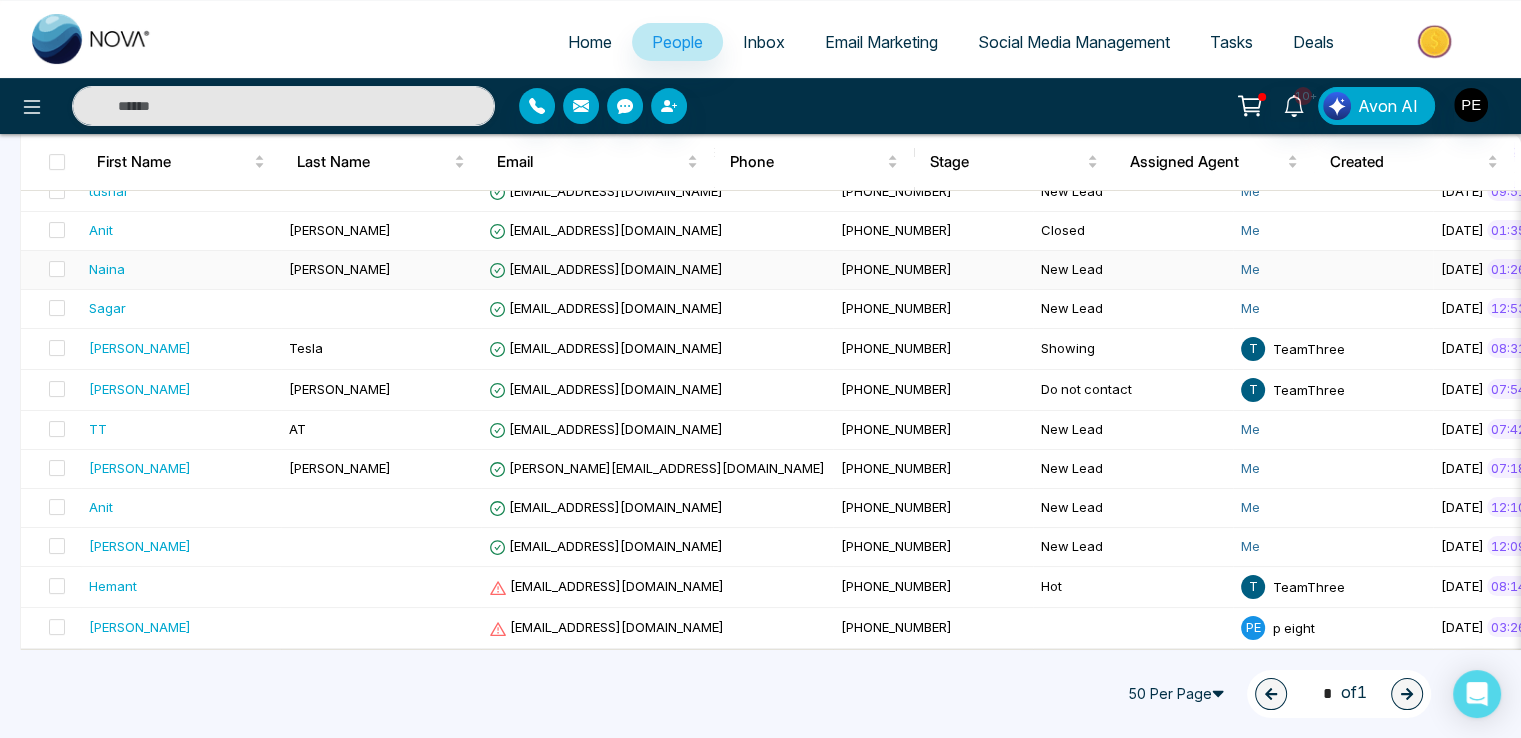 scroll, scrollTop: 0, scrollLeft: 0, axis: both 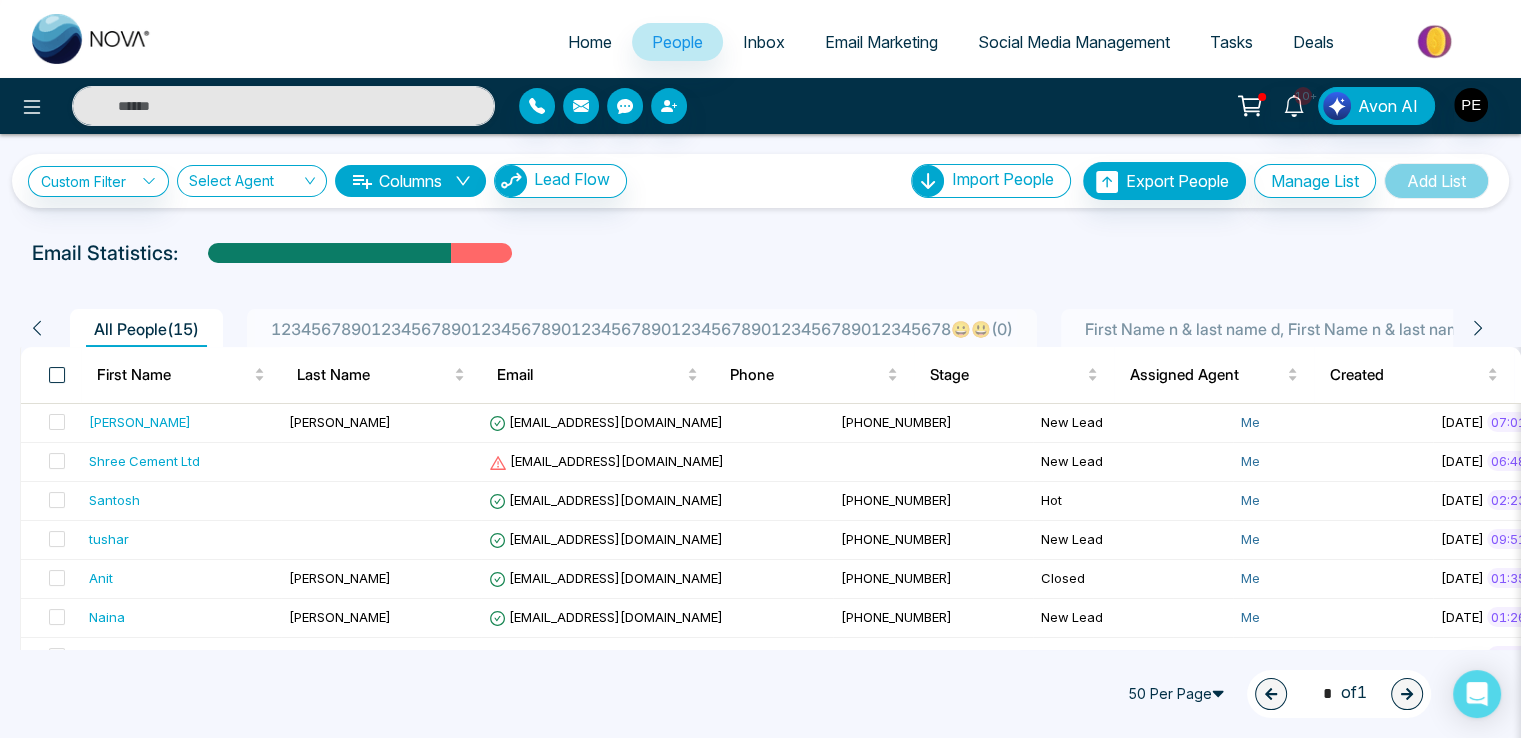 click at bounding box center (57, 375) 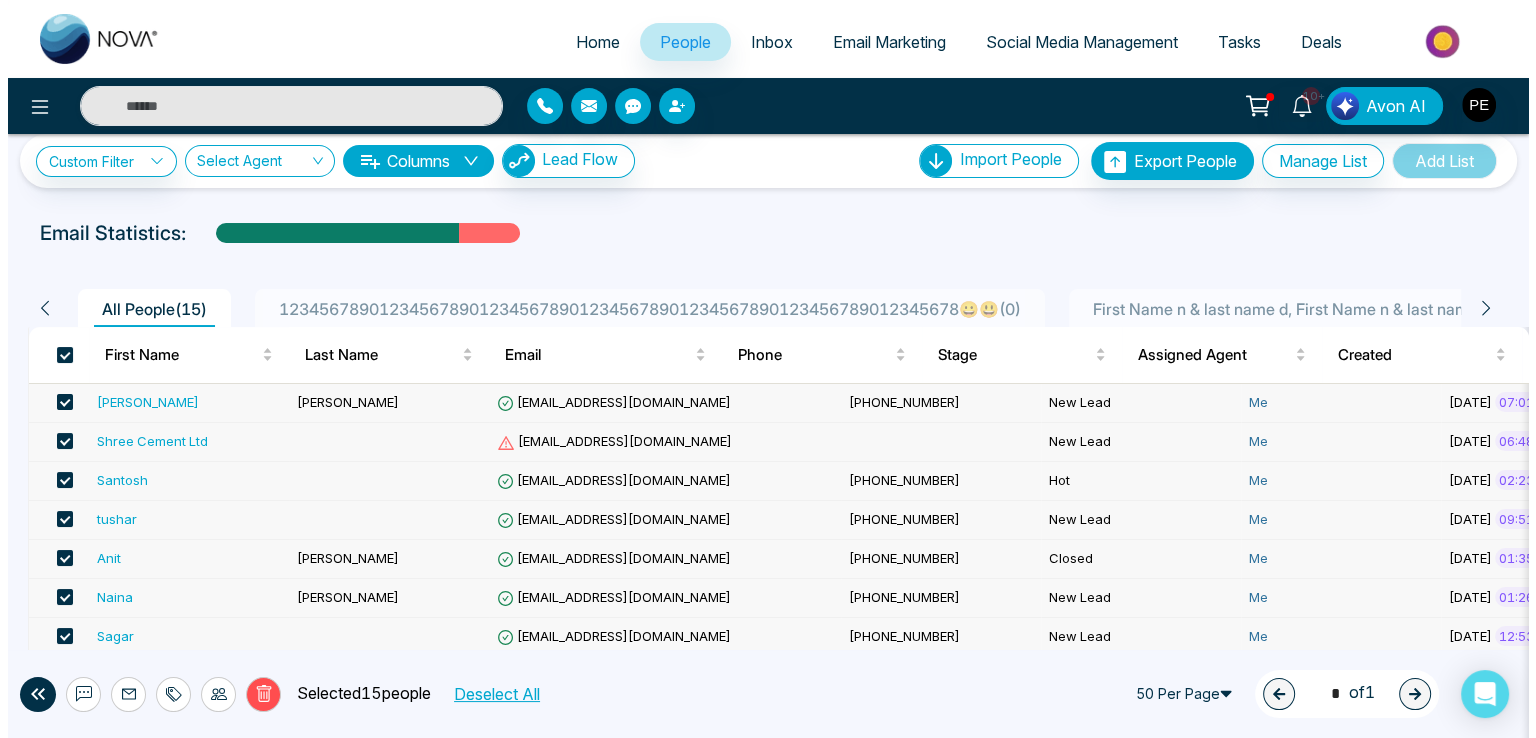 scroll, scrollTop: 0, scrollLeft: 0, axis: both 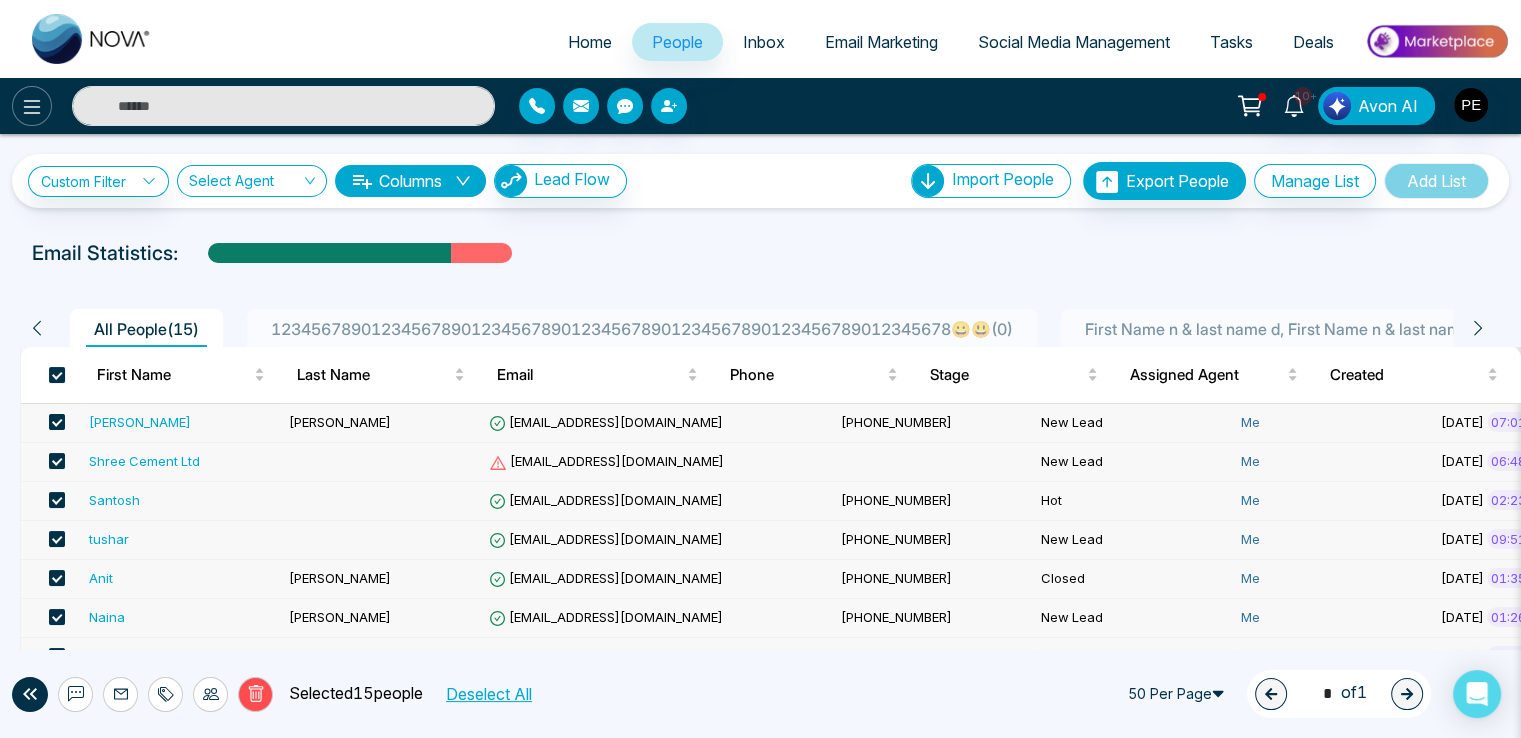 click 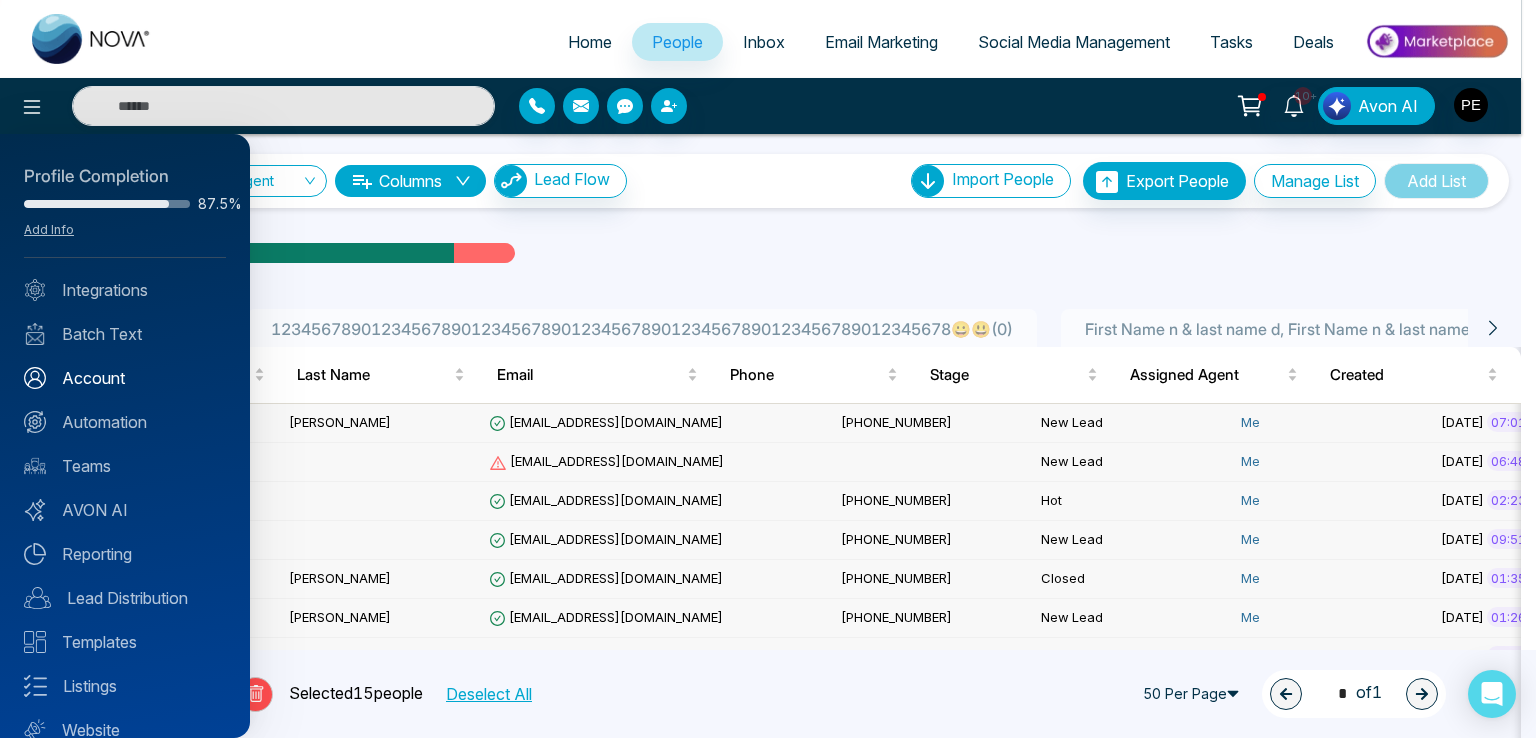 click on "Account" at bounding box center (125, 378) 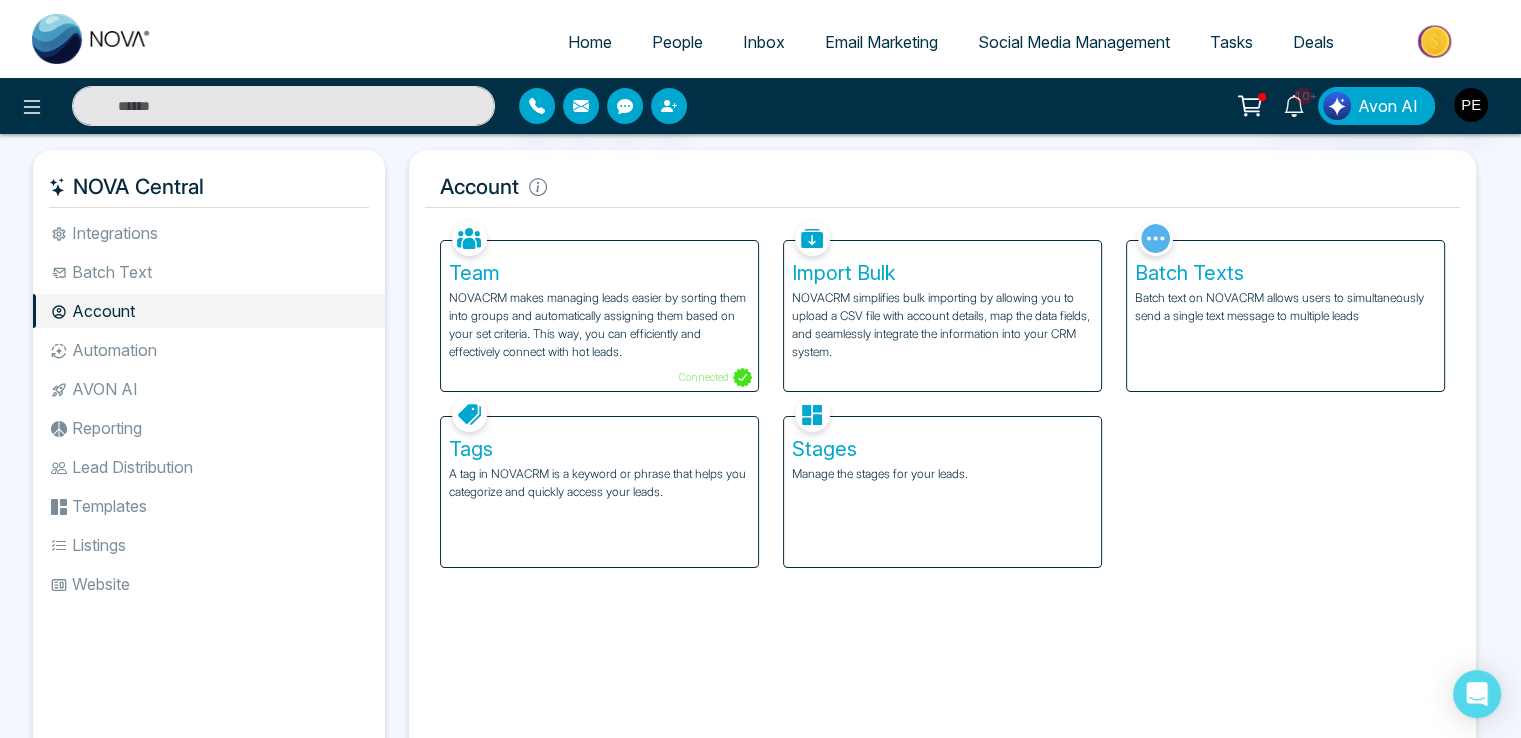 click on "A tag in NOVACRM is a keyword or phrase that helps you categorize and quickly access your leads." at bounding box center (599, 483) 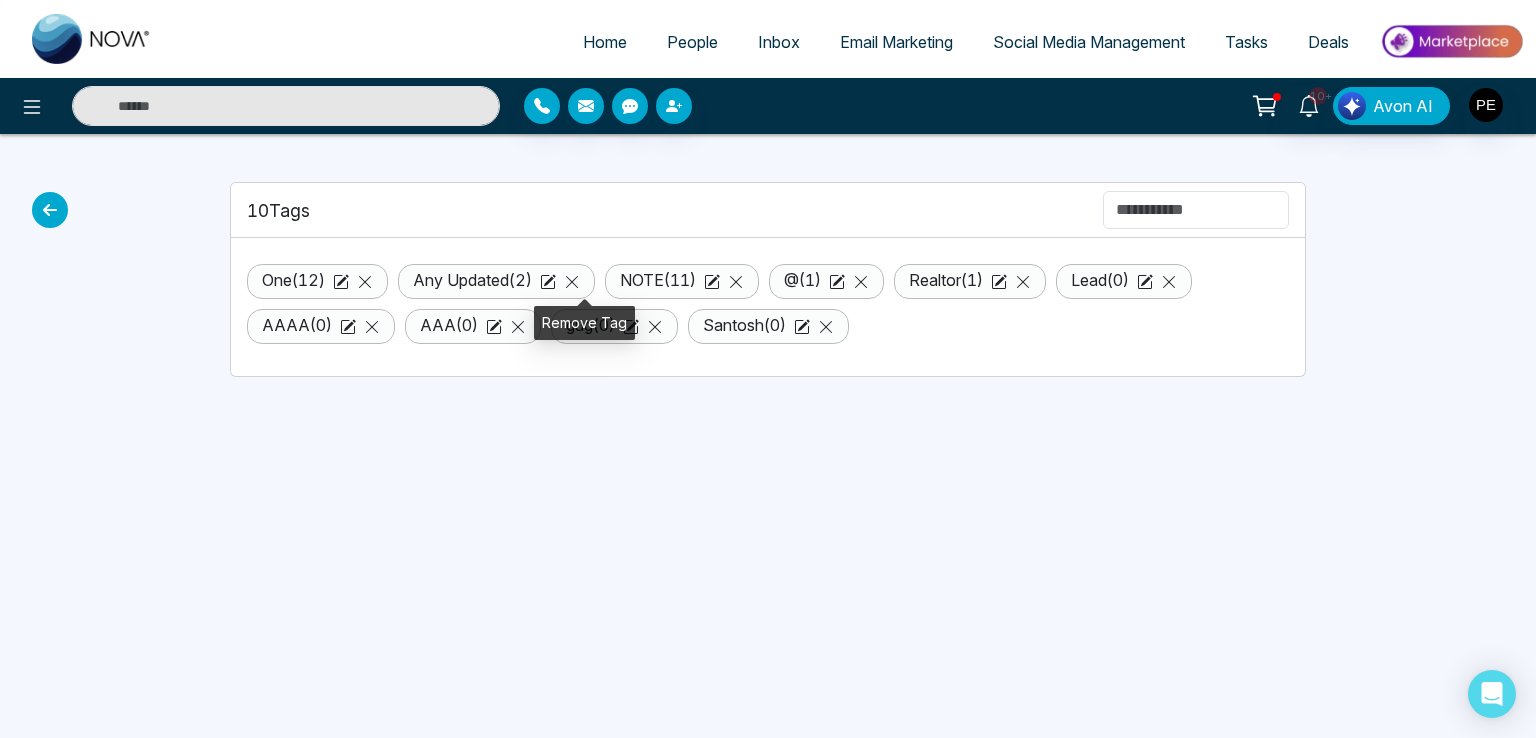 click 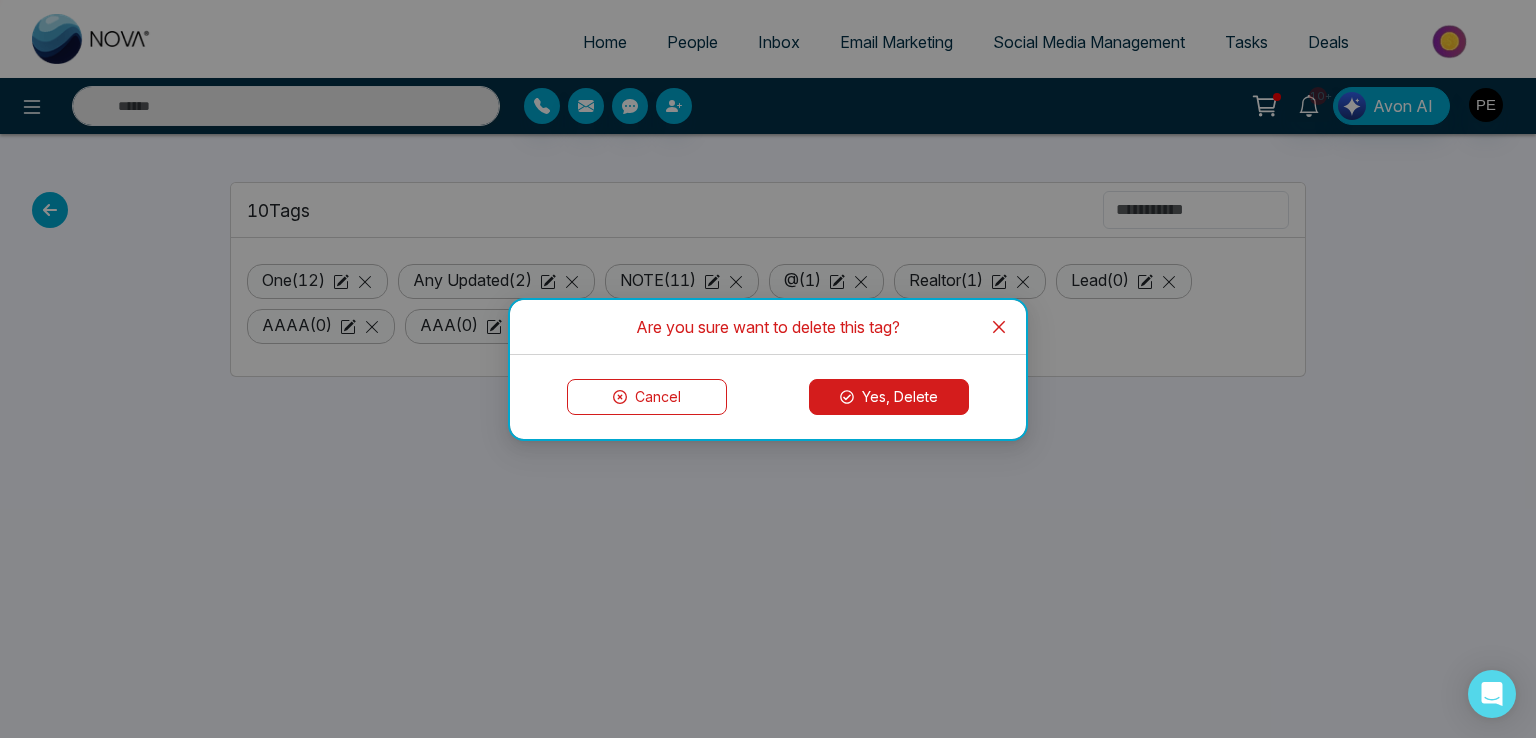 click 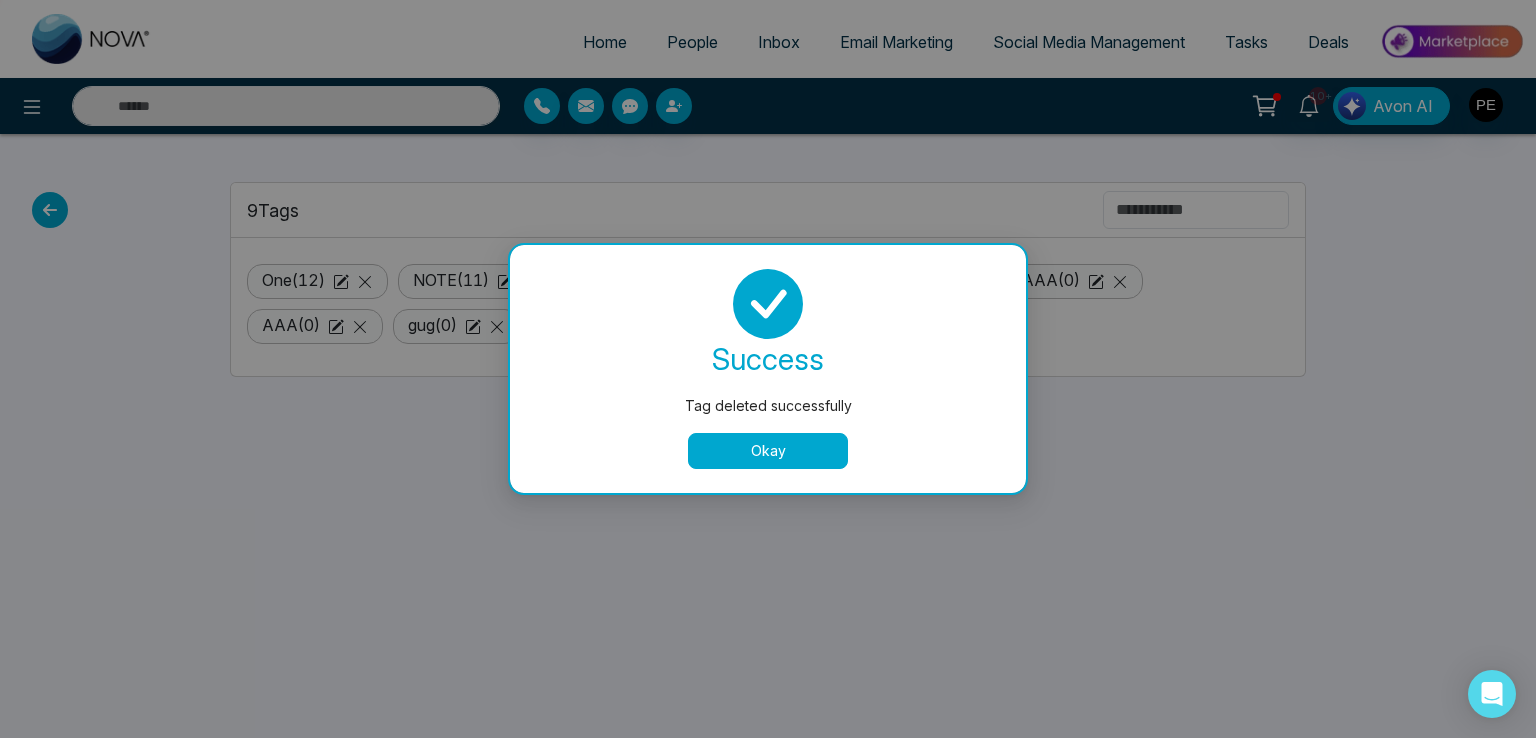 click on "Okay" at bounding box center [768, 451] 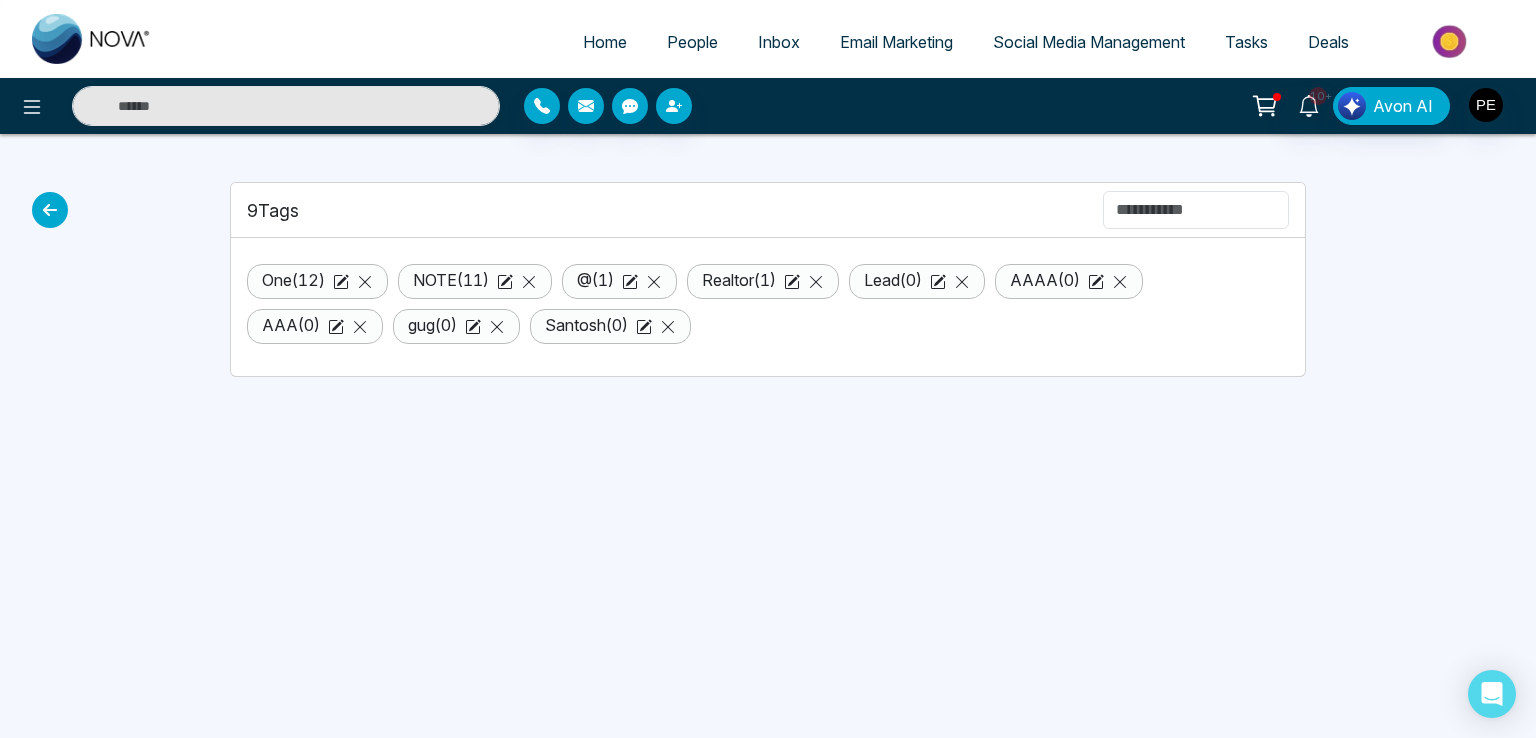click on "AAA  ( 0 )" at bounding box center [315, 326] 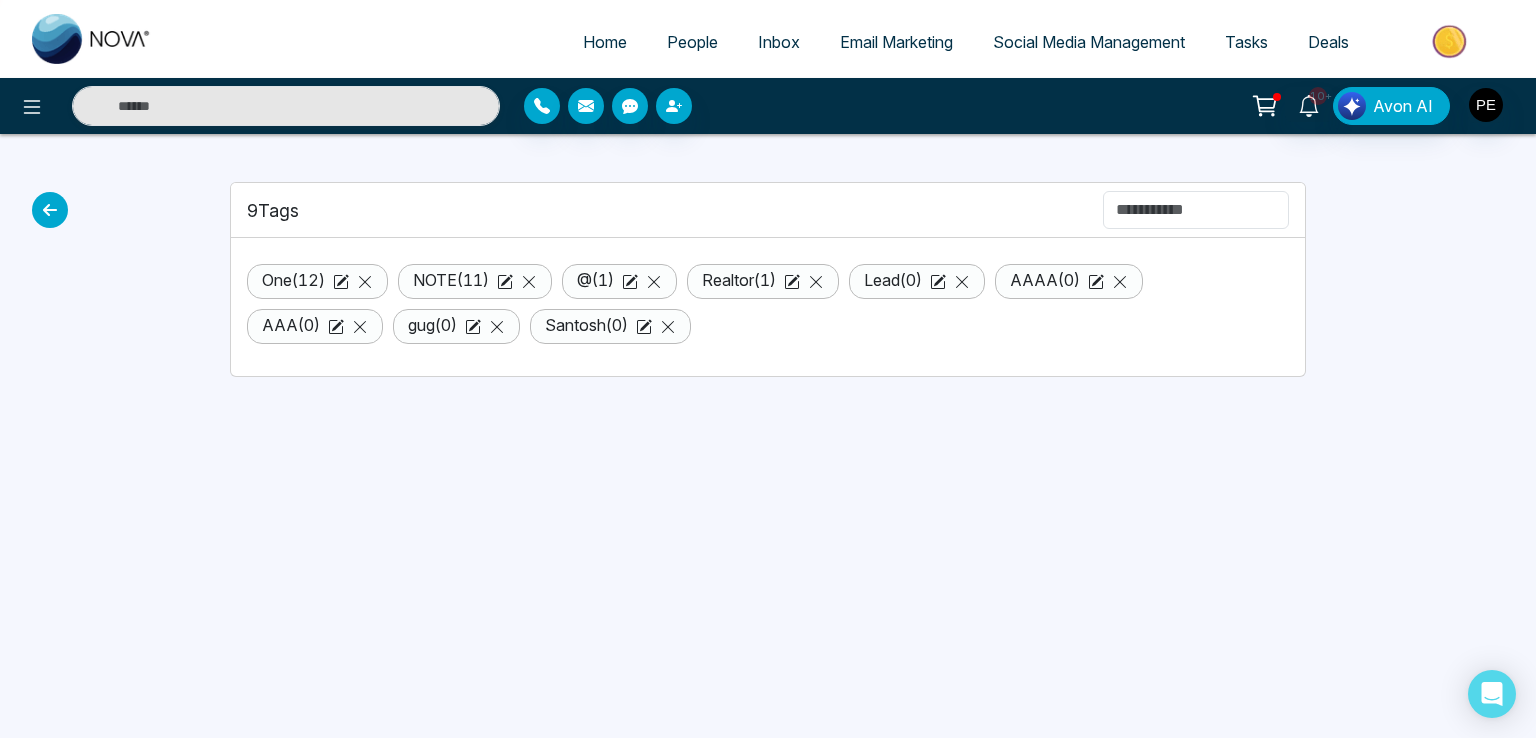 click 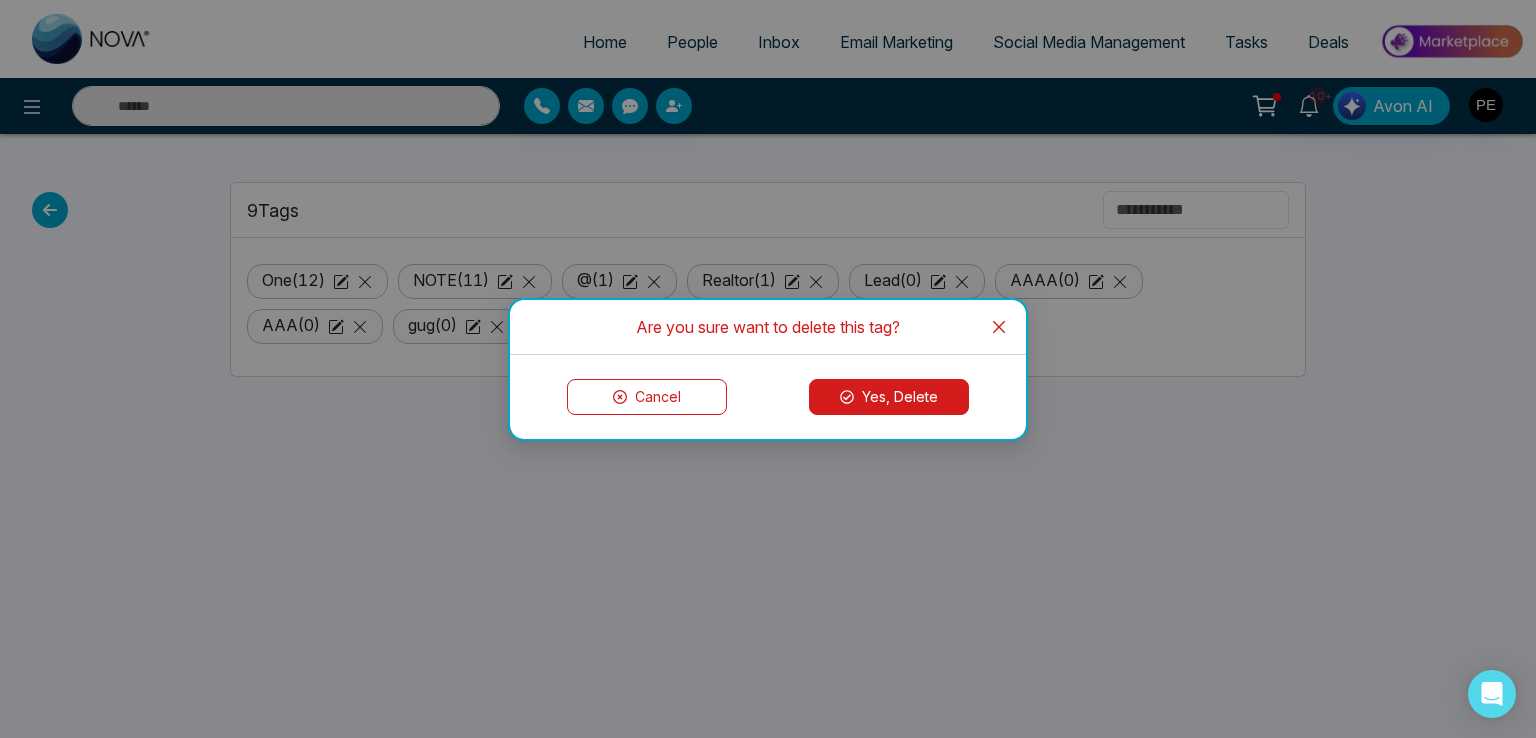 click on "Yes, Delete" at bounding box center (889, 397) 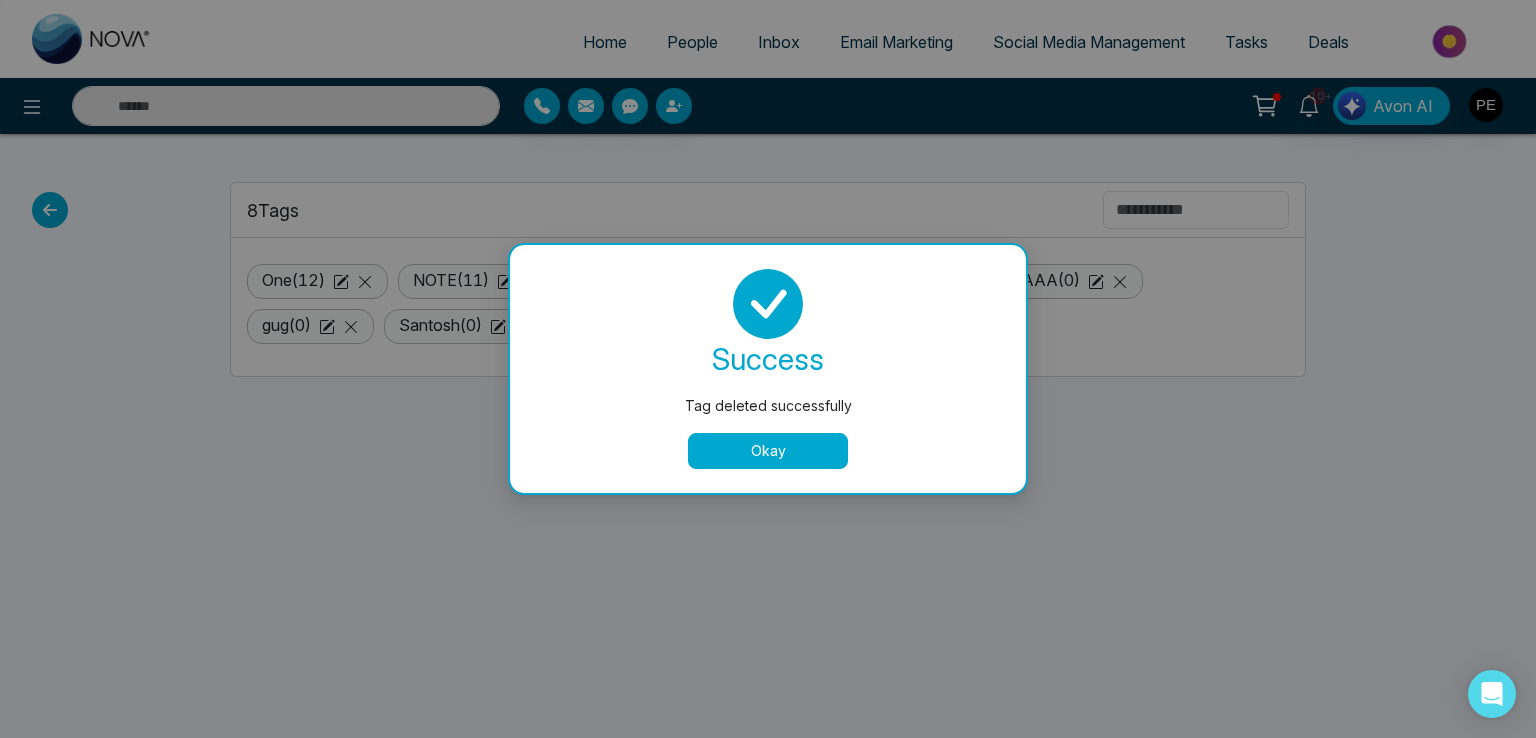 click on "Okay" at bounding box center (768, 451) 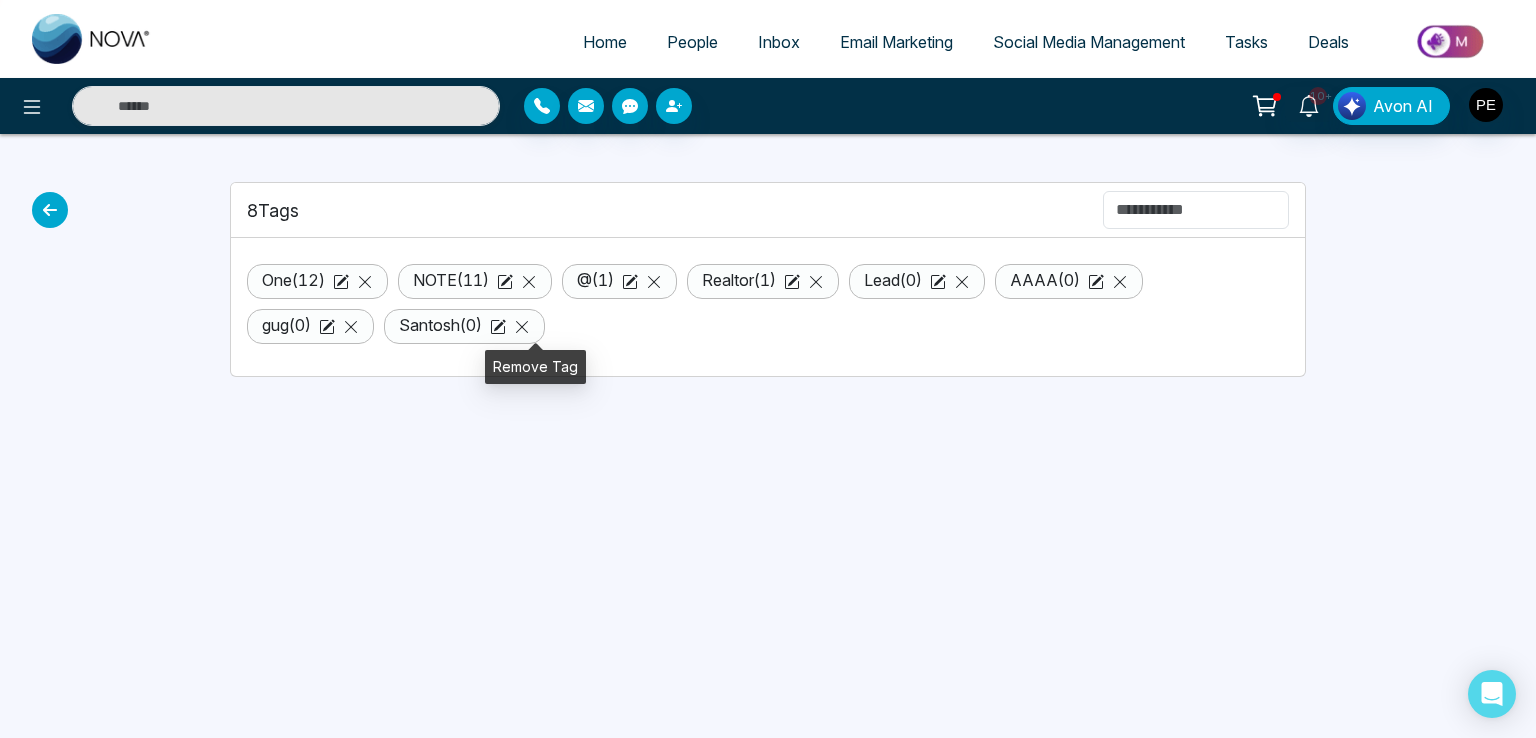 click 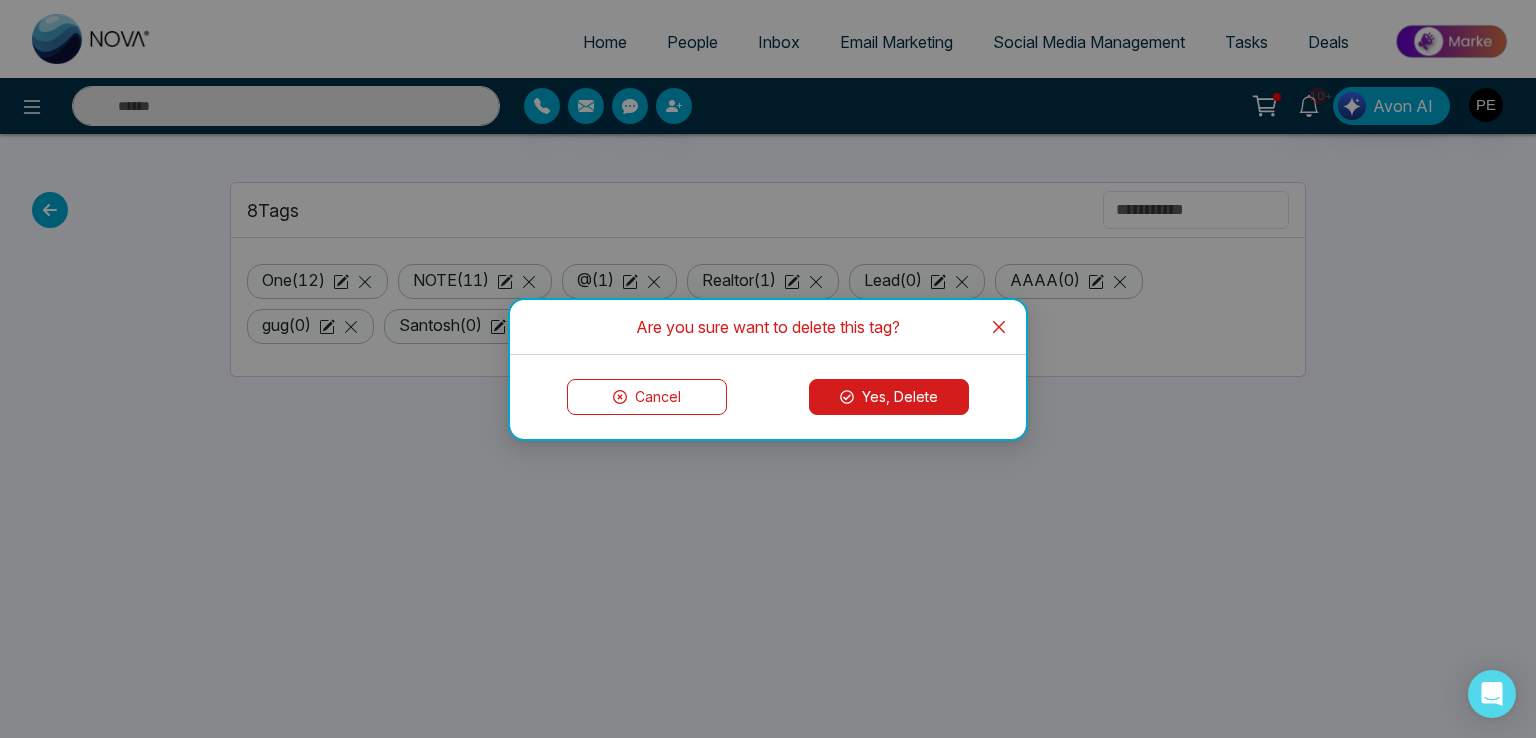 click on "Yes, Delete" at bounding box center (889, 397) 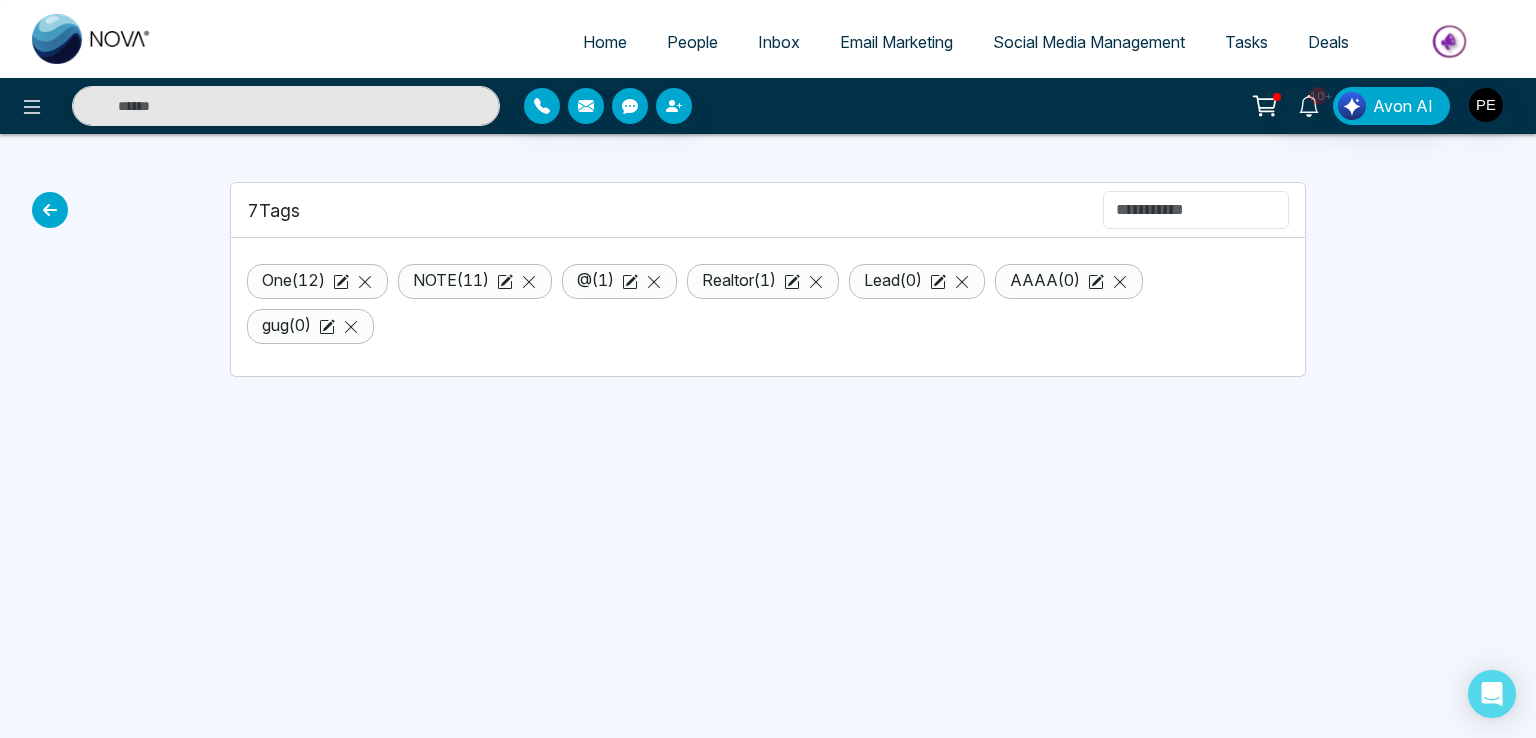 click on "Email Marketing" at bounding box center [896, 42] 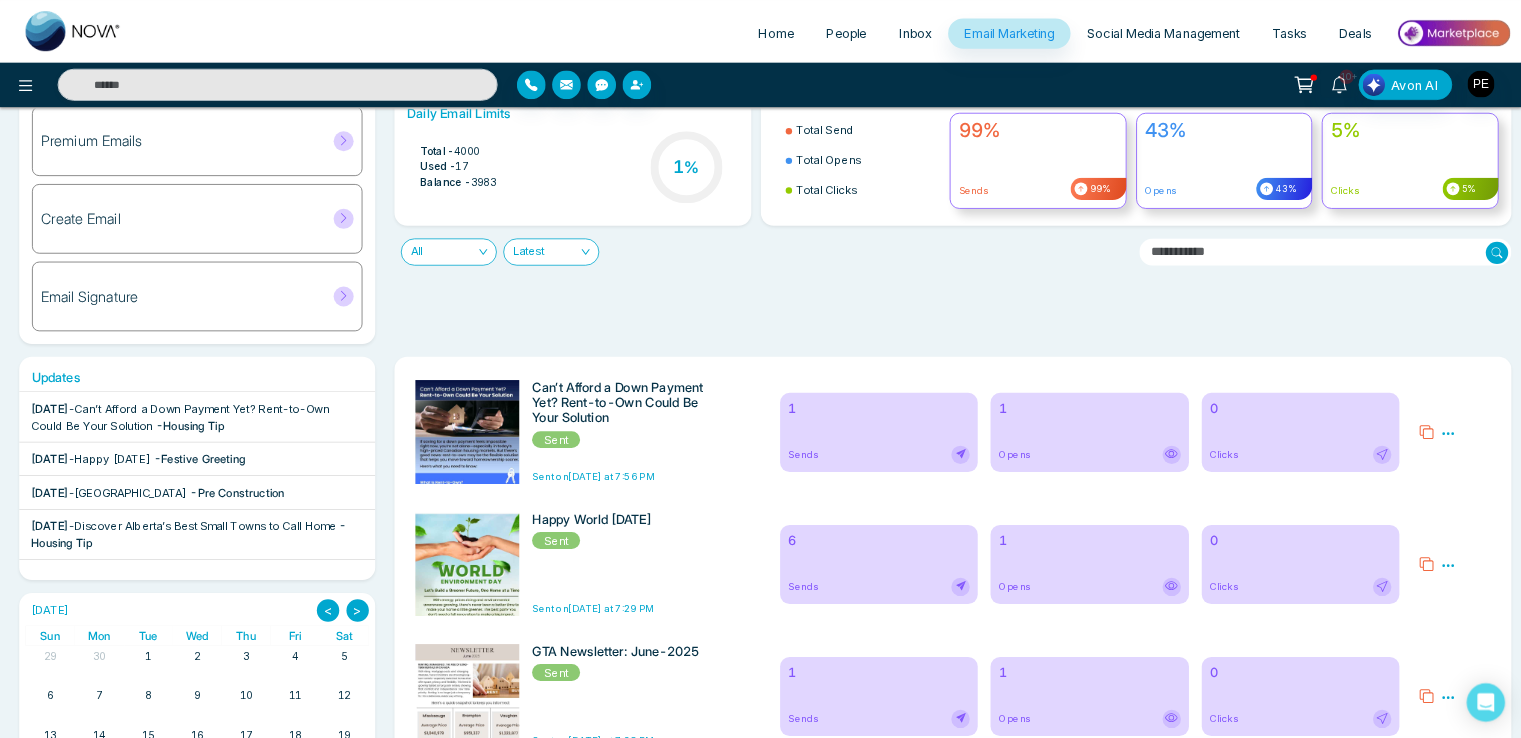 scroll, scrollTop: 0, scrollLeft: 0, axis: both 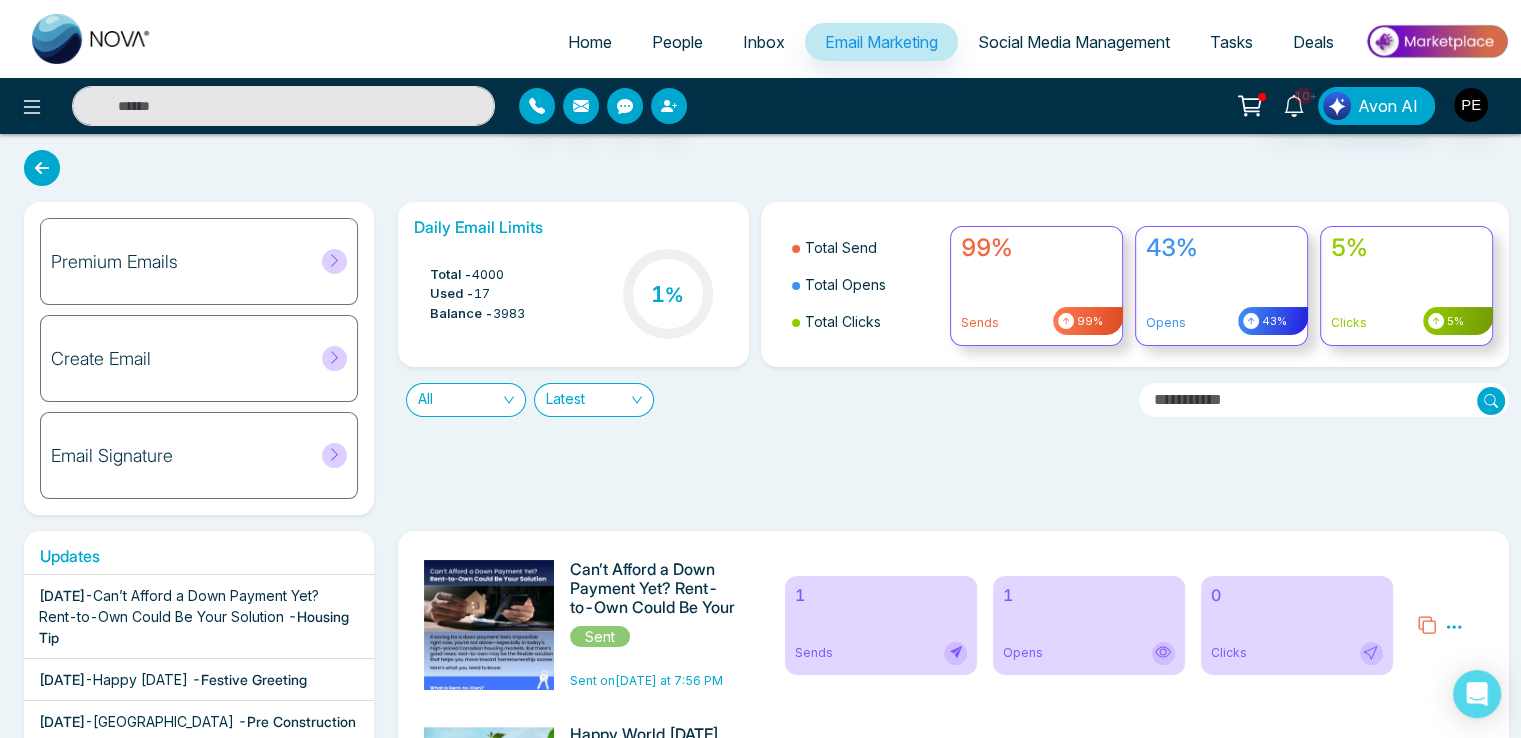 click on "Deals" at bounding box center [1313, 42] 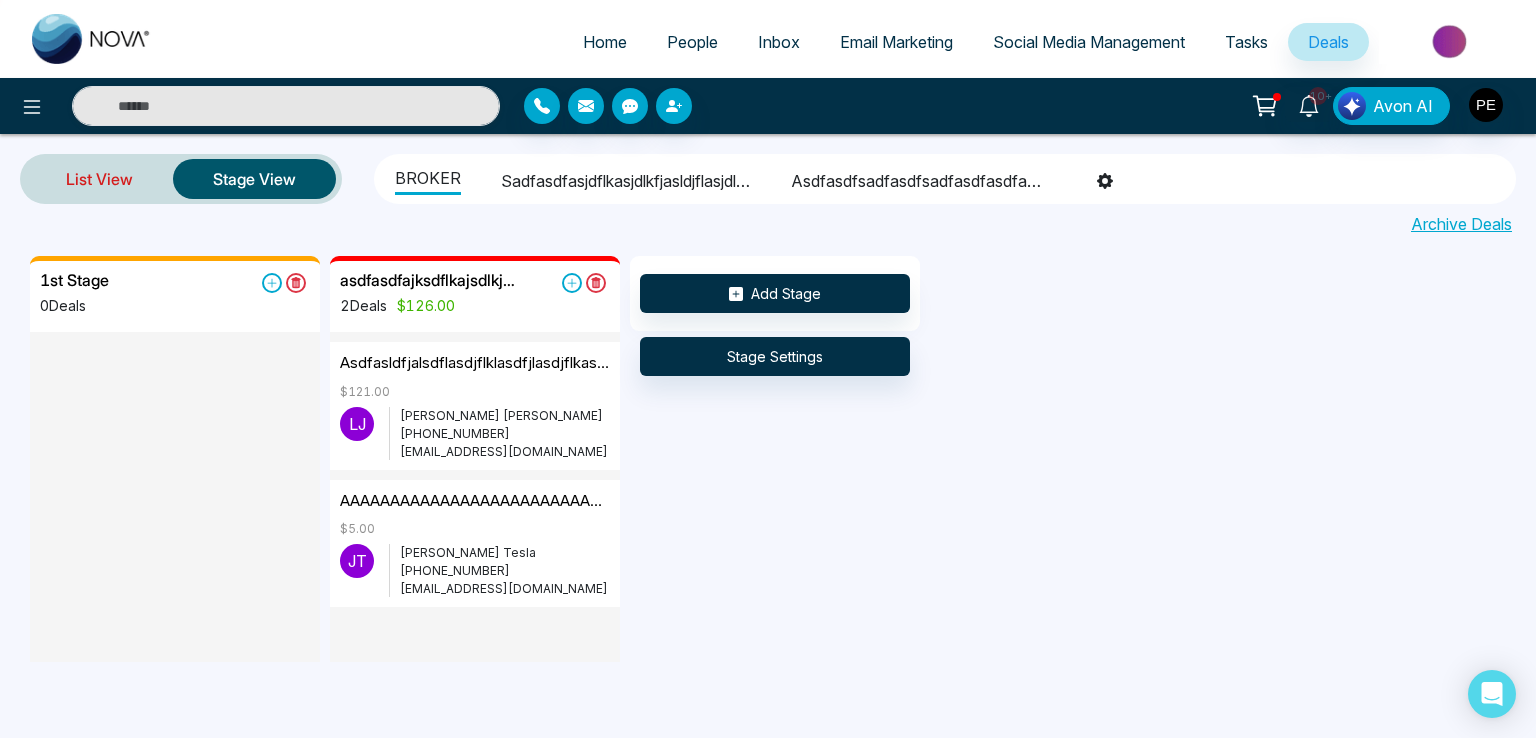 click on "List View" at bounding box center (99, 179) 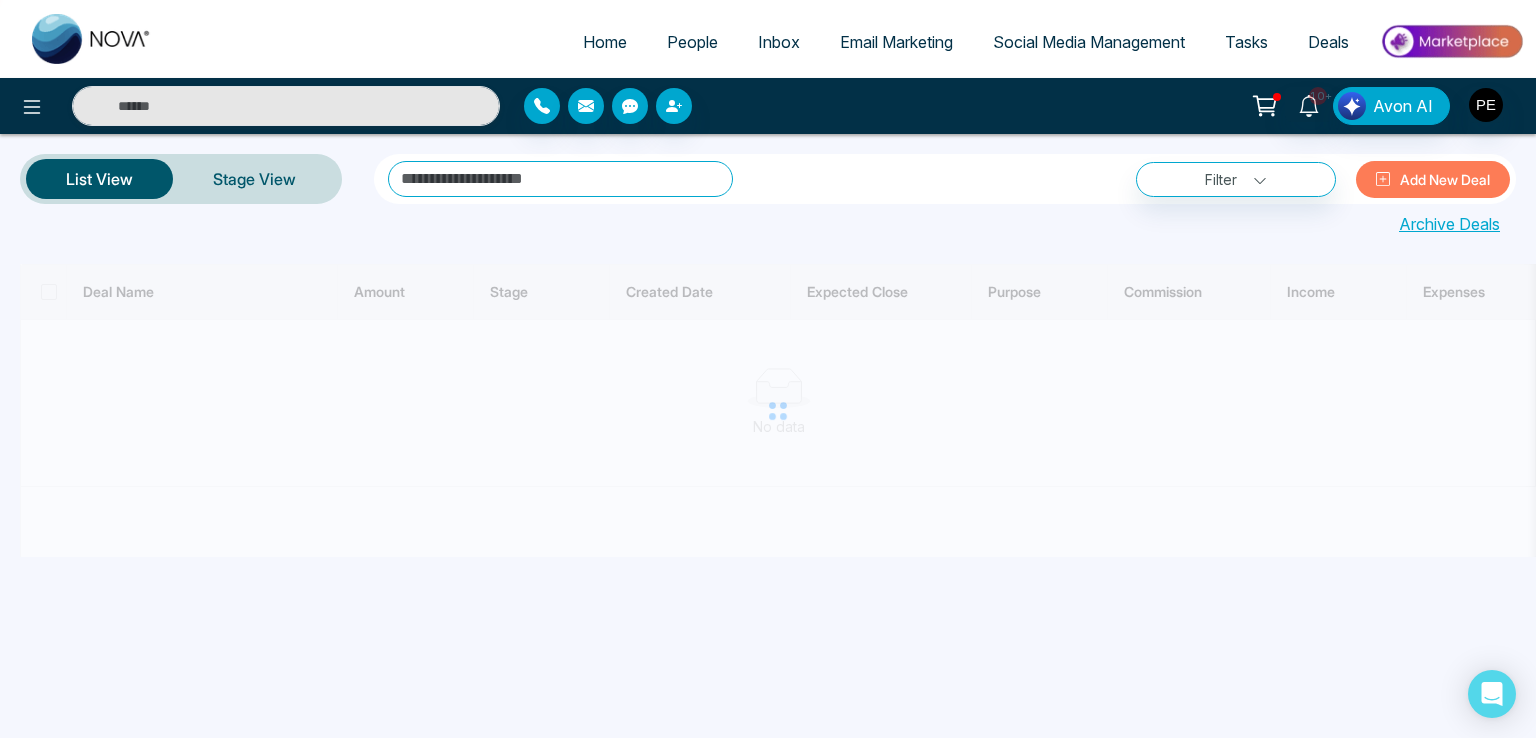 click on "Add New Deal" at bounding box center [1433, 179] 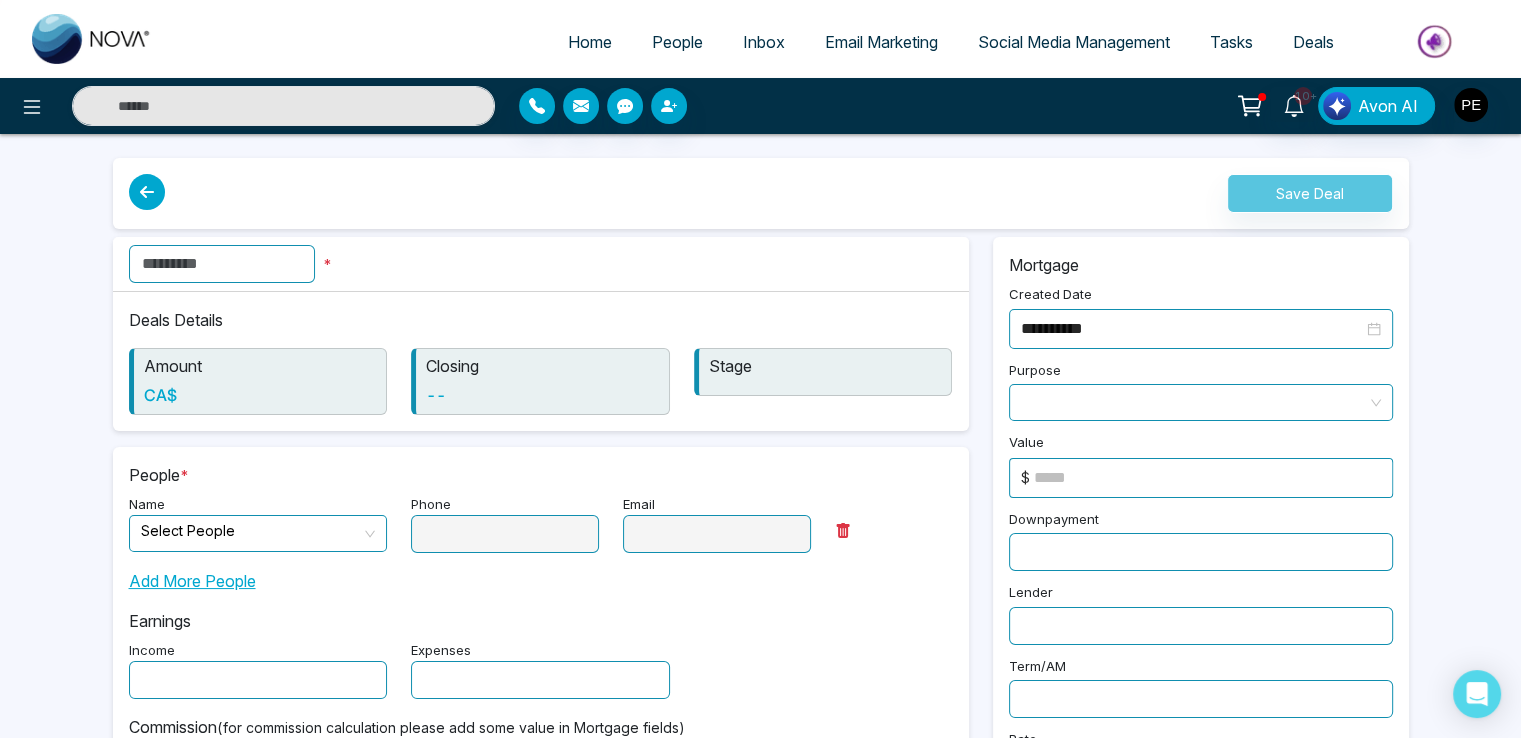 click at bounding box center [222, 264] 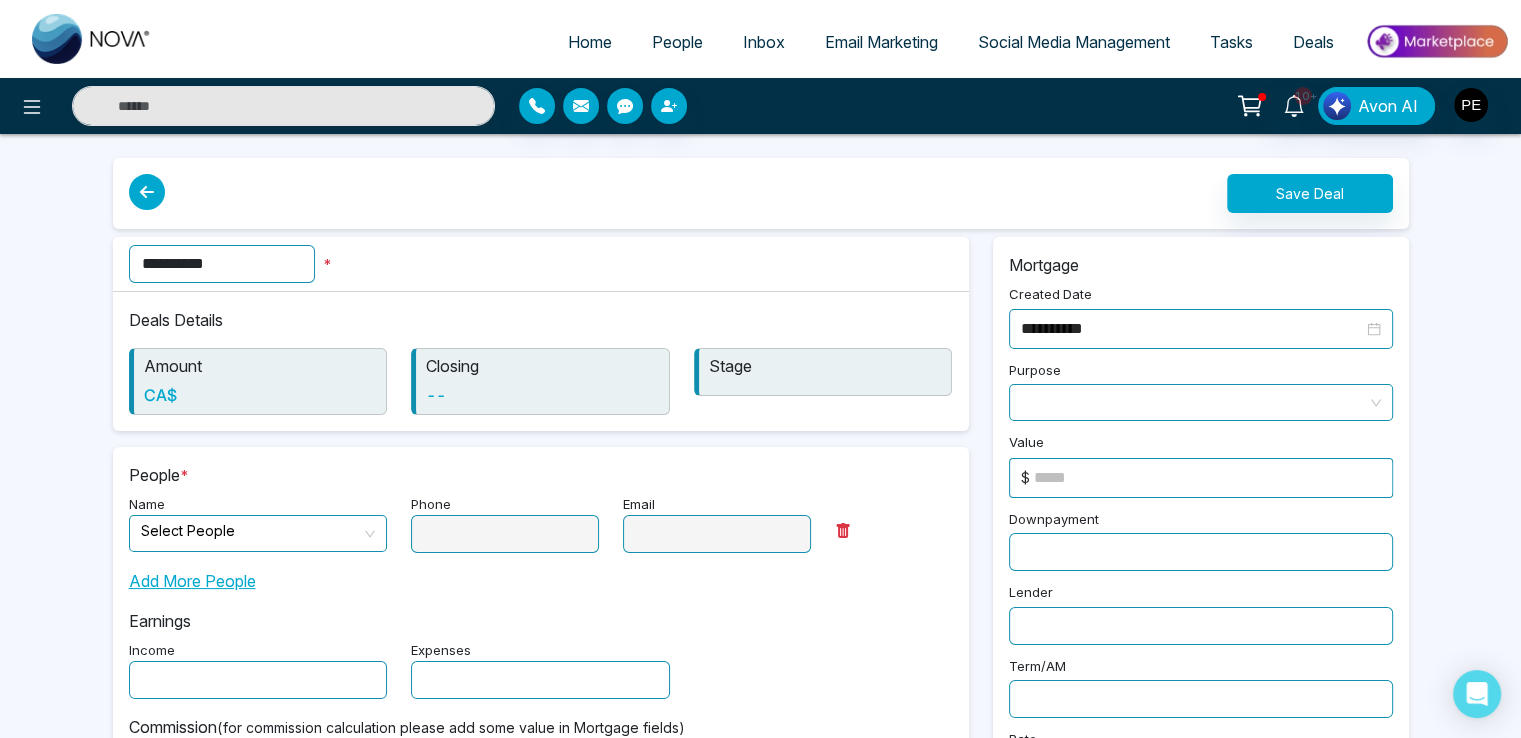 paste on "**********" 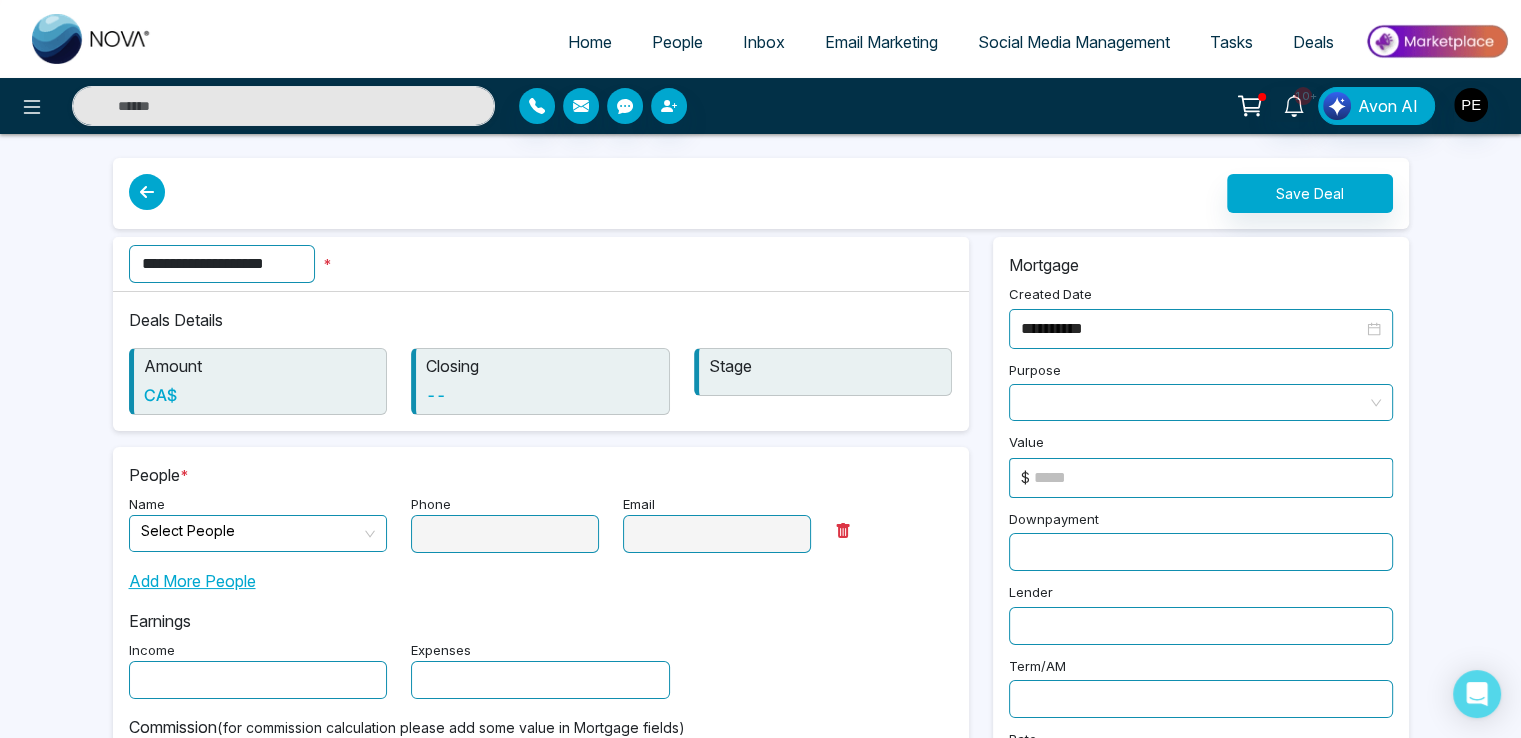 paste on "**********" 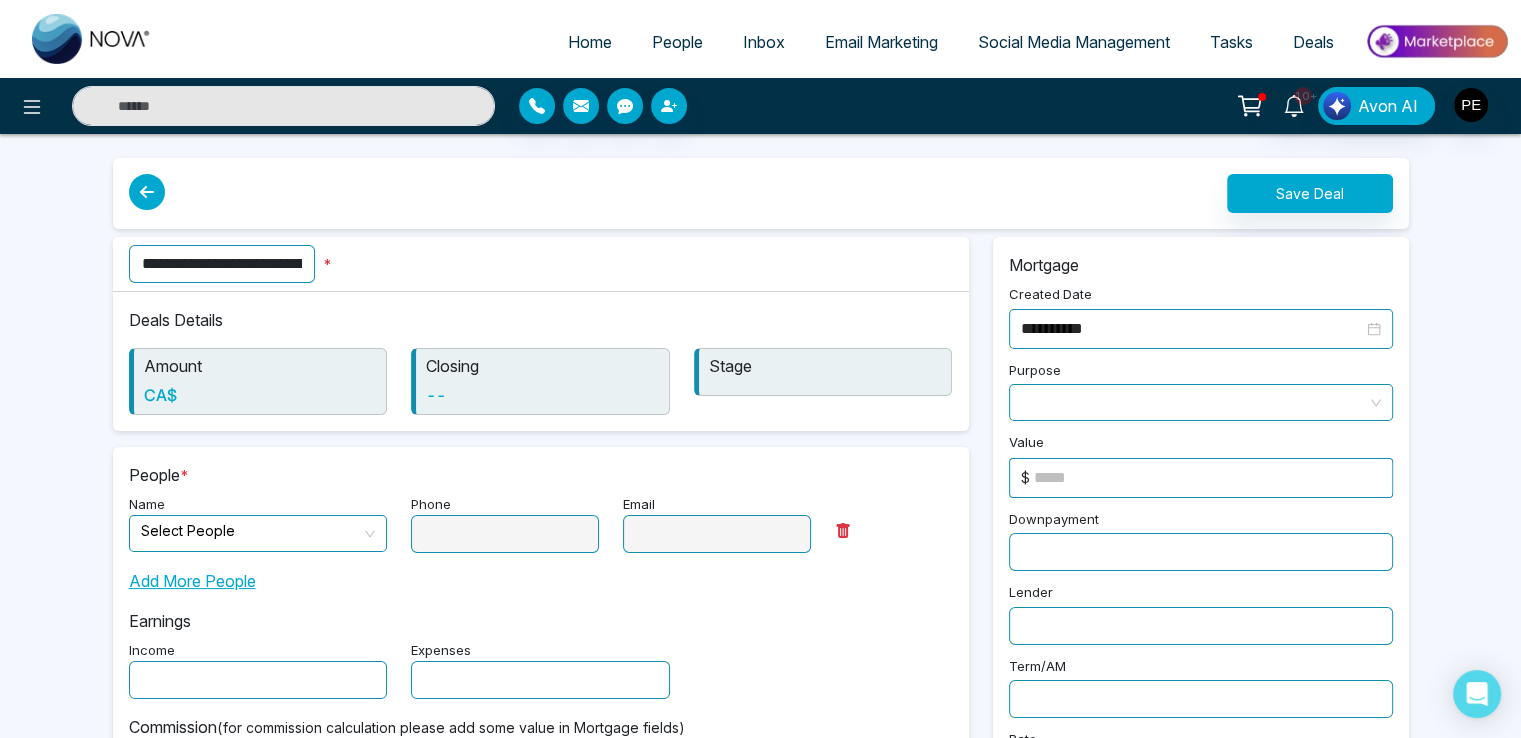 paste on "**********" 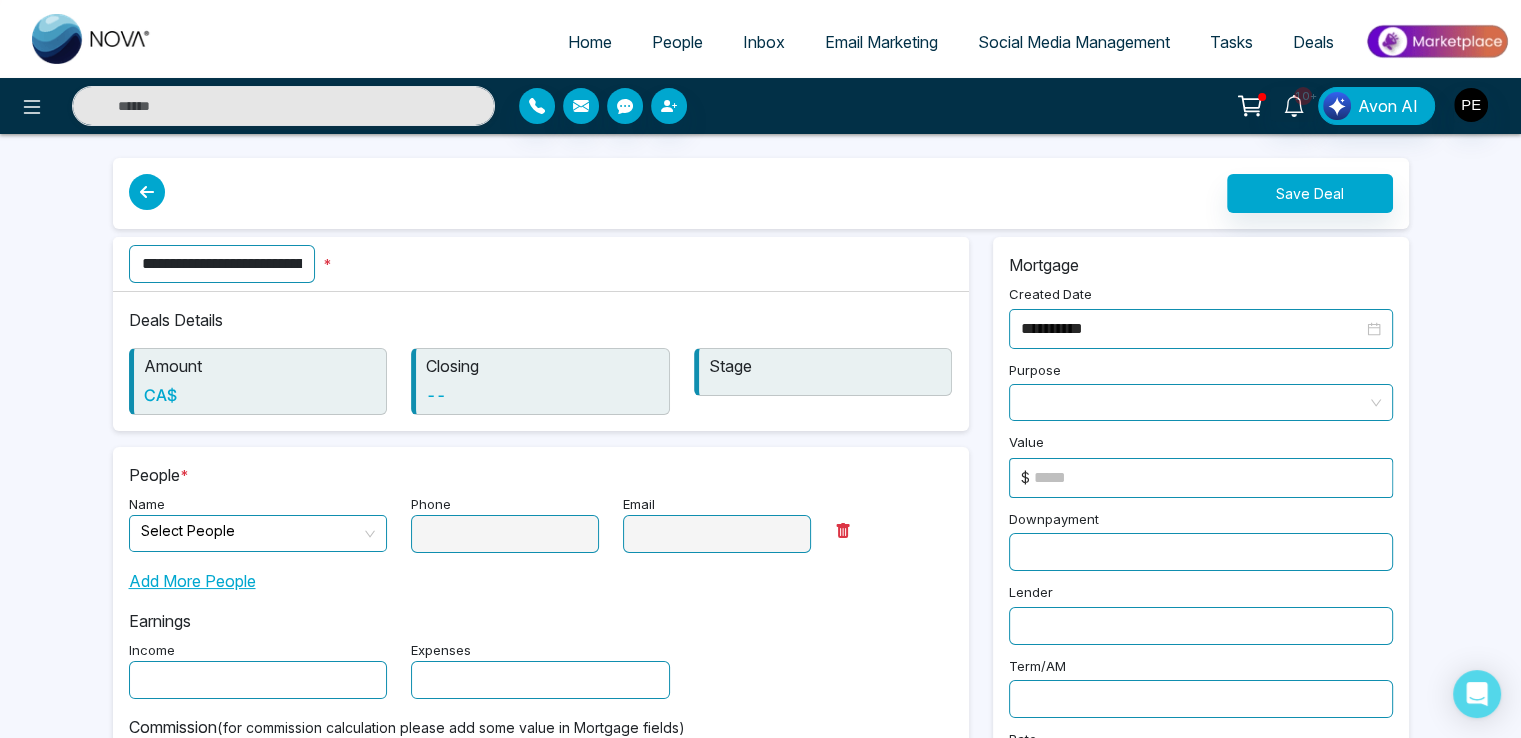 paste on "**********" 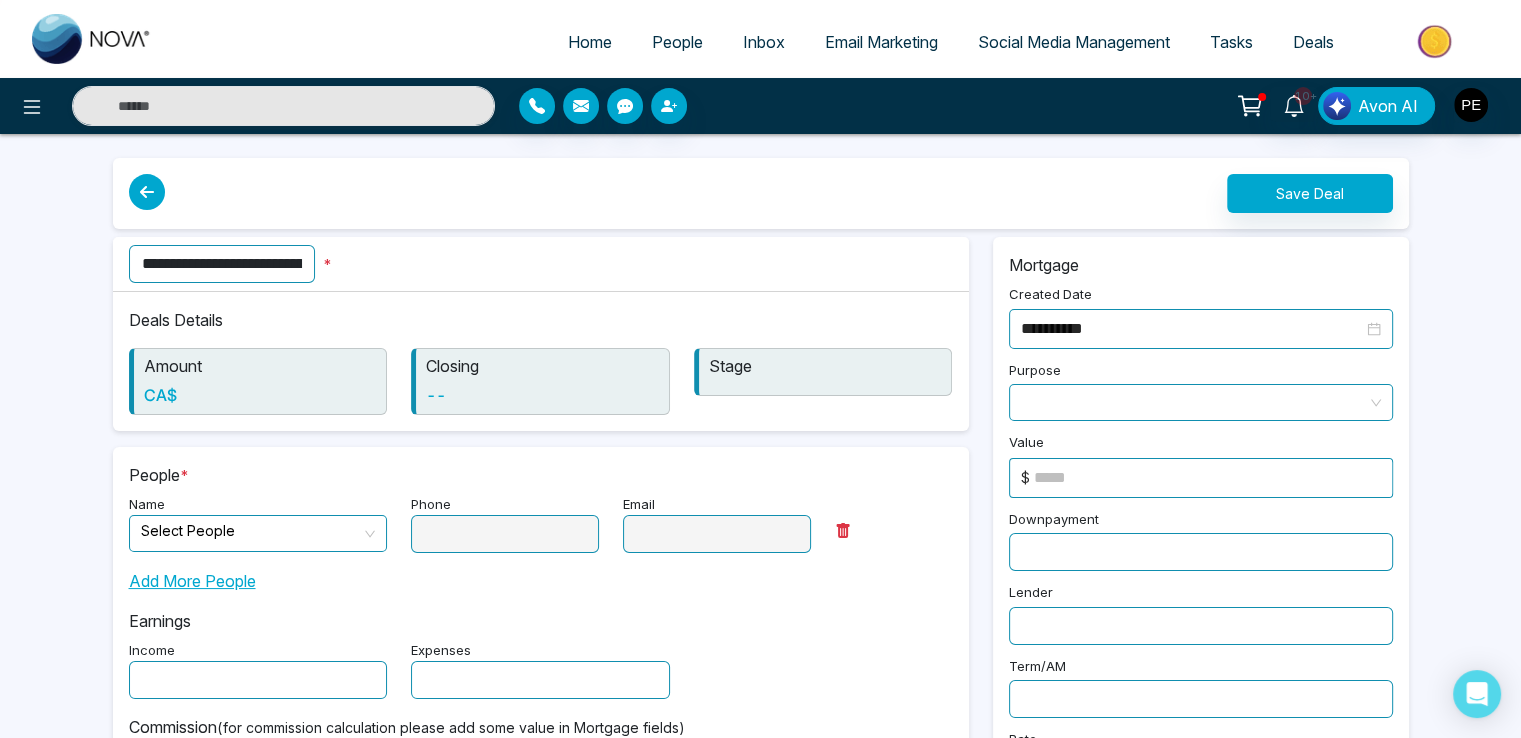 paste on "**********" 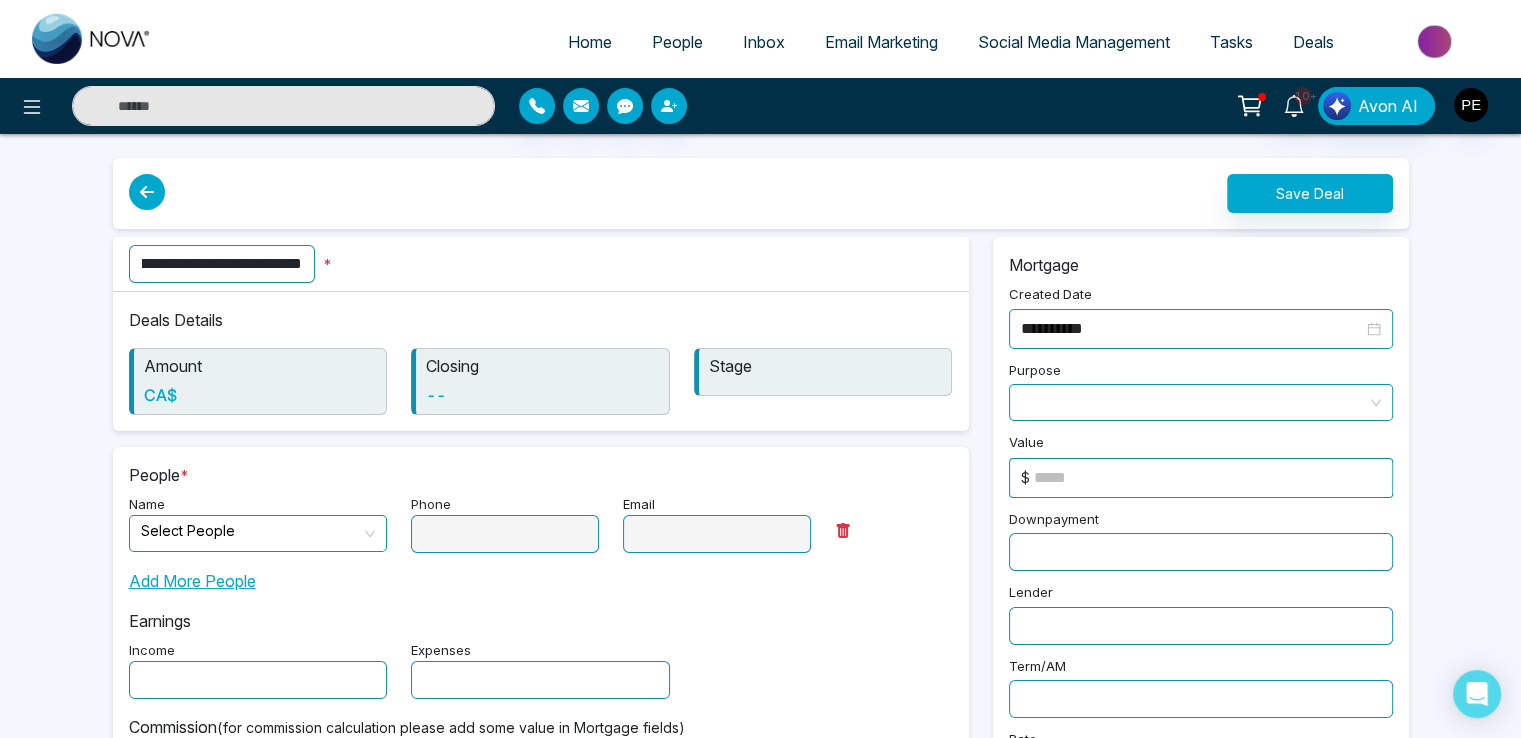 paste on "**********" 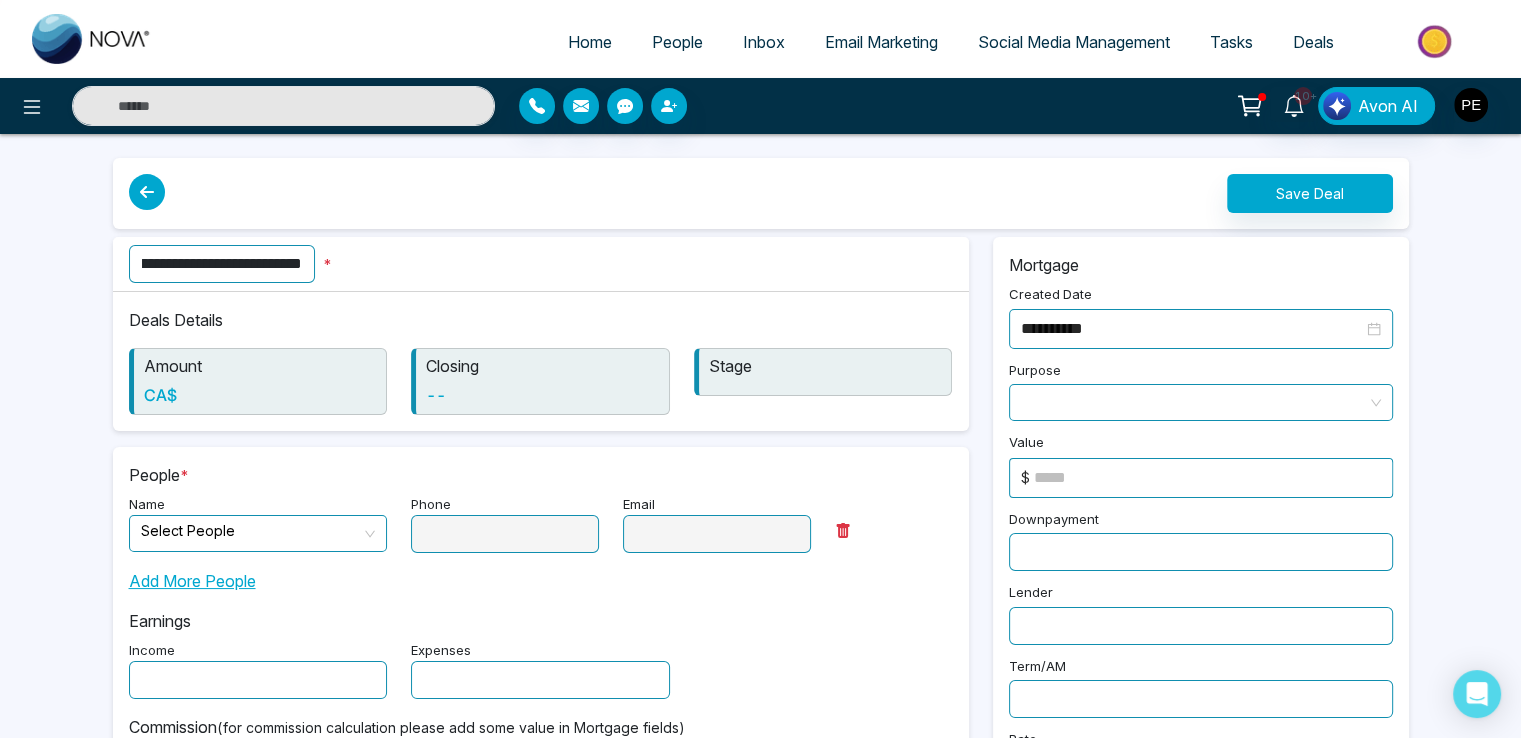 paste on "**********" 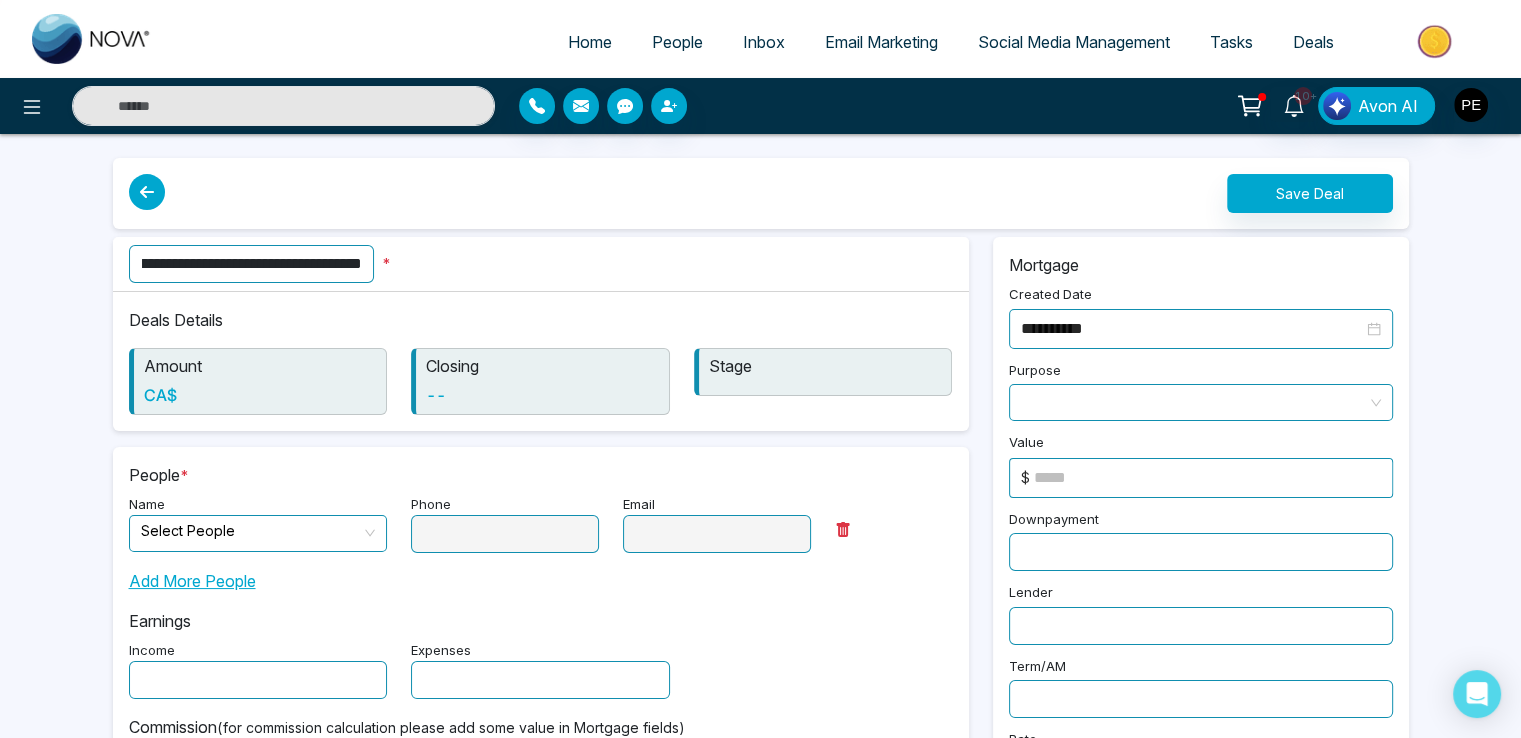 paste on "**********" 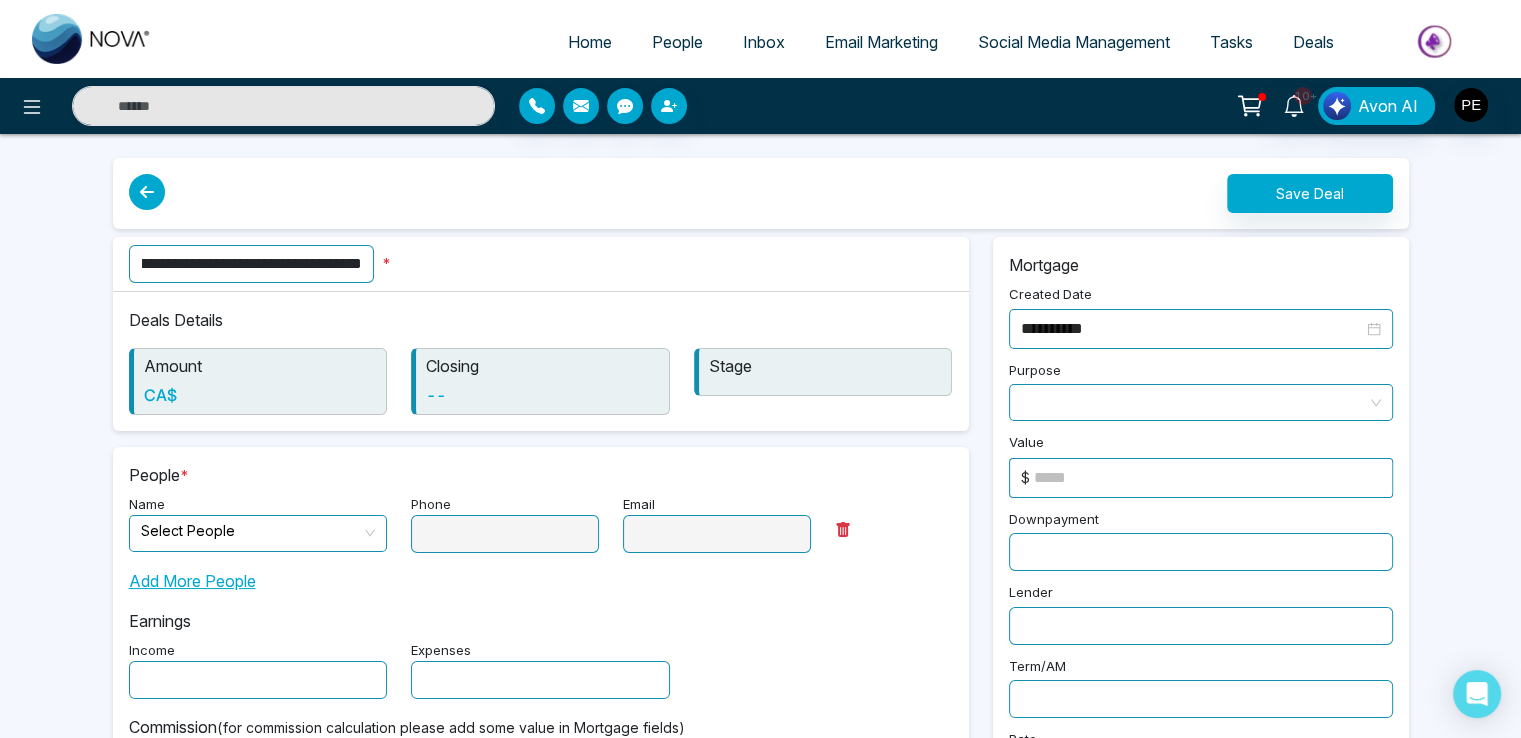 paste on "**********" 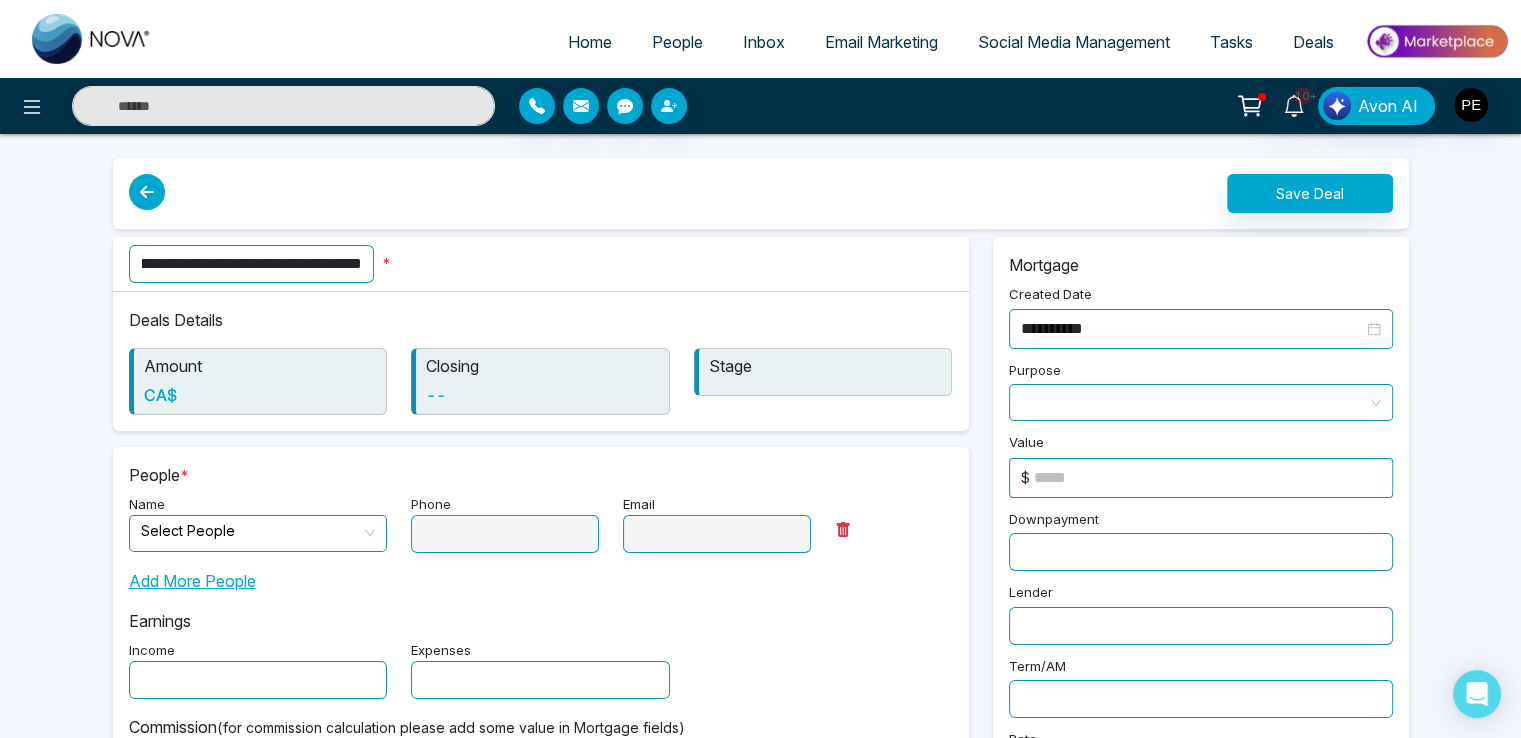 paste on "**********" 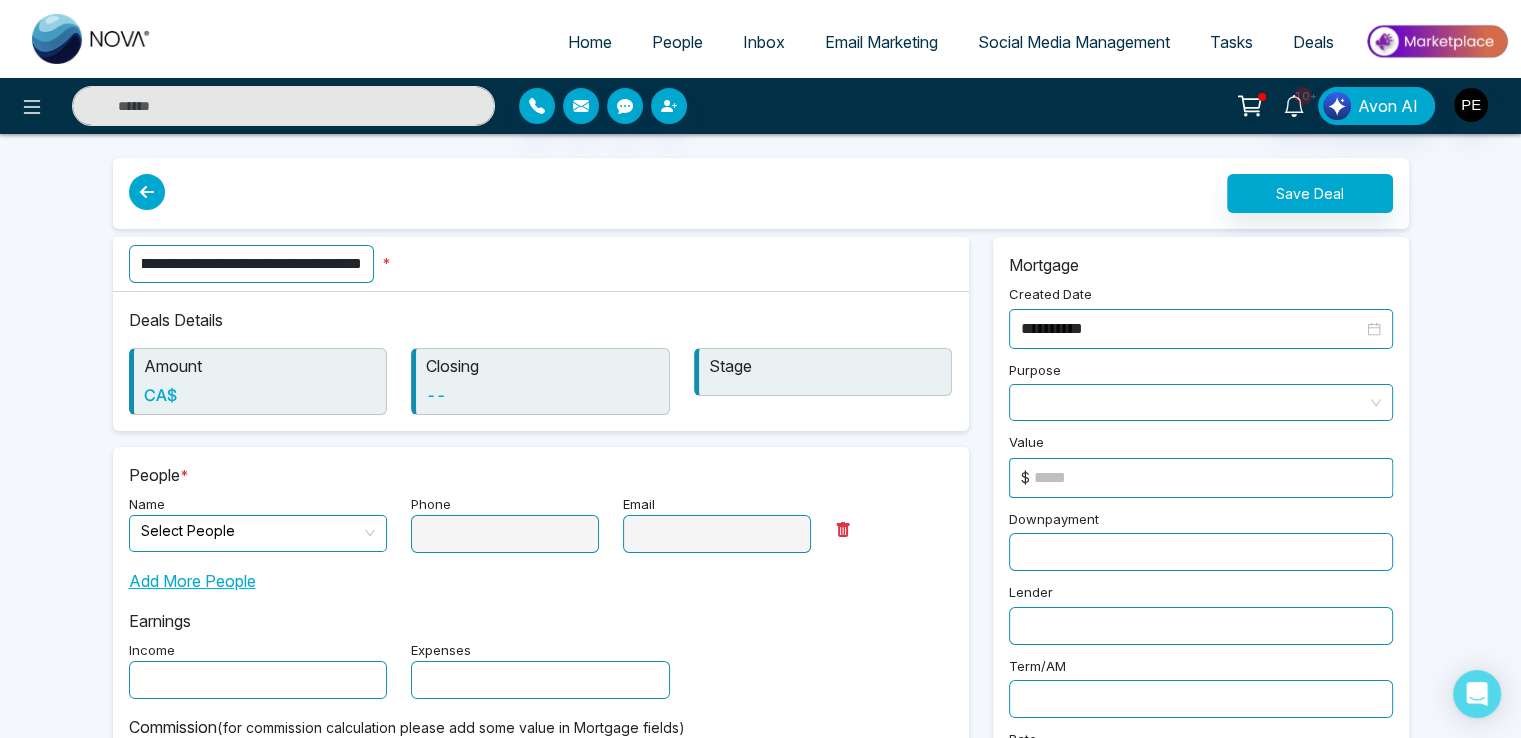 paste 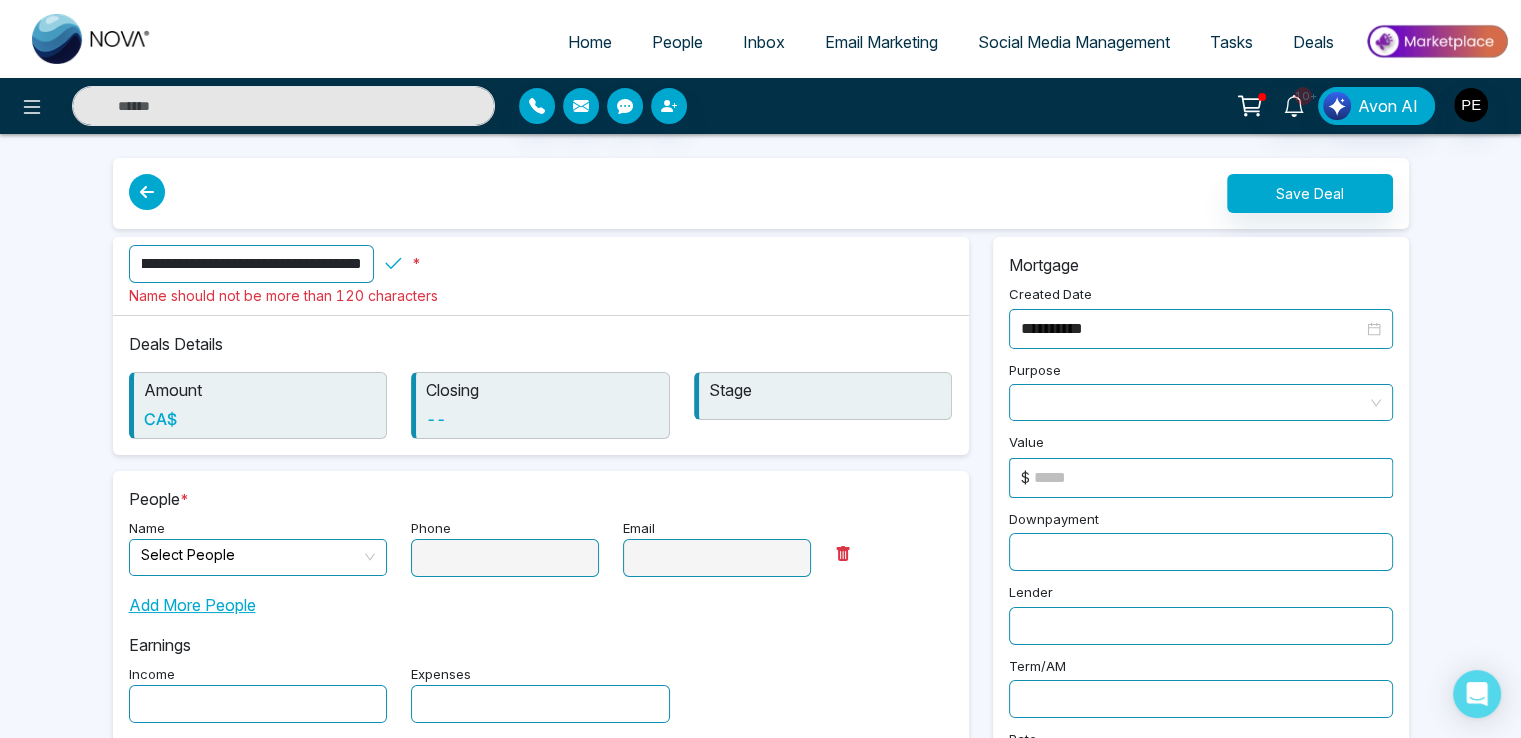 scroll, scrollTop: 0, scrollLeft: 782, axis: horizontal 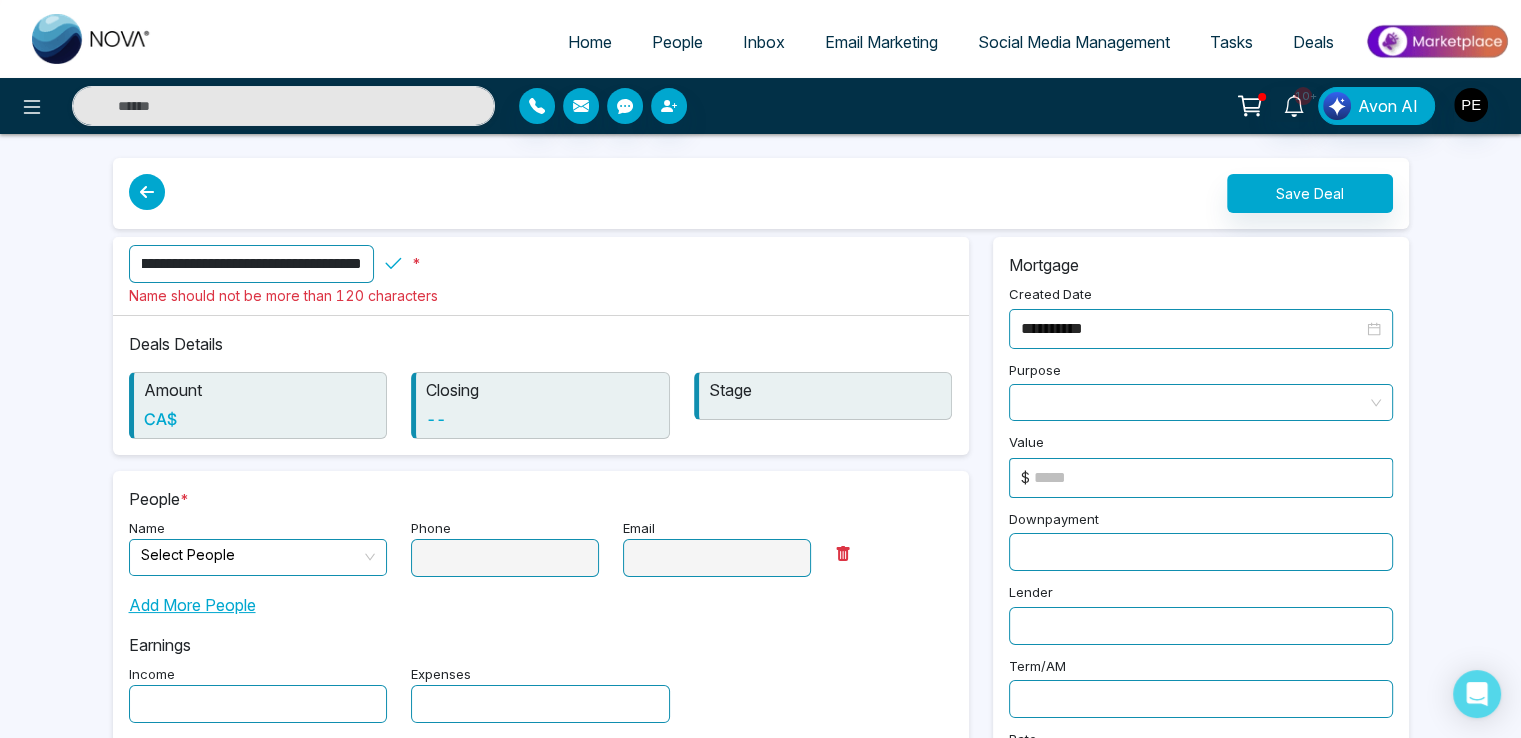 type on "**********" 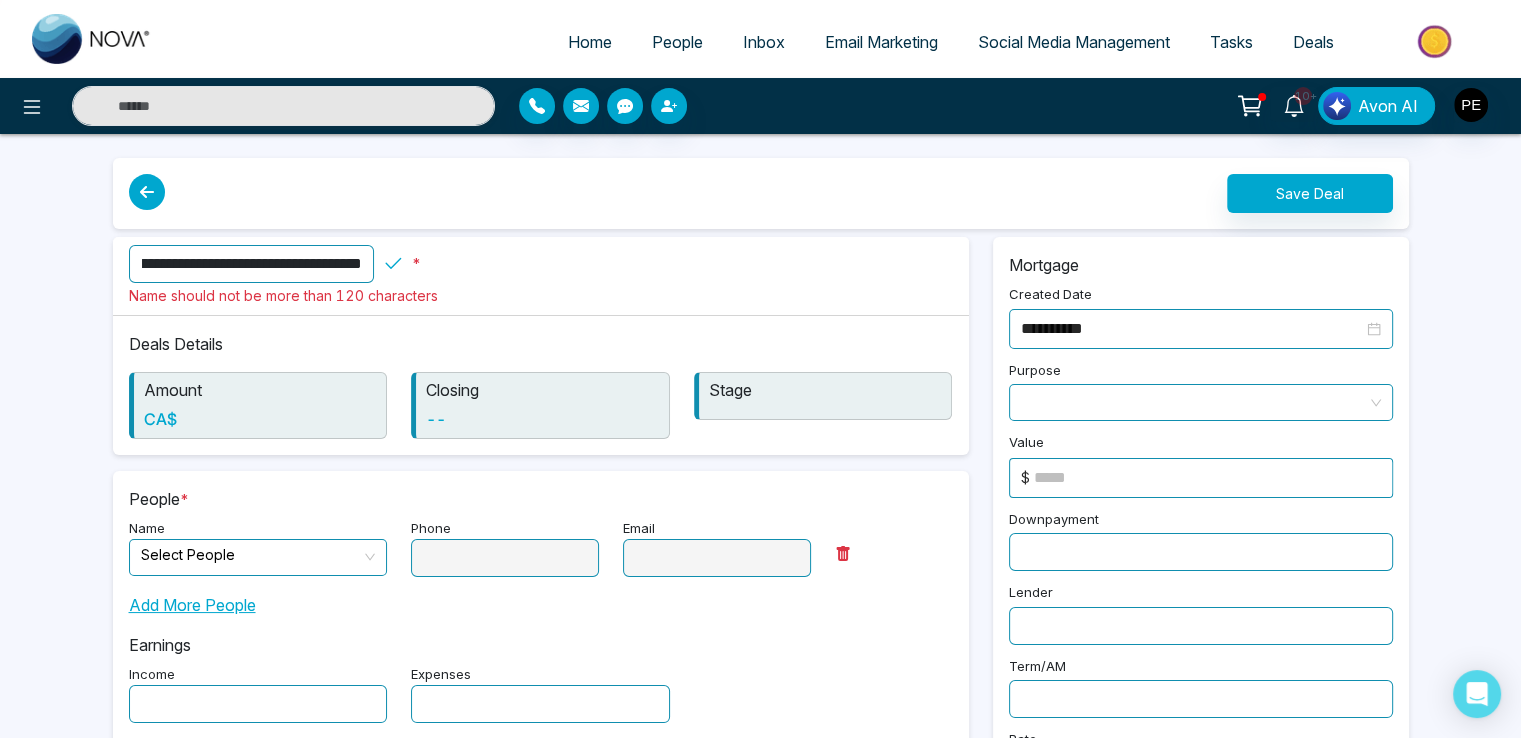 scroll, scrollTop: 0, scrollLeft: 0, axis: both 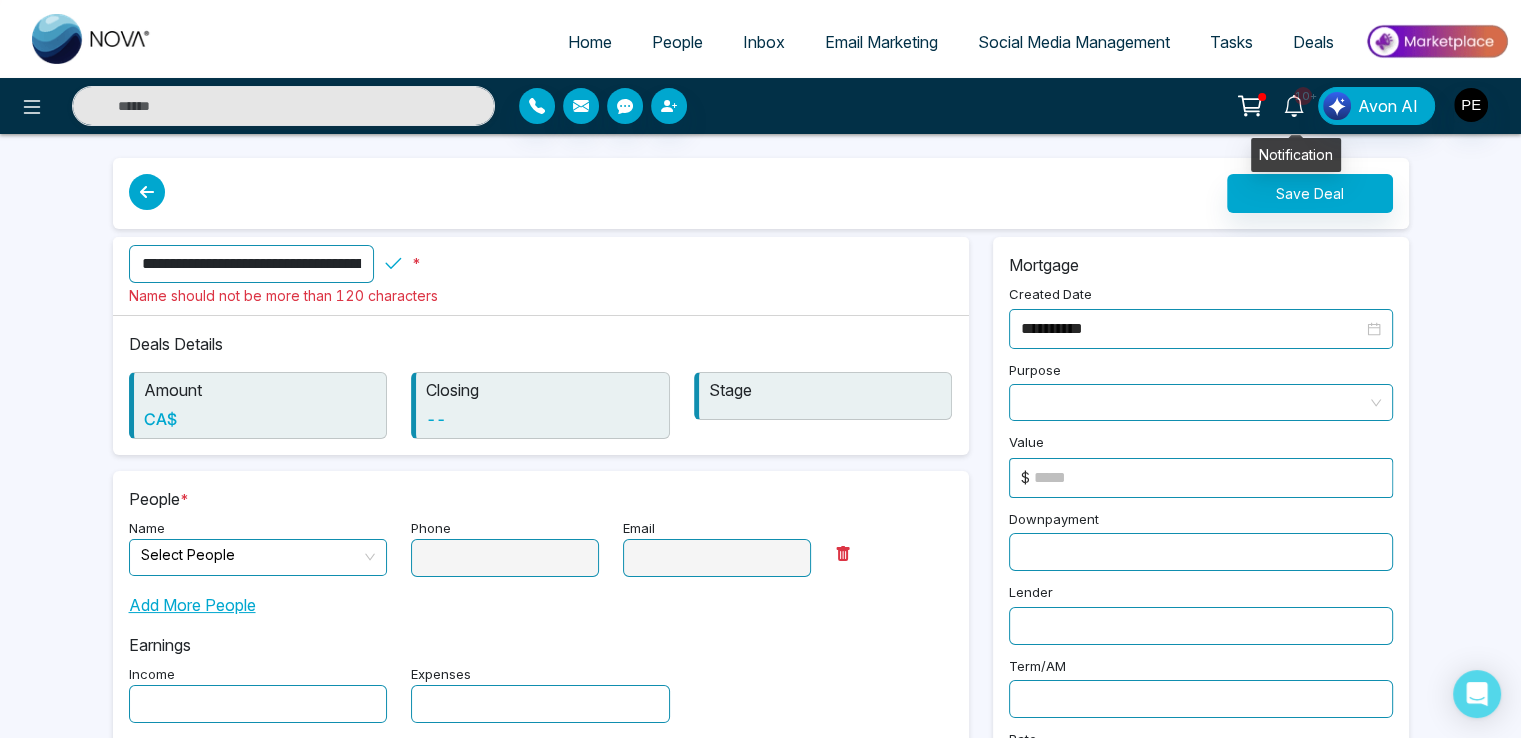 click 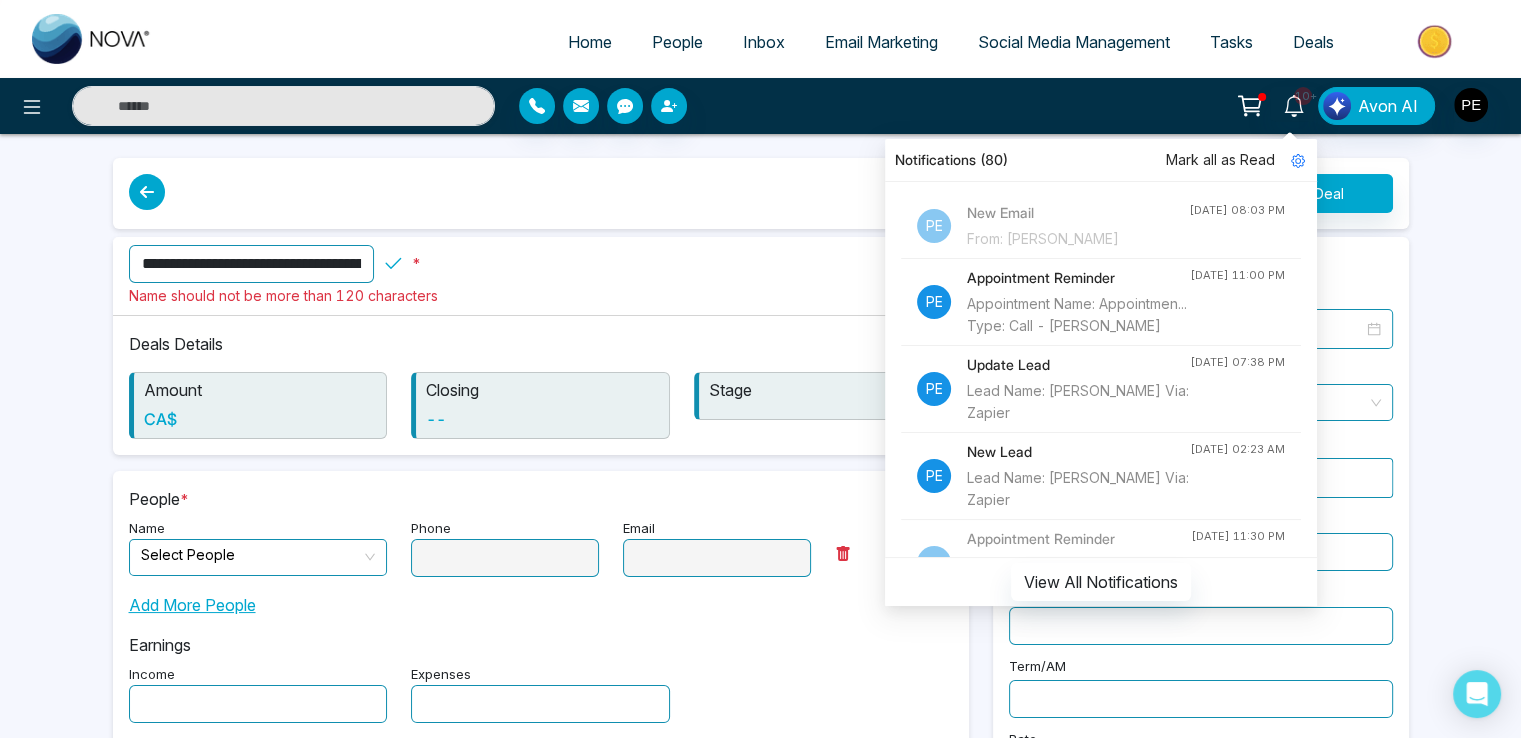 click on "**********" at bounding box center [761, 679] 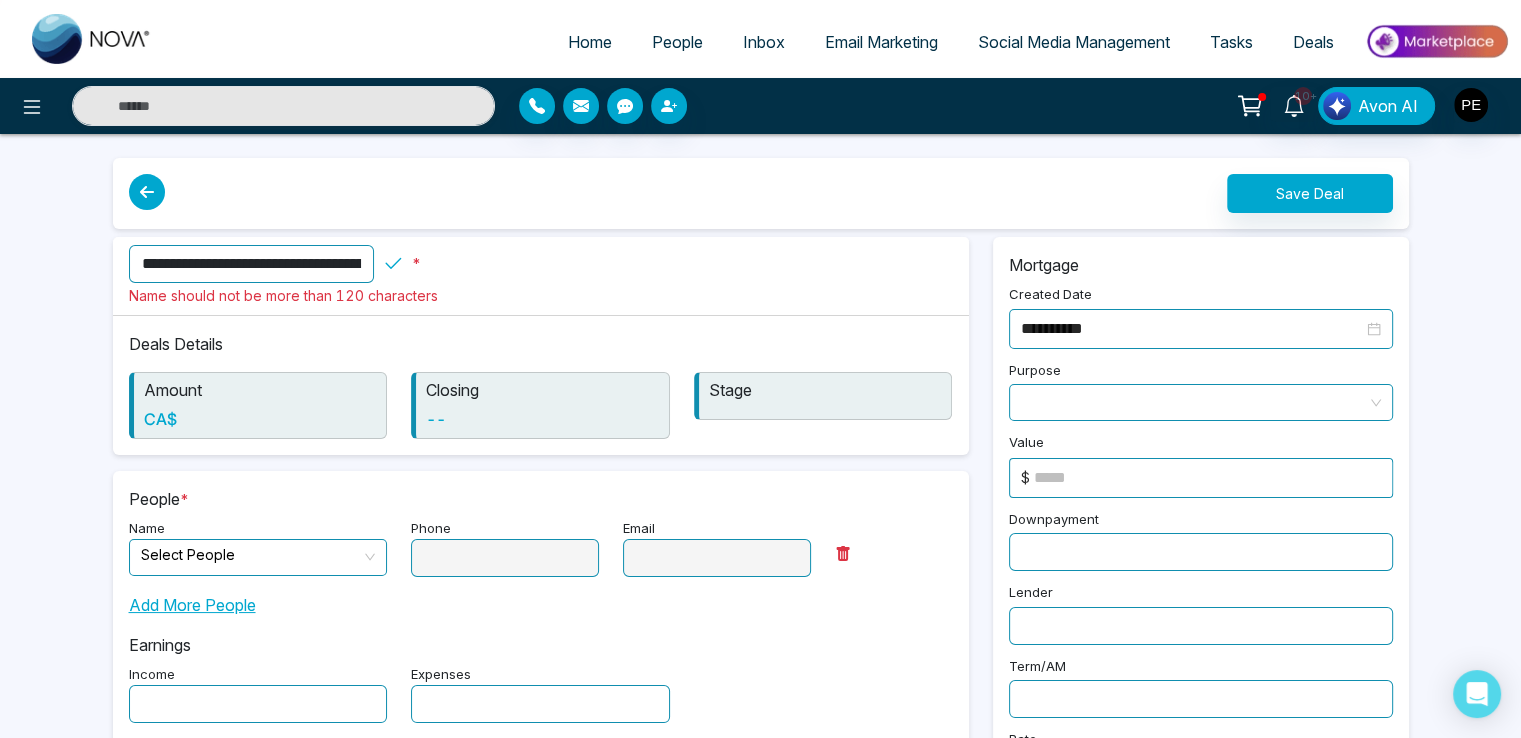 click on "Deals" at bounding box center (1313, 42) 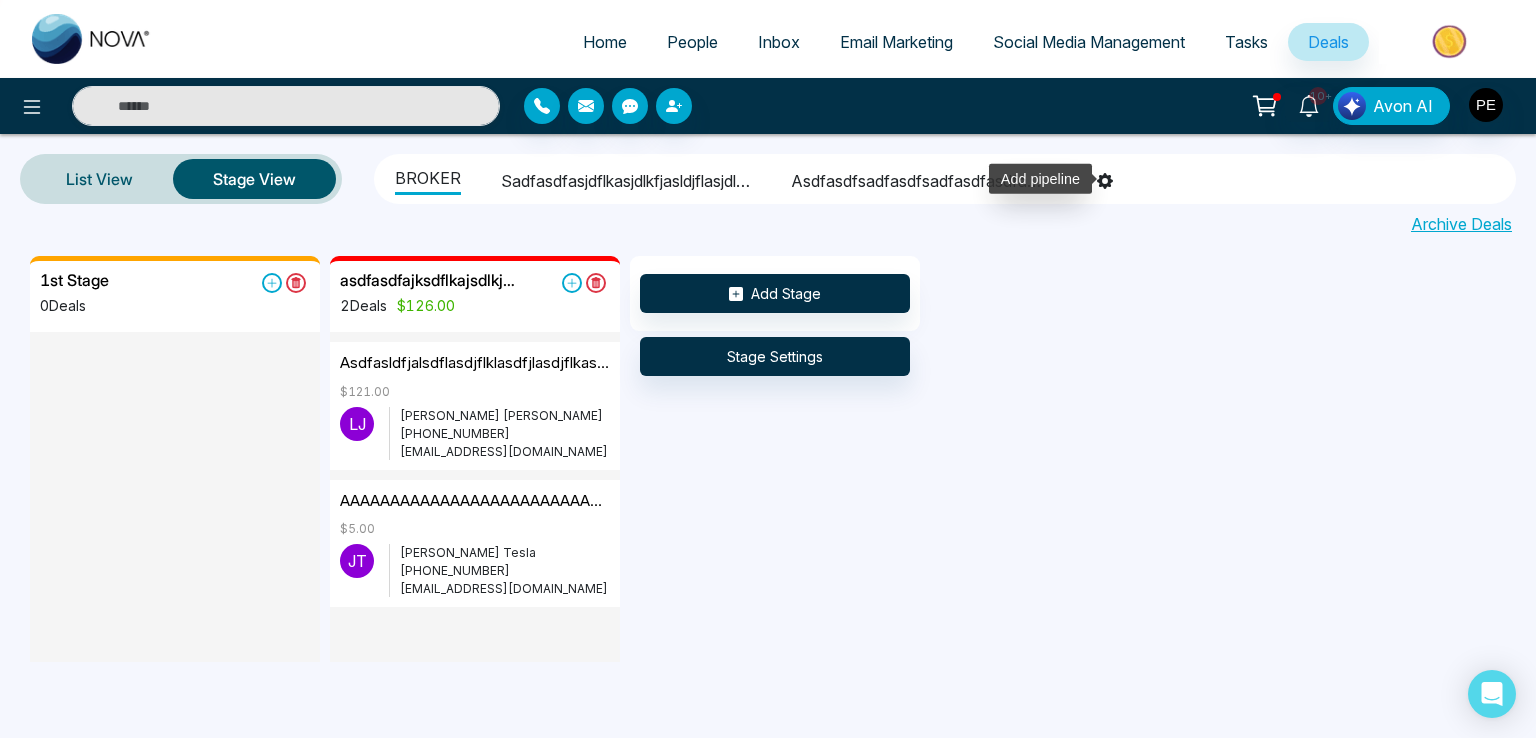 click 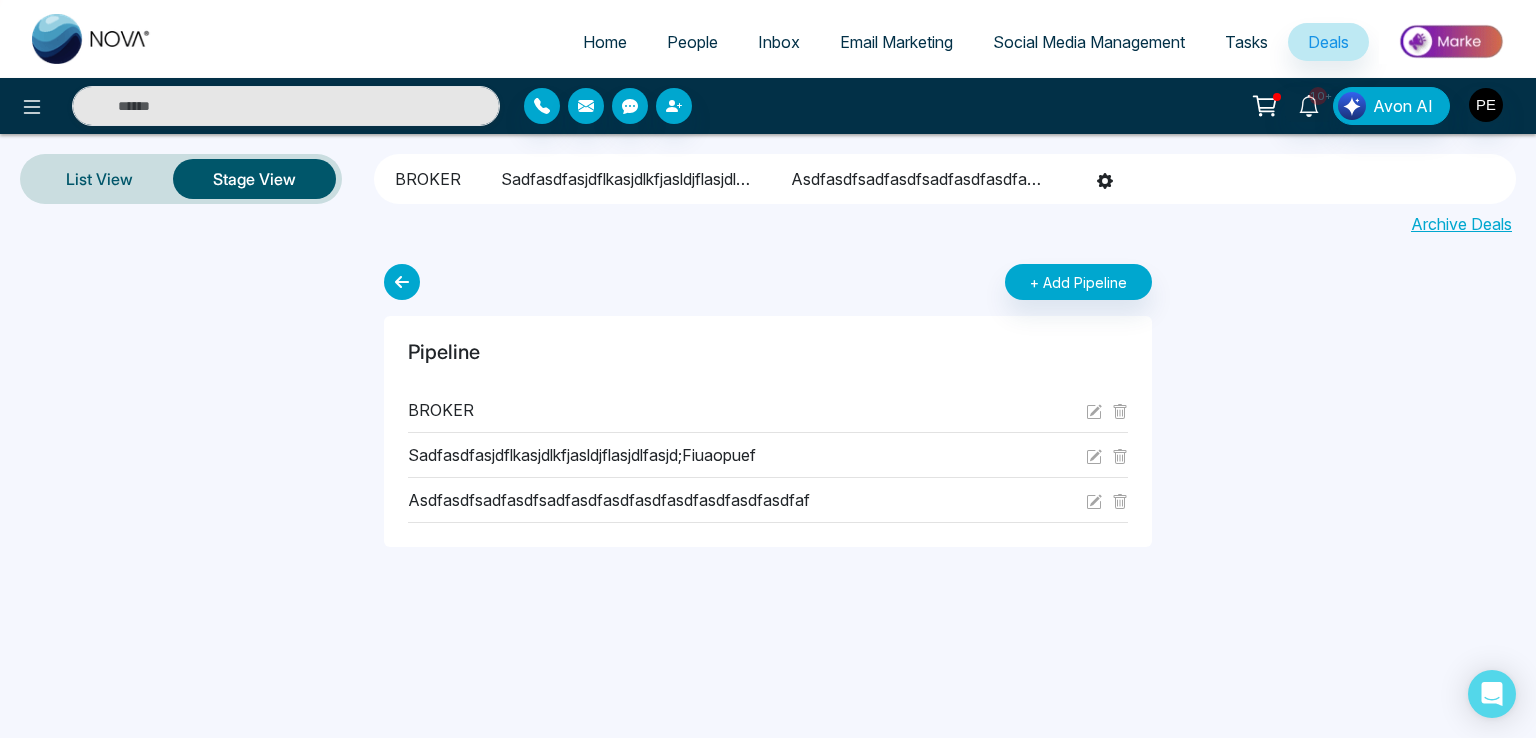 click on "Archive Deals" at bounding box center [1461, 224] 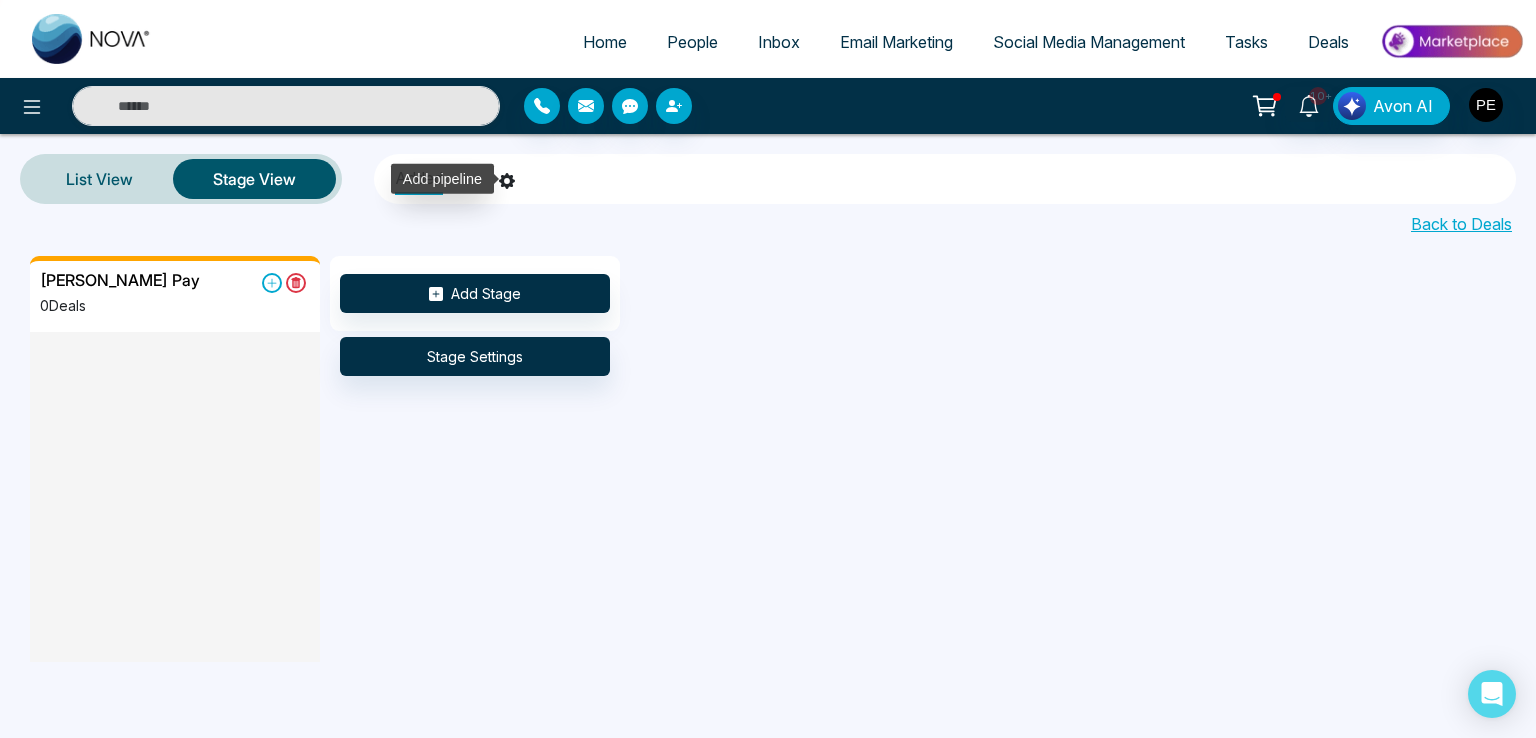 click 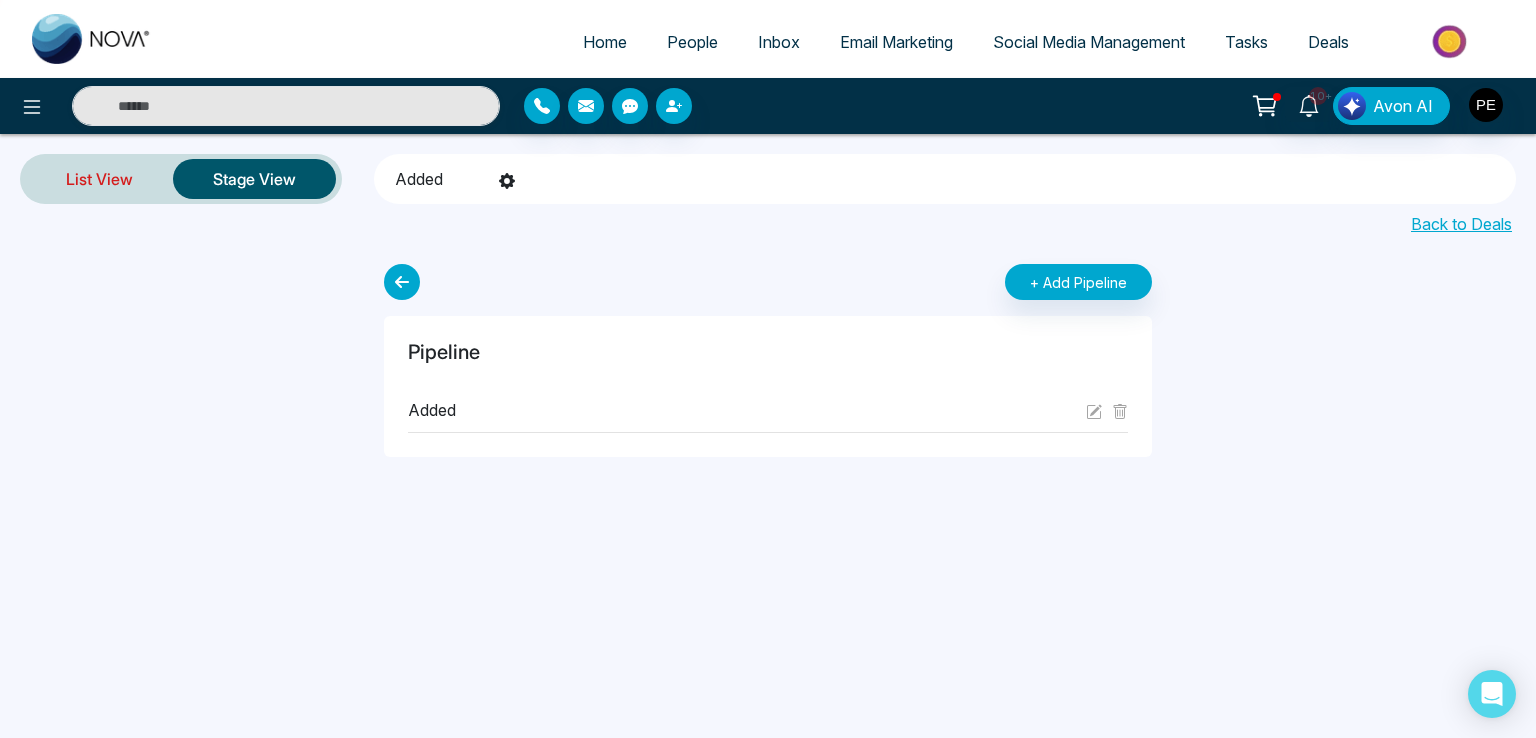 click on "List View" at bounding box center [99, 179] 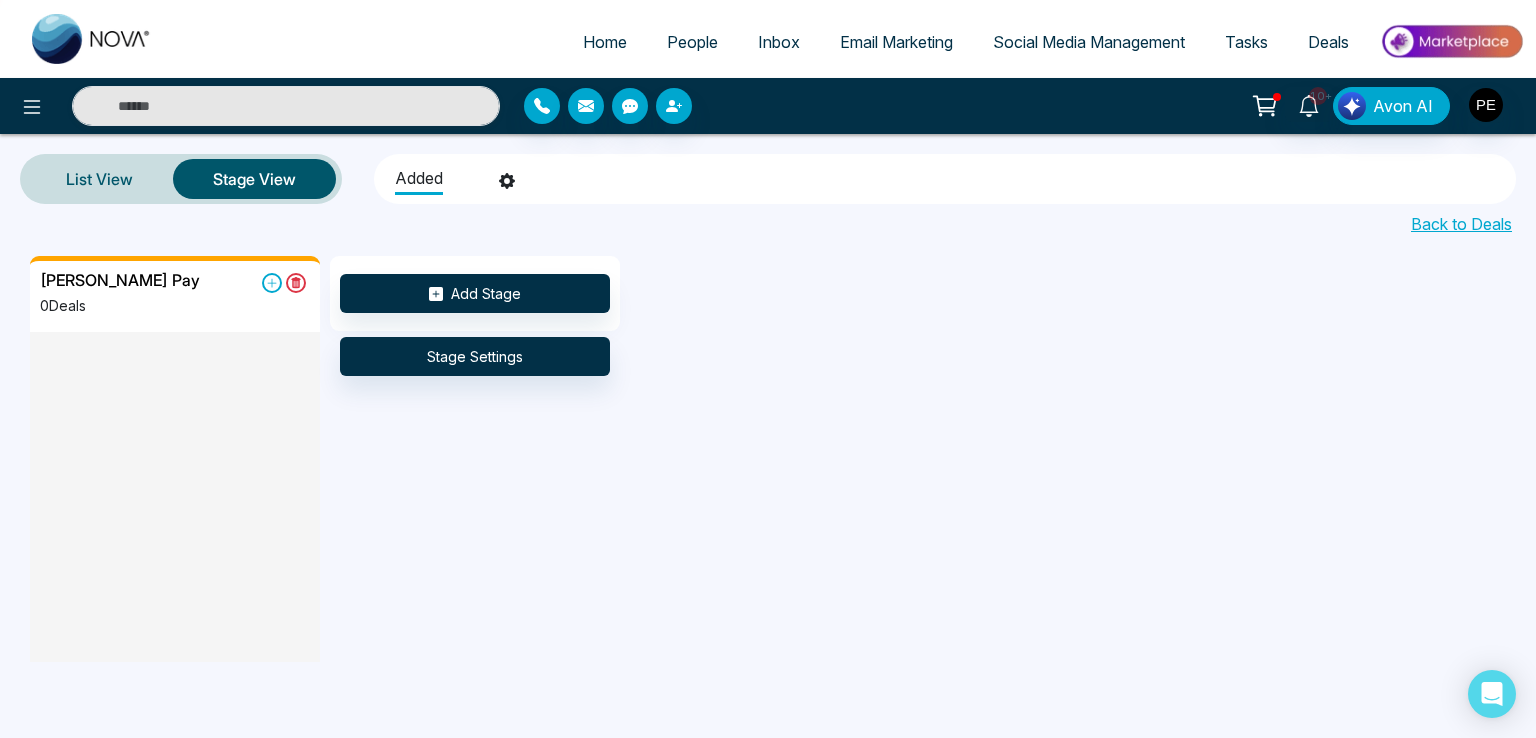 click on "Back to Deals" at bounding box center [1461, 224] 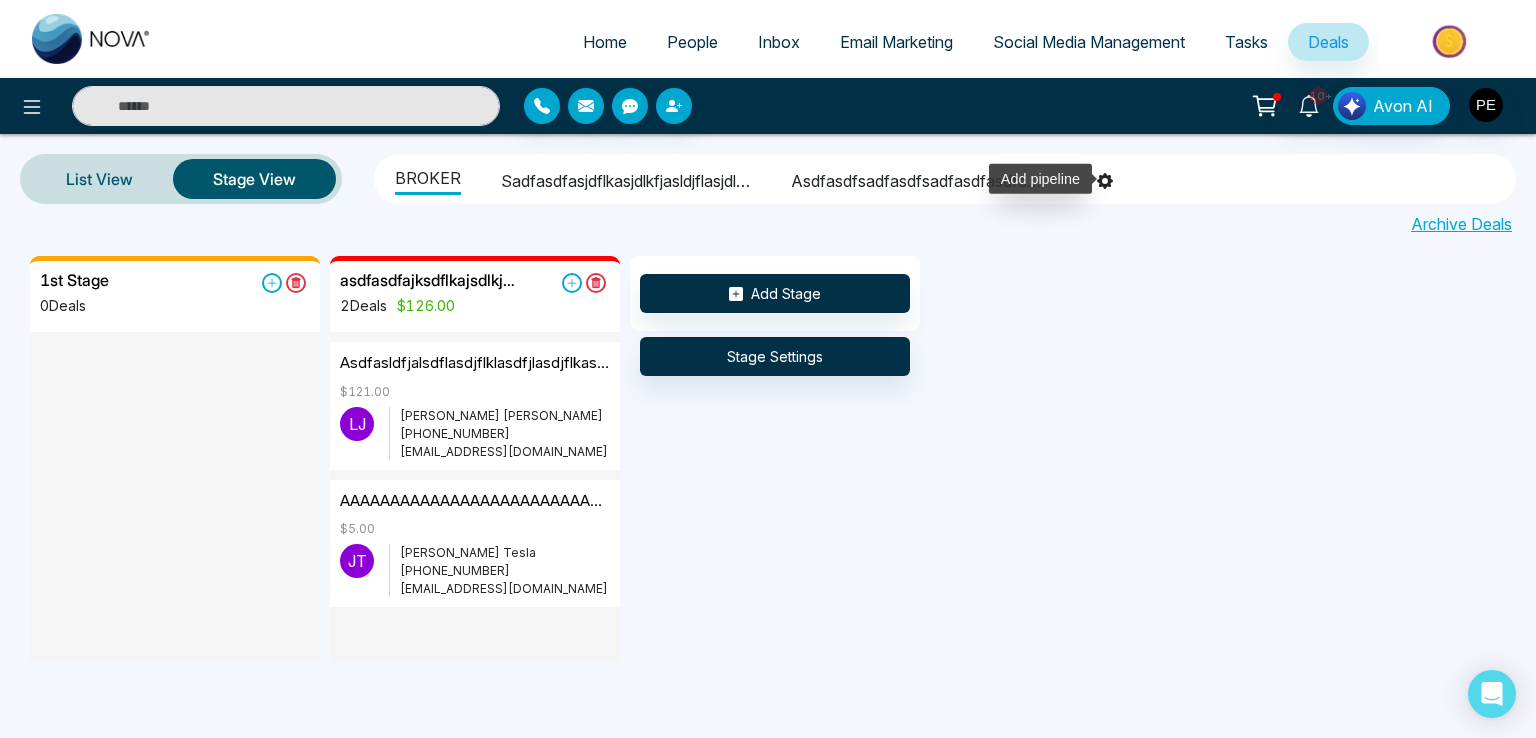 click 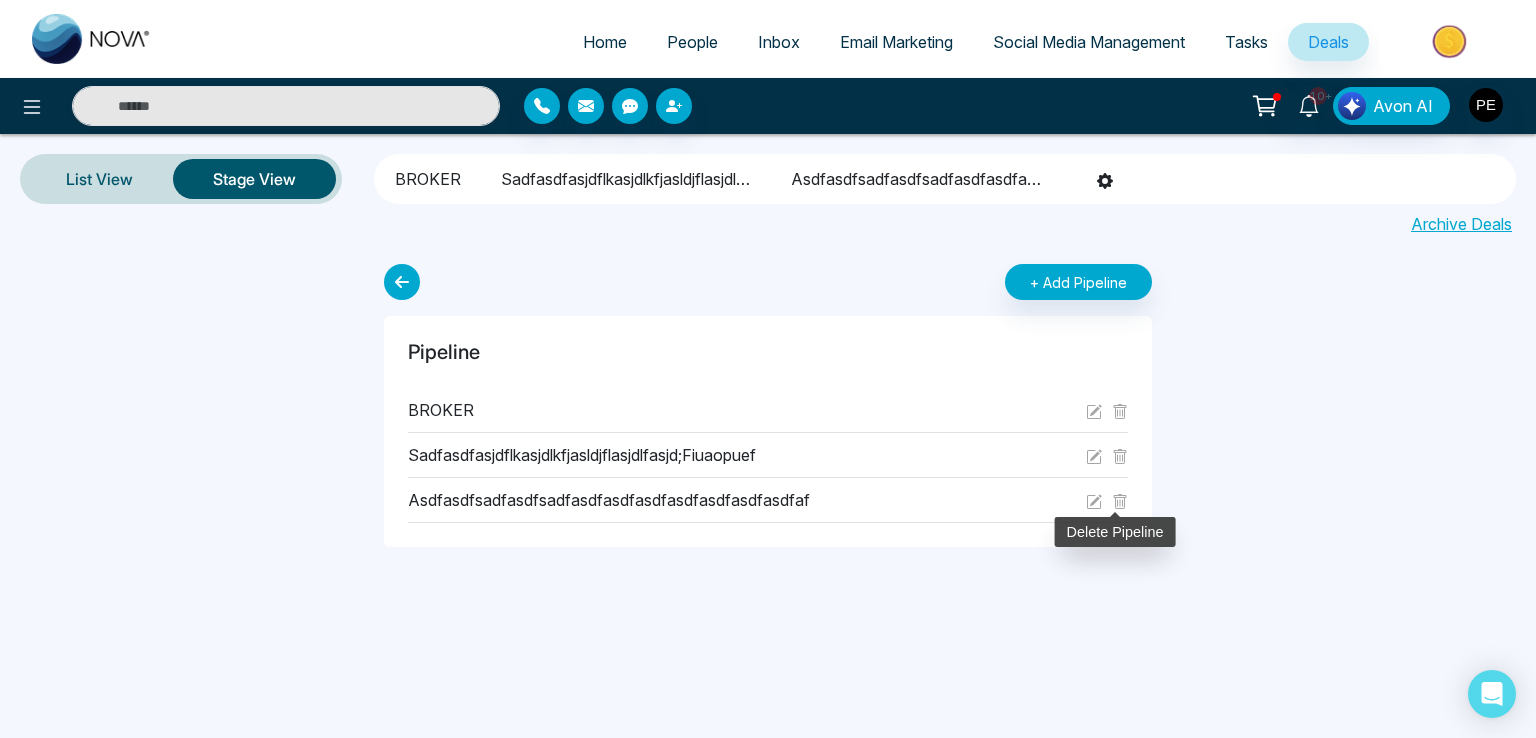 click 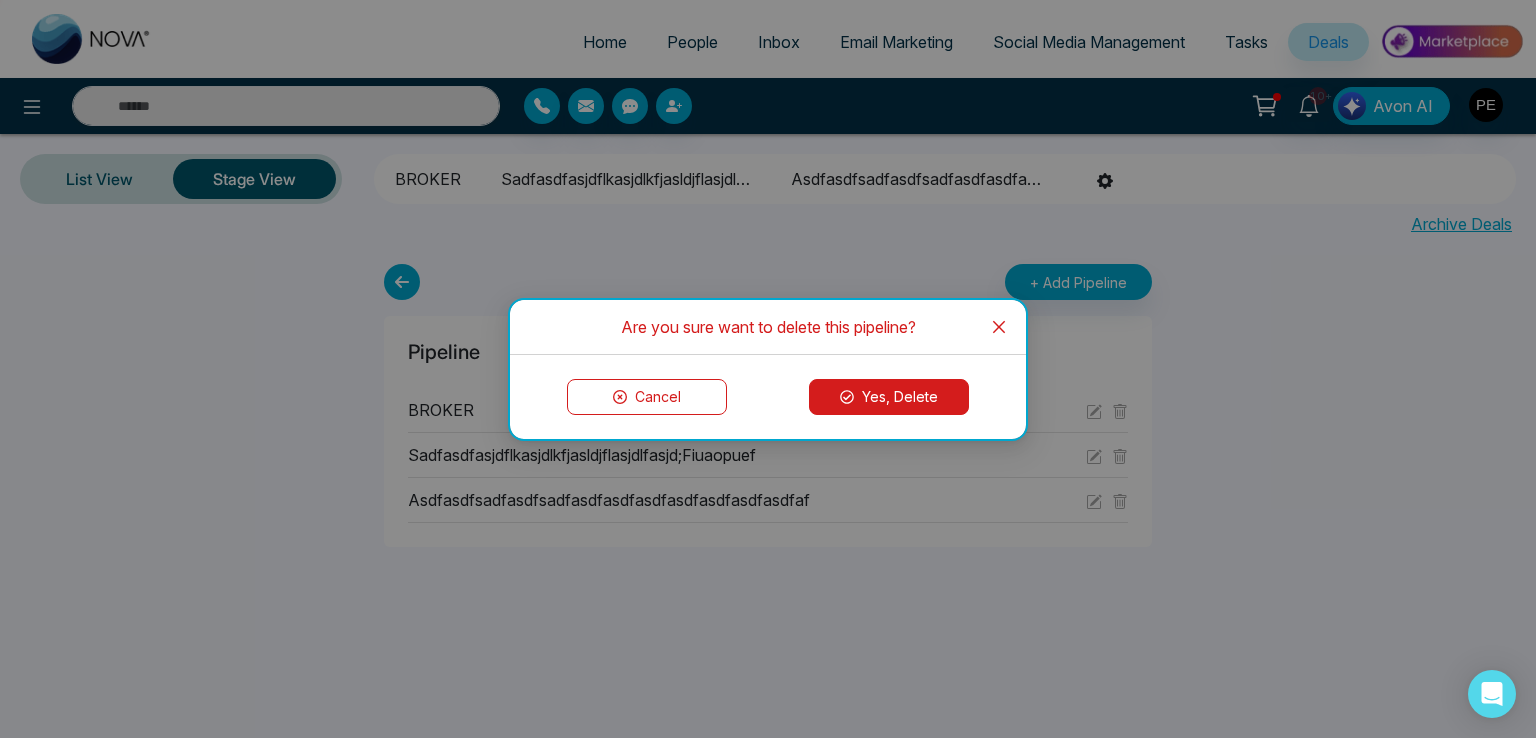 click on "Yes, Delete" at bounding box center [889, 397] 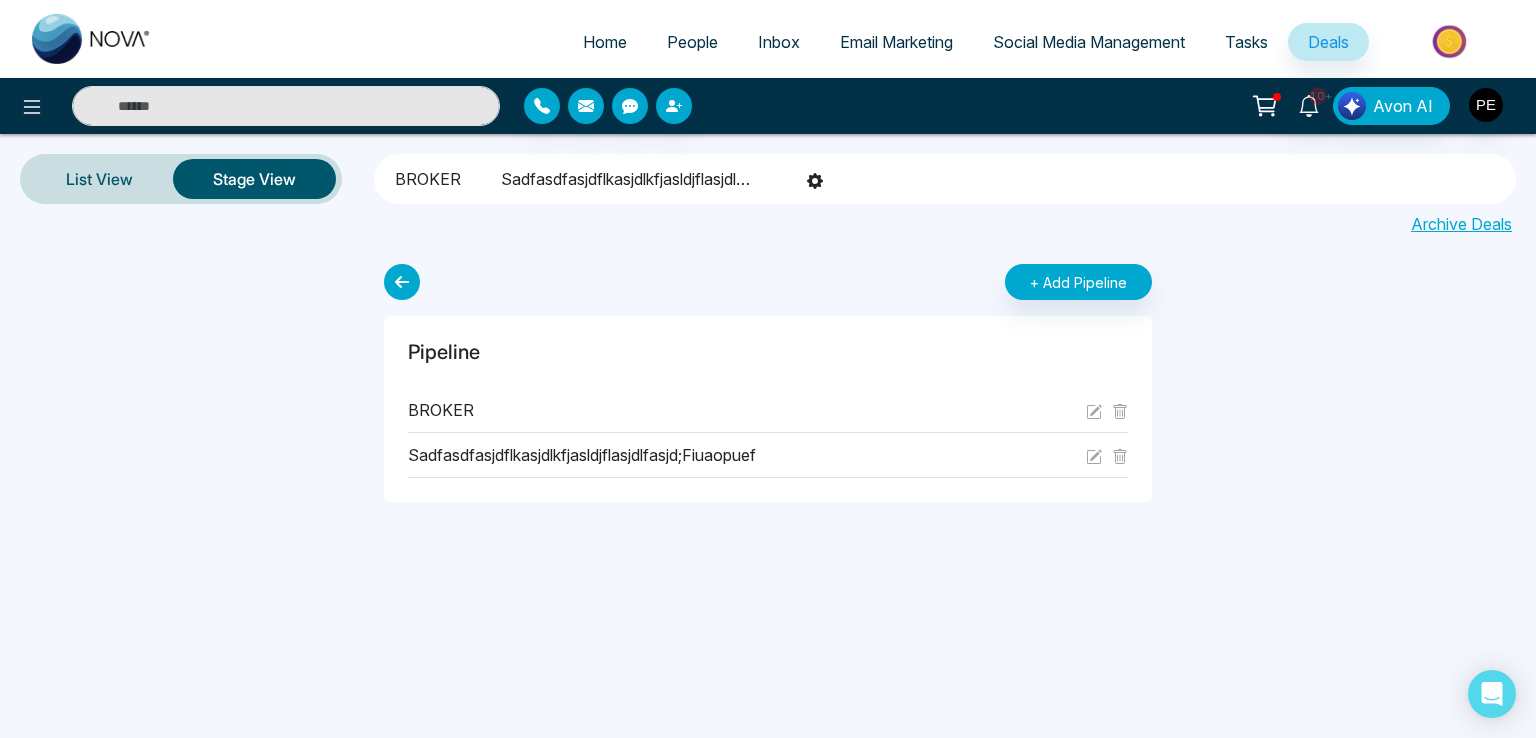 click on "Tasks" at bounding box center (1246, 42) 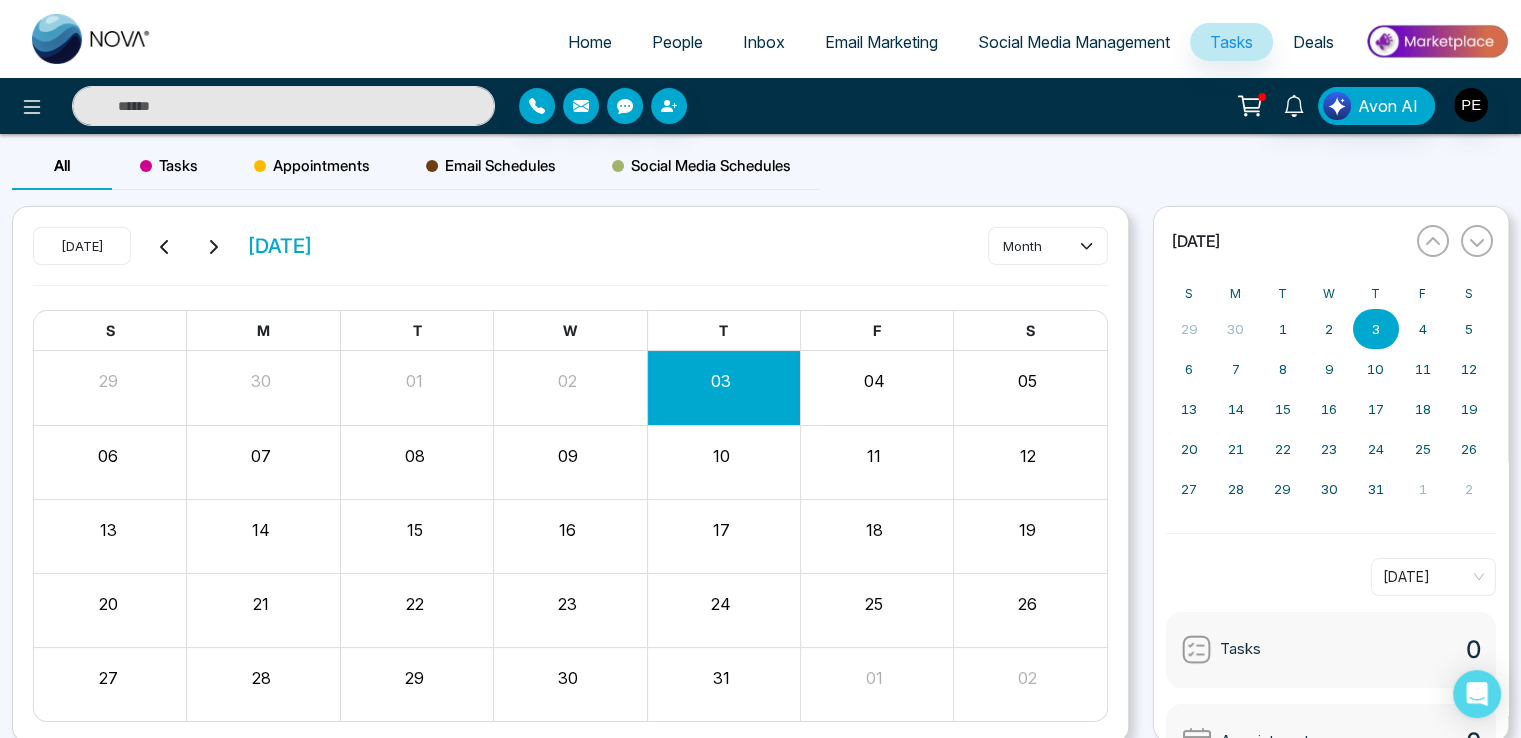 click on "Appointments" at bounding box center [312, 166] 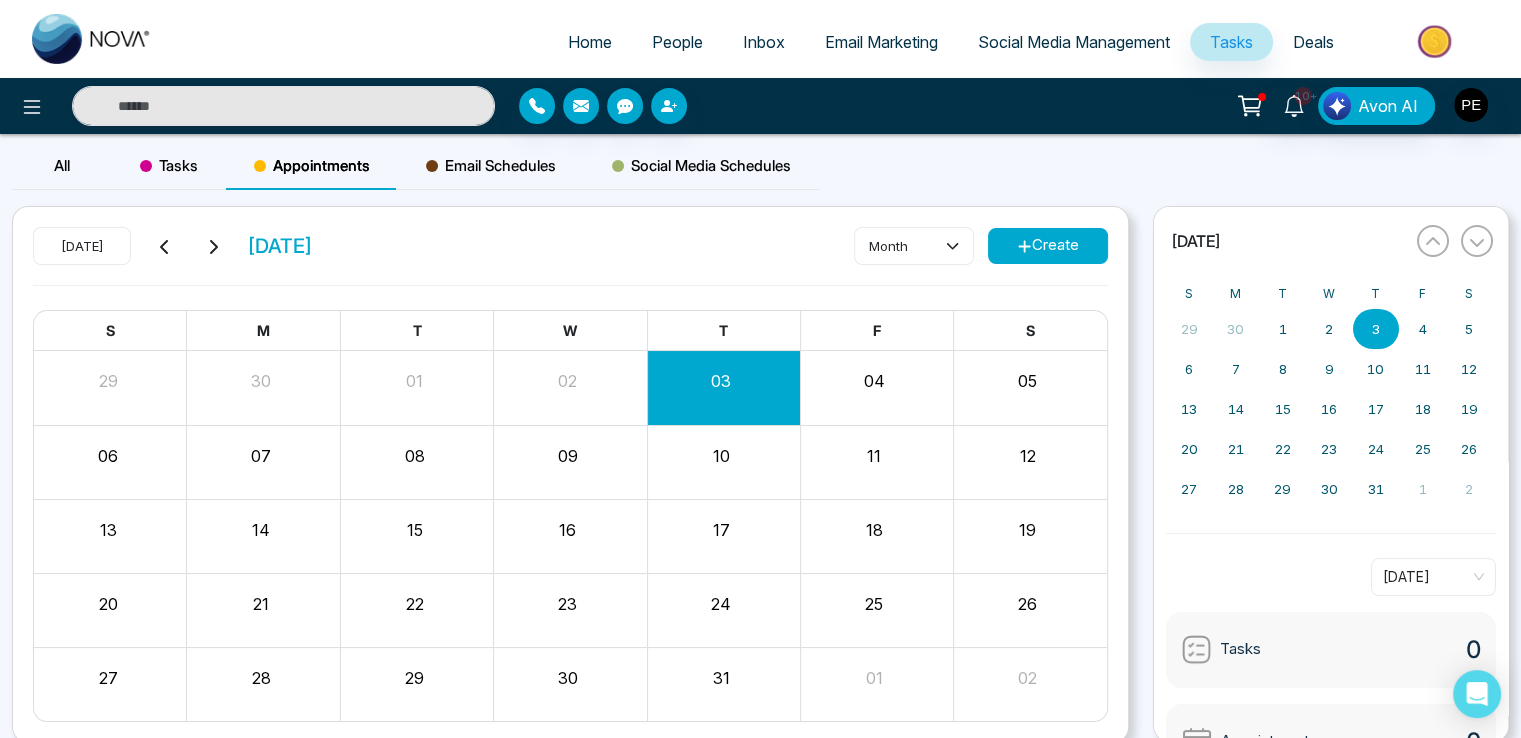 click 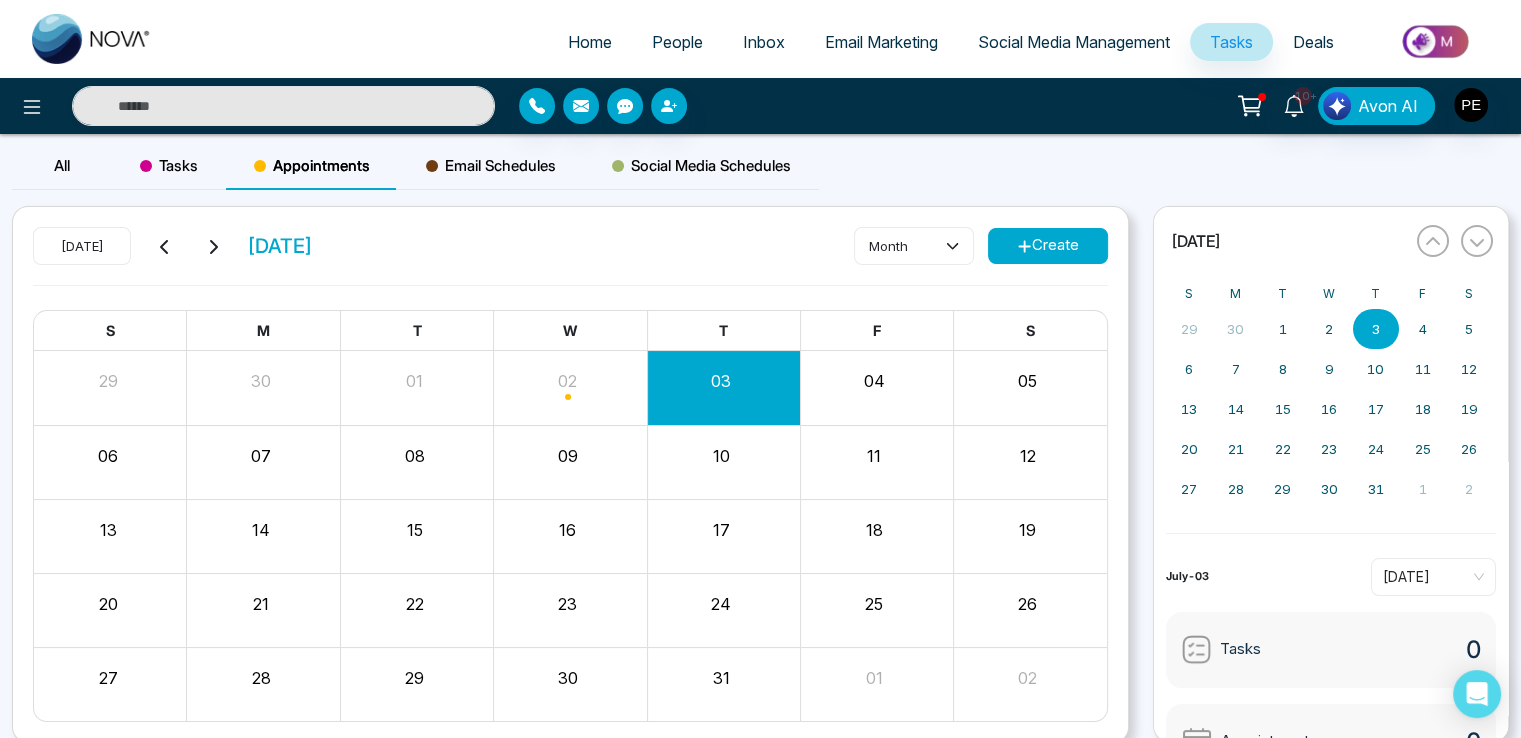 click 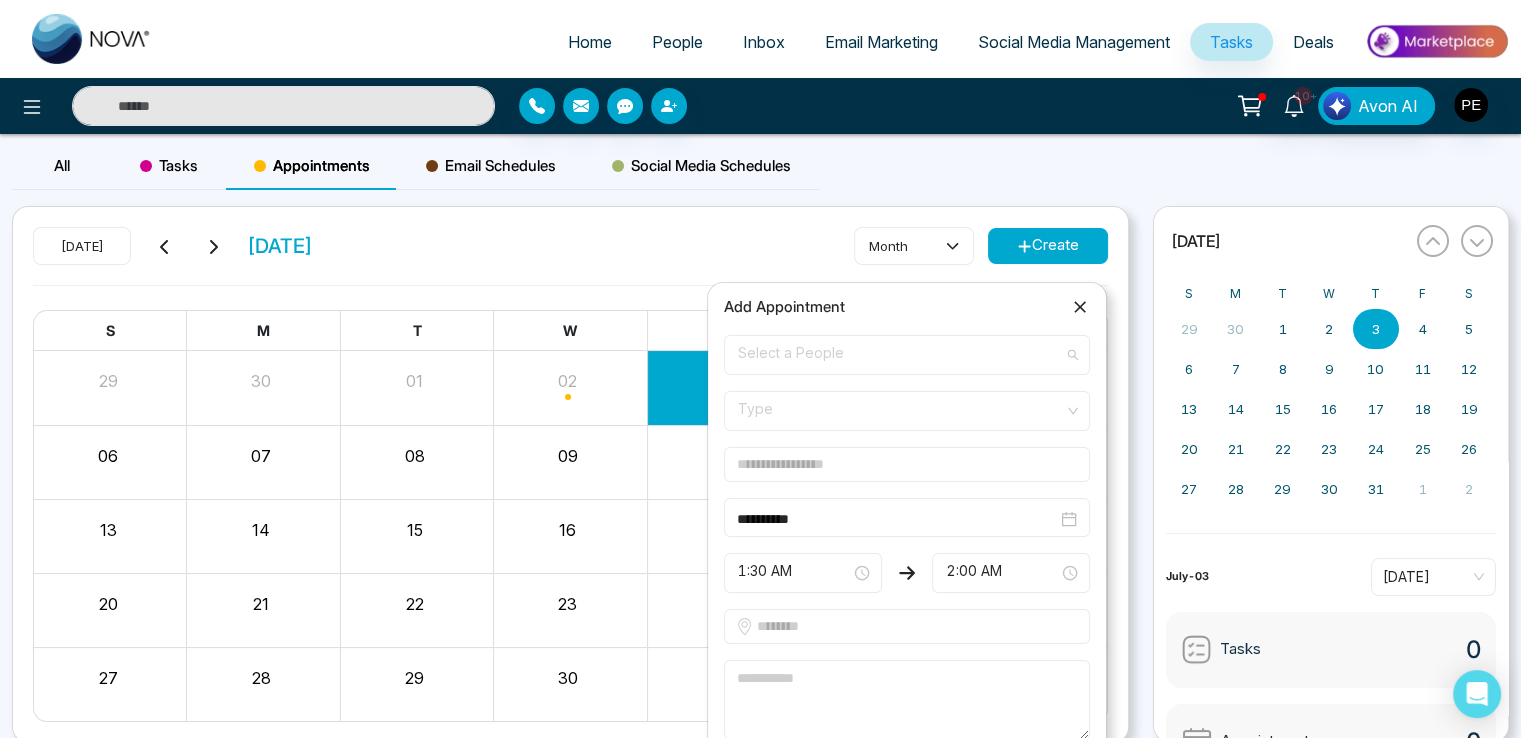 click on "Select a People" at bounding box center (907, 355) 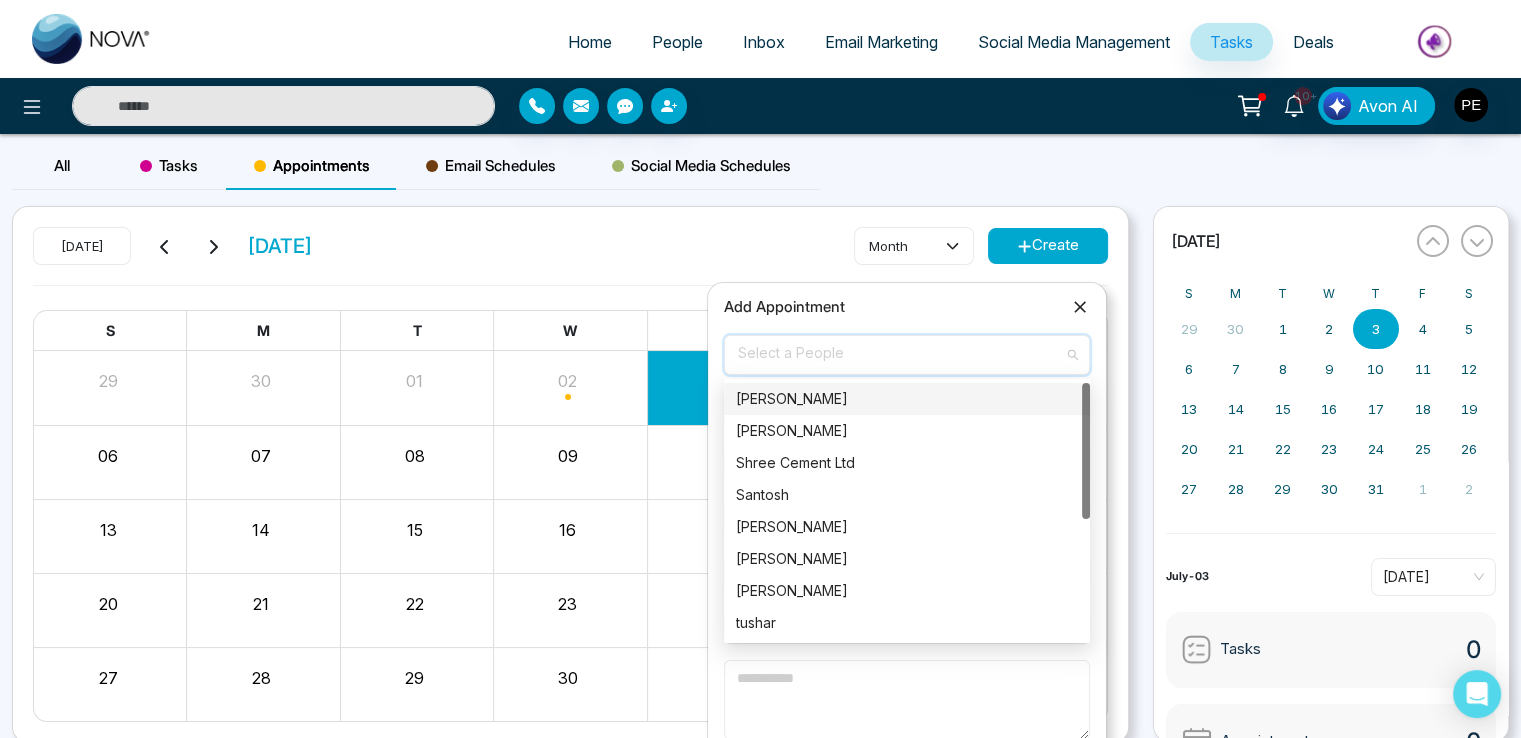 click on "[PERSON_NAME]" at bounding box center (907, 399) 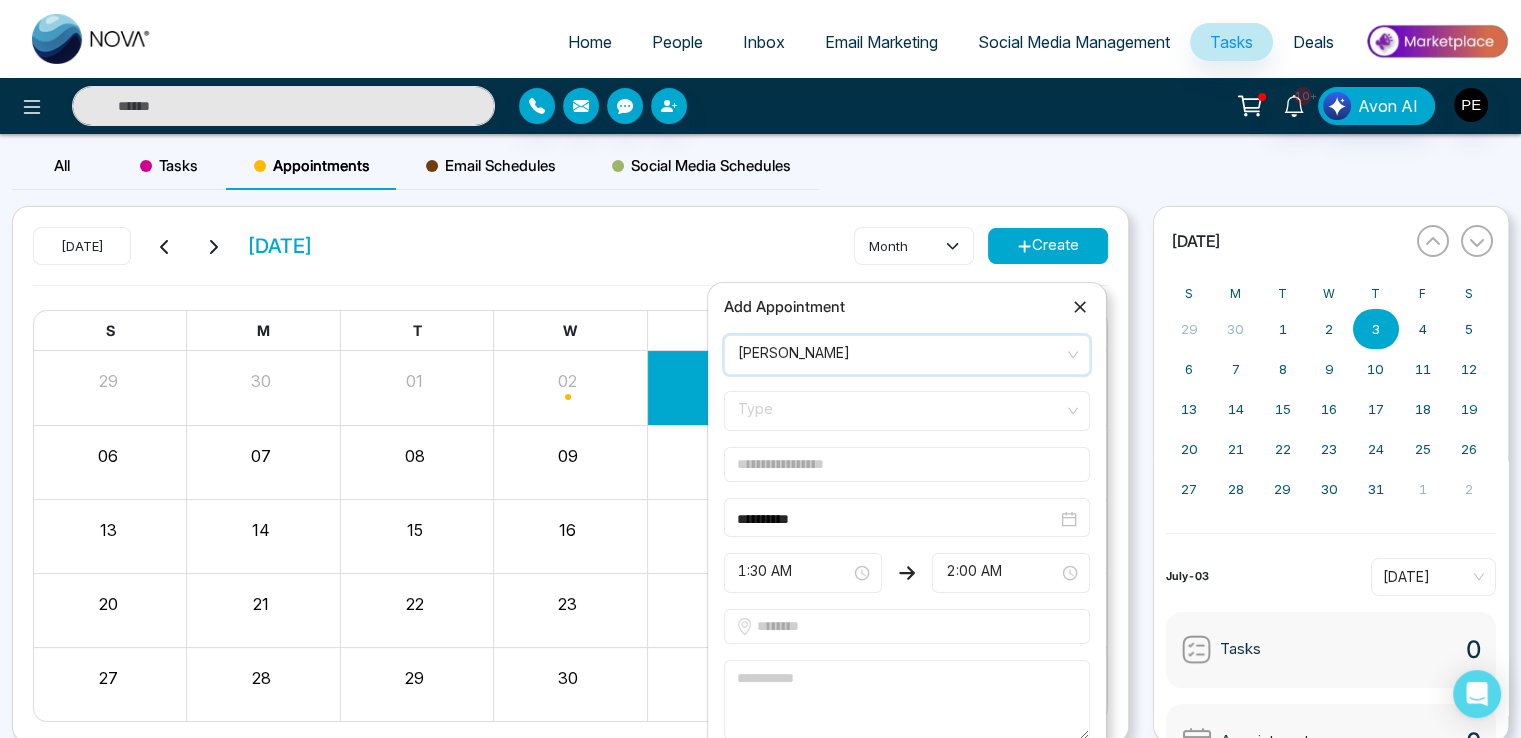 click on "Type" at bounding box center [907, 411] 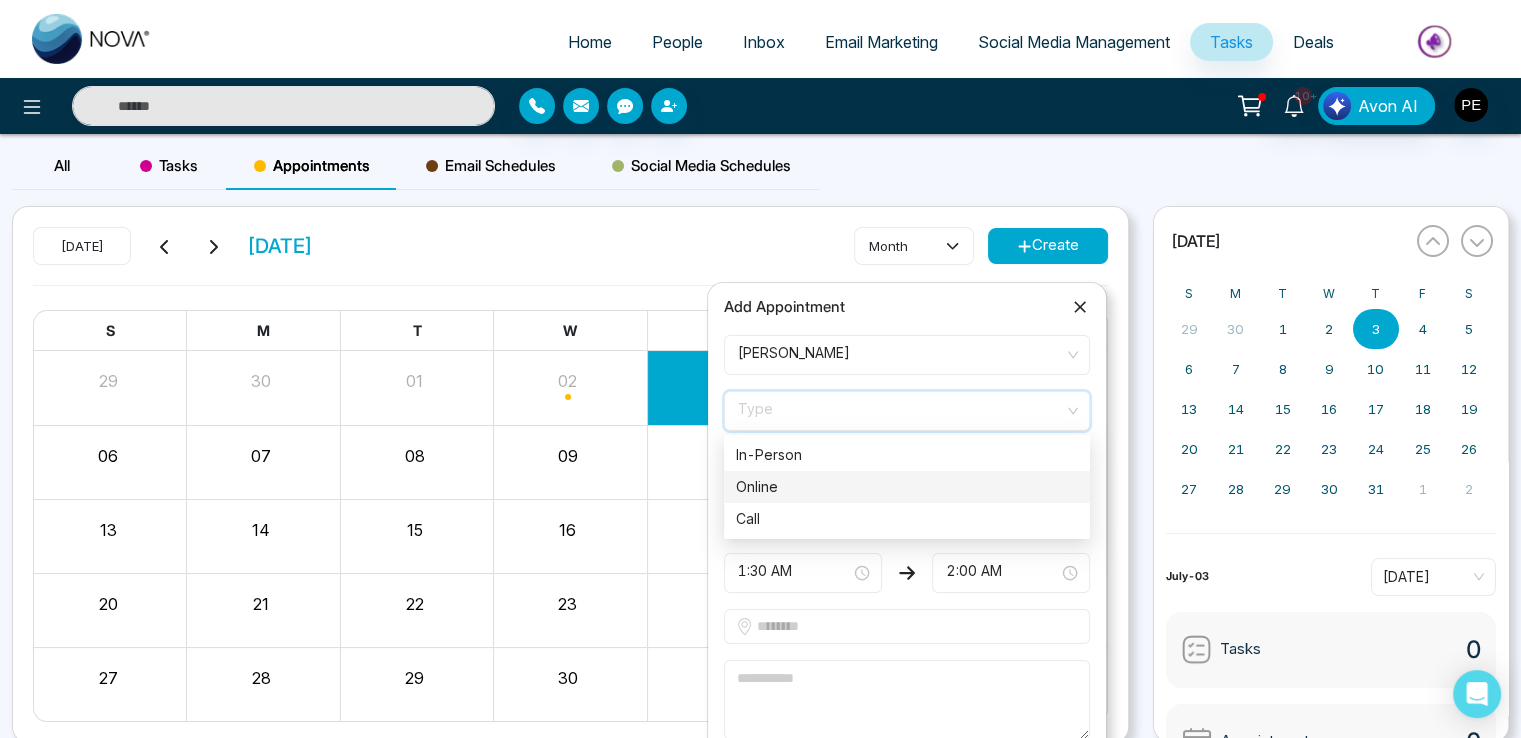 click on "Online" at bounding box center [907, 487] 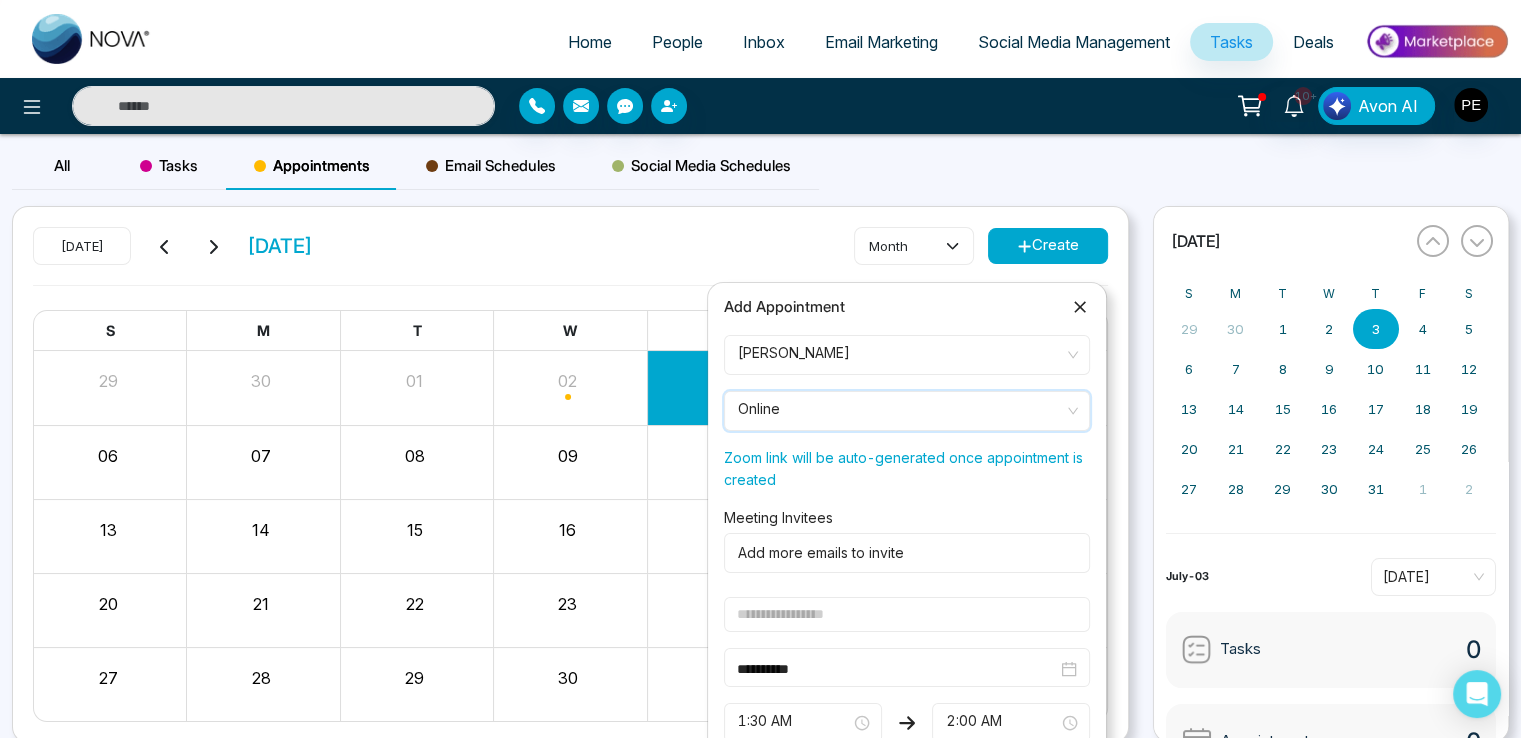 click at bounding box center [903, 553] 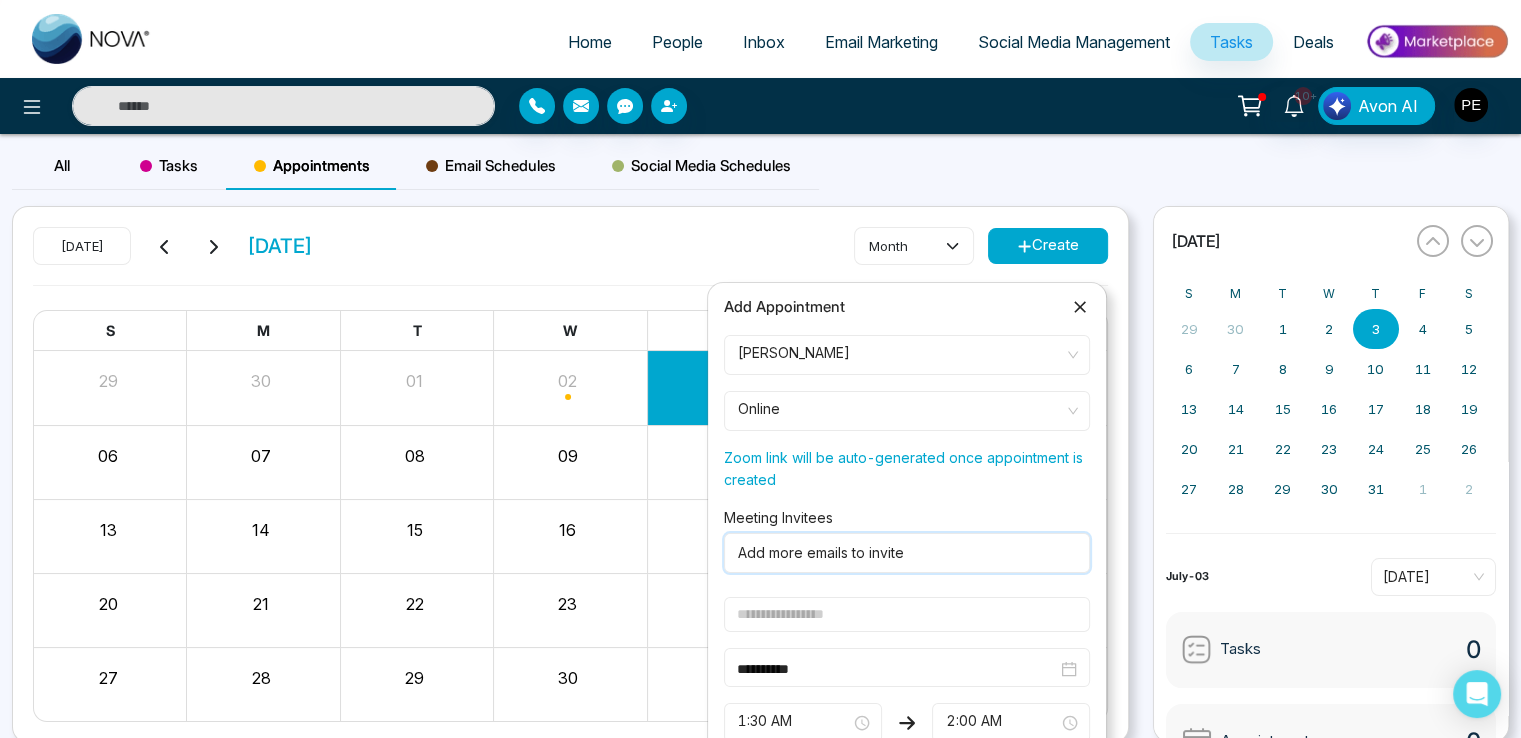 click at bounding box center (903, 553) 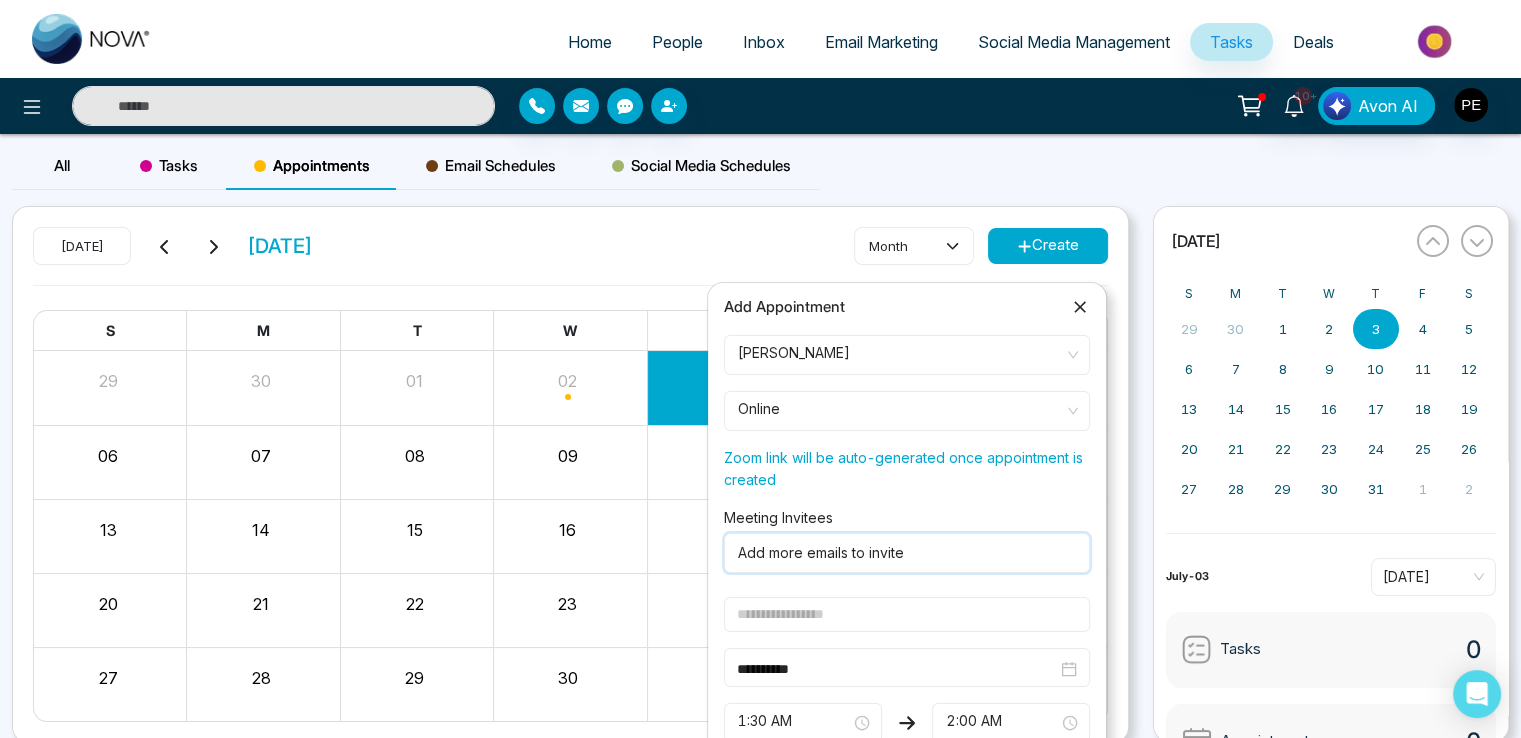 click at bounding box center (903, 553) 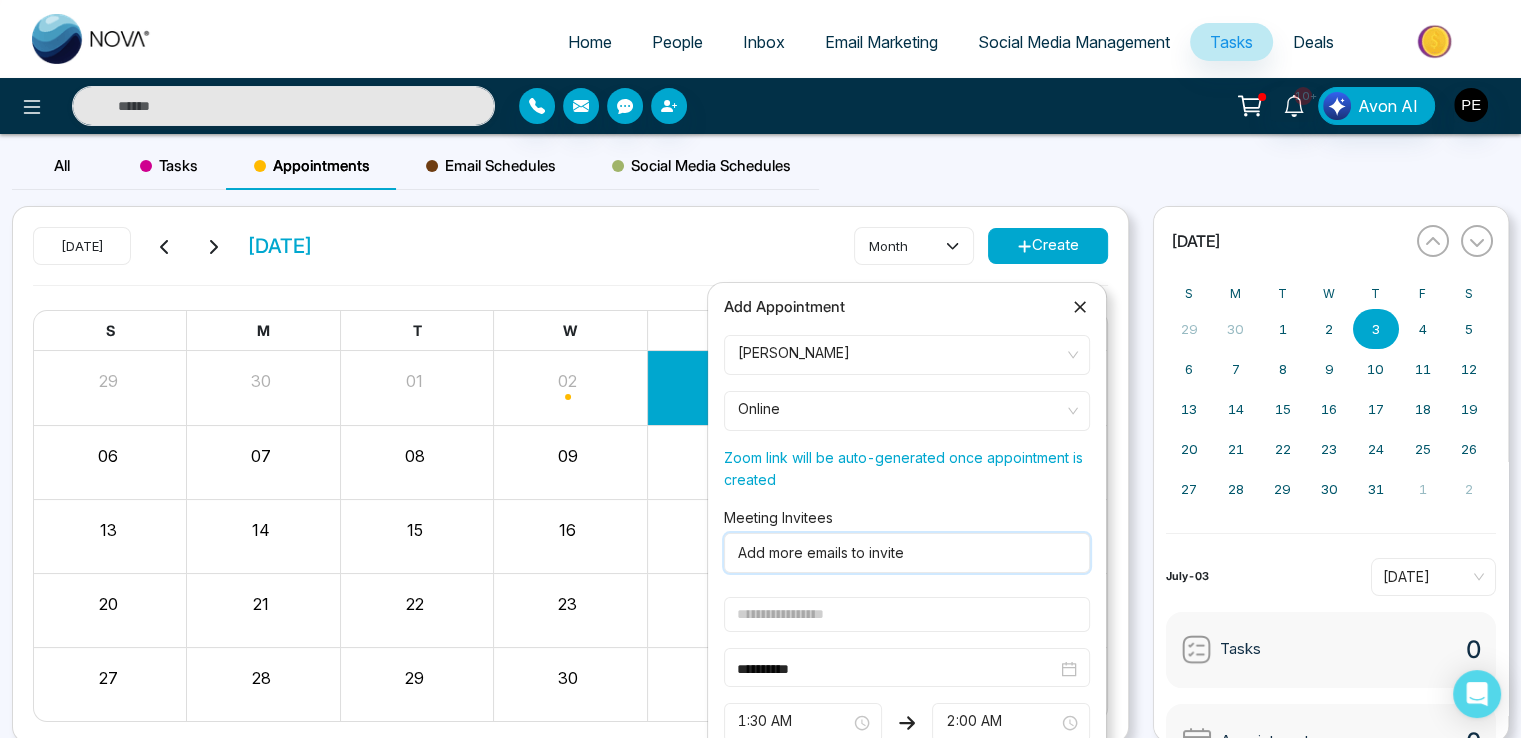 type on "*" 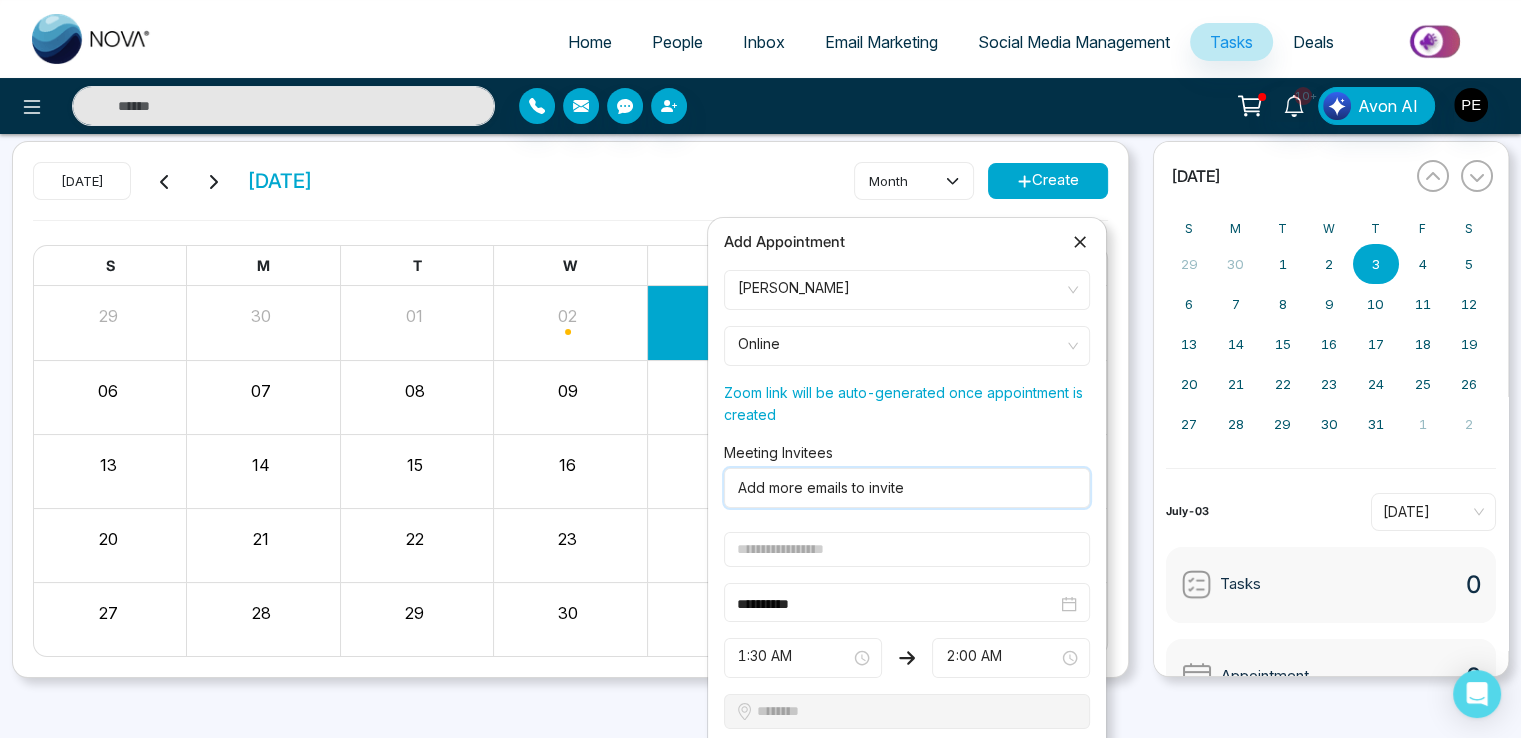 scroll, scrollTop: 100, scrollLeft: 0, axis: vertical 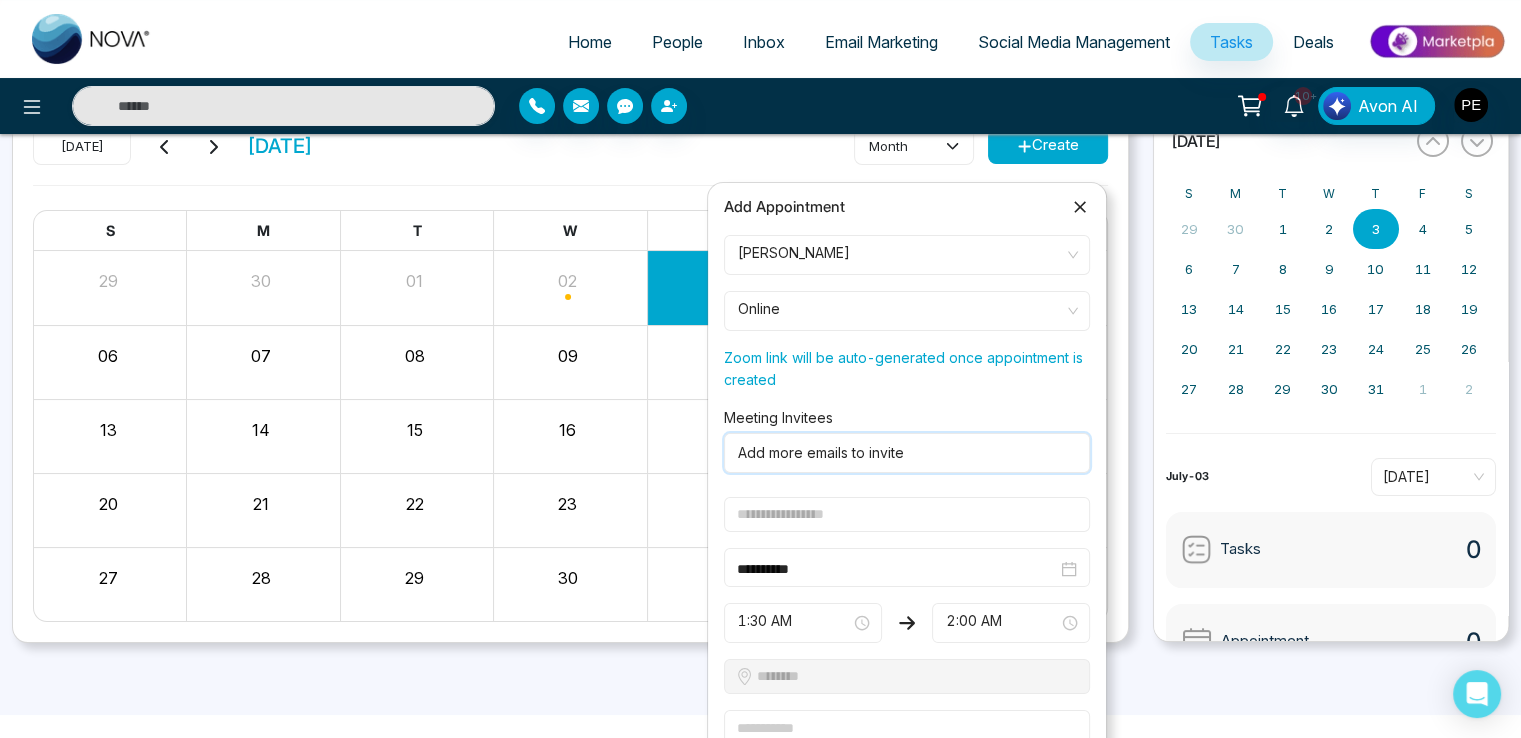 click at bounding box center (903, 453) 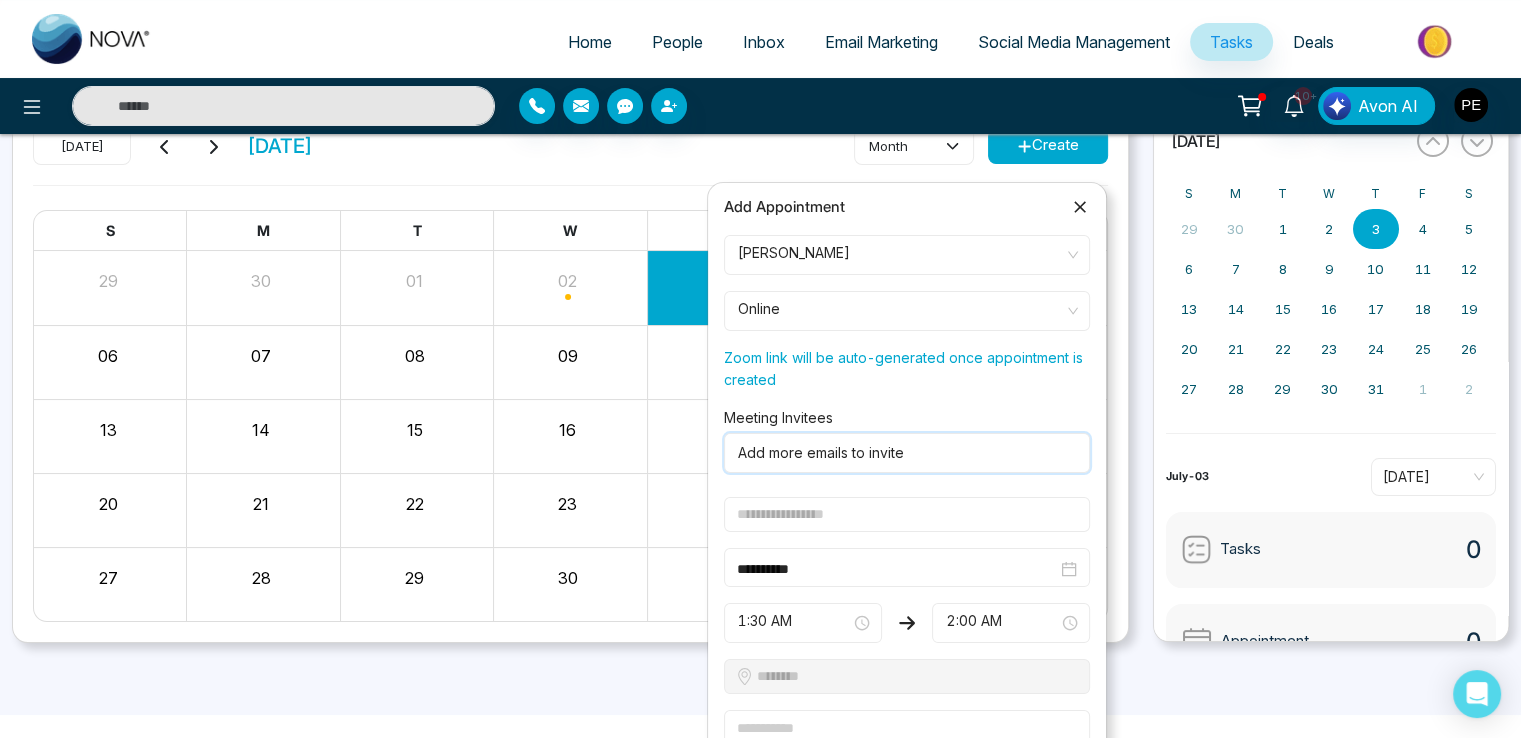 click at bounding box center [903, 453] 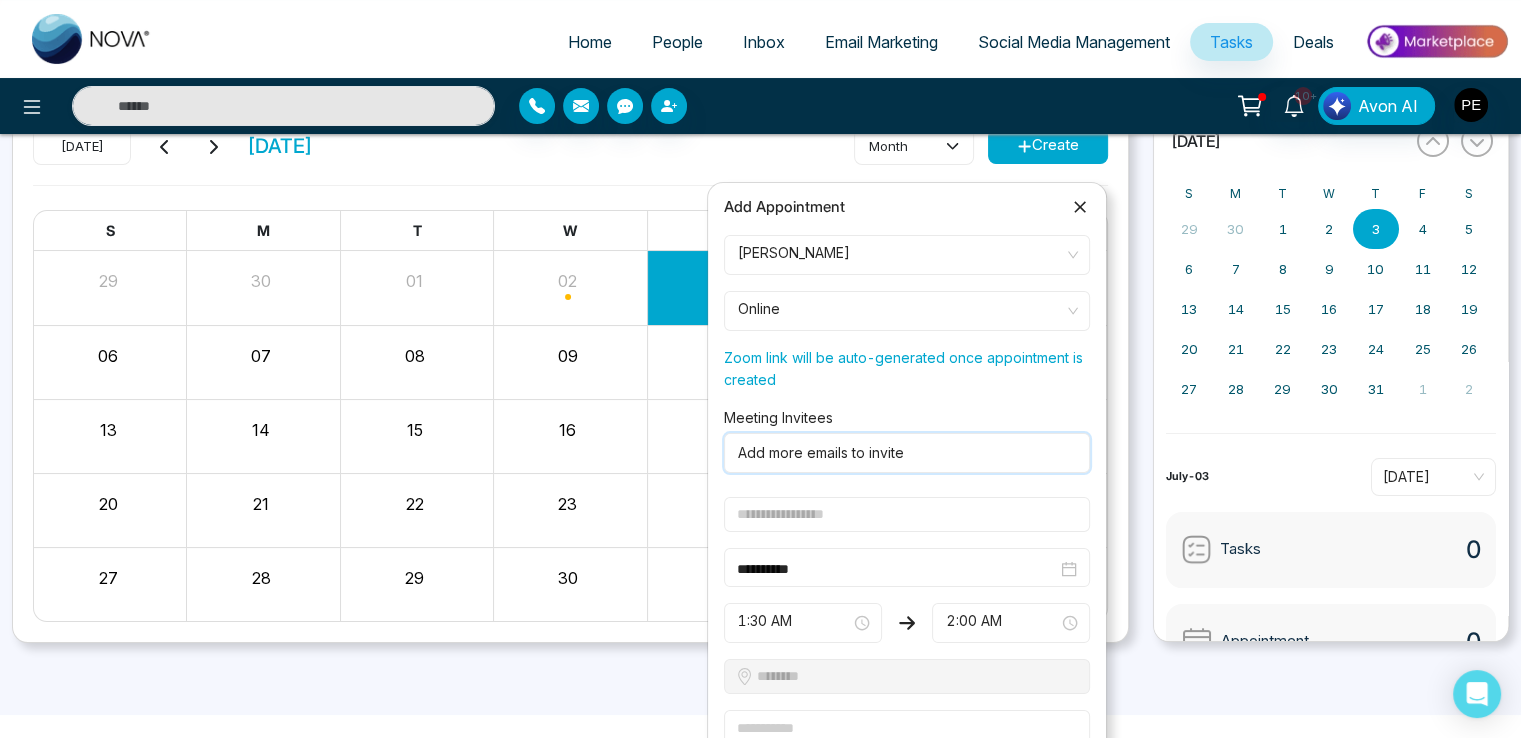 click at bounding box center [903, 453] 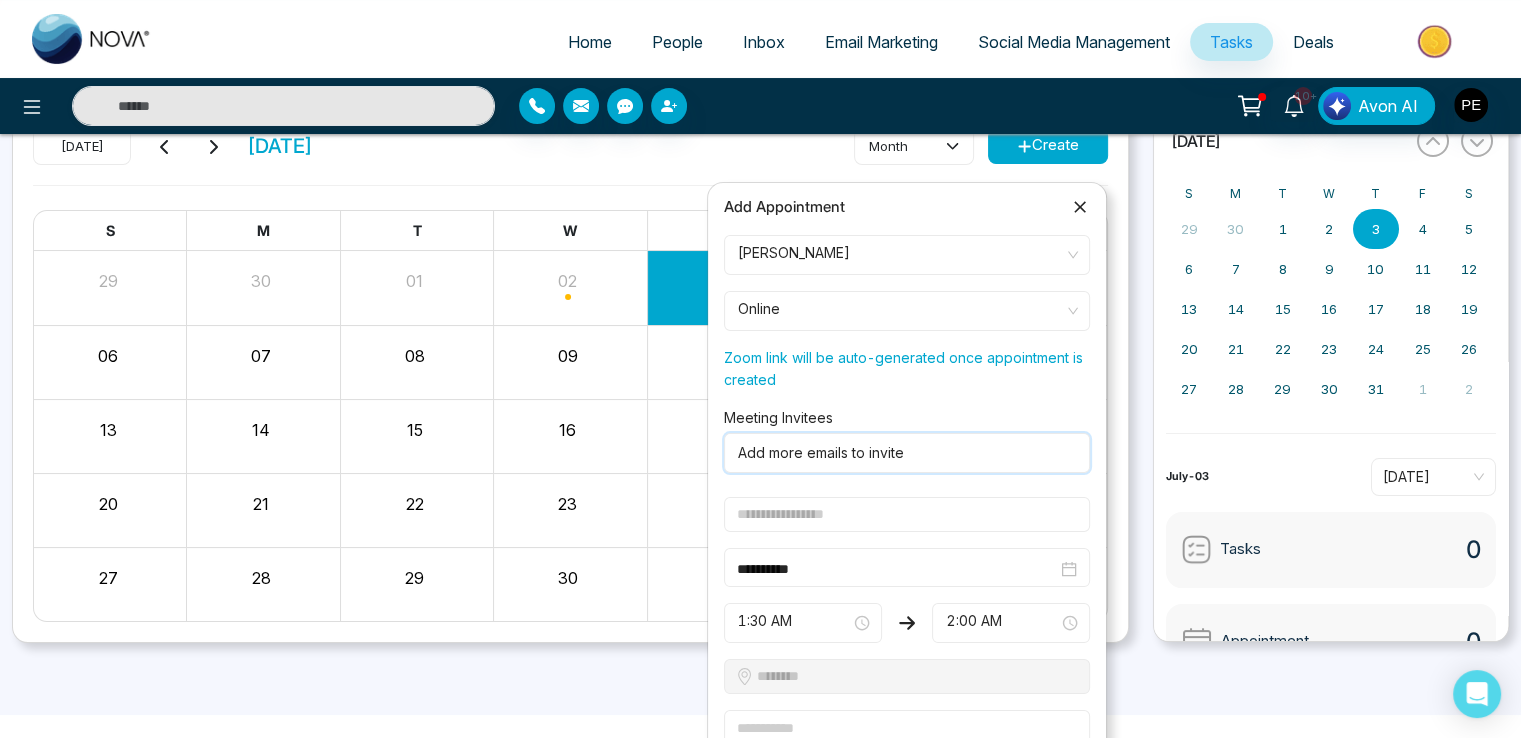 click on "Add more emails to invite" at bounding box center (907, 453) 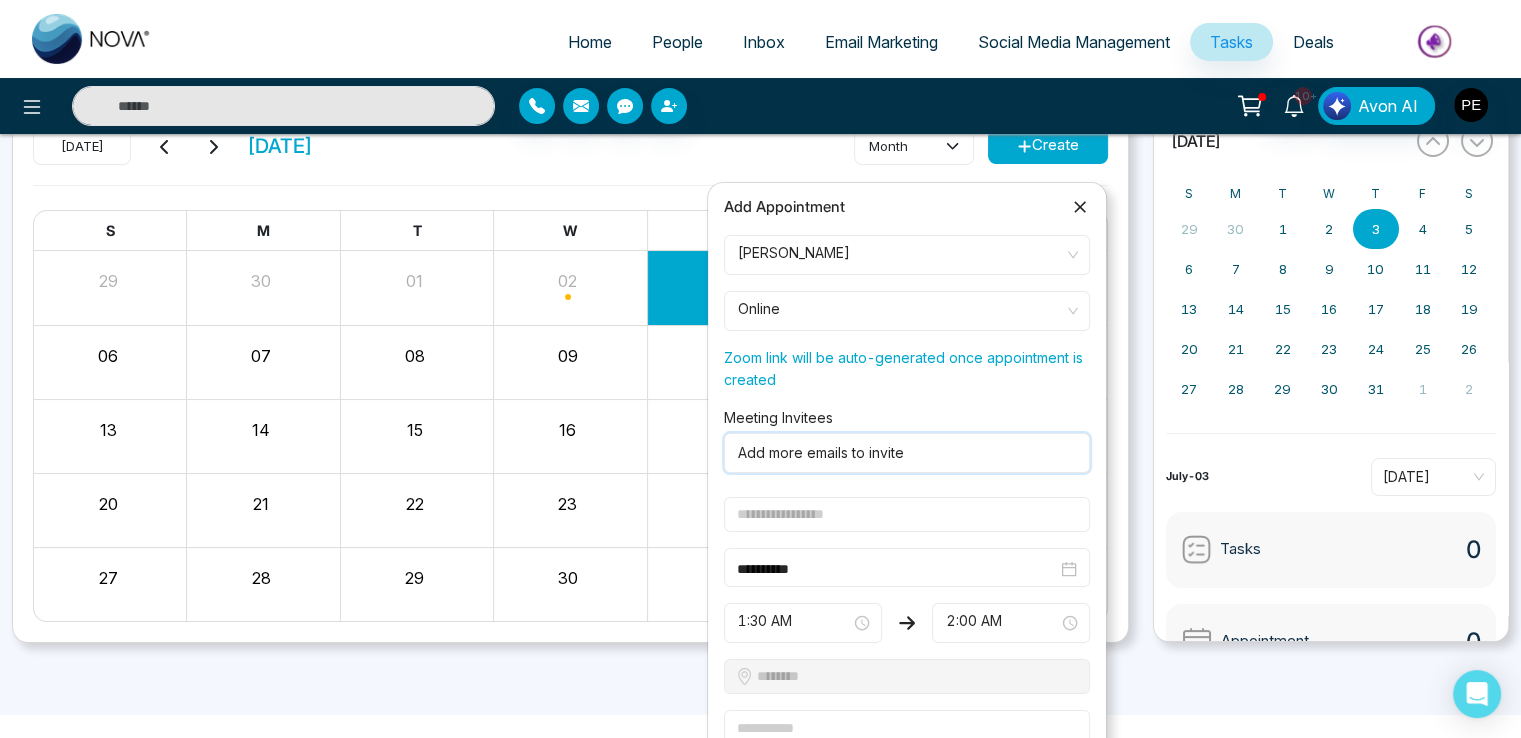 click at bounding box center [903, 453] 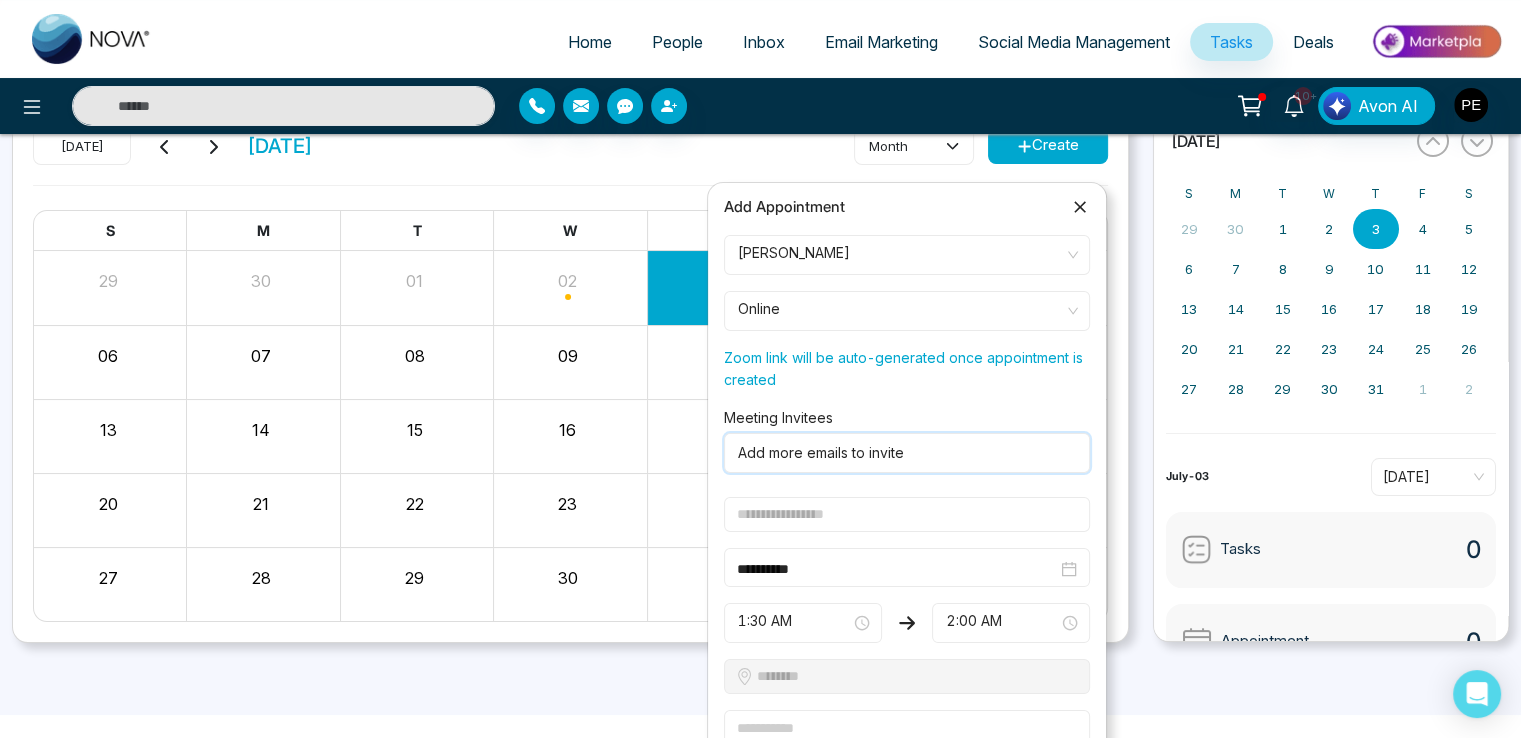 click at bounding box center (903, 453) 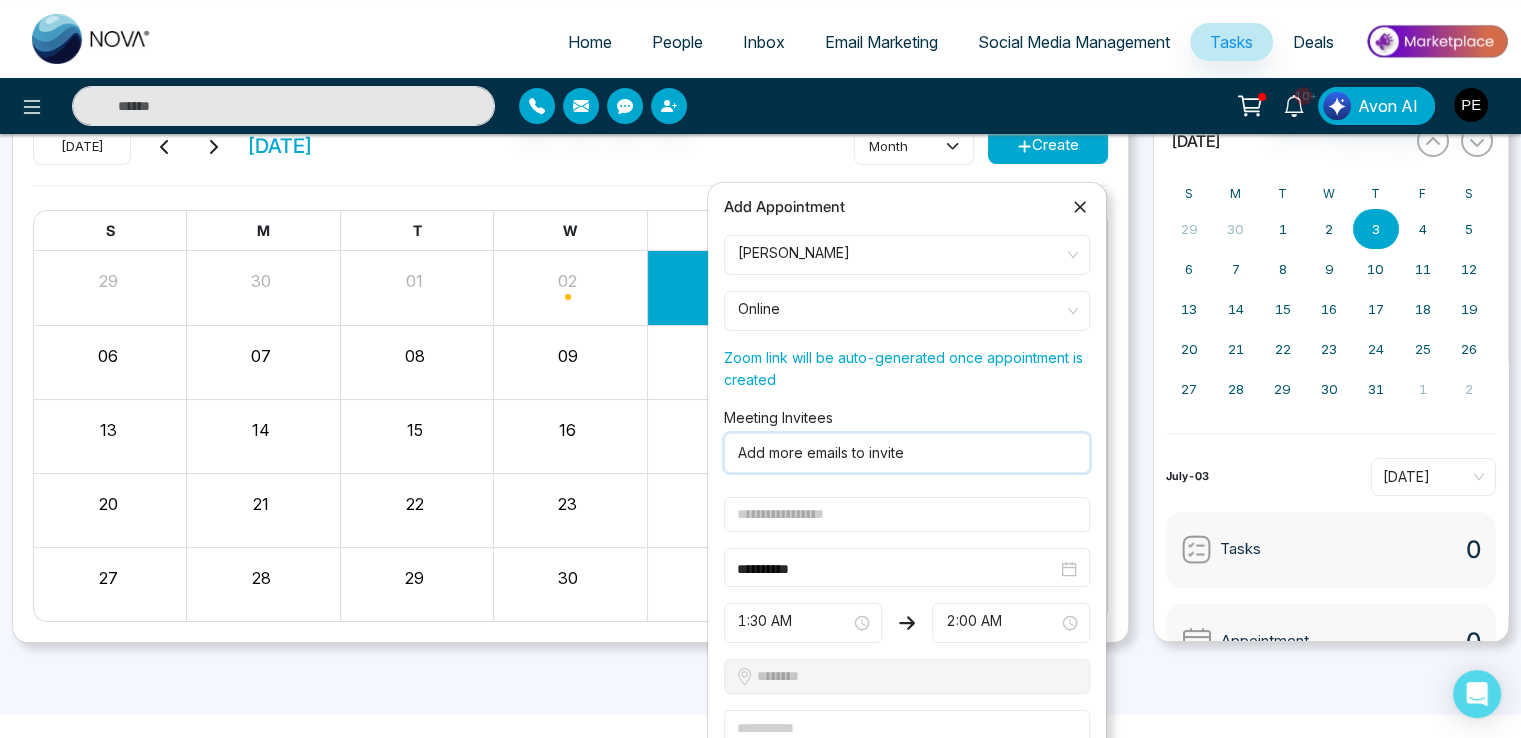 type on "*" 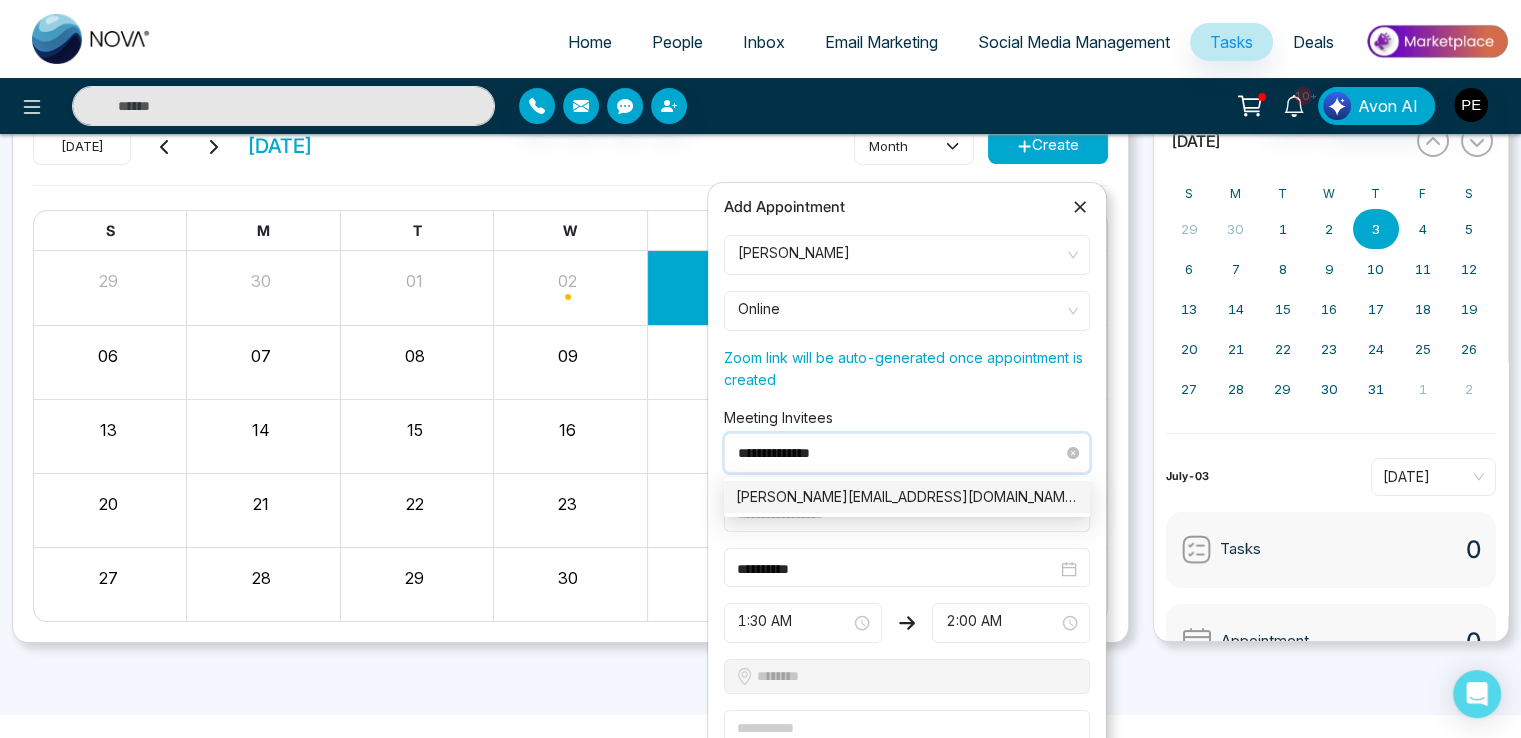 type on "**********" 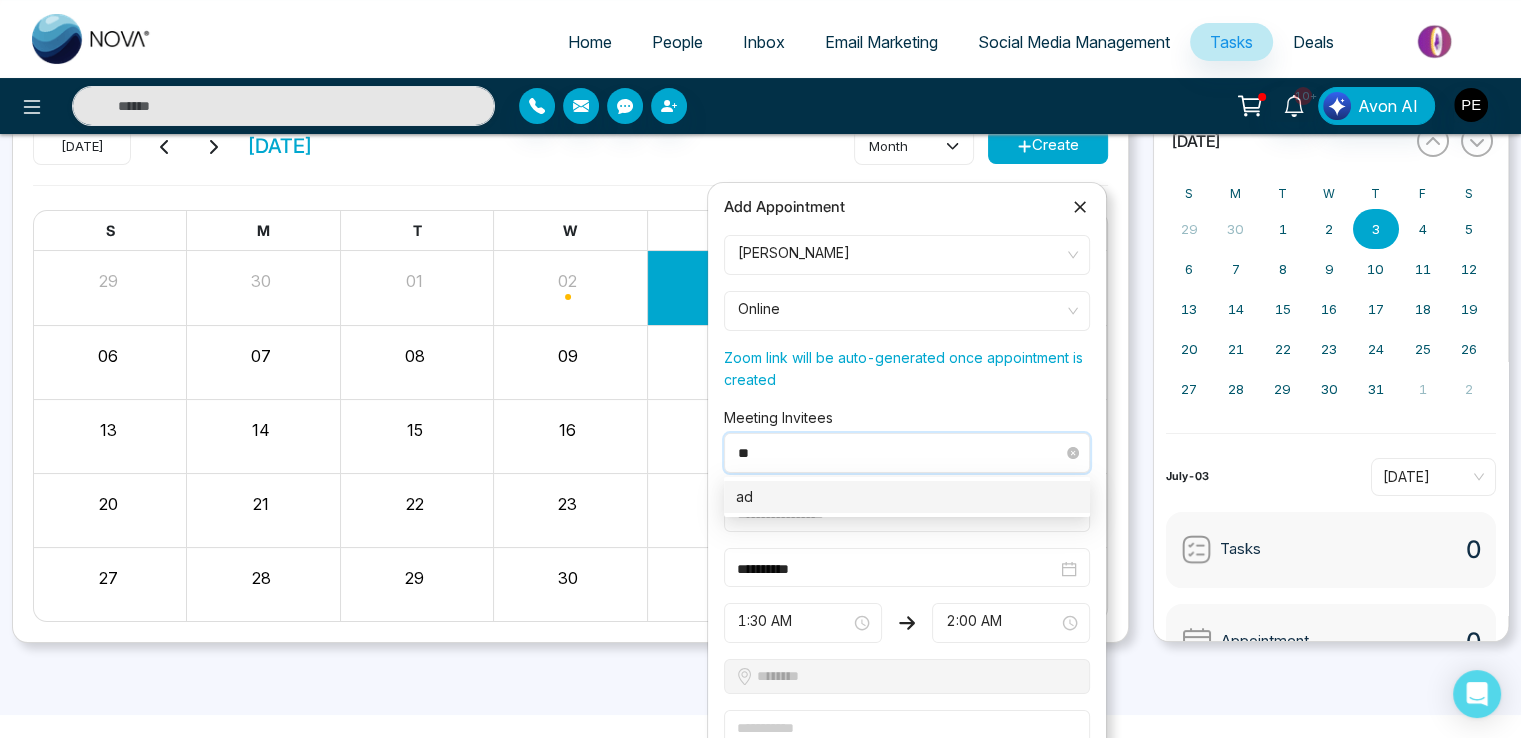 type on "*" 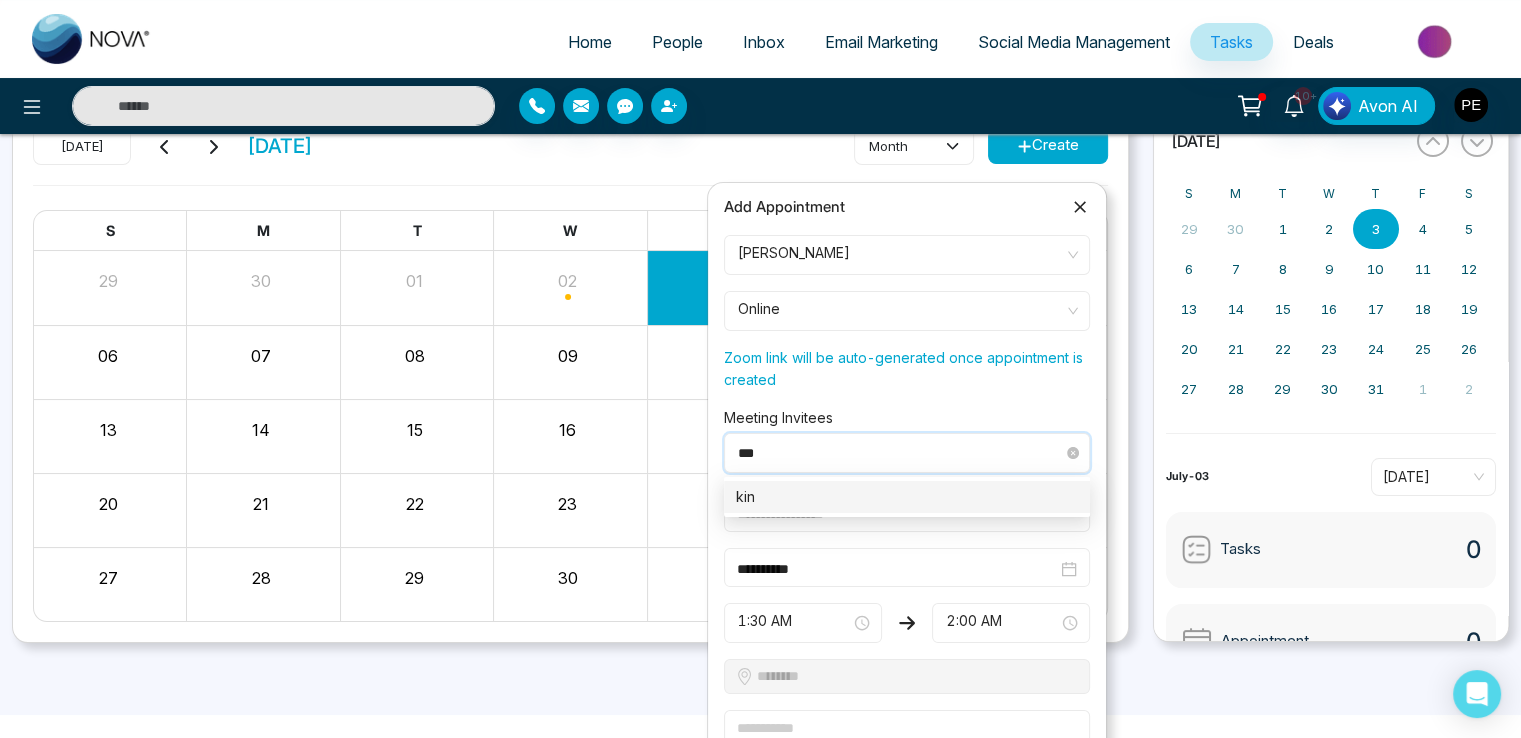 type on "****" 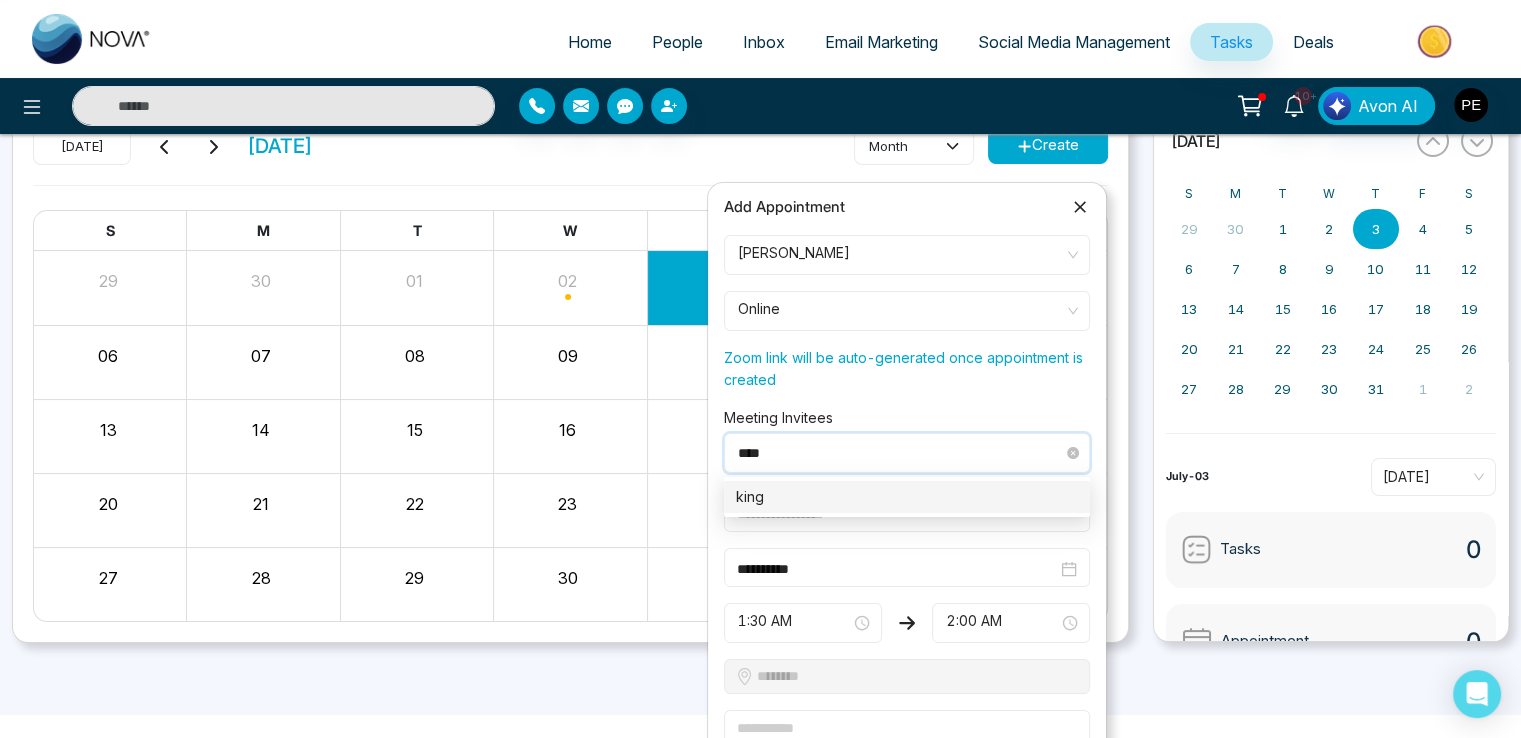 type 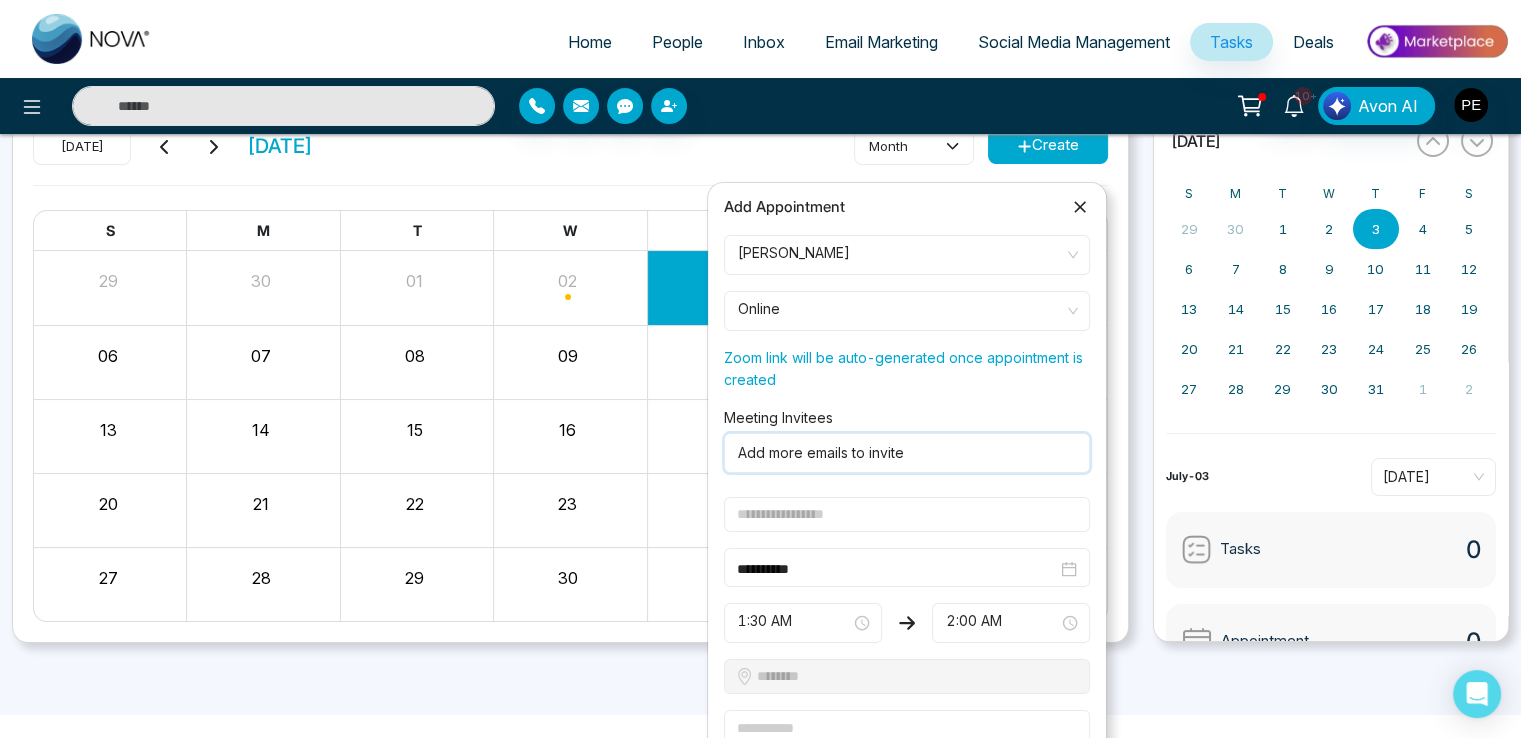 click at bounding box center [903, 453] 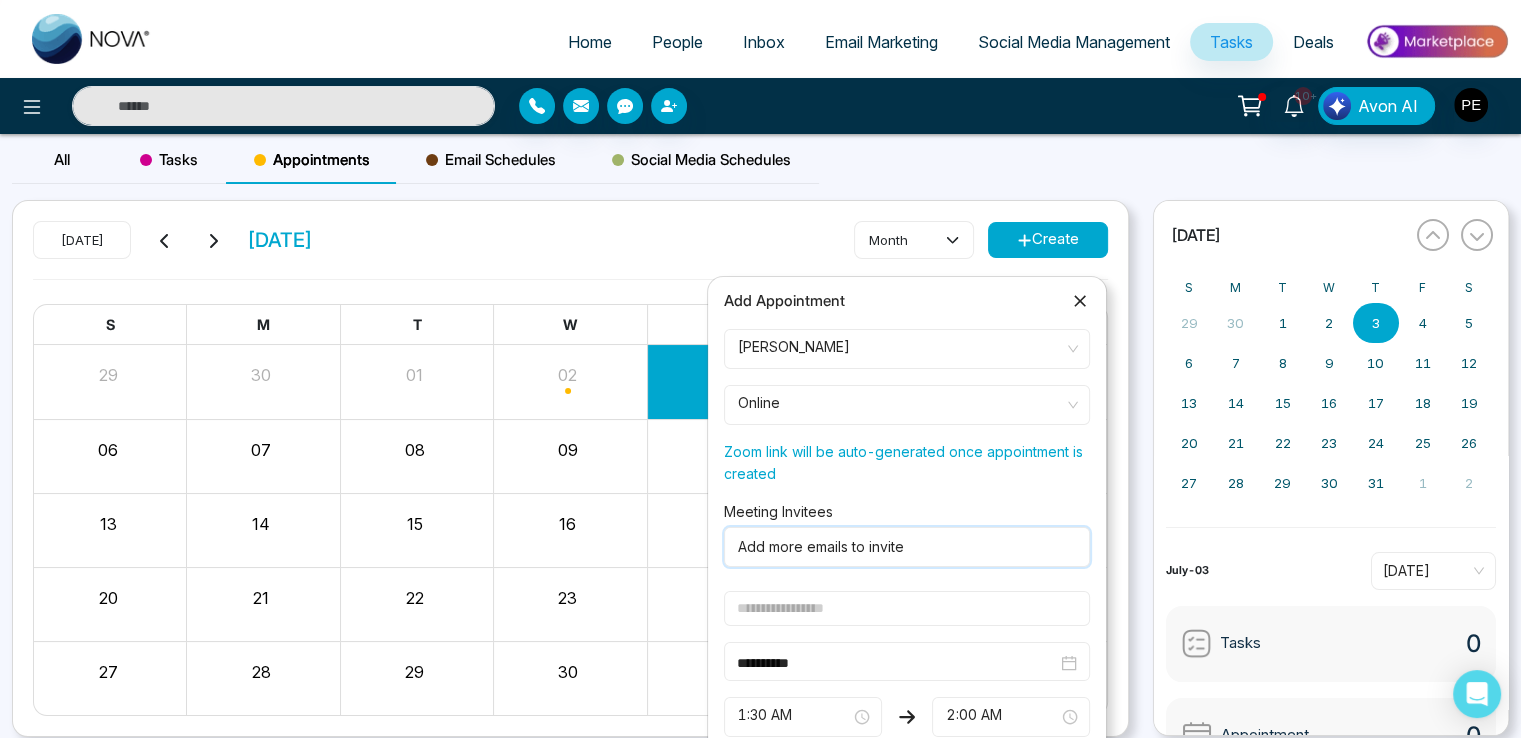 scroll, scrollTop: 0, scrollLeft: 0, axis: both 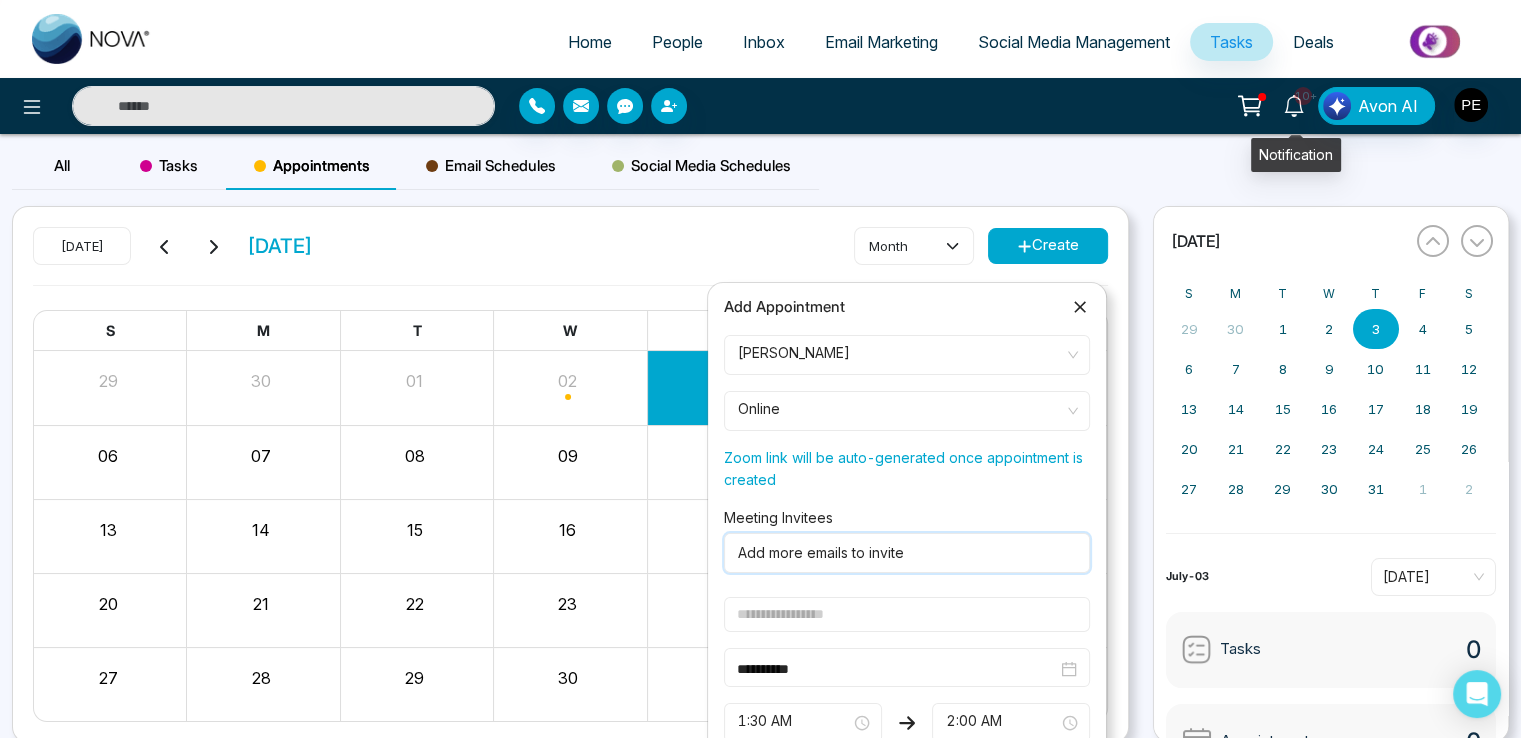 click 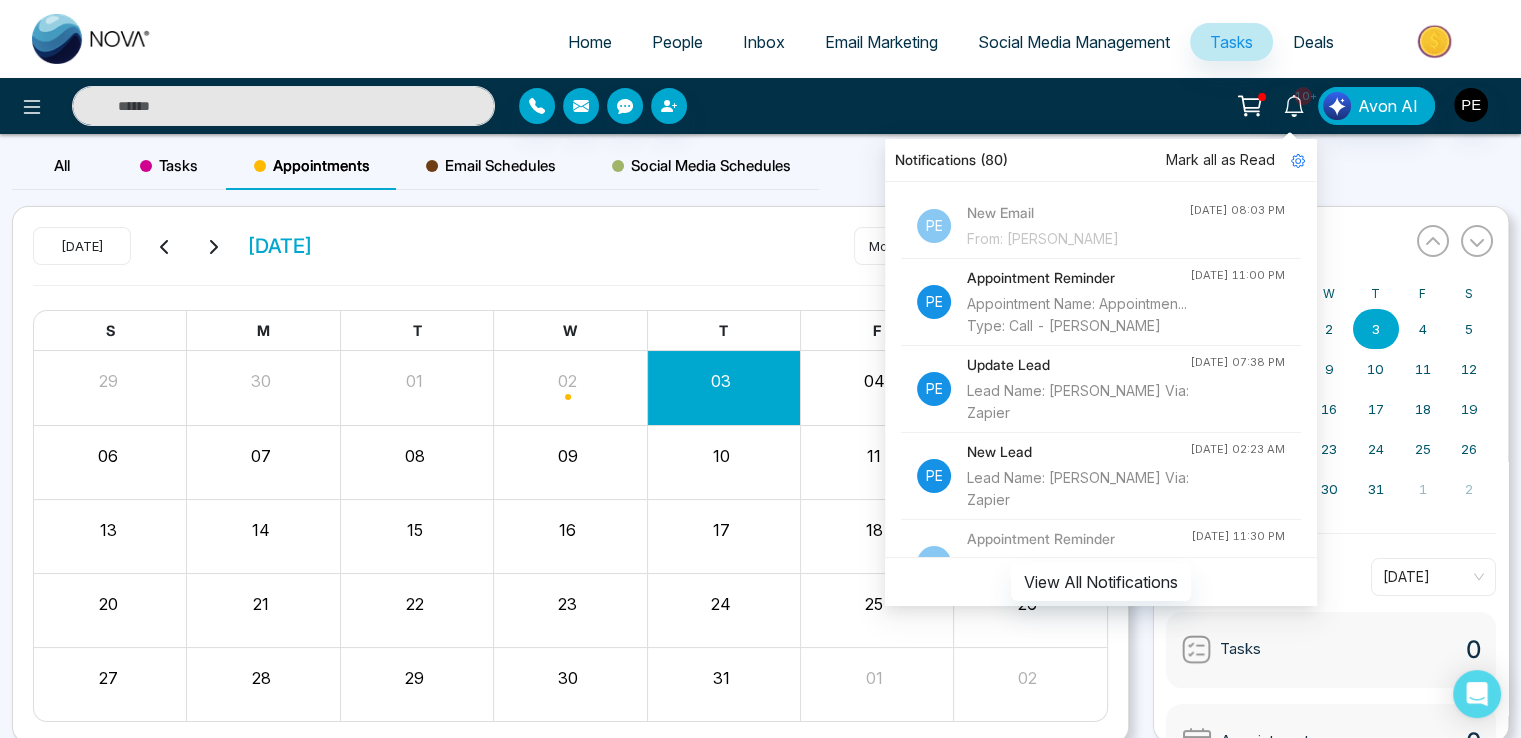 click on "From: [PERSON_NAME]" at bounding box center [1078, 239] 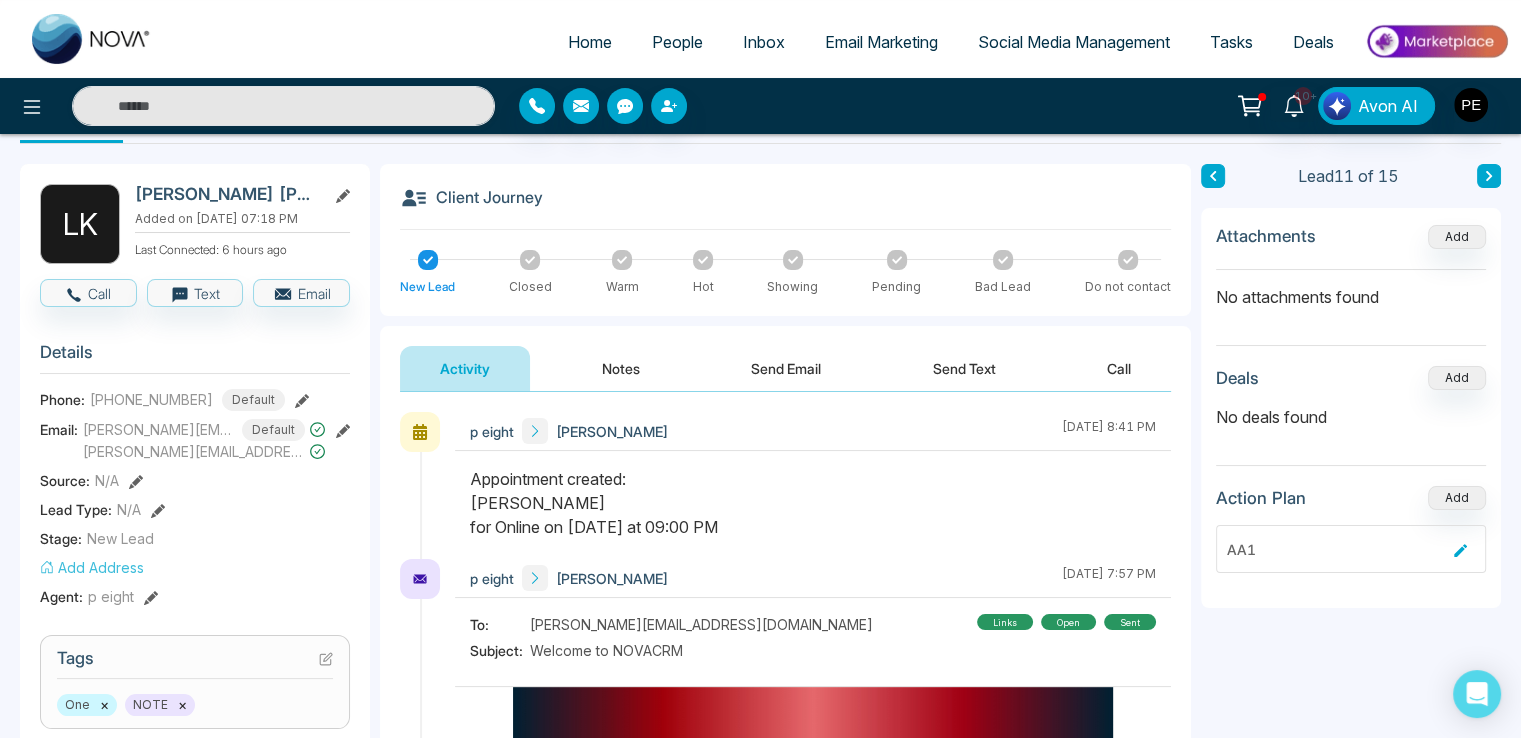 scroll, scrollTop: 100, scrollLeft: 0, axis: vertical 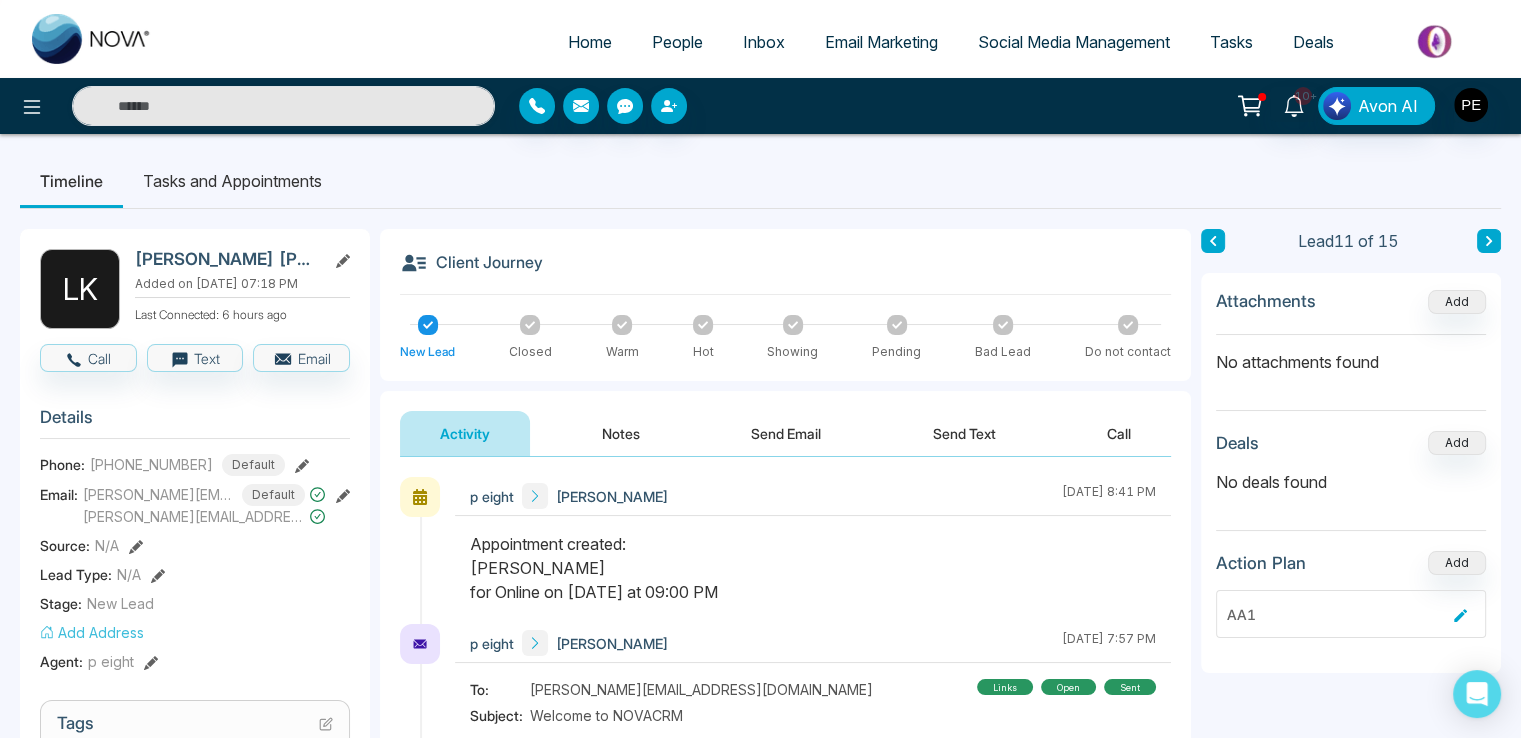 click on "Tasks and Appointments" at bounding box center (232, 181) 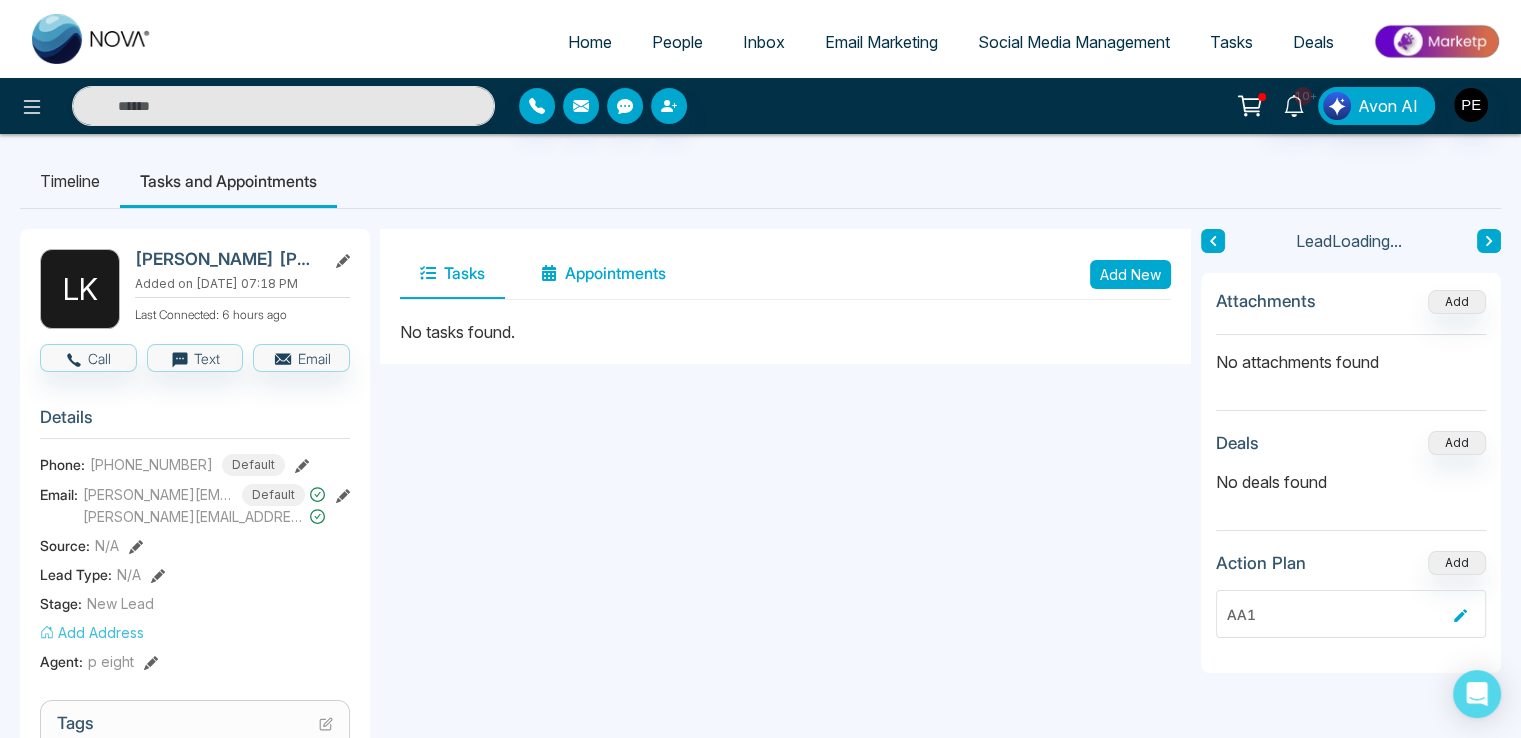click on "Appointments" at bounding box center [603, 274] 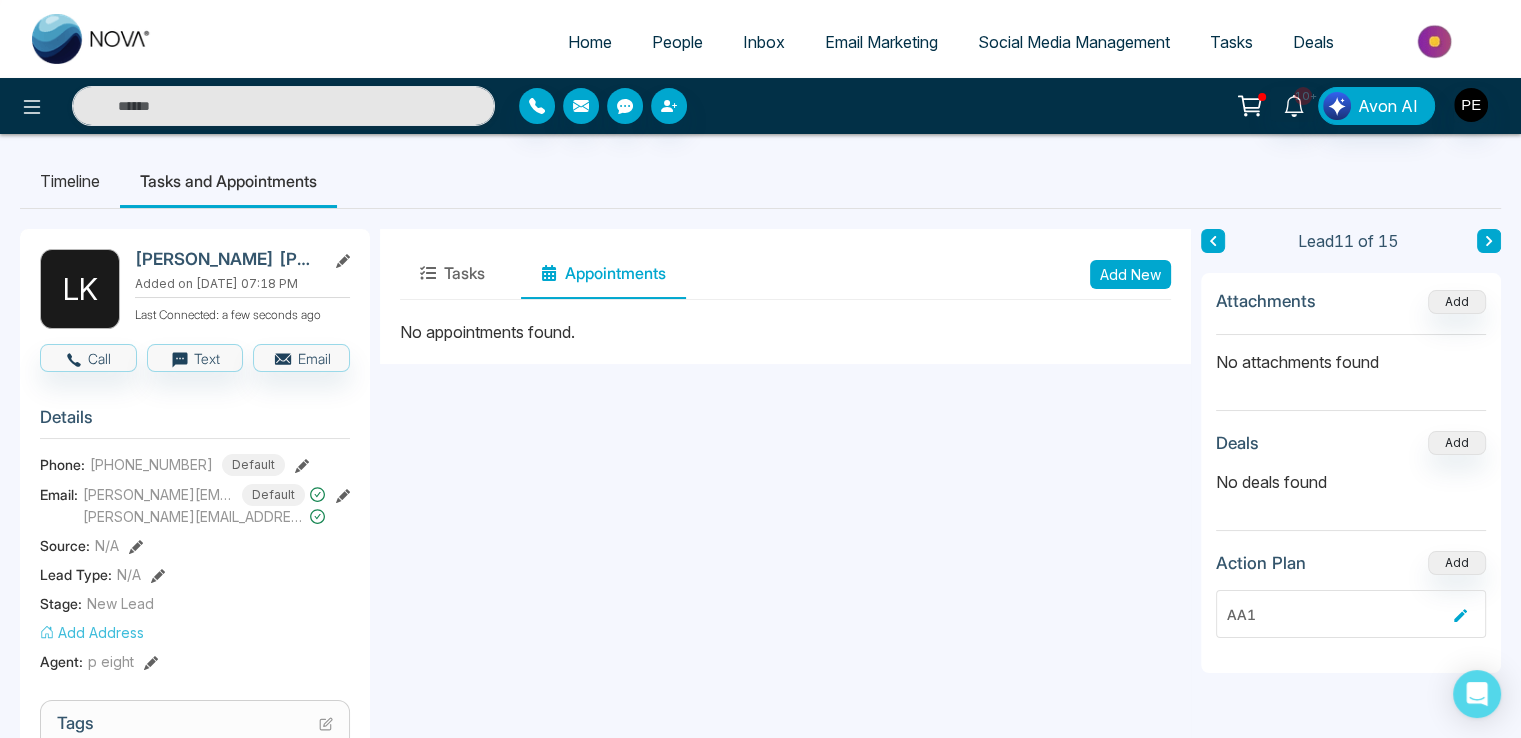 type 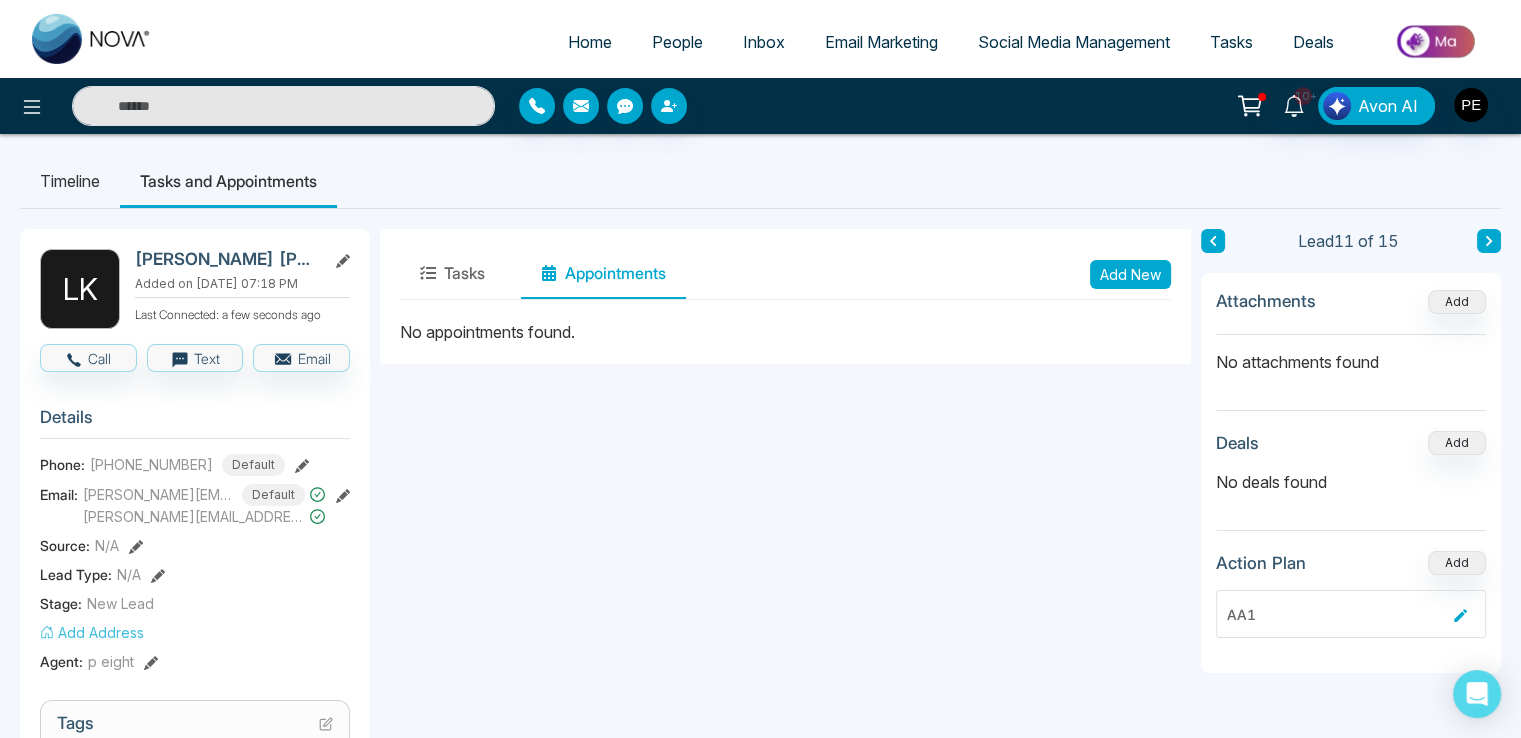 click on "Timeline" at bounding box center (70, 181) 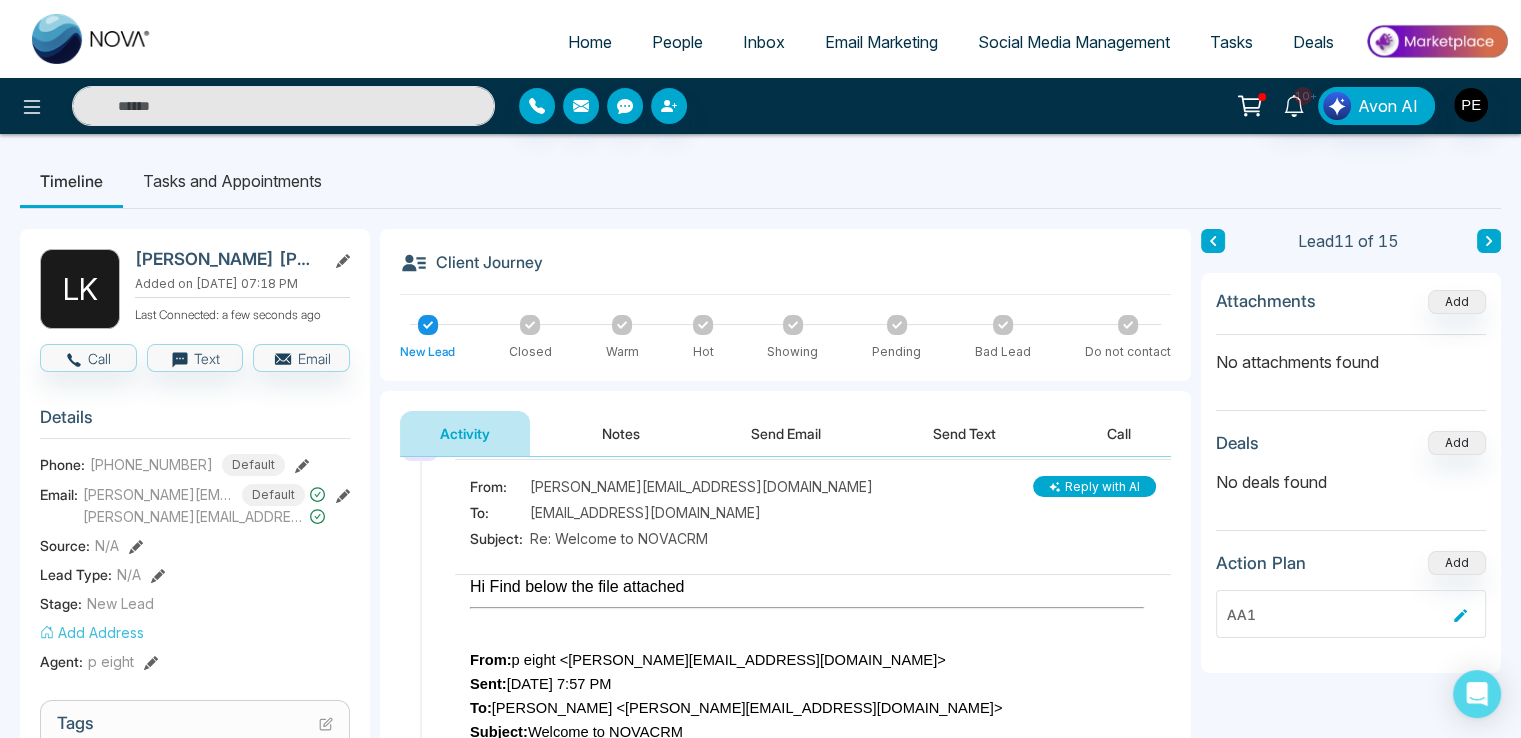scroll, scrollTop: 100, scrollLeft: 0, axis: vertical 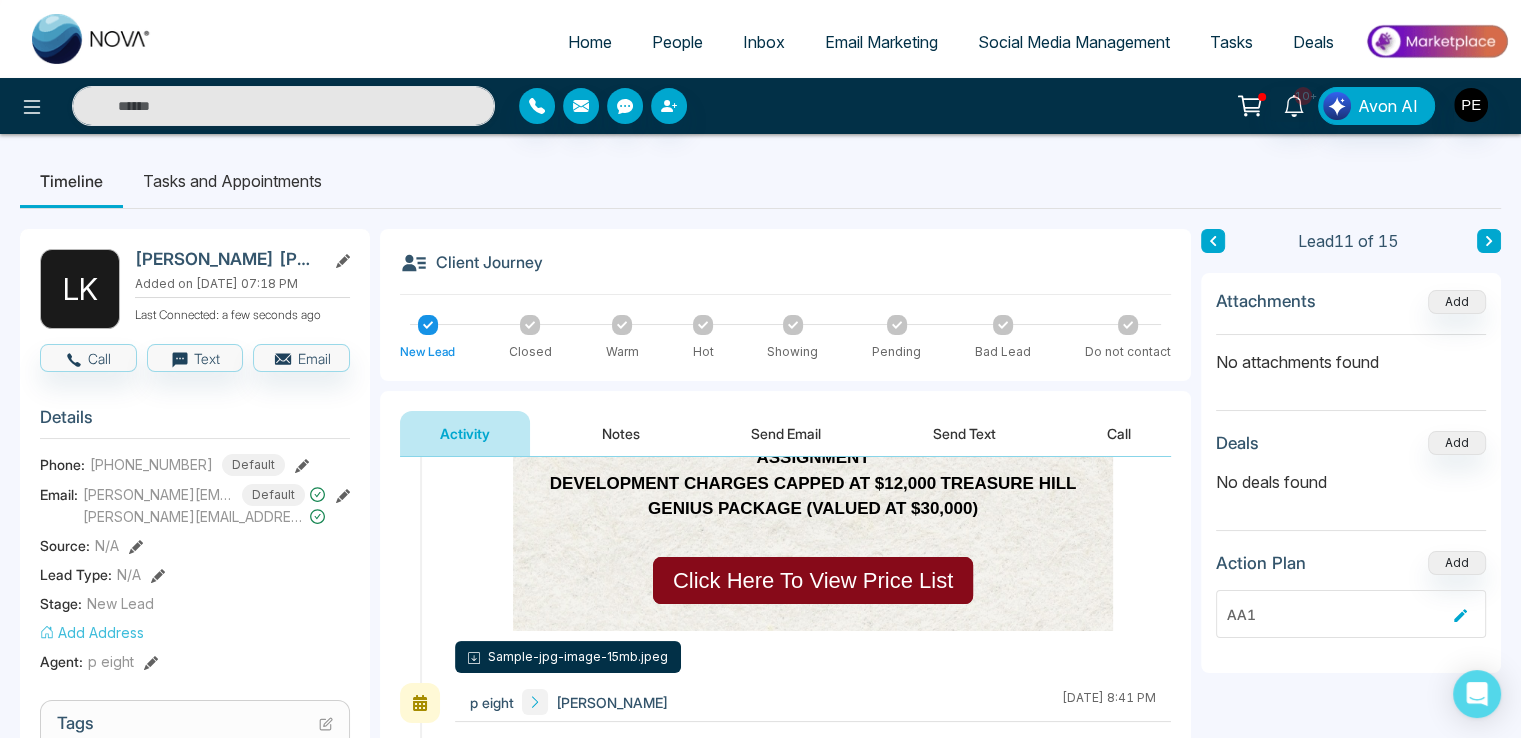 click on "Sample-jpg-image-15mb.jpeg" at bounding box center (568, 657) 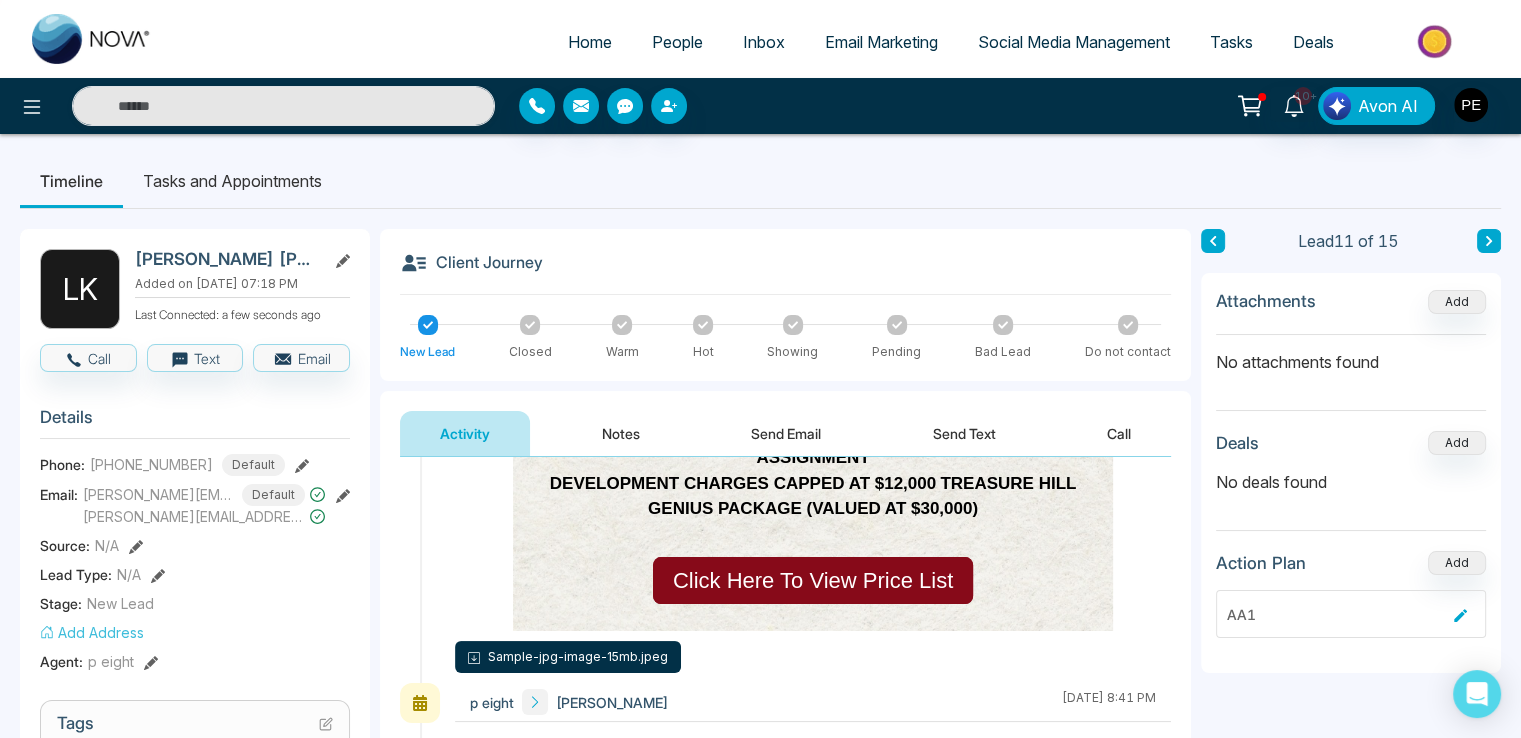 type 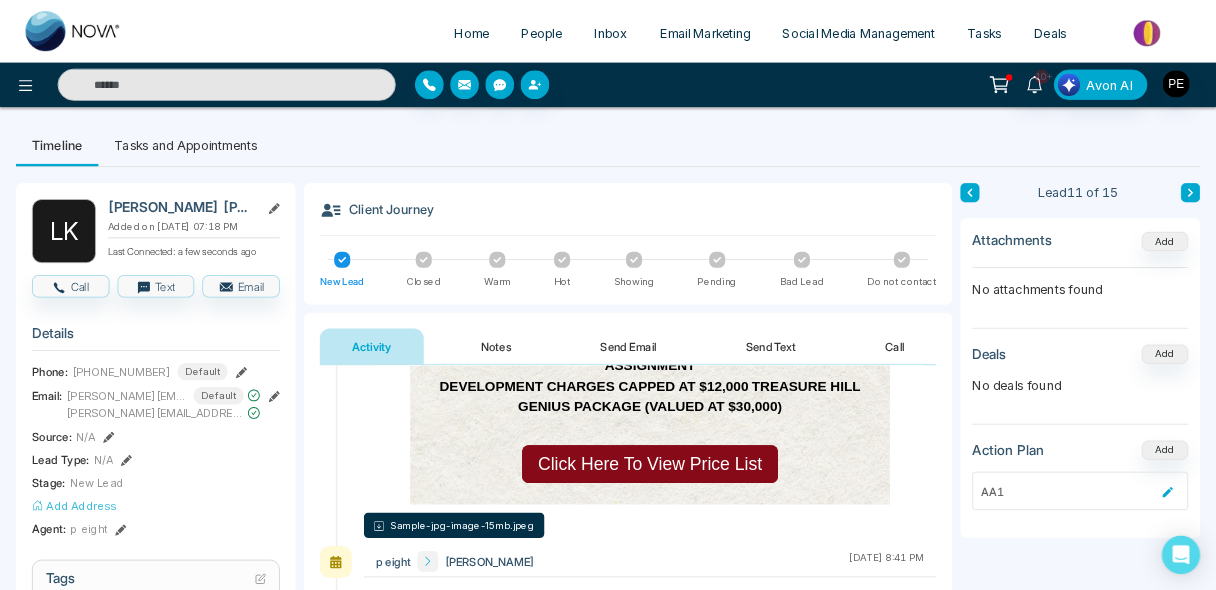 scroll, scrollTop: 400, scrollLeft: 0, axis: vertical 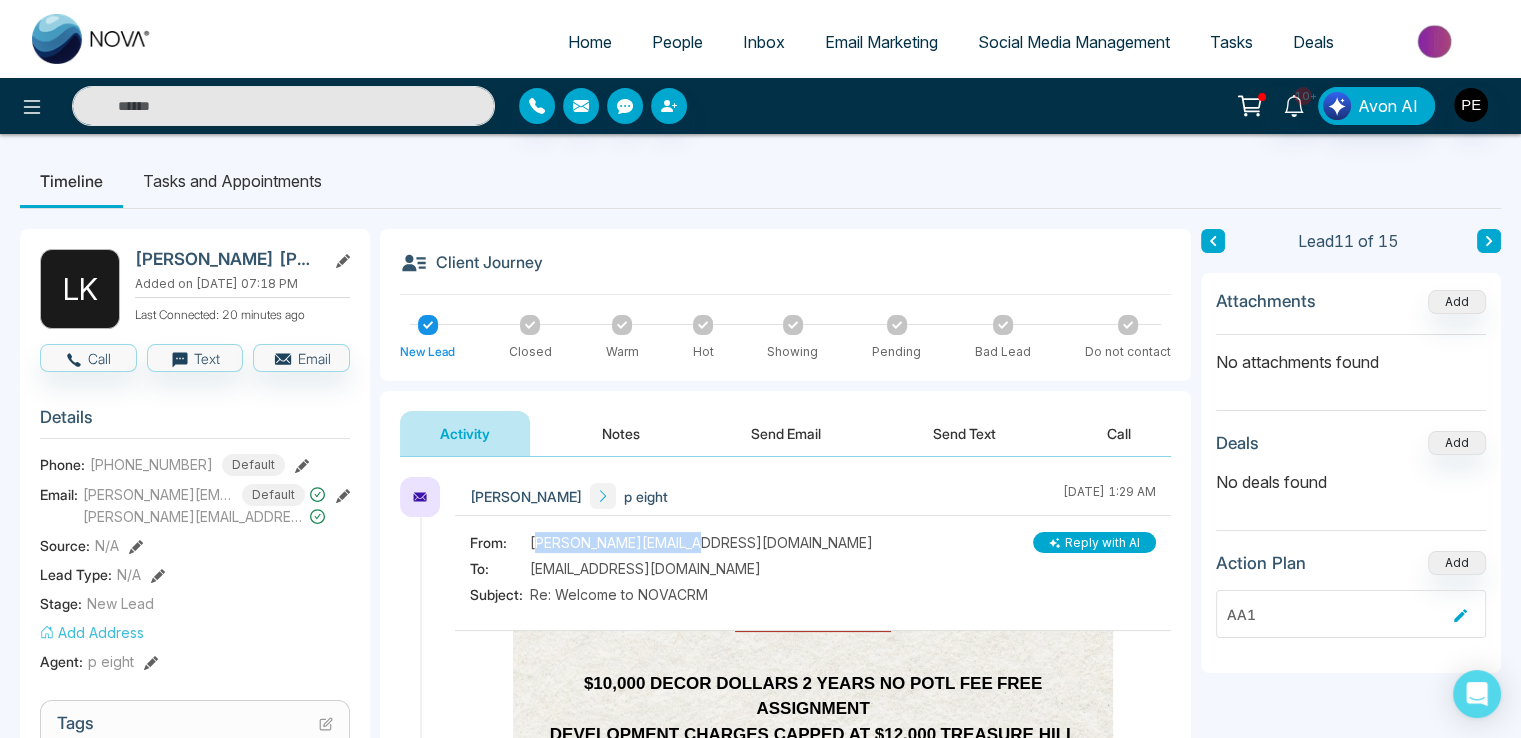 drag, startPoint x: 532, startPoint y: 535, endPoint x: 755, endPoint y: 546, distance: 223.27113 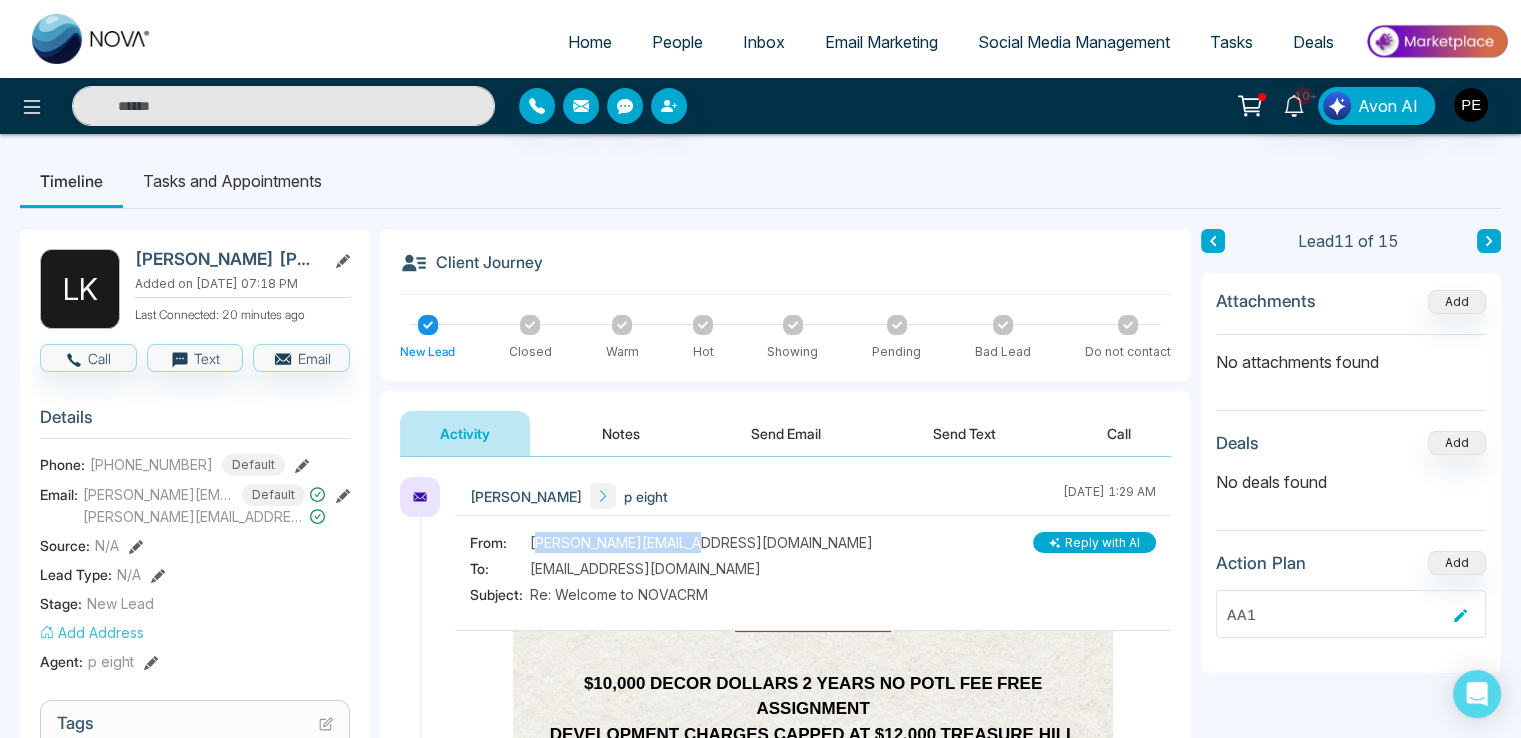 click on "From: [PERSON_NAME][EMAIL_ADDRESS][DOMAIN_NAME] To: [EMAIL_ADDRESS][DOMAIN_NAME] Subject: Re: Welcome to NOVACRM  Reply with AI" at bounding box center (813, 571) 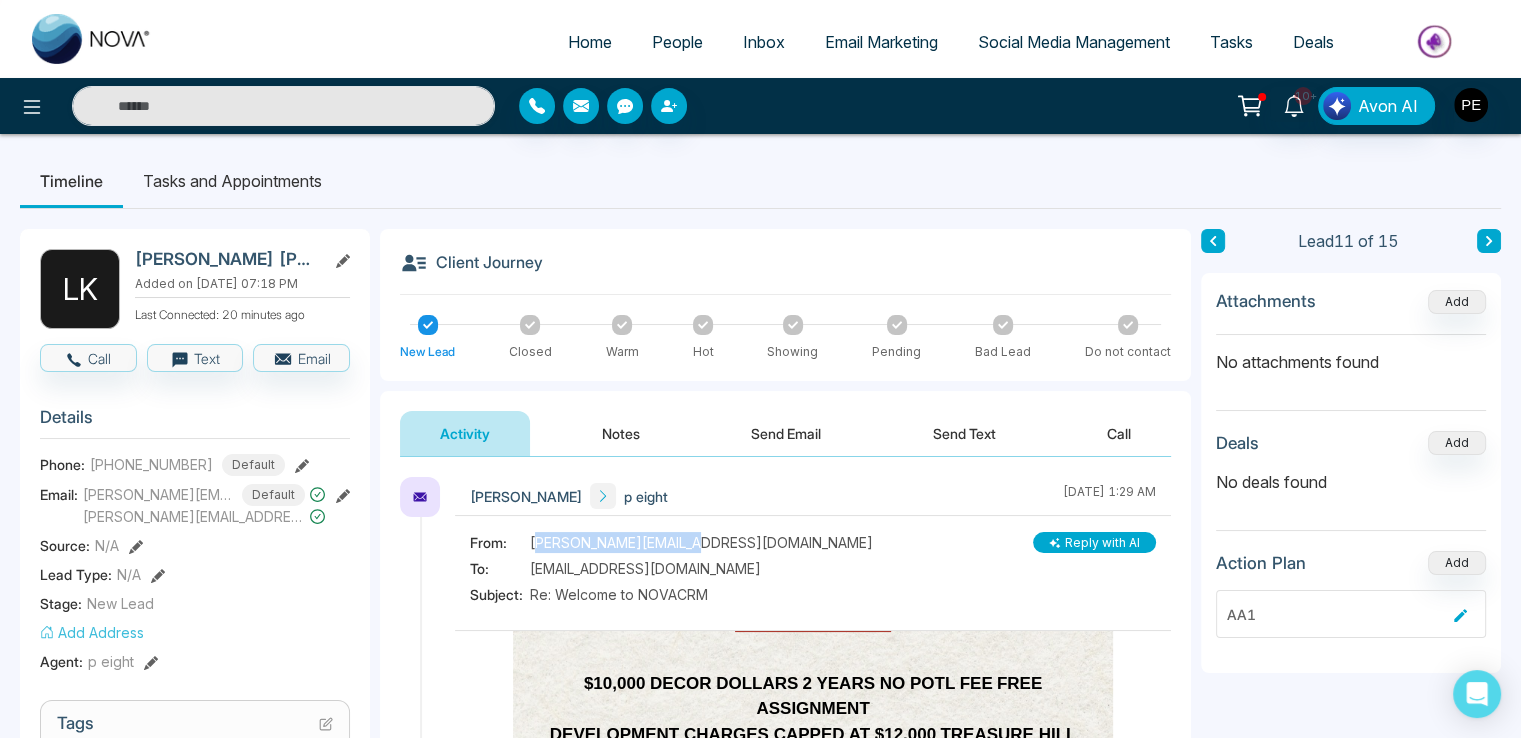 click on "Reply with AI" at bounding box center [1094, 542] 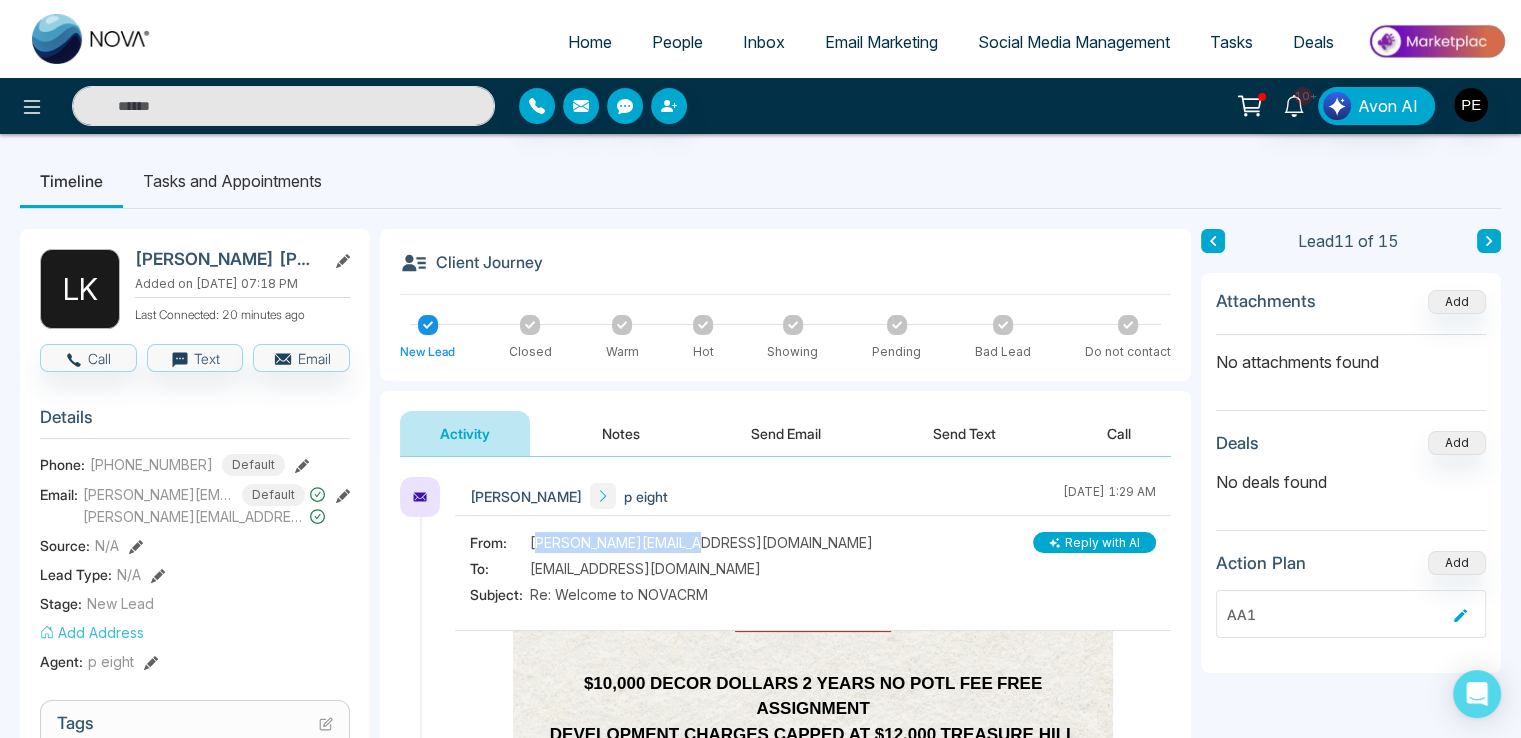 type on "**********" 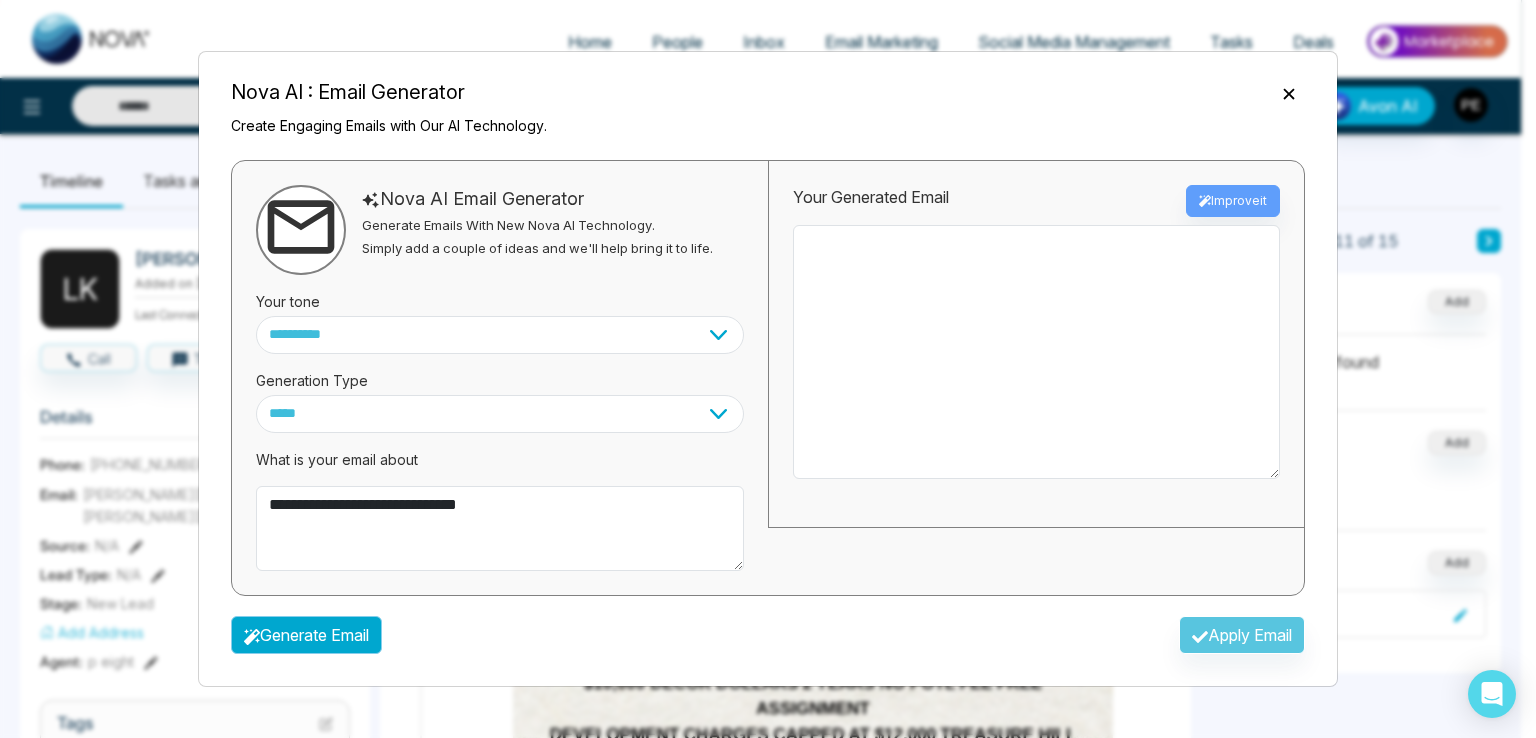click on "Generate Email" at bounding box center (306, 635) 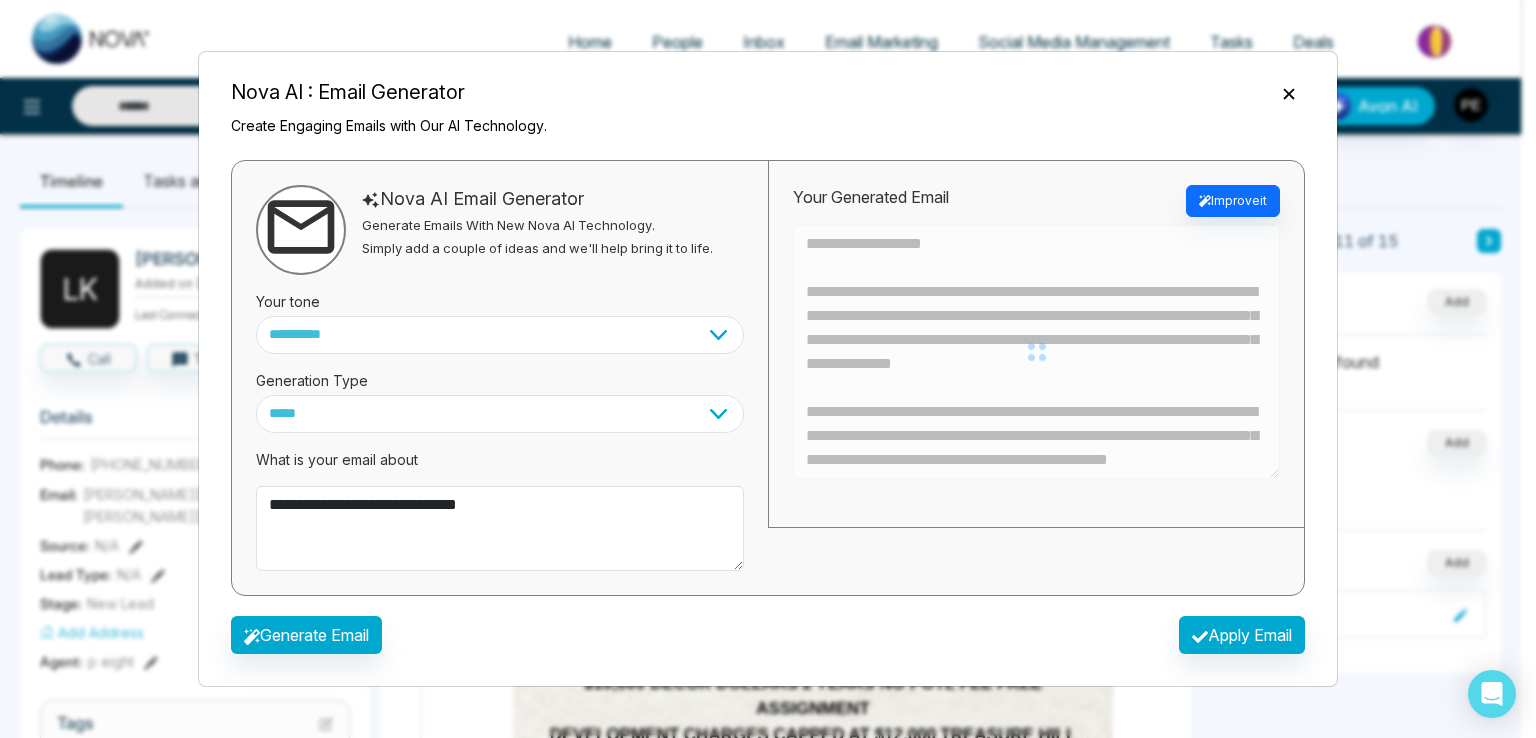 type on "**********" 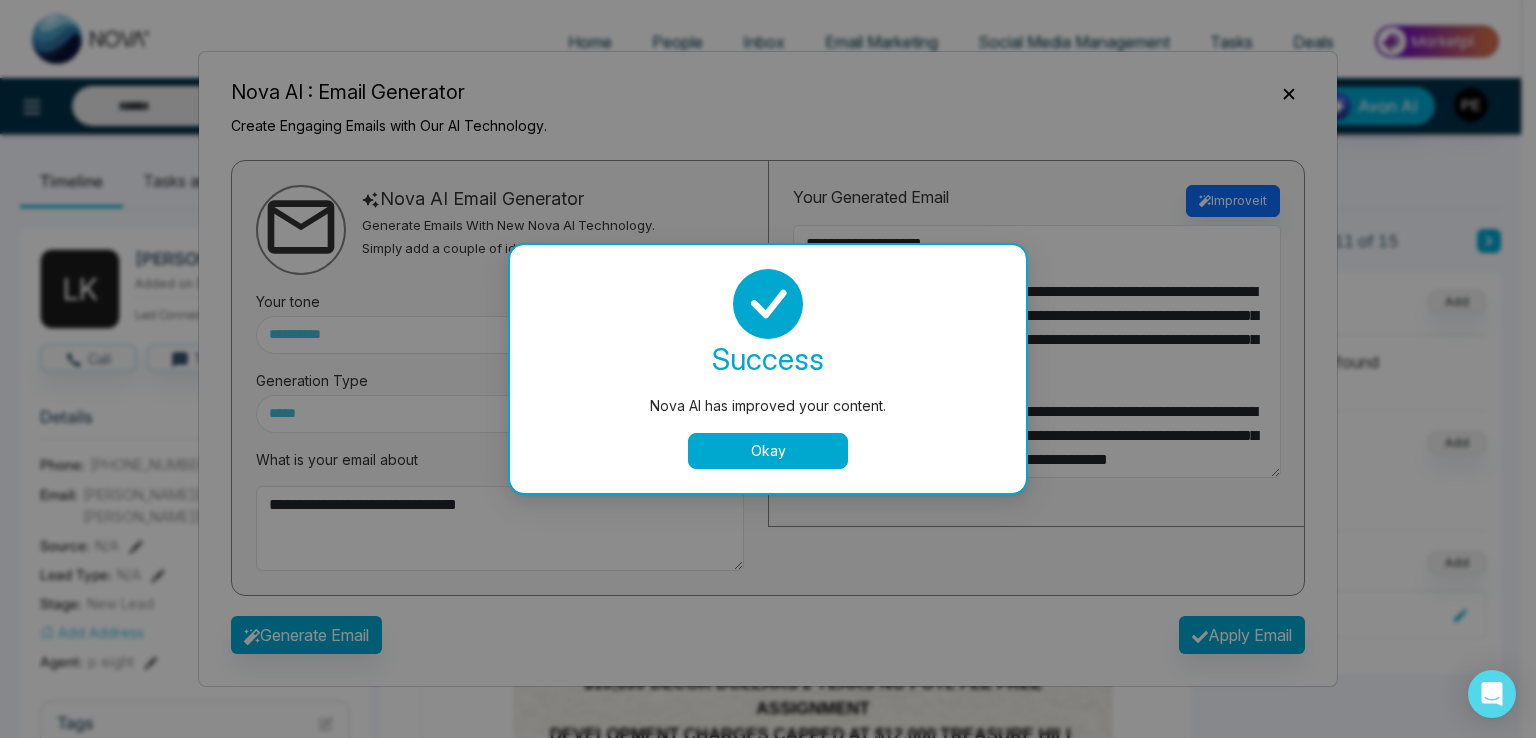 click on "Okay" at bounding box center [768, 451] 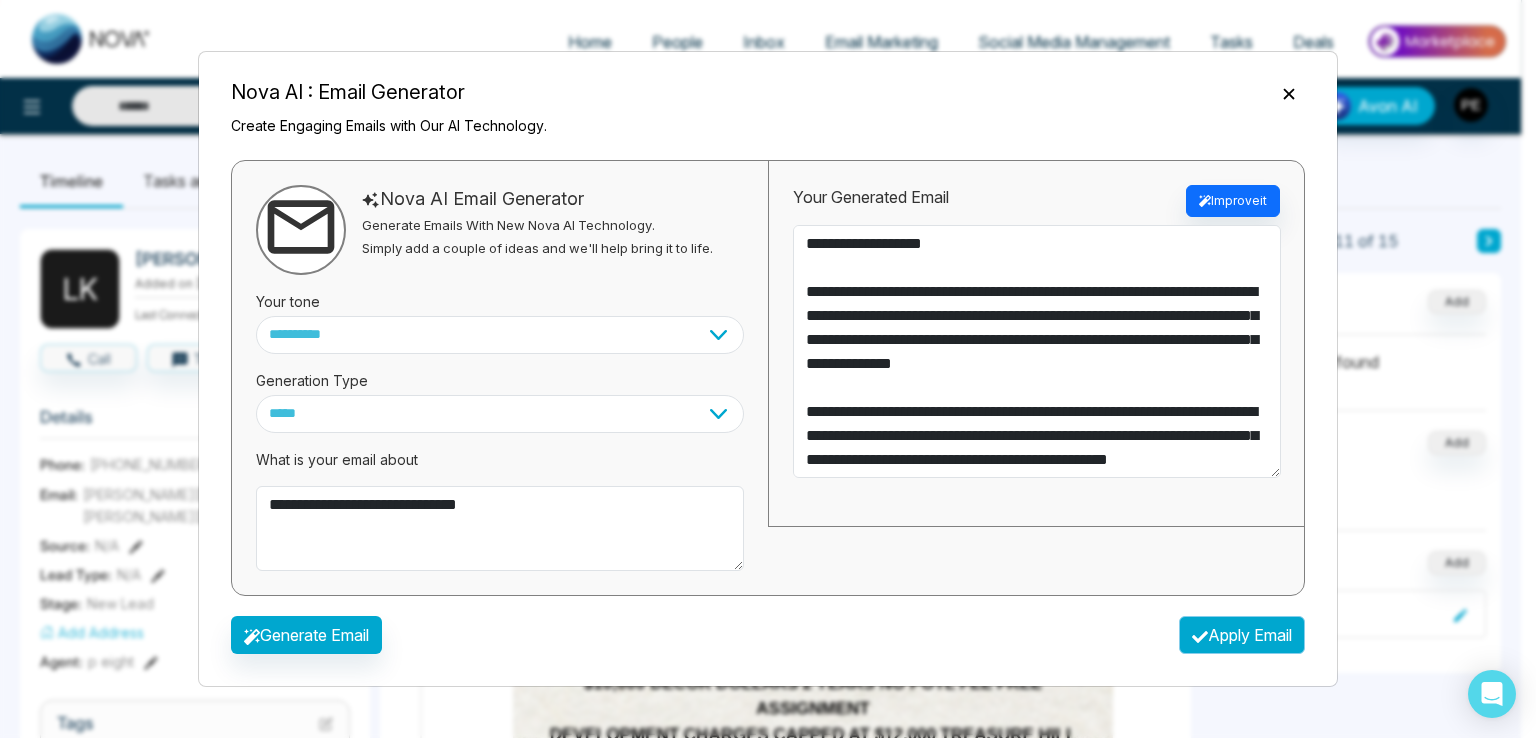 click on "Apply Email" at bounding box center [1242, 635] 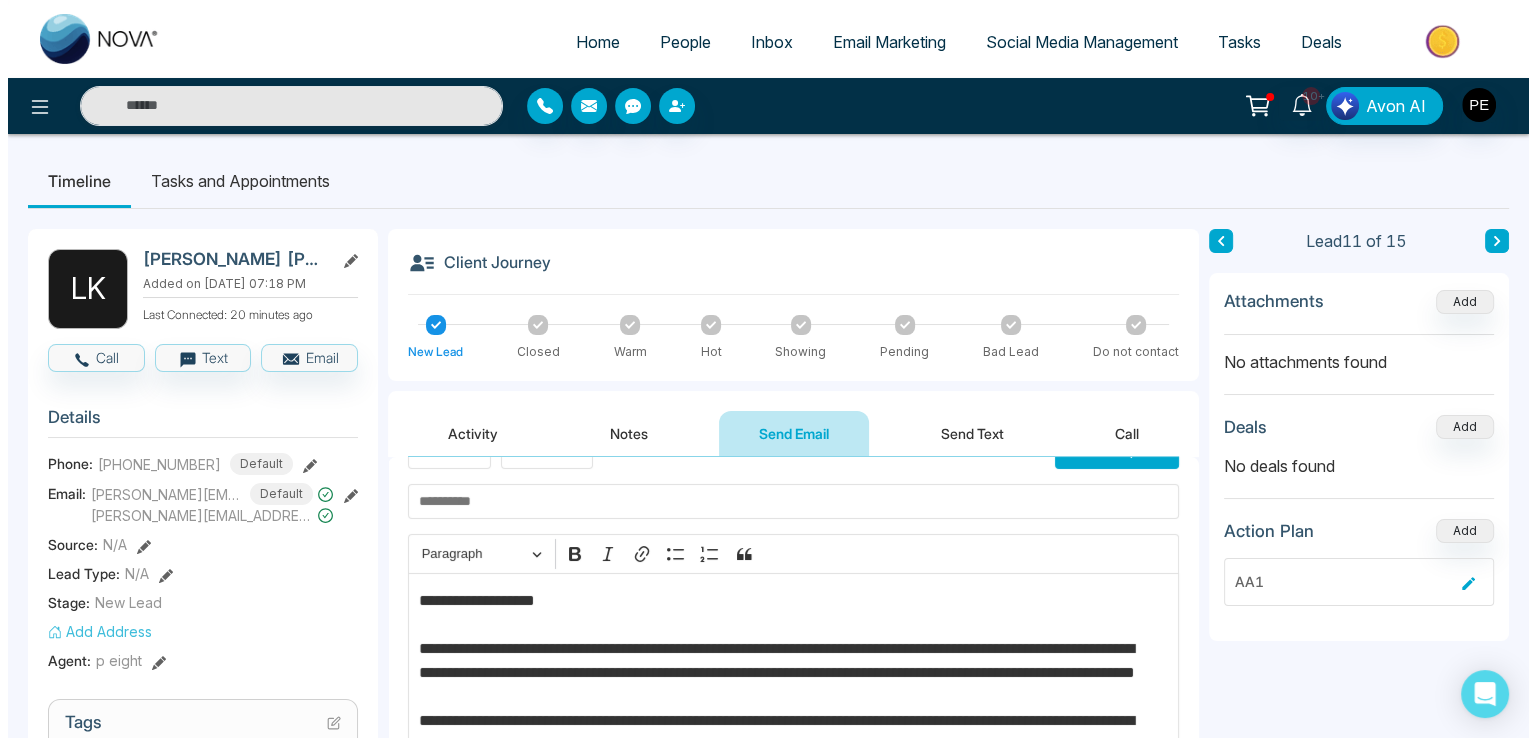 scroll, scrollTop: 0, scrollLeft: 0, axis: both 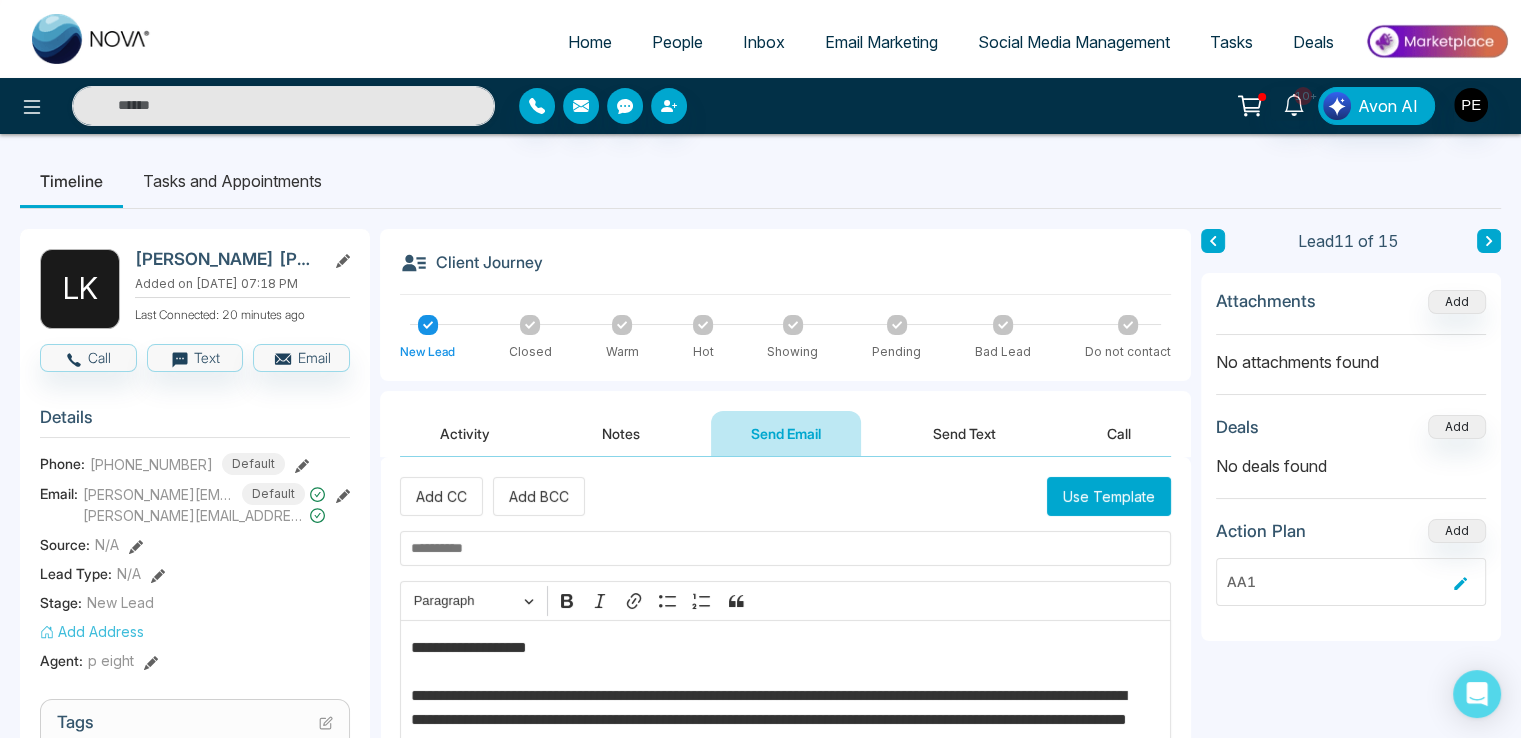 click at bounding box center (785, 548) 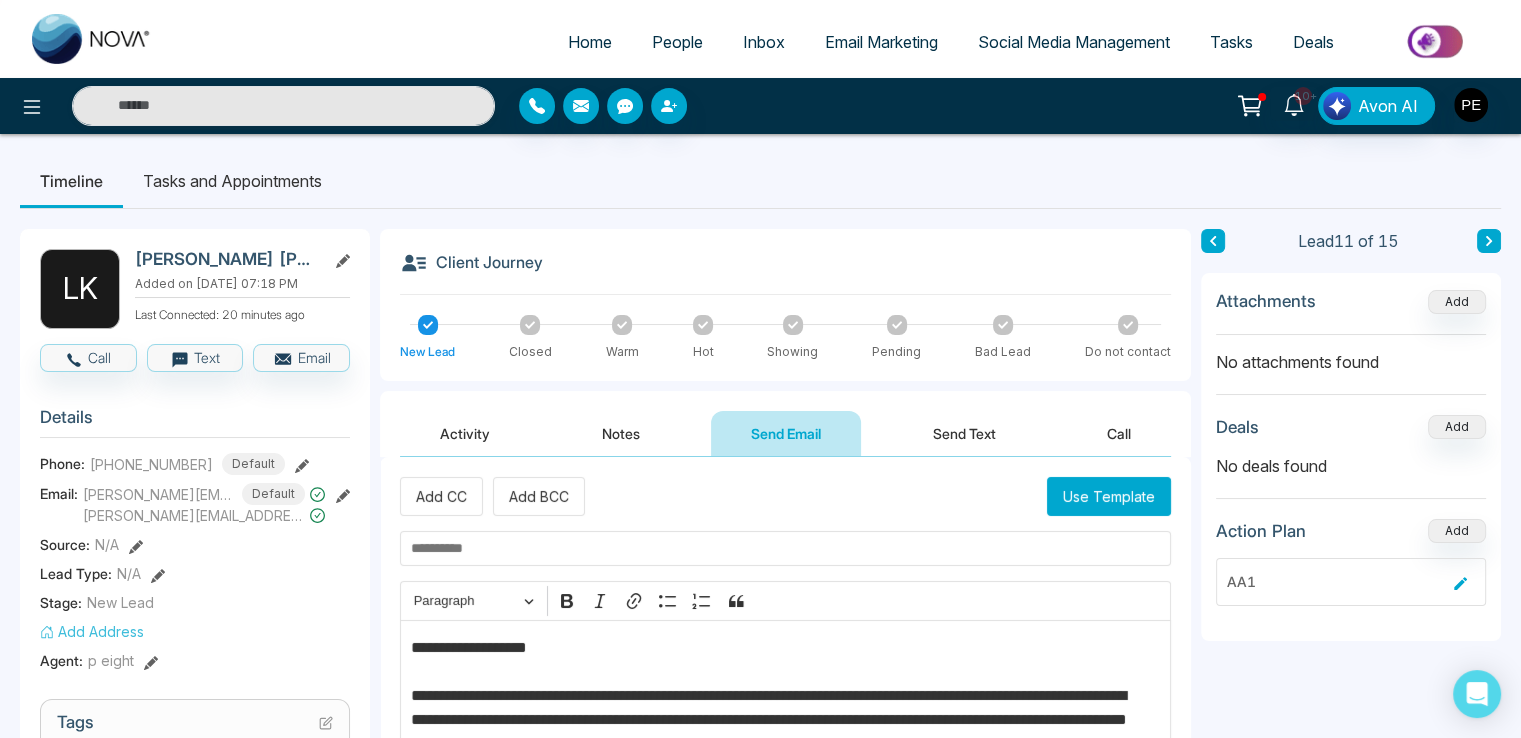 click on "Home" at bounding box center [590, 42] 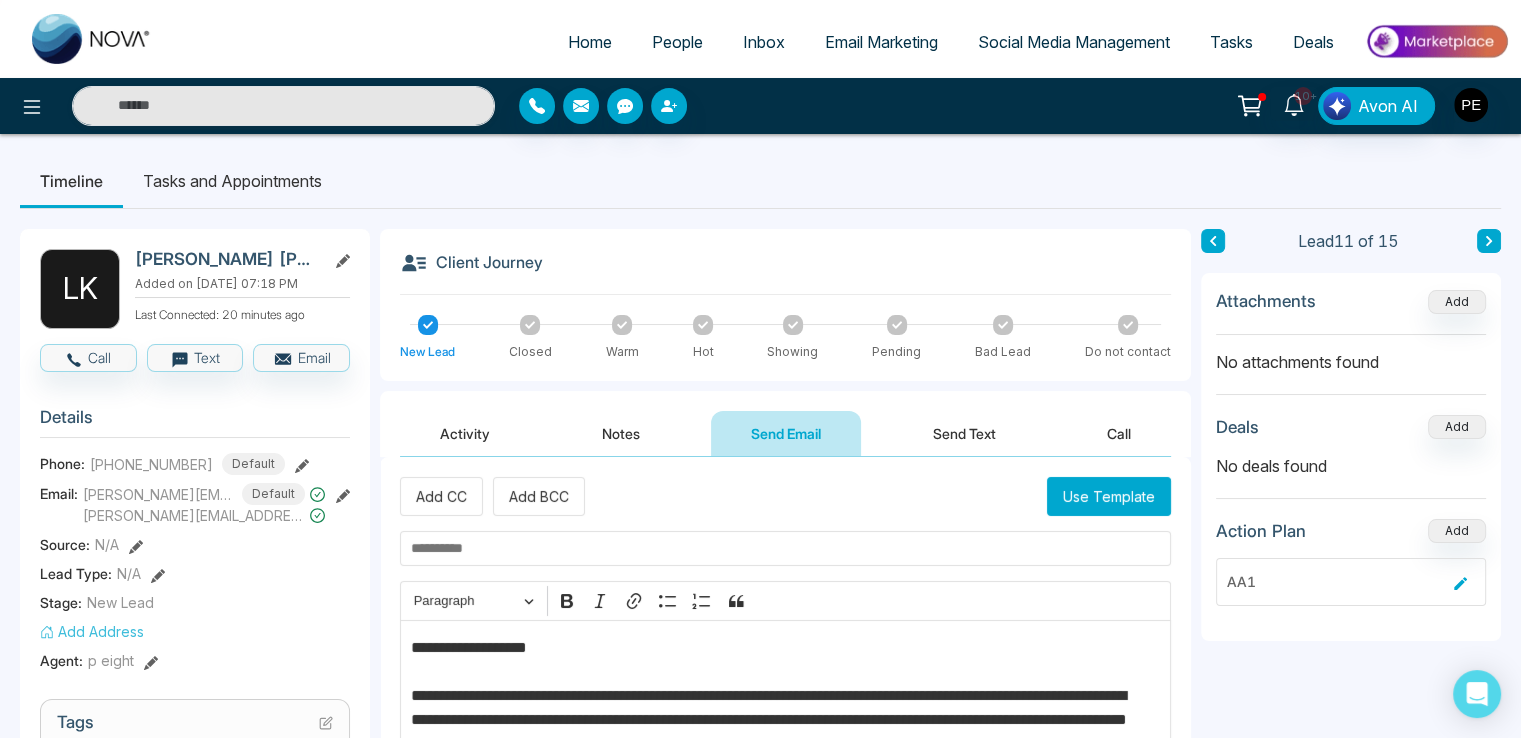 select on "*" 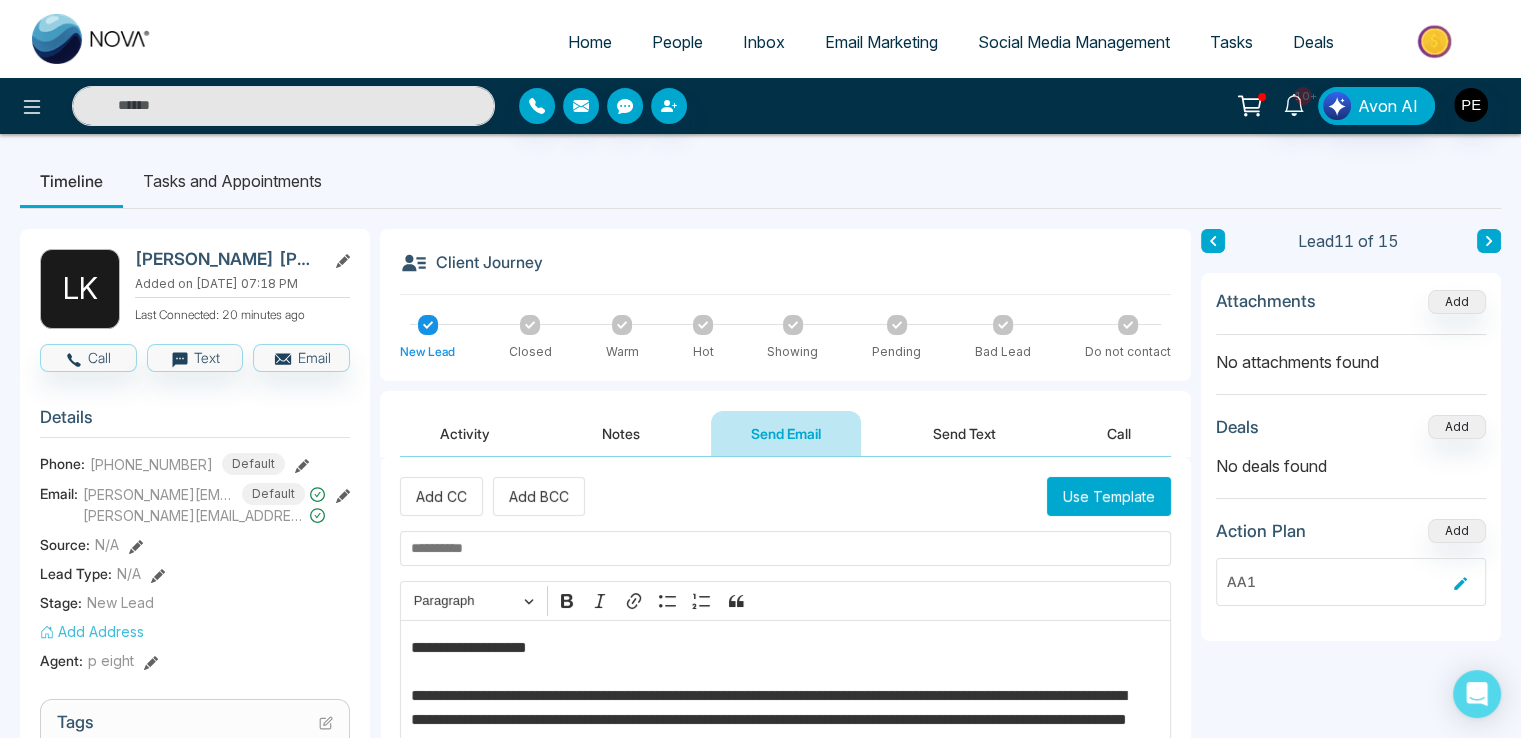 select on "*" 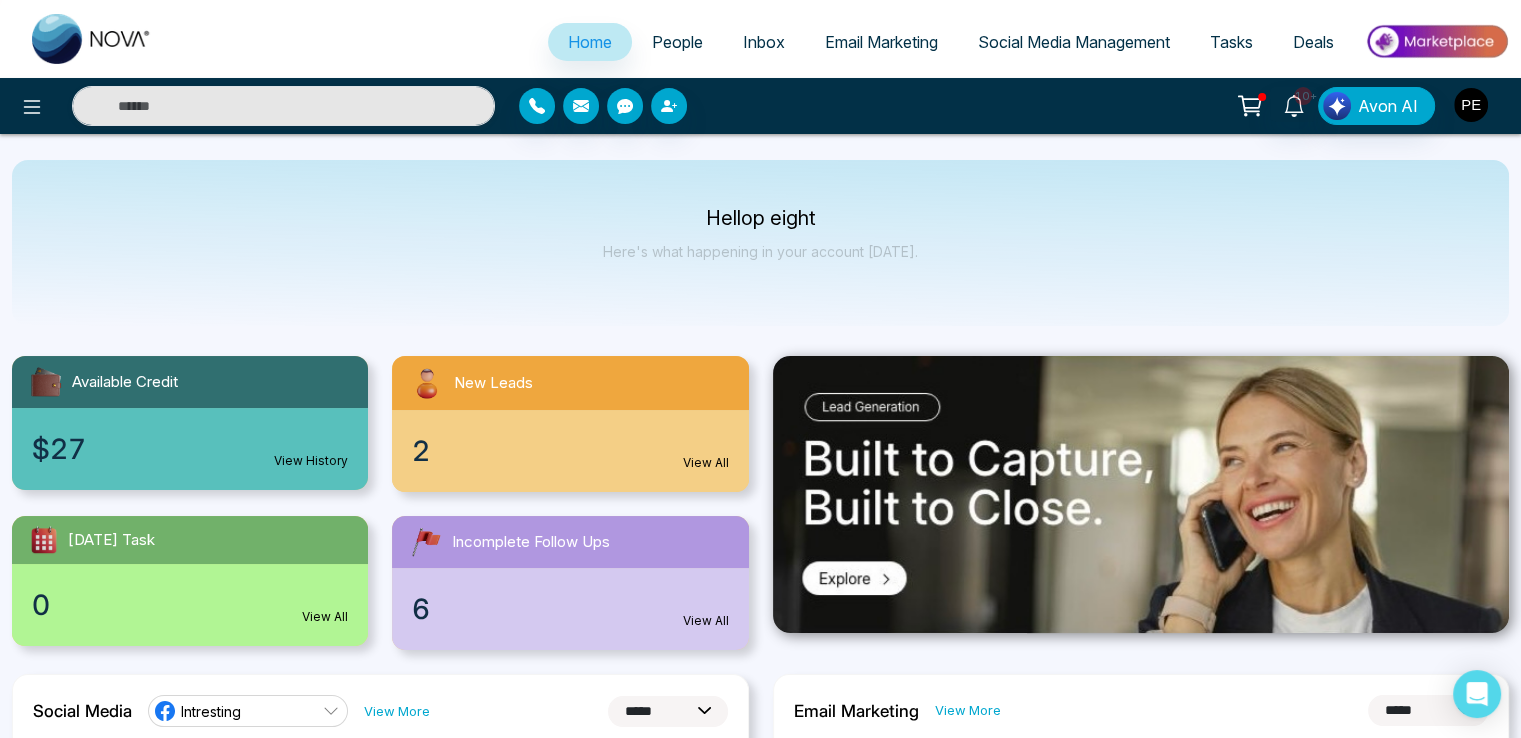 click at bounding box center (1471, 105) 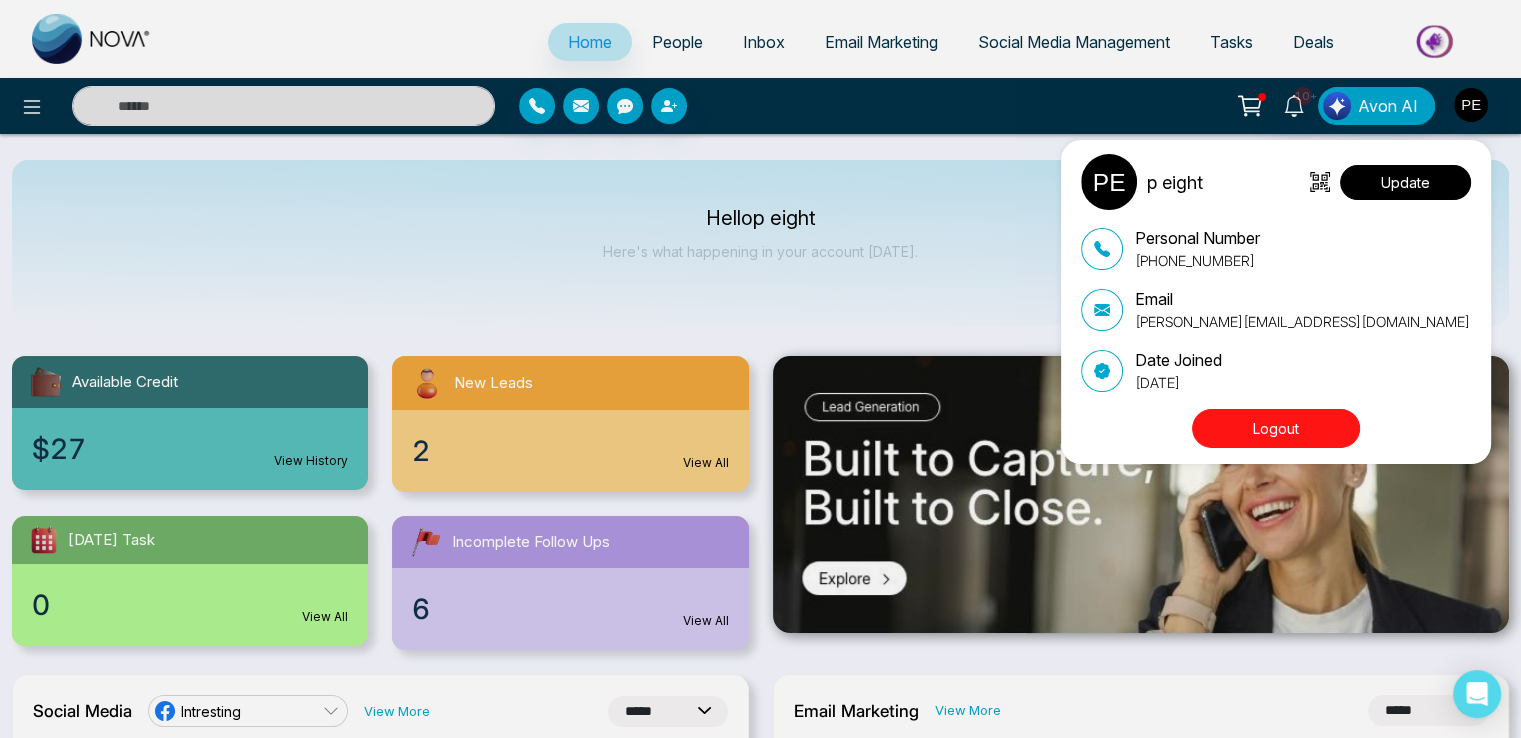 click on "Update" at bounding box center [1405, 182] 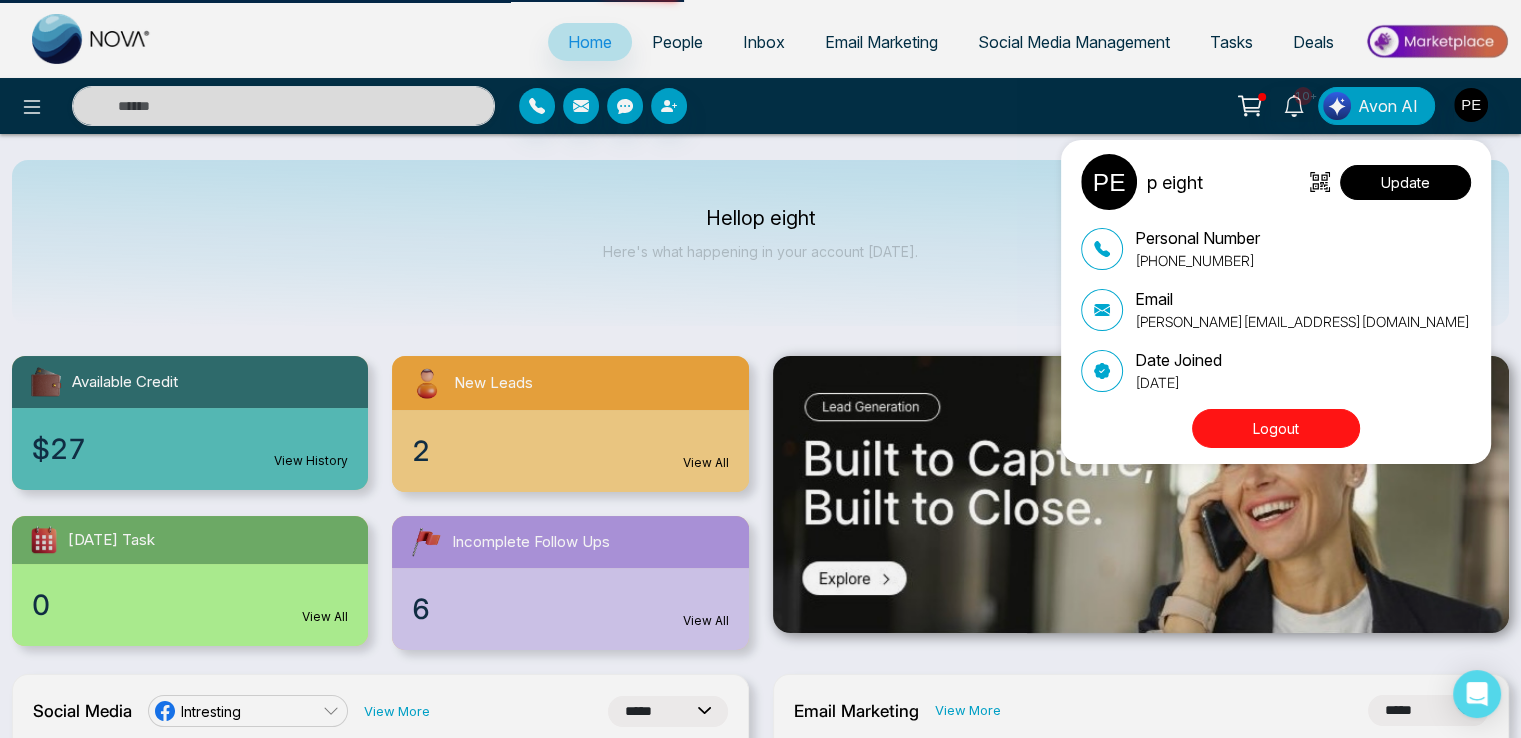 select 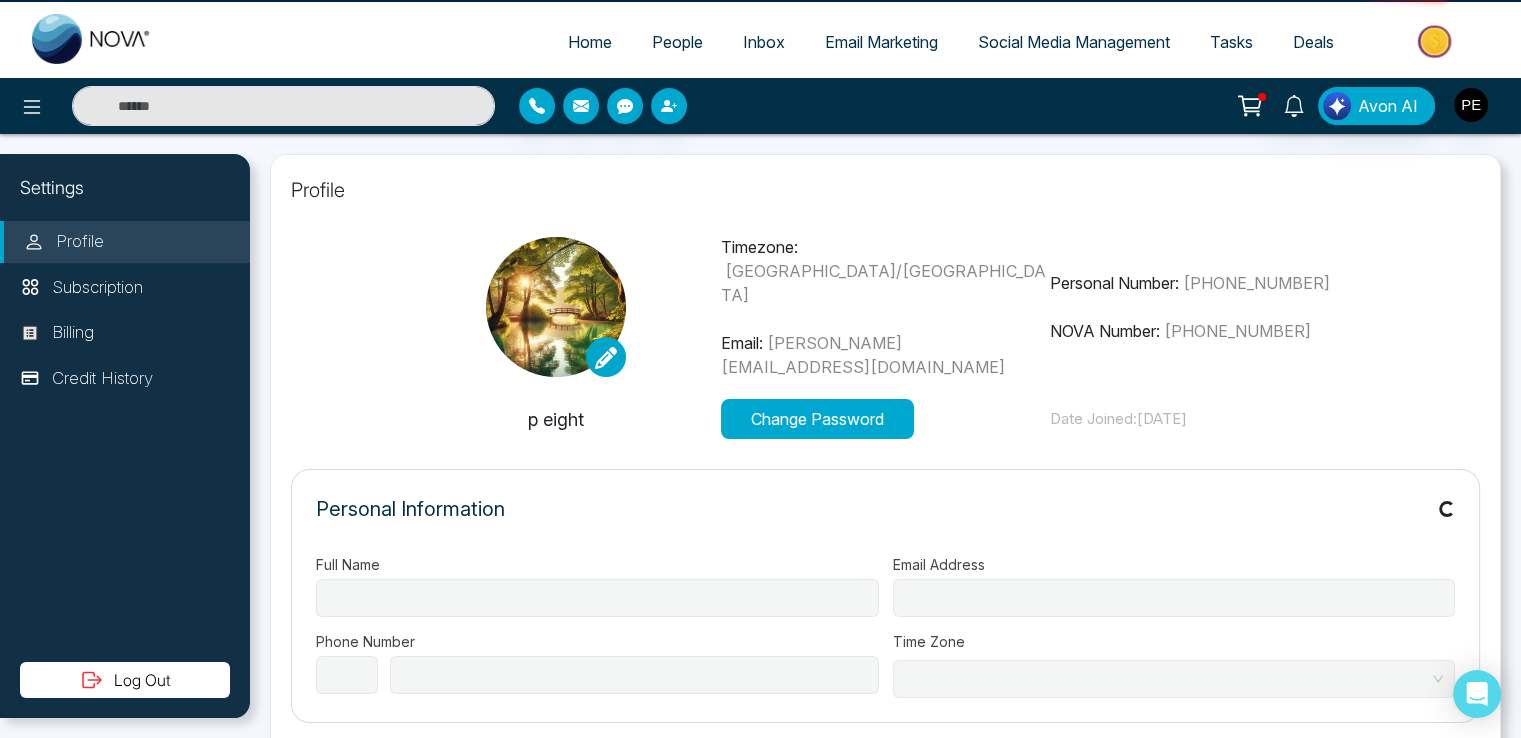 type on "*******" 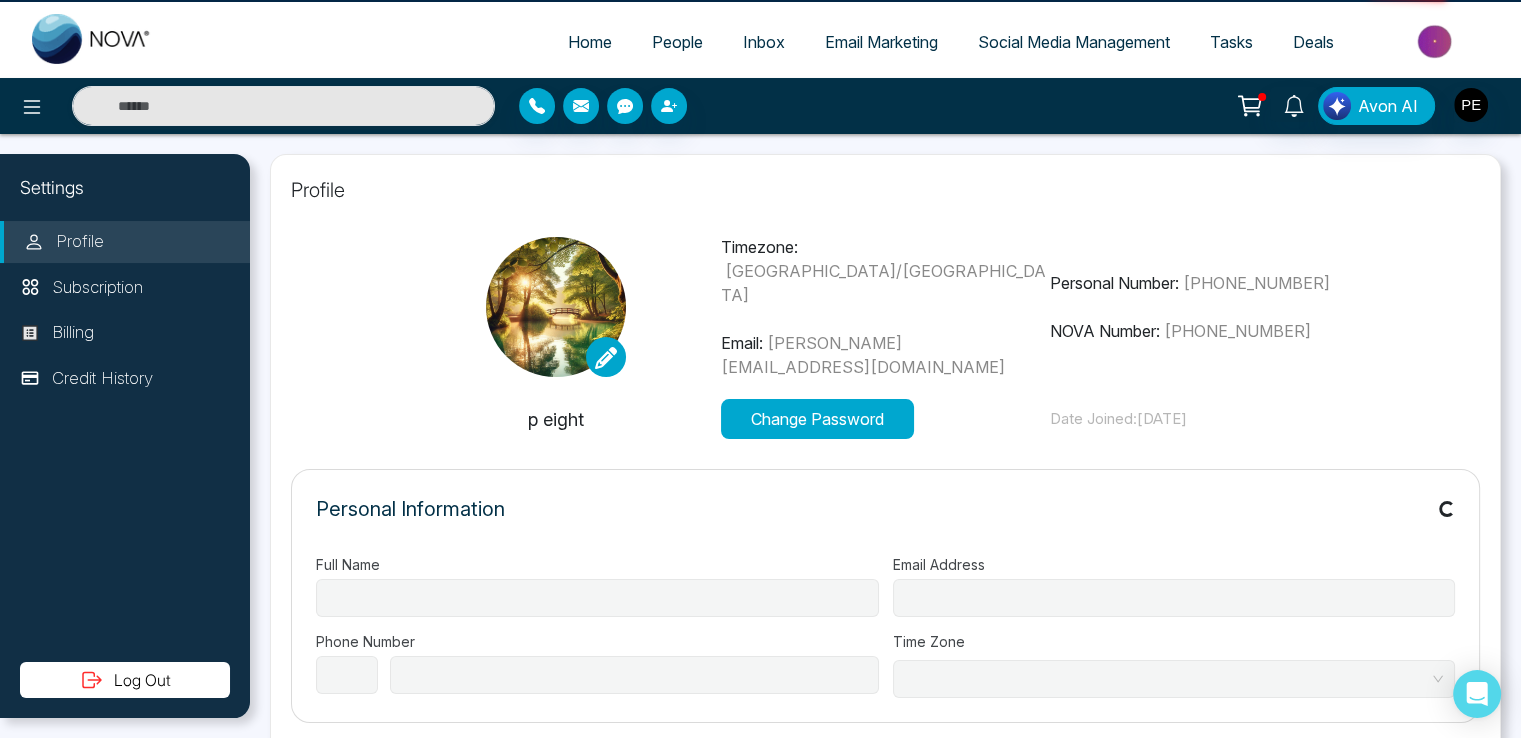 type on "**********" 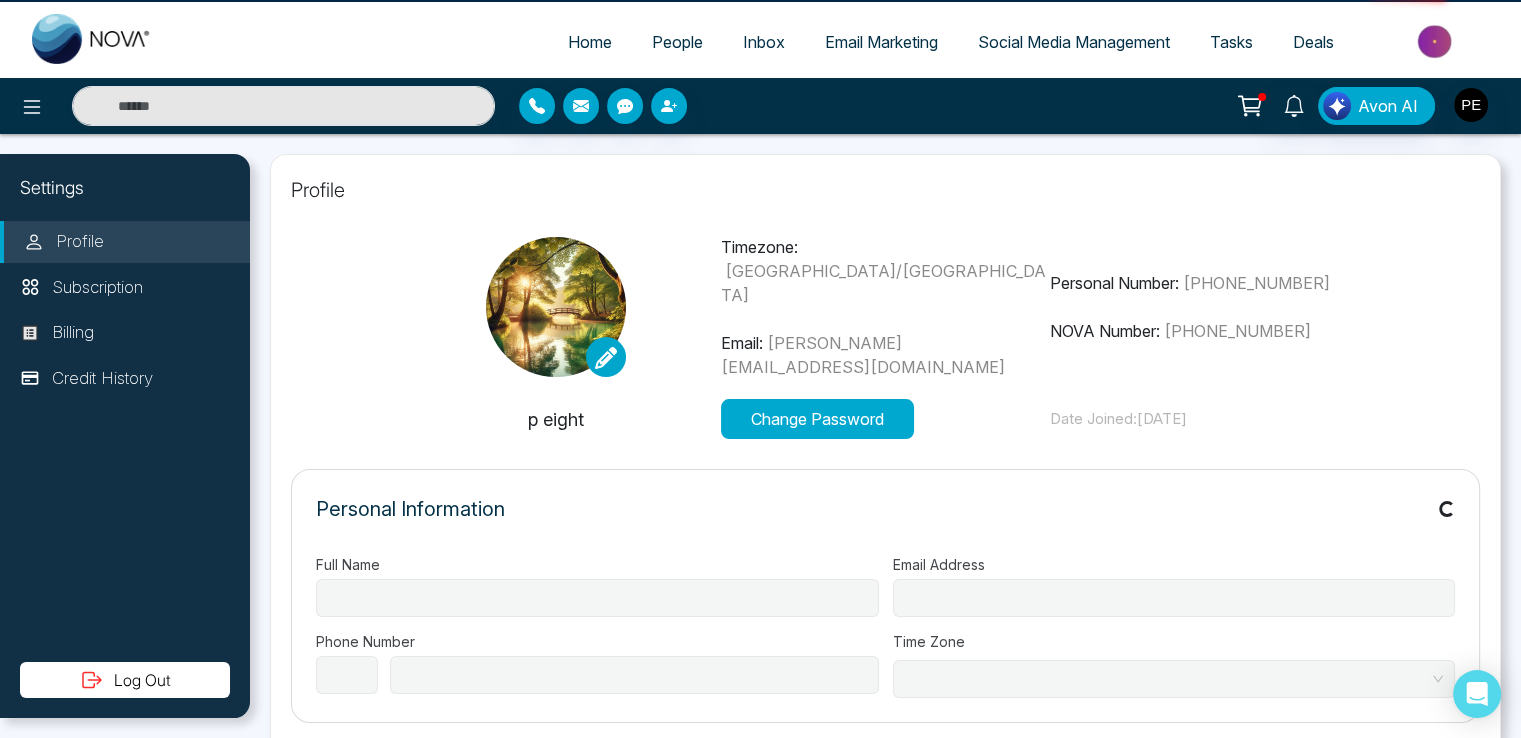 select on "***" 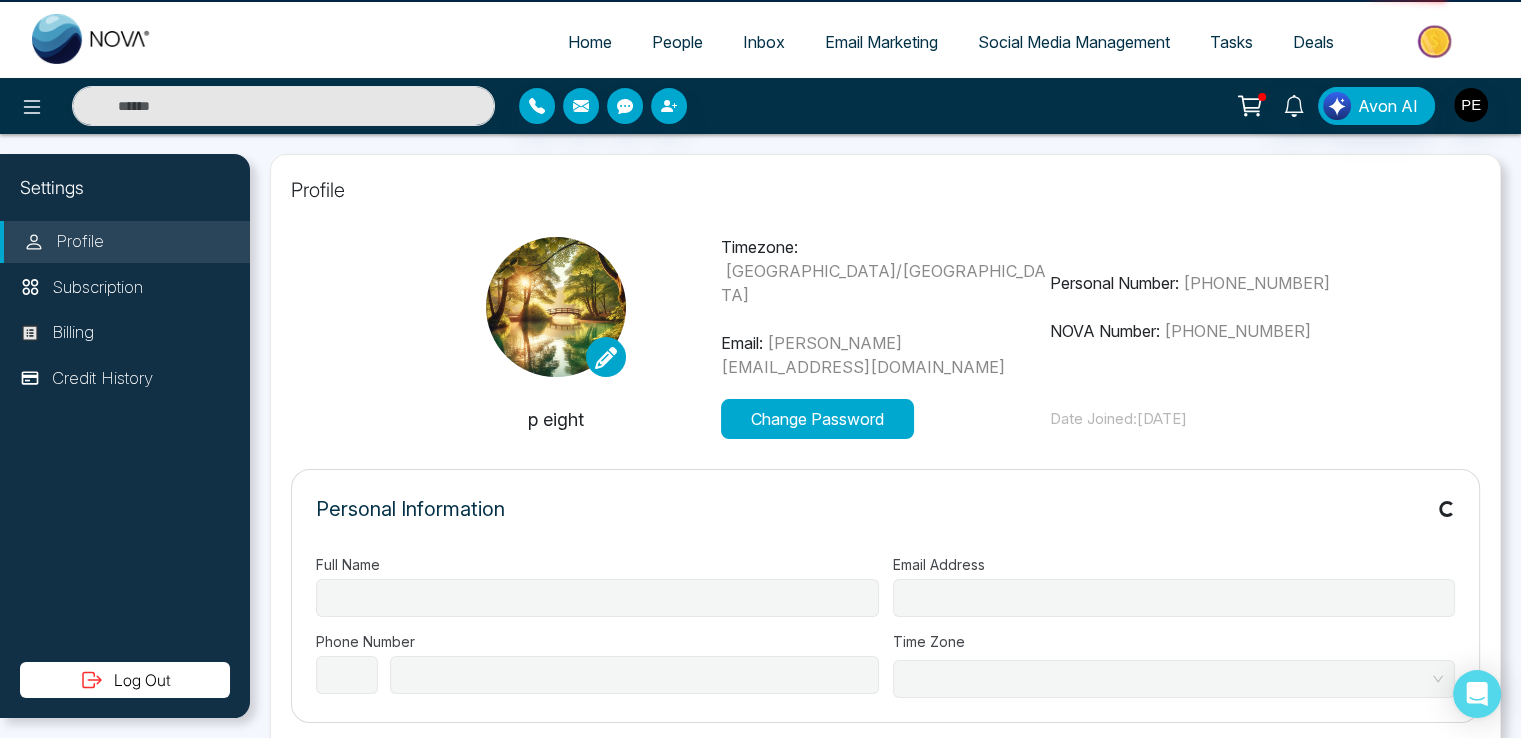 type on "**********" 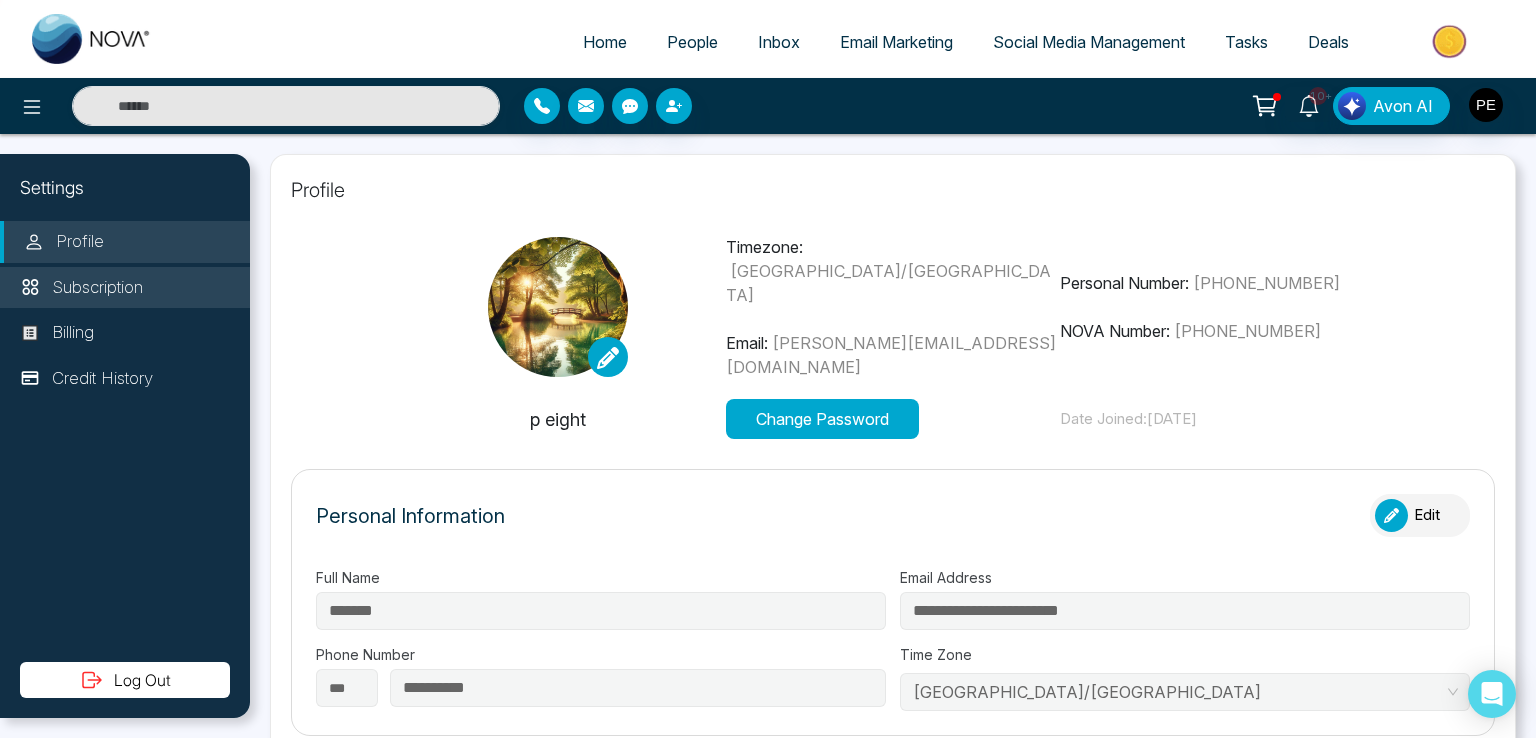 type on "*" 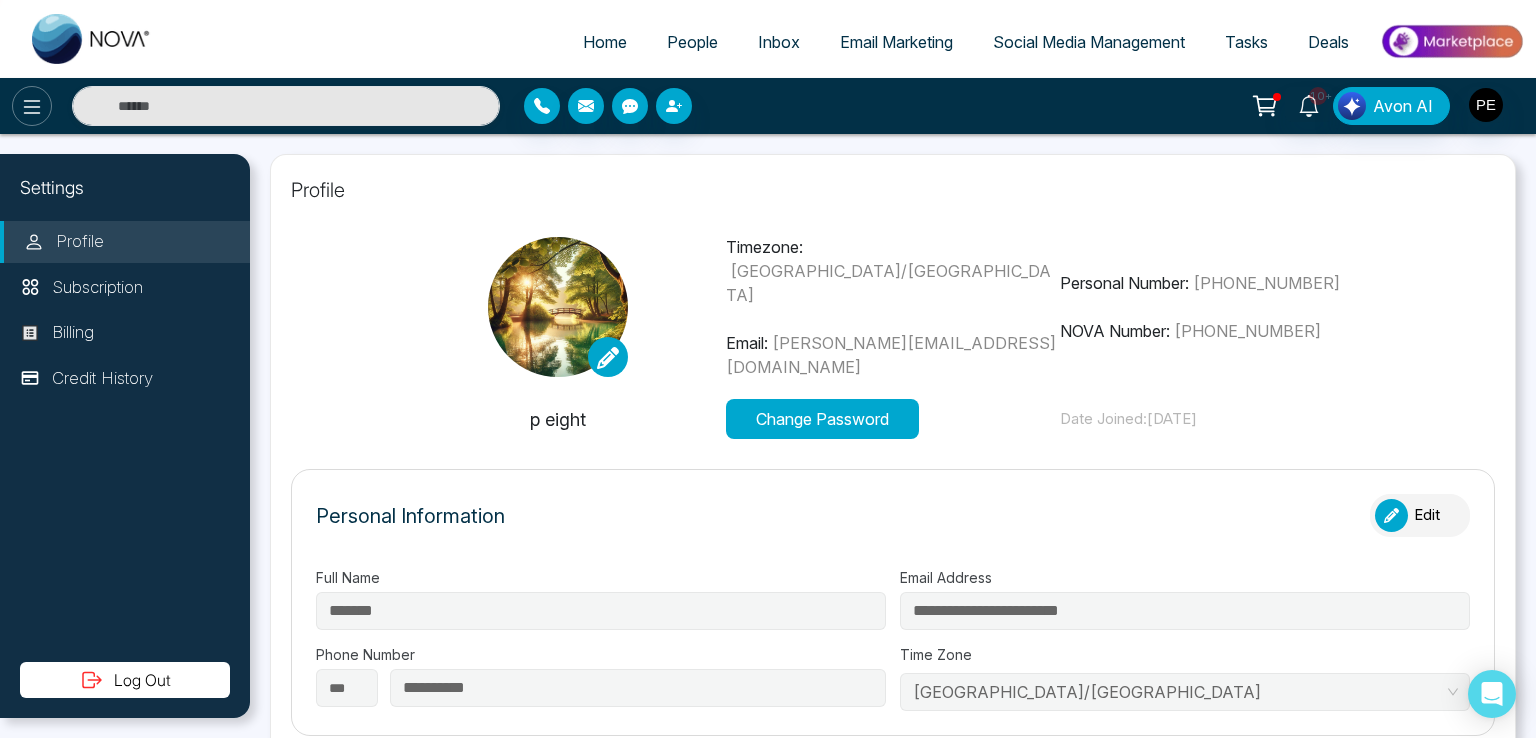 click 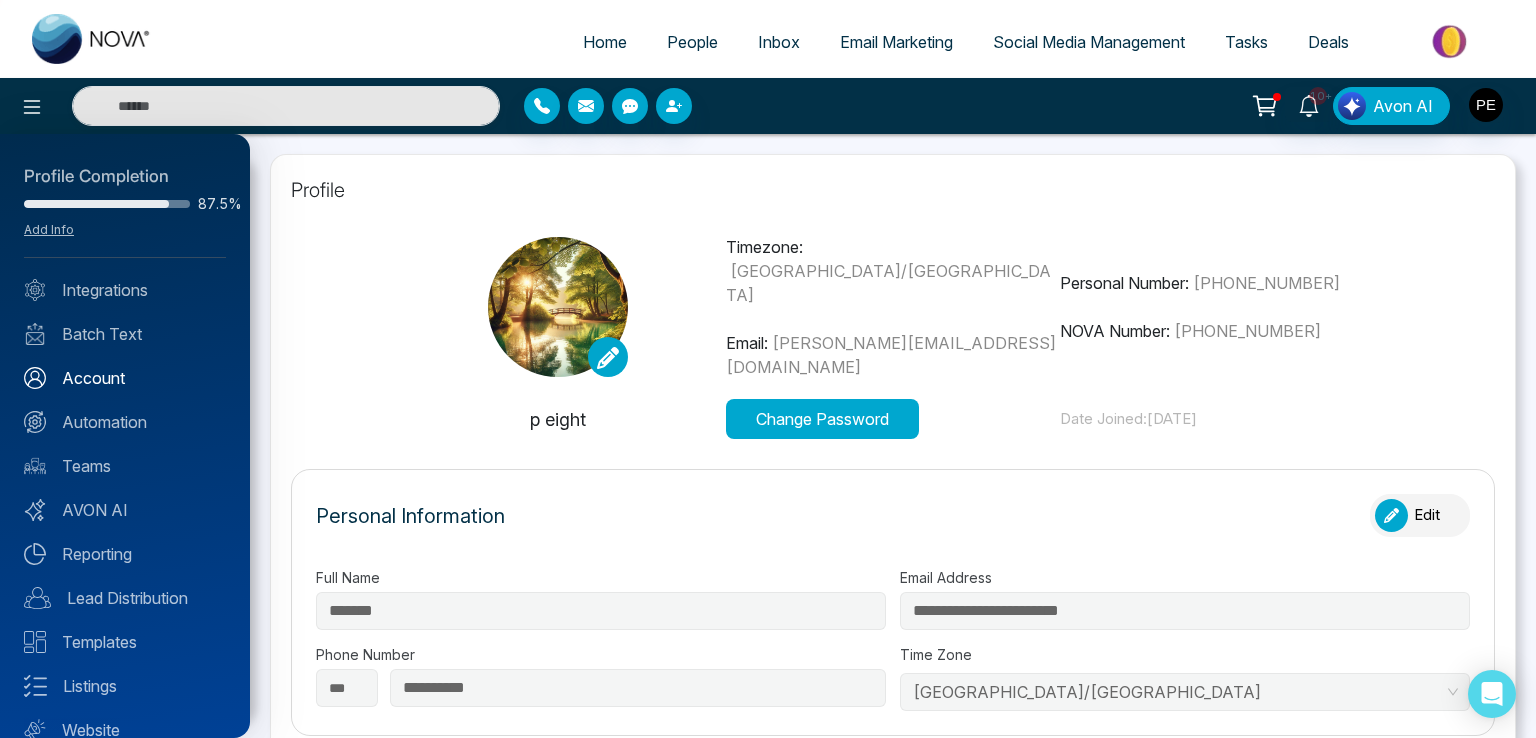 click on "Account" at bounding box center (125, 378) 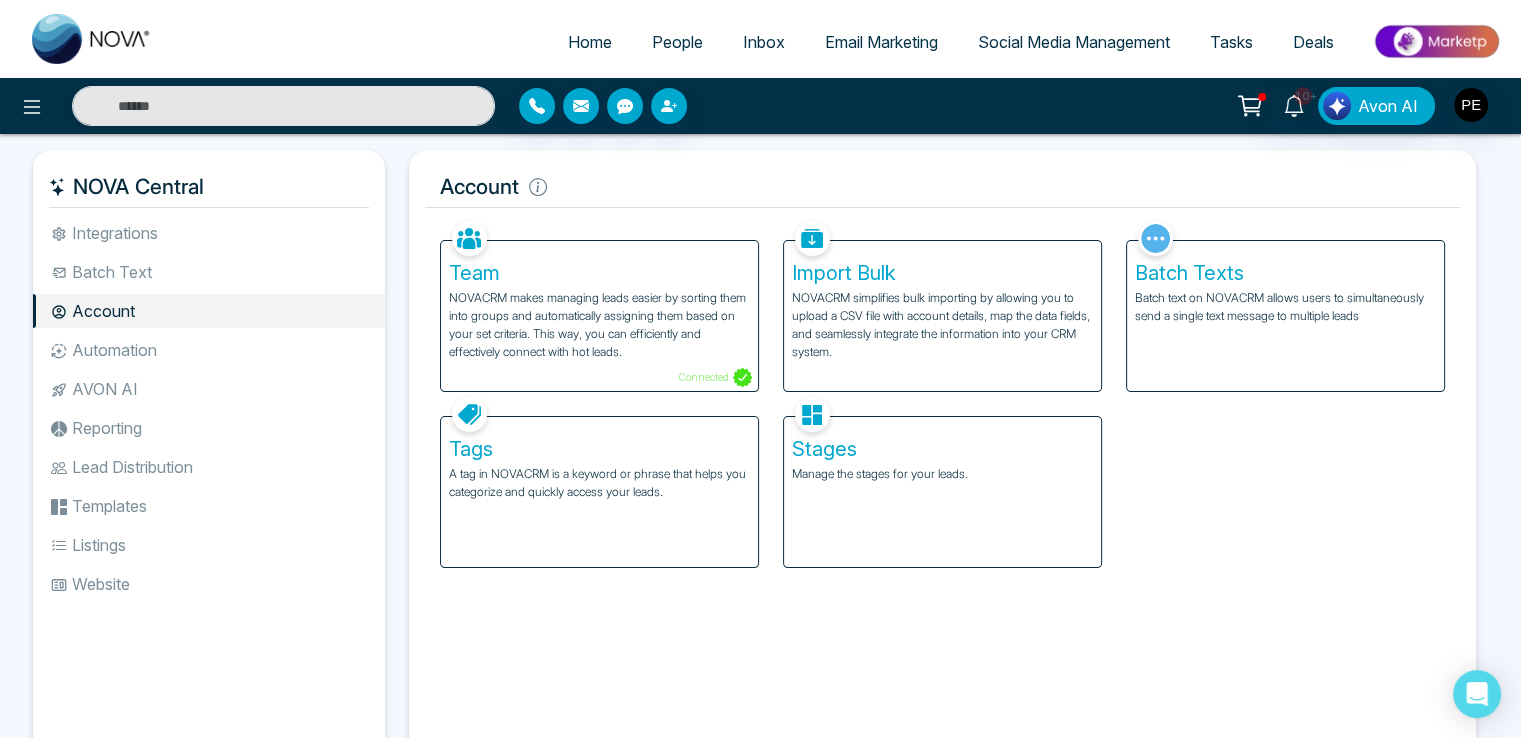 click on "NOVACRM makes managing leads easier by sorting them into groups and automatically assigning them based on your set criteria. This way, you can efficiently and effectively connect with hot leads." at bounding box center [599, 325] 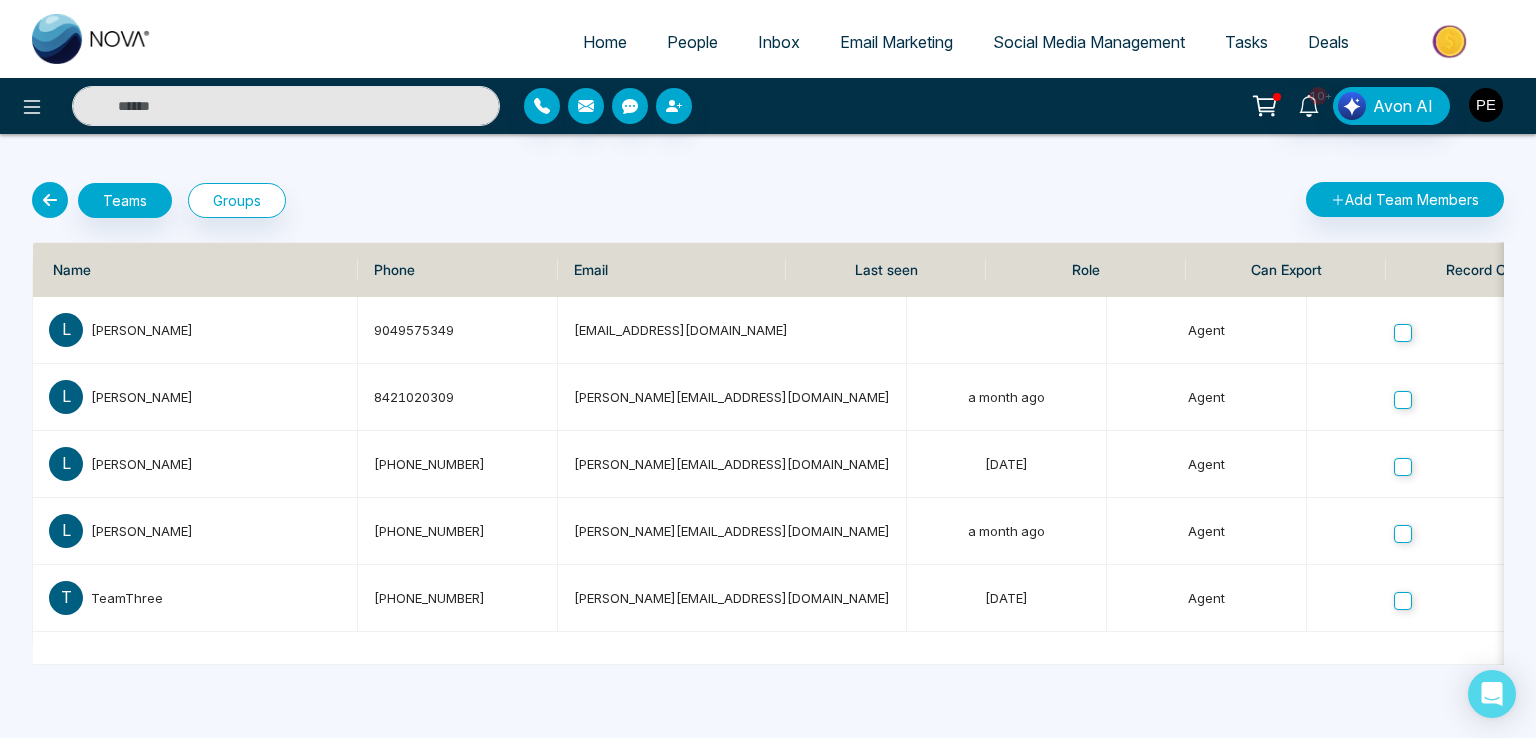 click at bounding box center (1486, 105) 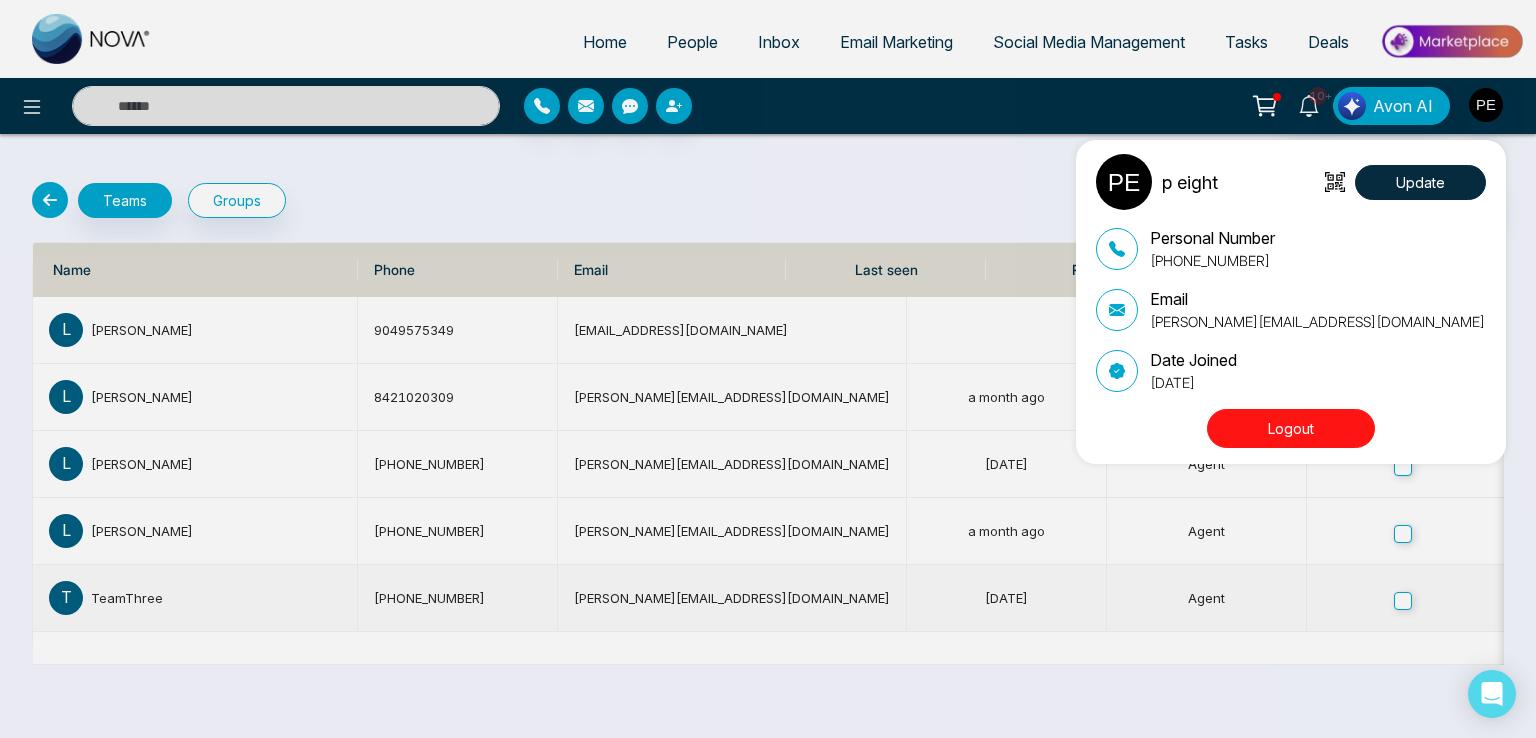 drag, startPoint x: 570, startPoint y: 598, endPoint x: 696, endPoint y: 597, distance: 126.00397 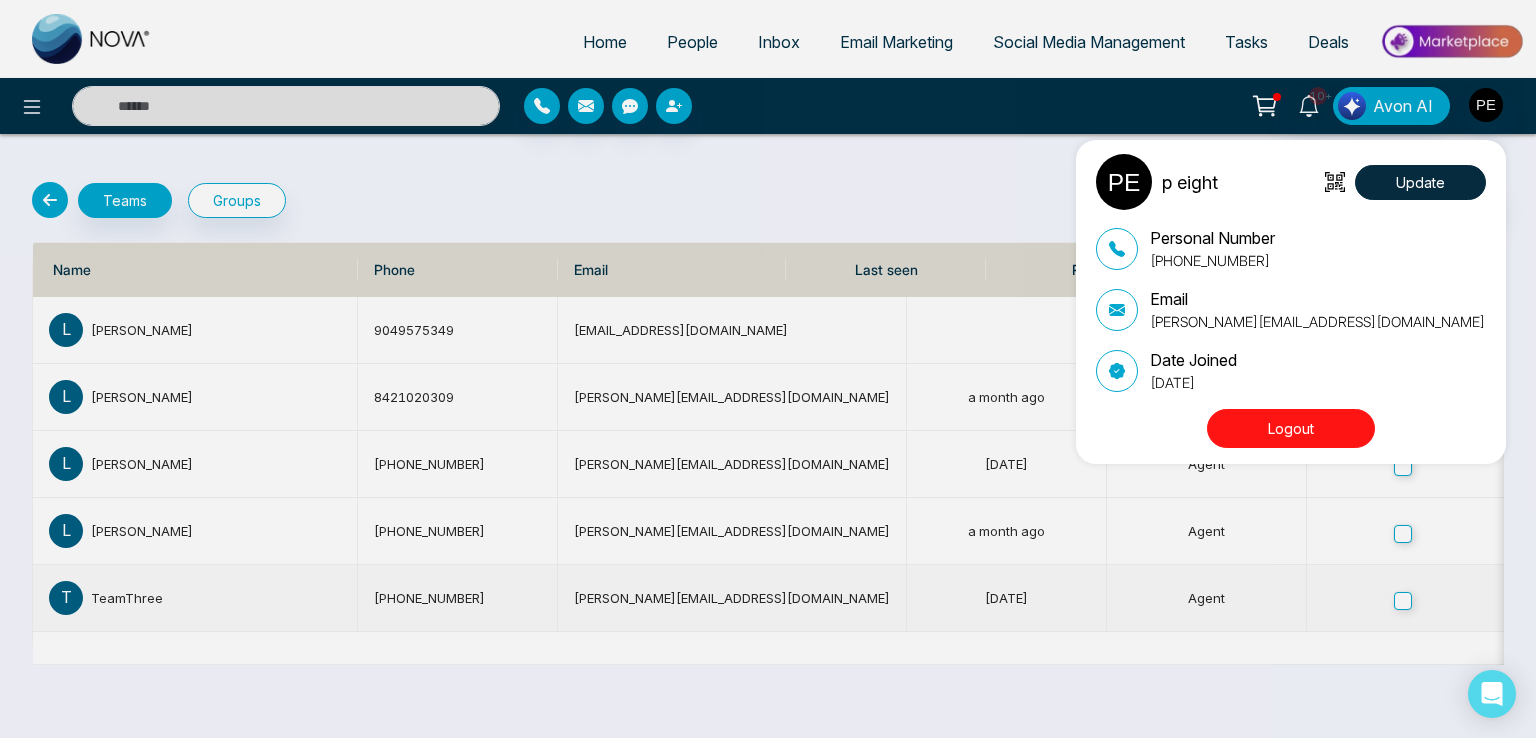 click on "p eight Update Personal Number [PHONE_NUMBER] Email [PERSON_NAME][EMAIL_ADDRESS][DOMAIN_NAME] Date Joined [DATE] Logout" at bounding box center [768, 369] 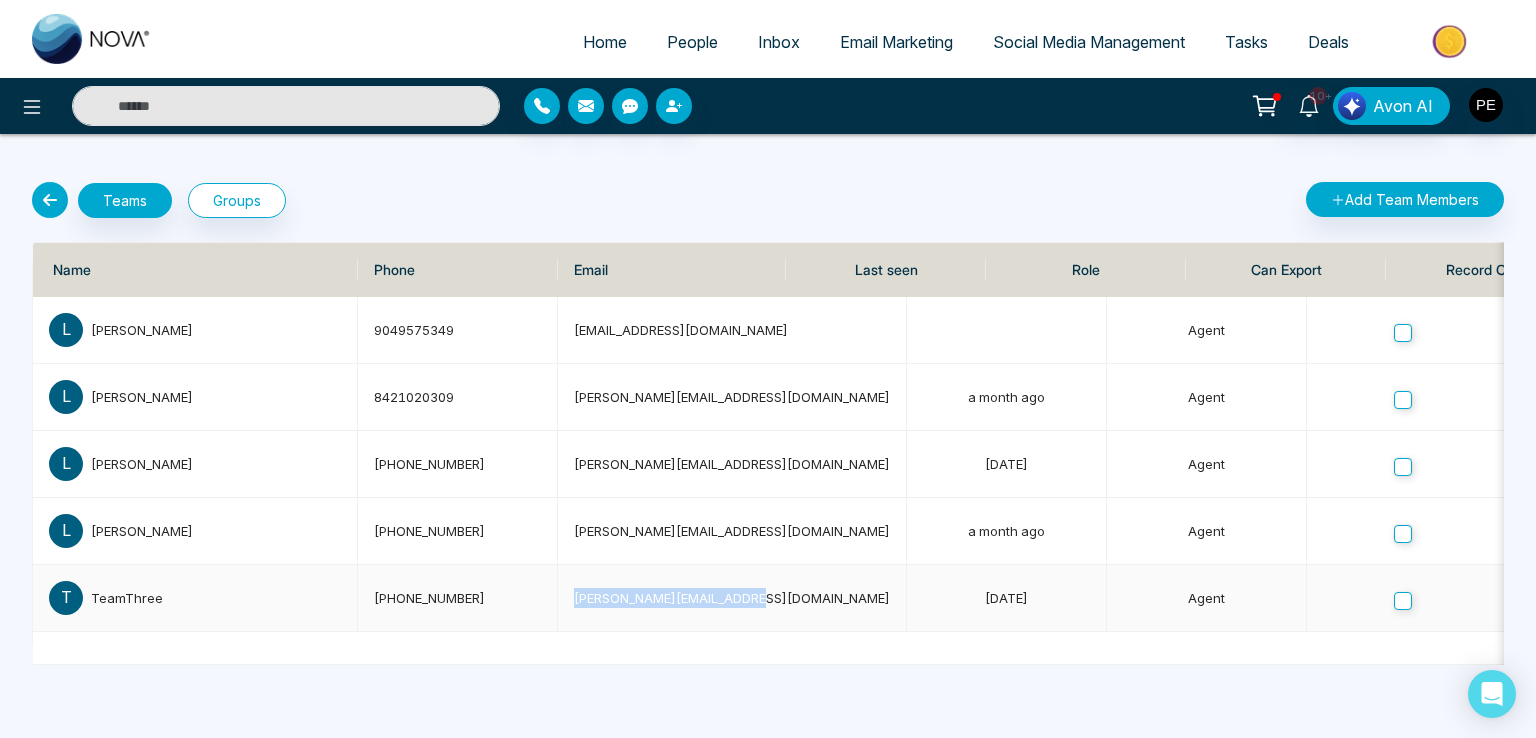 drag, startPoint x: 559, startPoint y: 597, endPoint x: 775, endPoint y: 604, distance: 216.1134 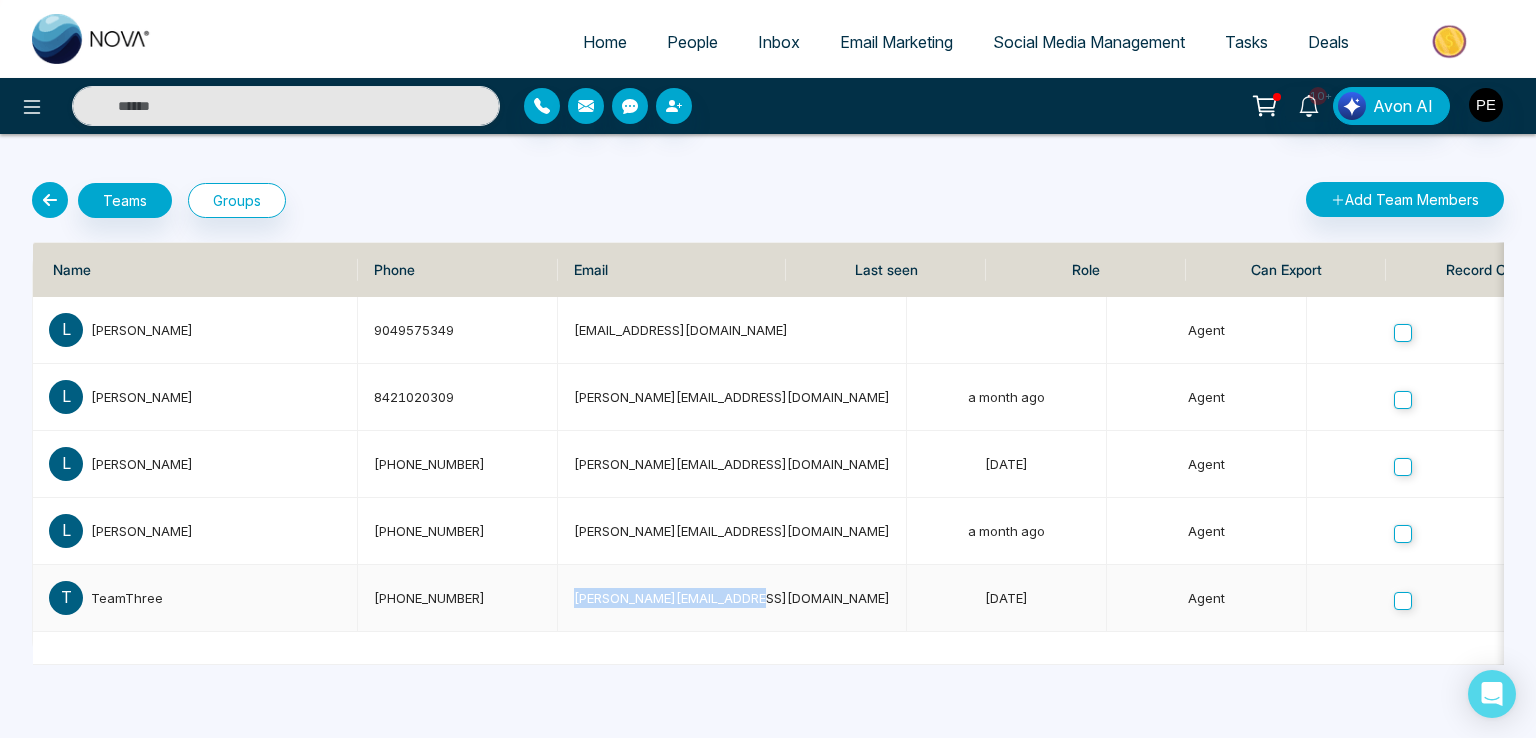 click on "[PERSON_NAME][EMAIL_ADDRESS][DOMAIN_NAME]" at bounding box center (732, 598) 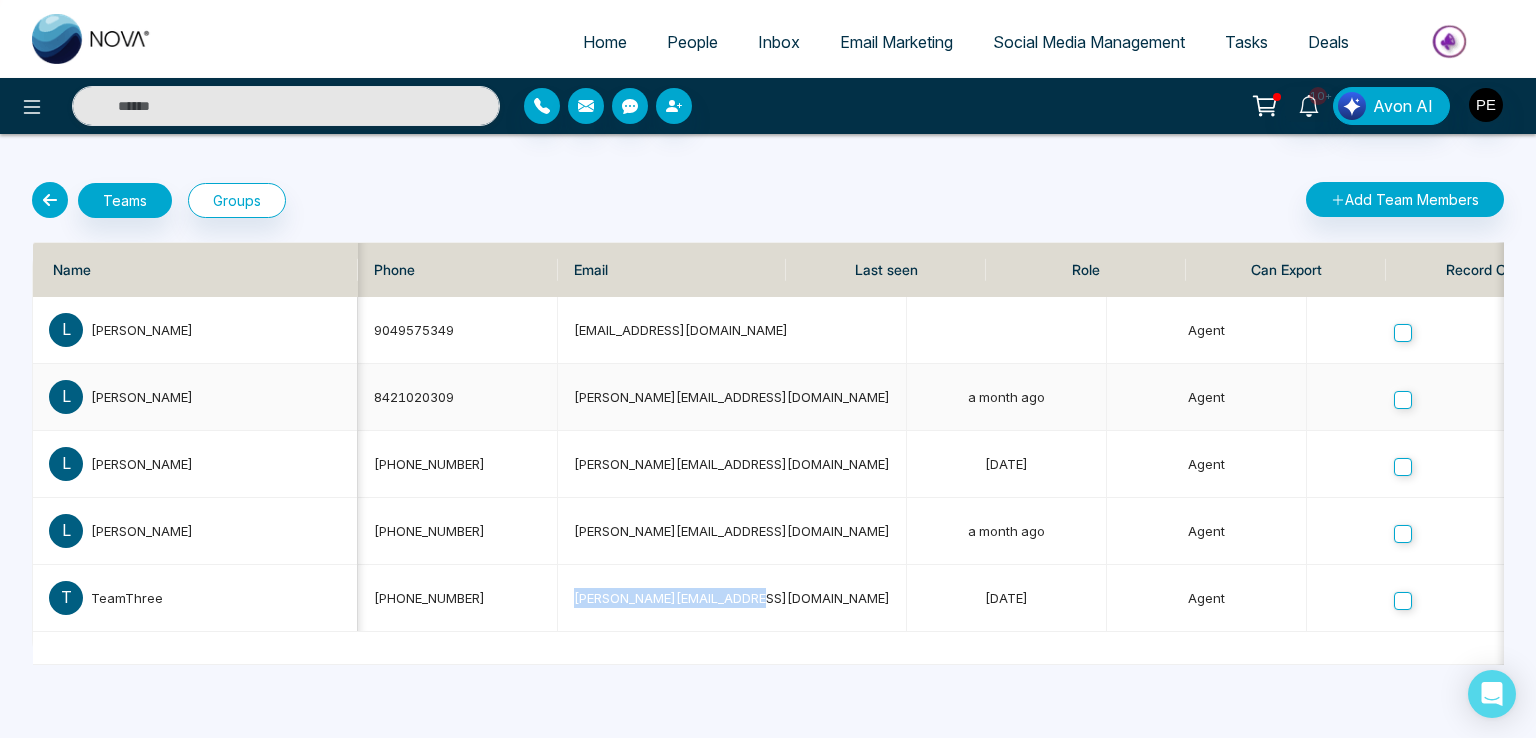scroll, scrollTop: 0, scrollLeft: 540, axis: horizontal 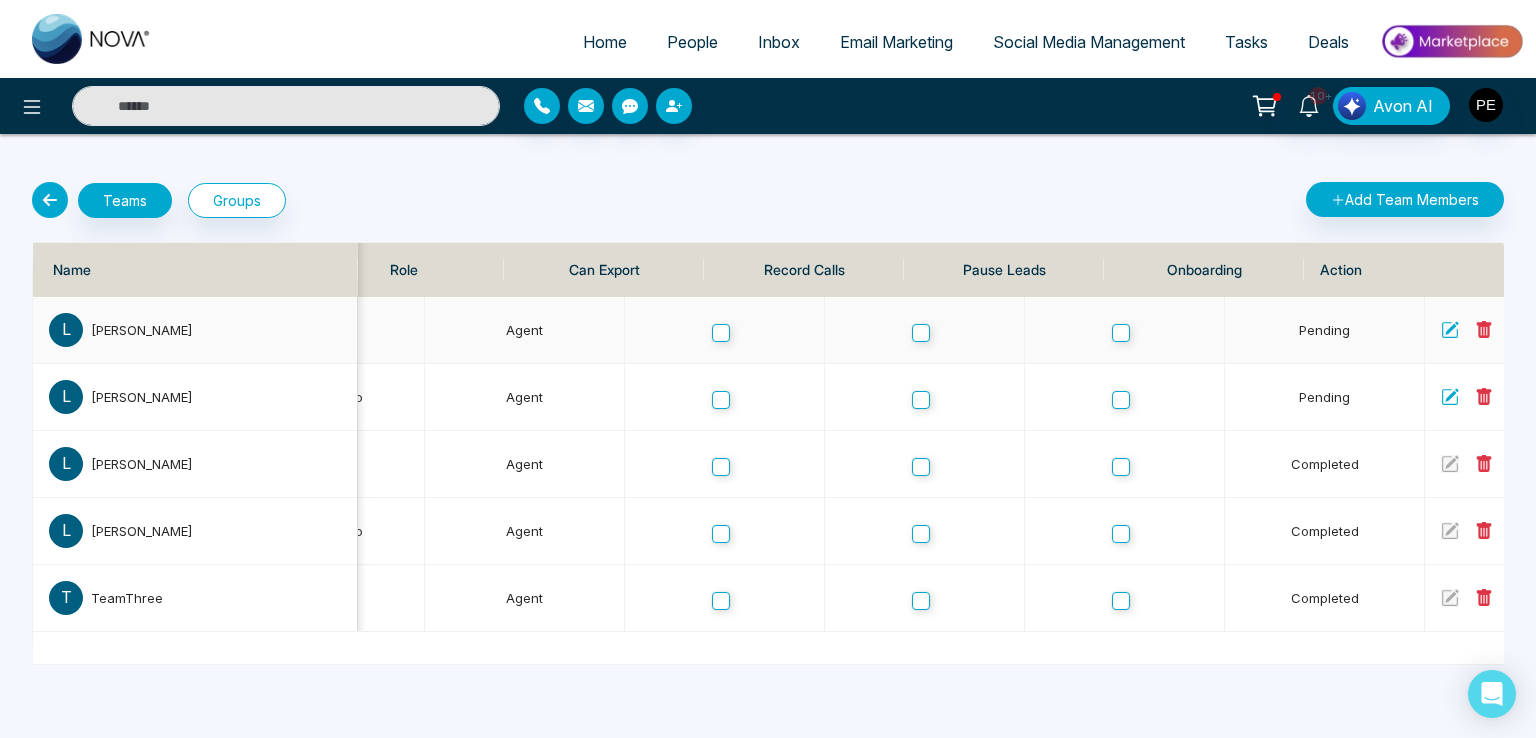 click 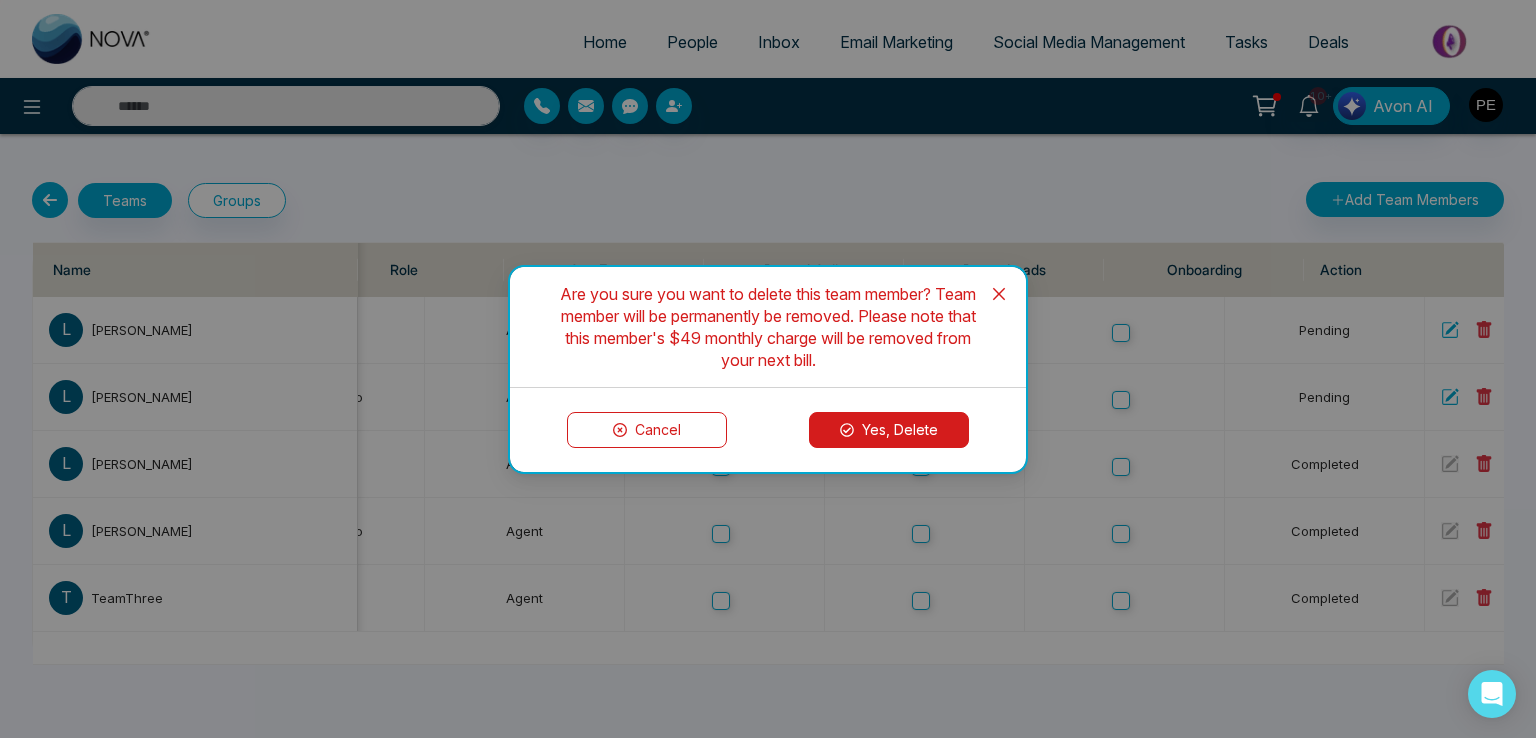click on "Yes, Delete" at bounding box center [889, 430] 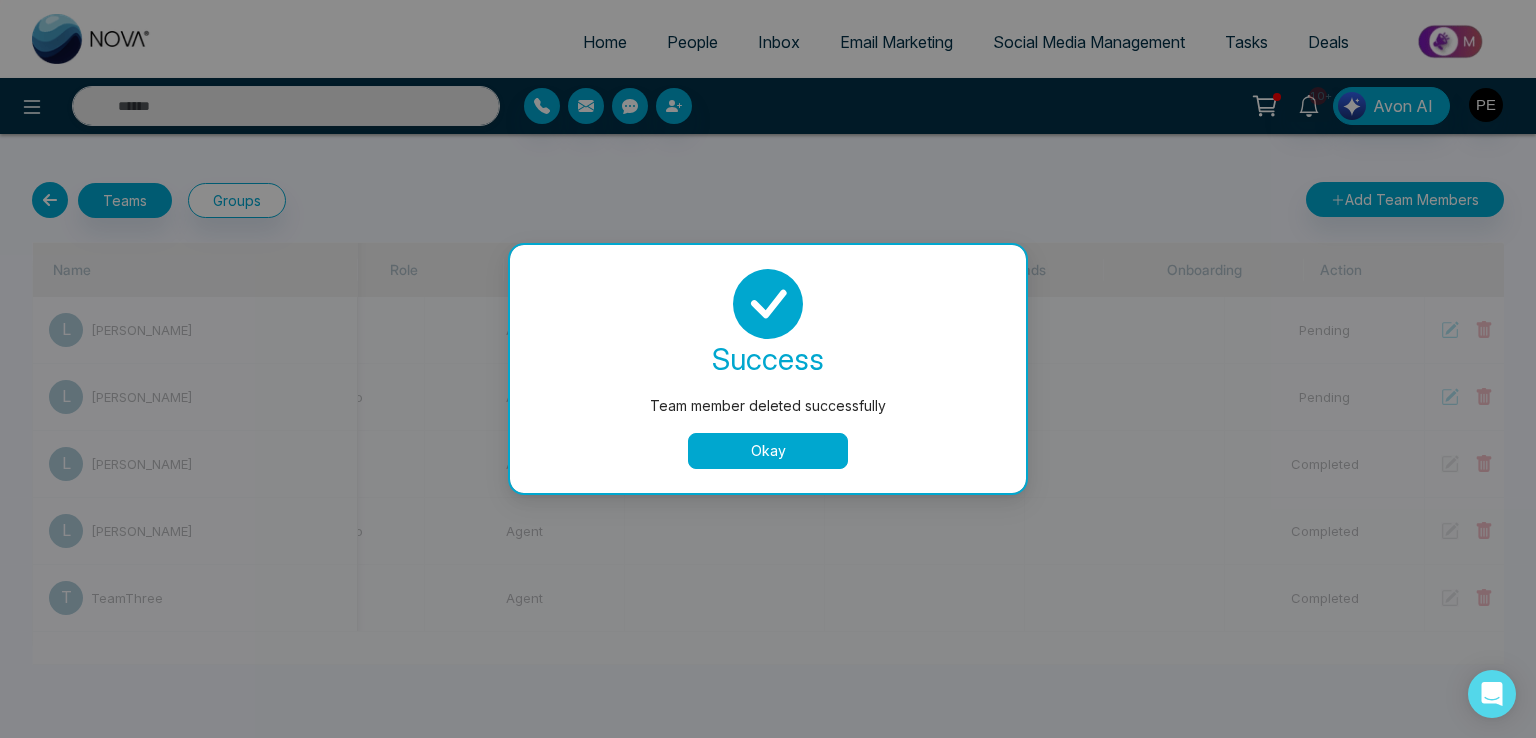 click on "Okay" at bounding box center [768, 451] 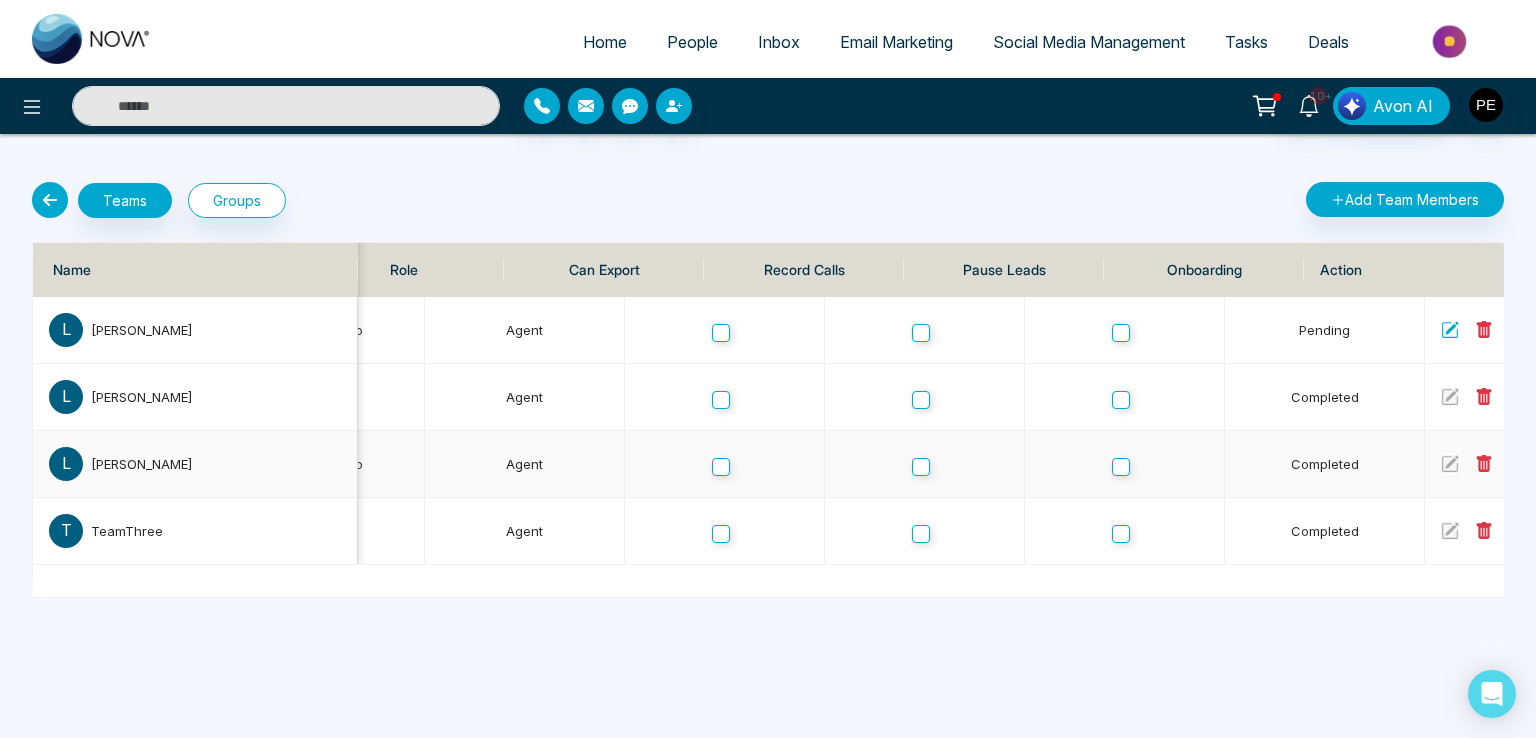 scroll, scrollTop: 0, scrollLeft: 298, axis: horizontal 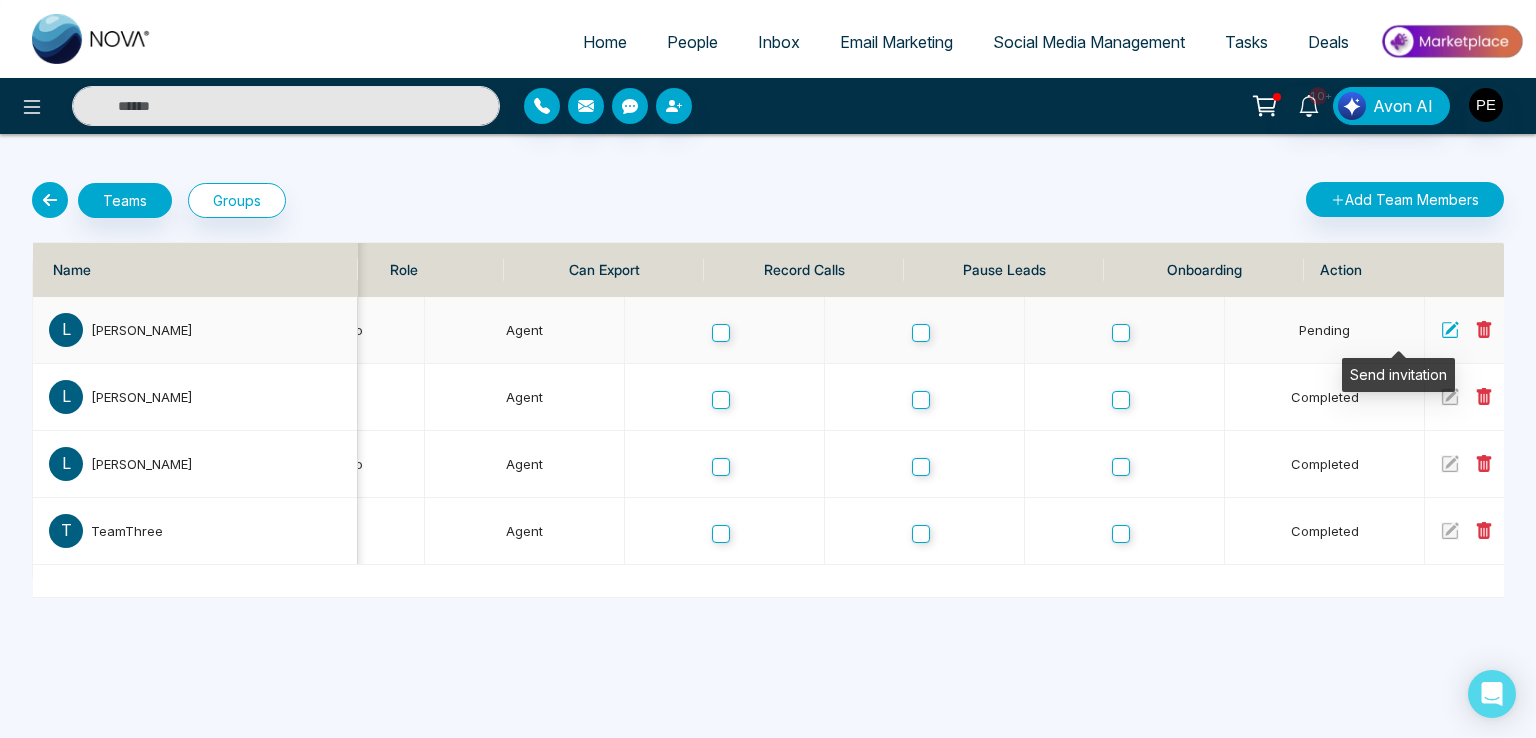 click 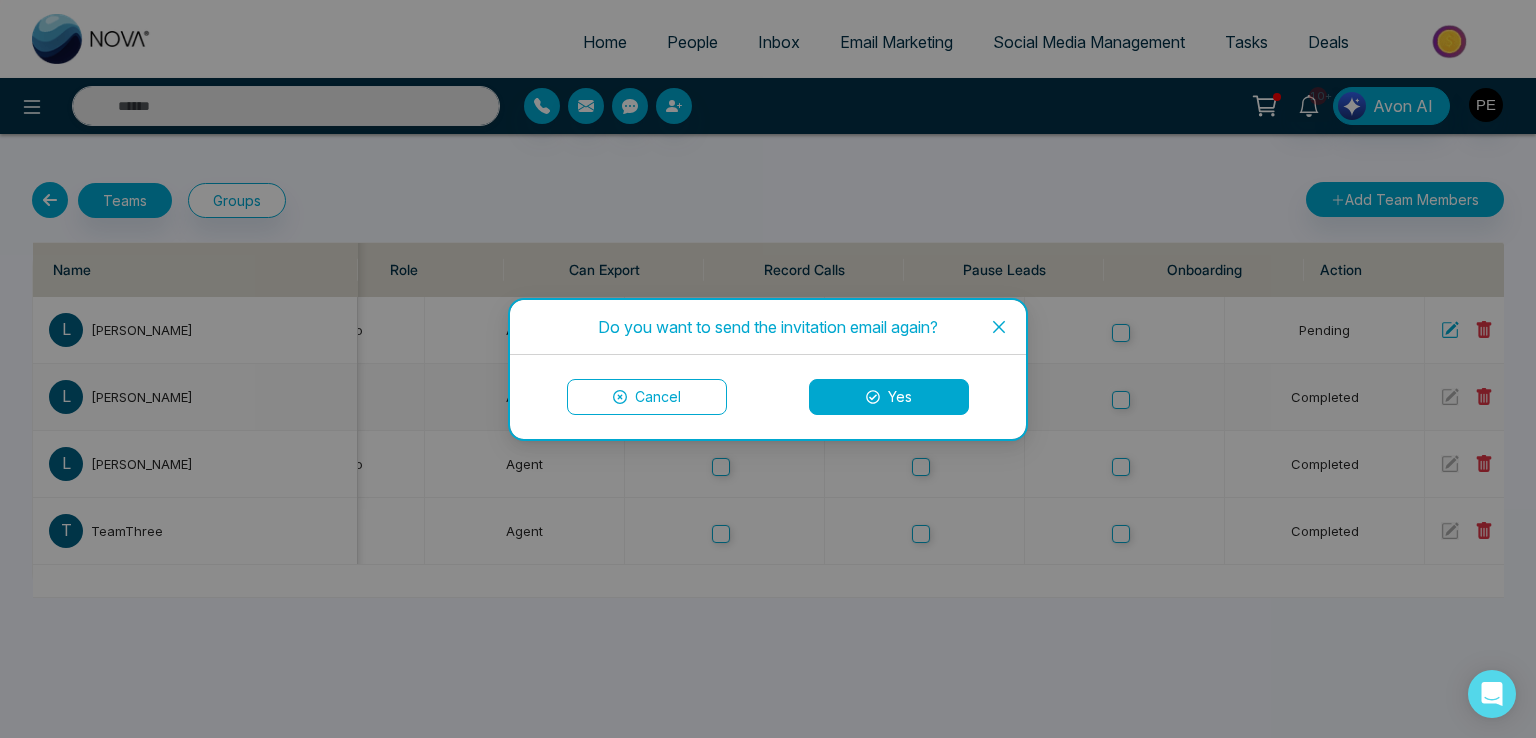 drag, startPoint x: 938, startPoint y: 400, endPoint x: 908, endPoint y: 400, distance: 30 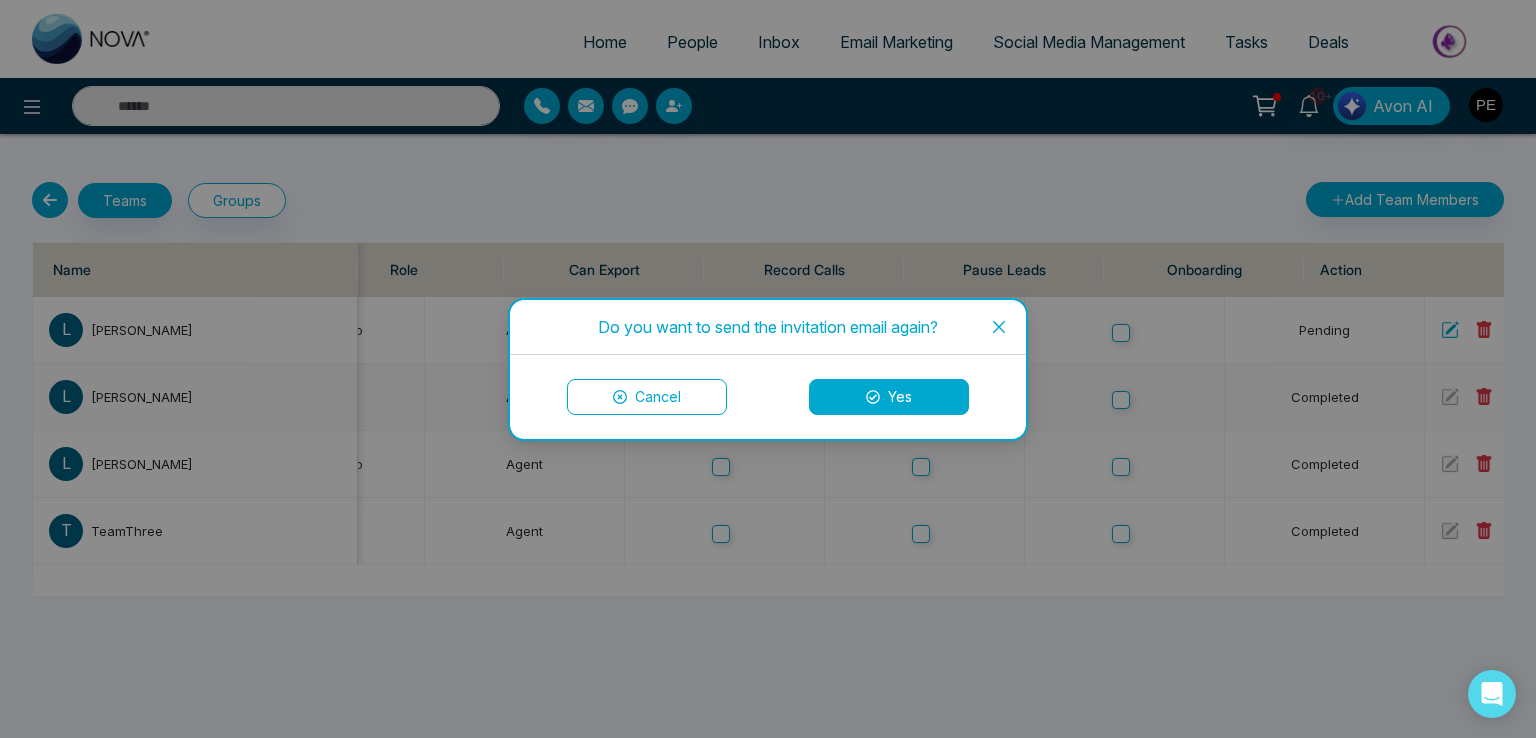 click on "Yes" at bounding box center [889, 397] 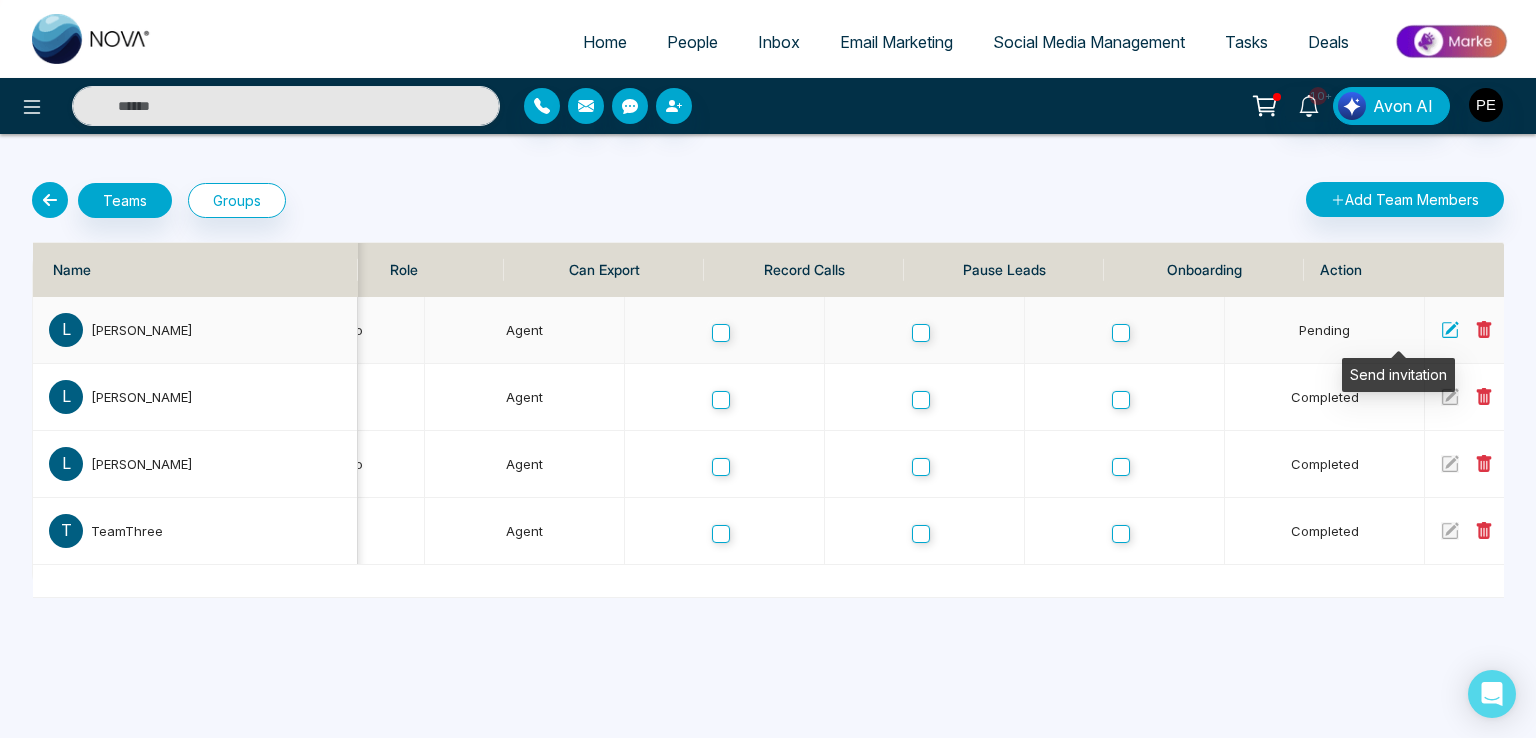 click 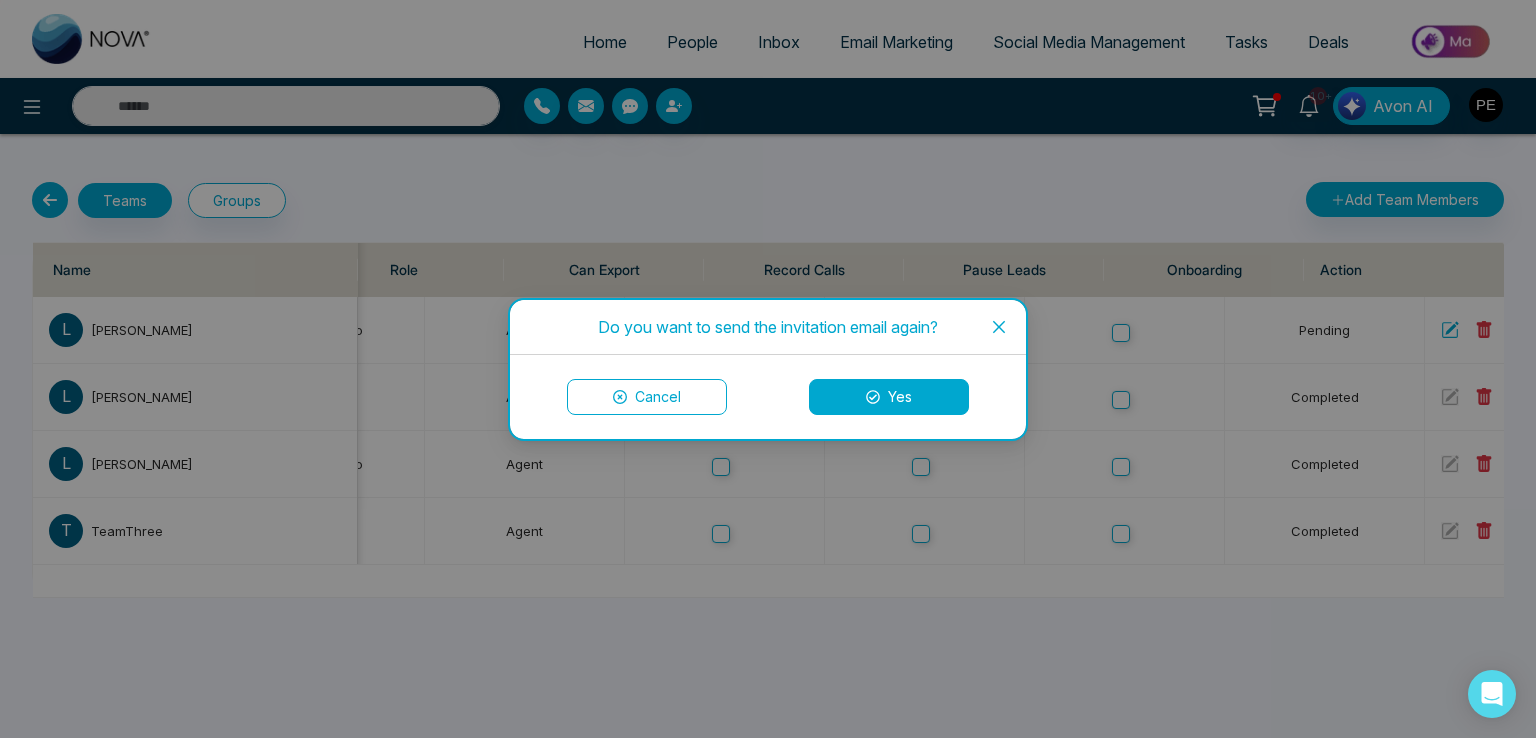 click on "Yes" at bounding box center [889, 397] 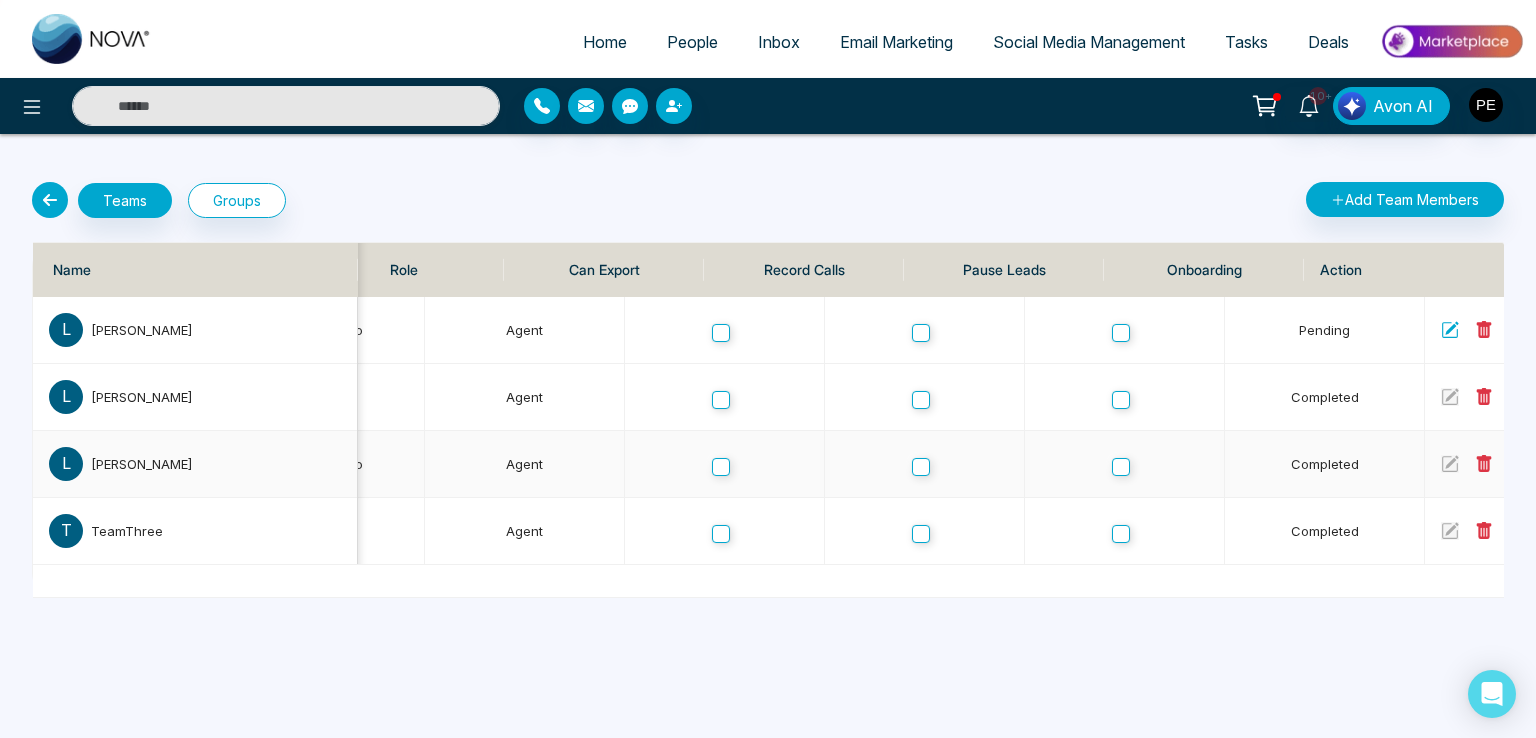 click at bounding box center [925, 464] 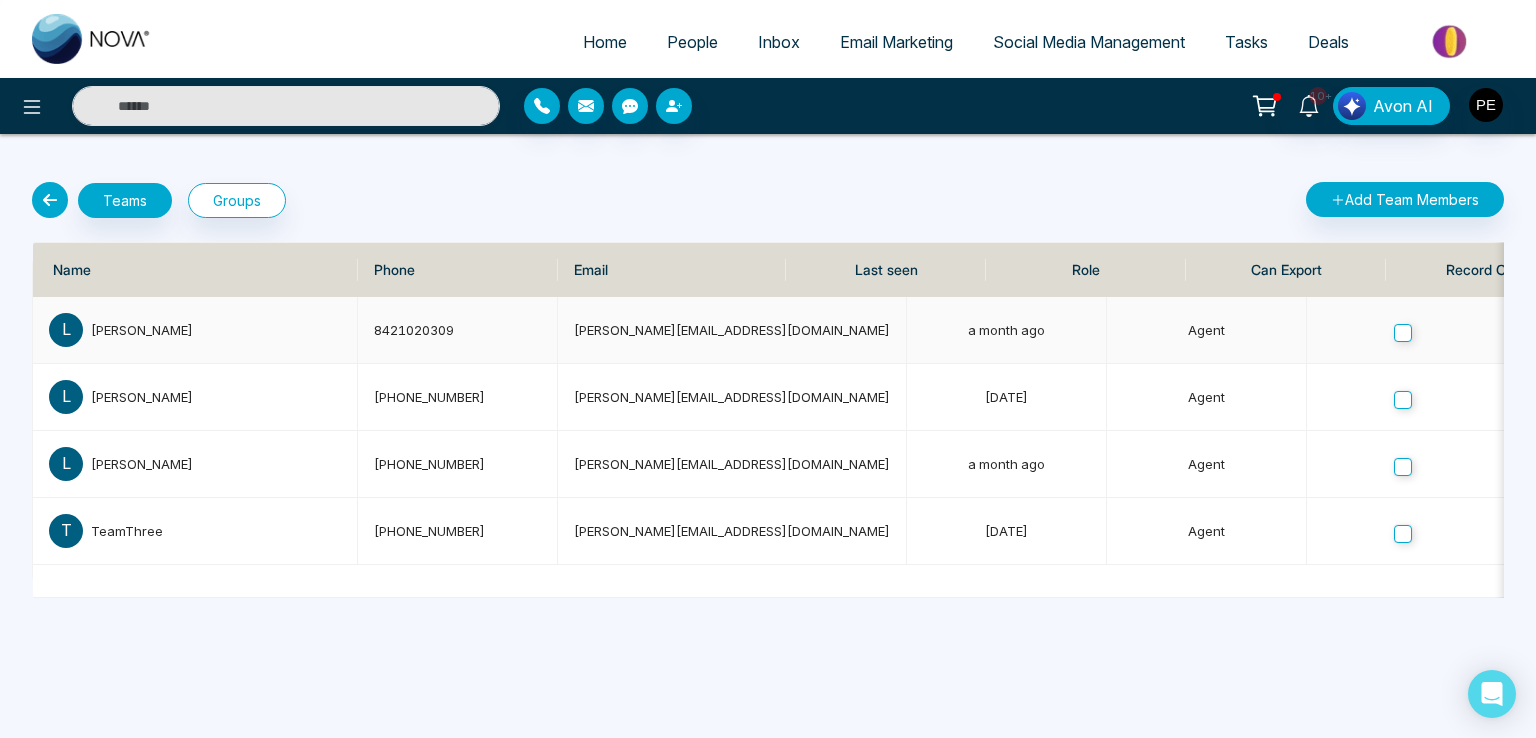scroll, scrollTop: 0, scrollLeft: 682, axis: horizontal 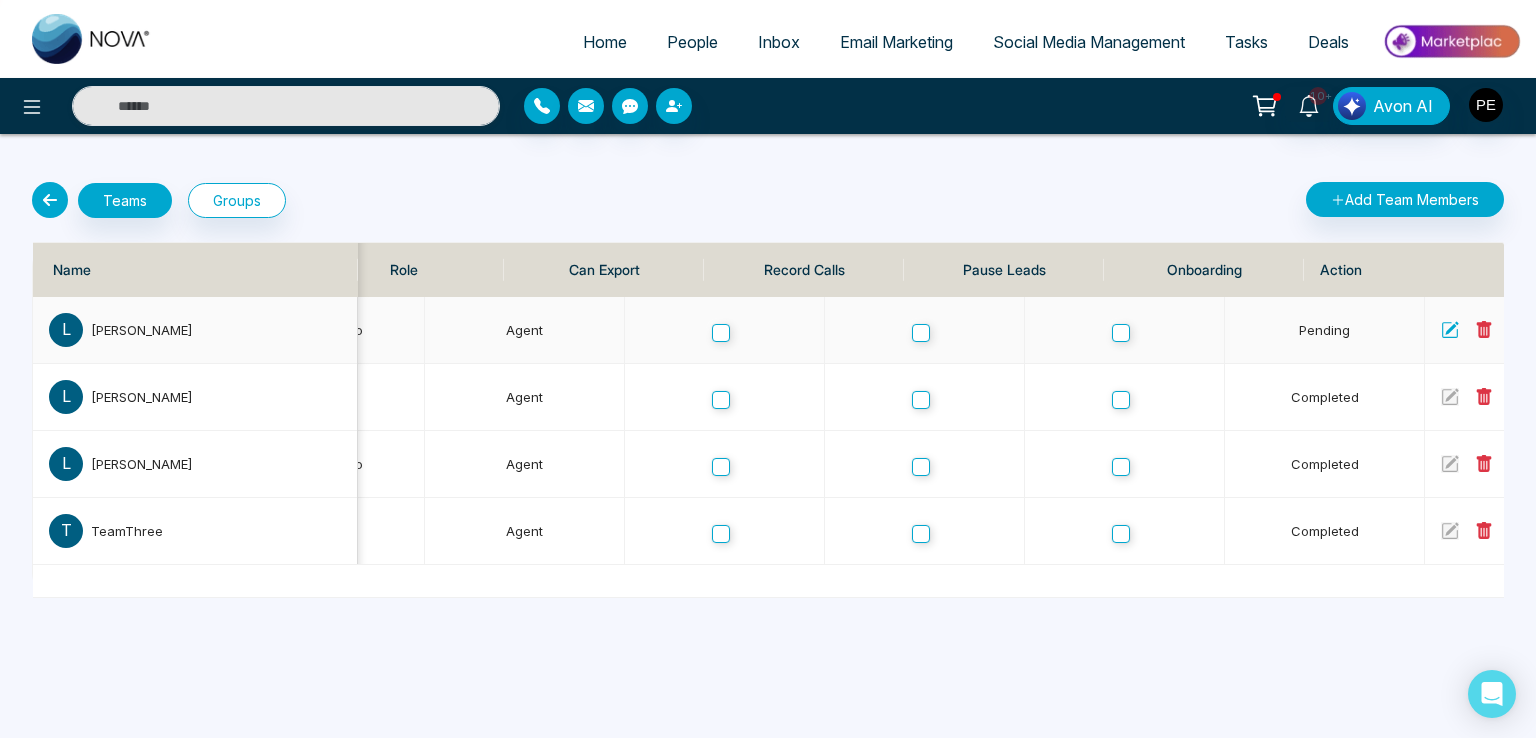 click 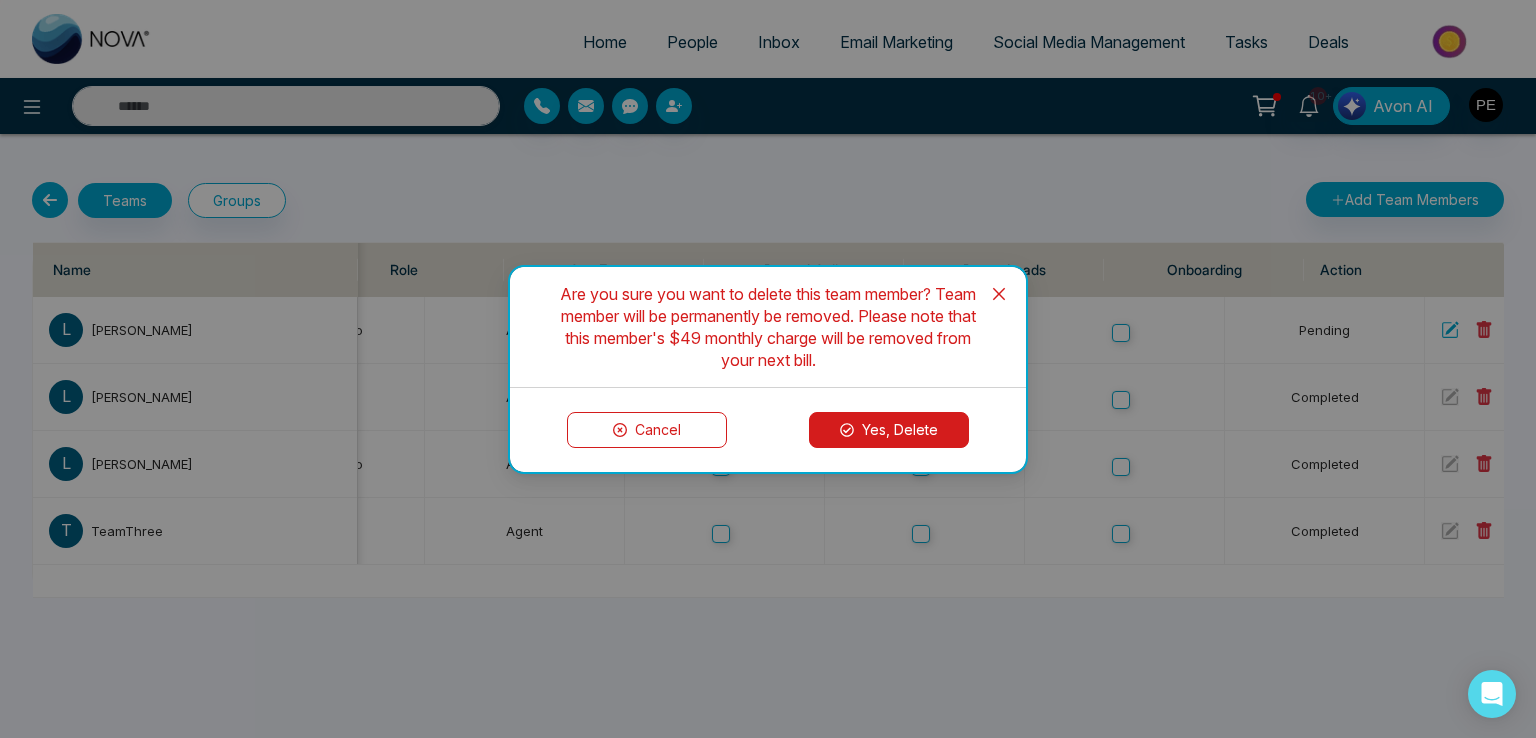 click on "Yes, Delete" at bounding box center (889, 430) 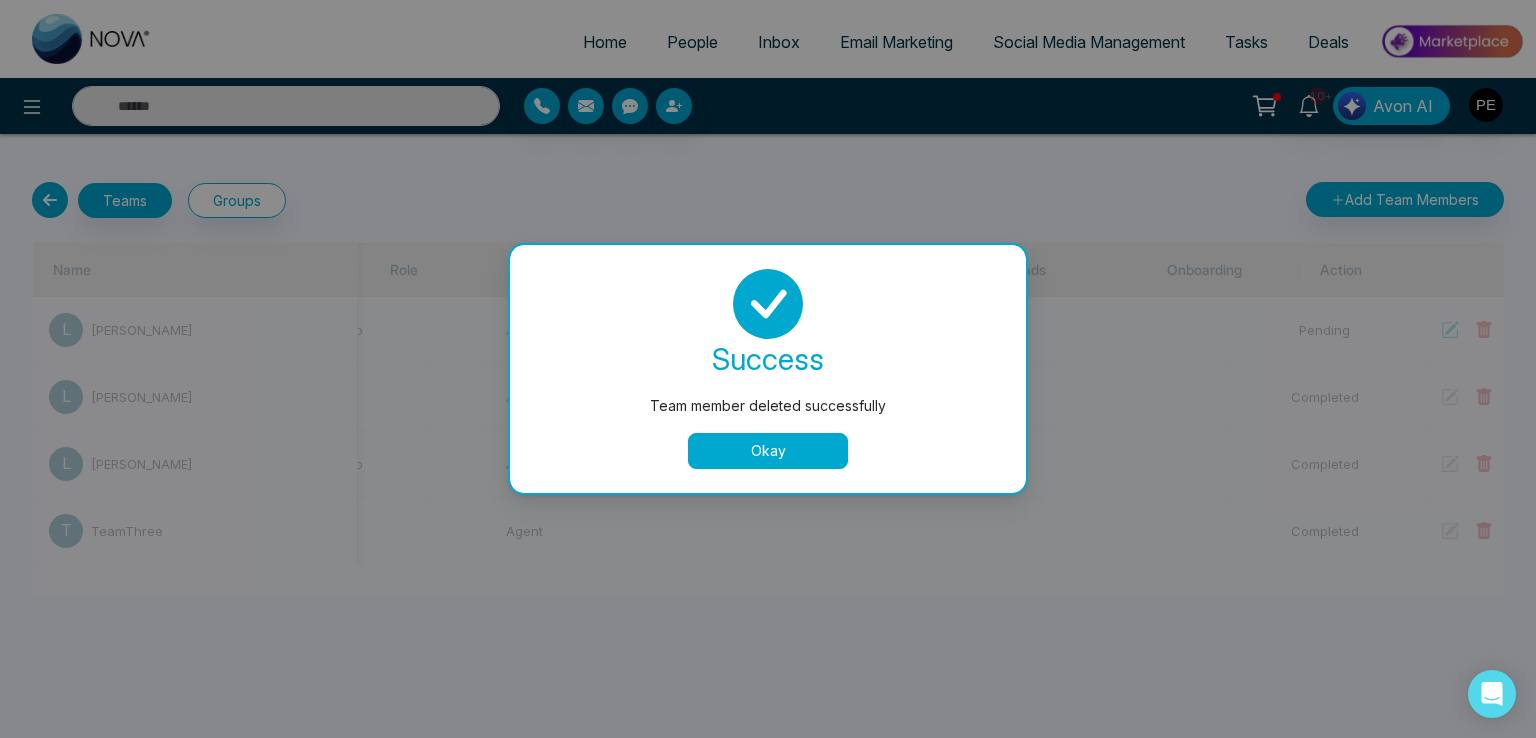 click on "Okay" at bounding box center (768, 451) 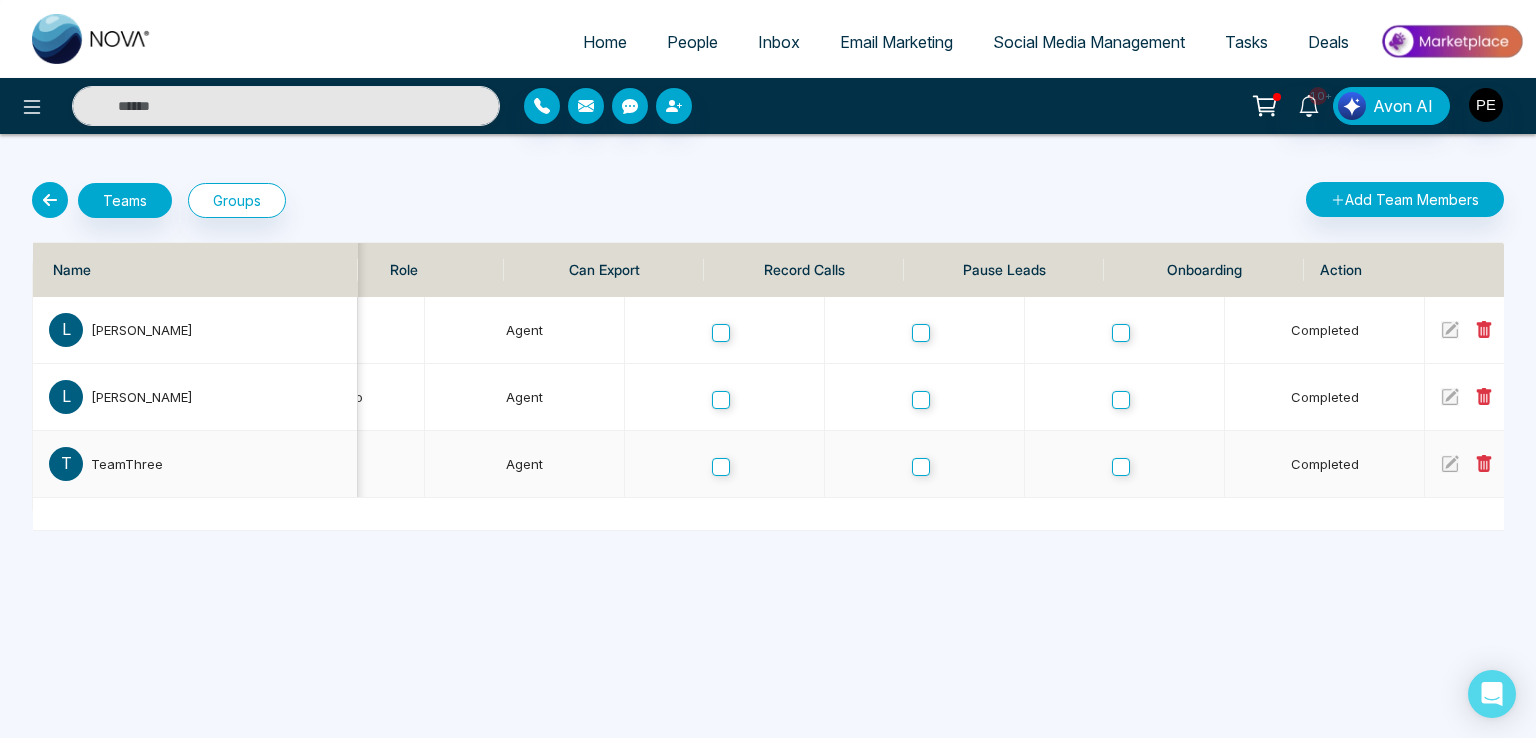scroll, scrollTop: 0, scrollLeft: 0, axis: both 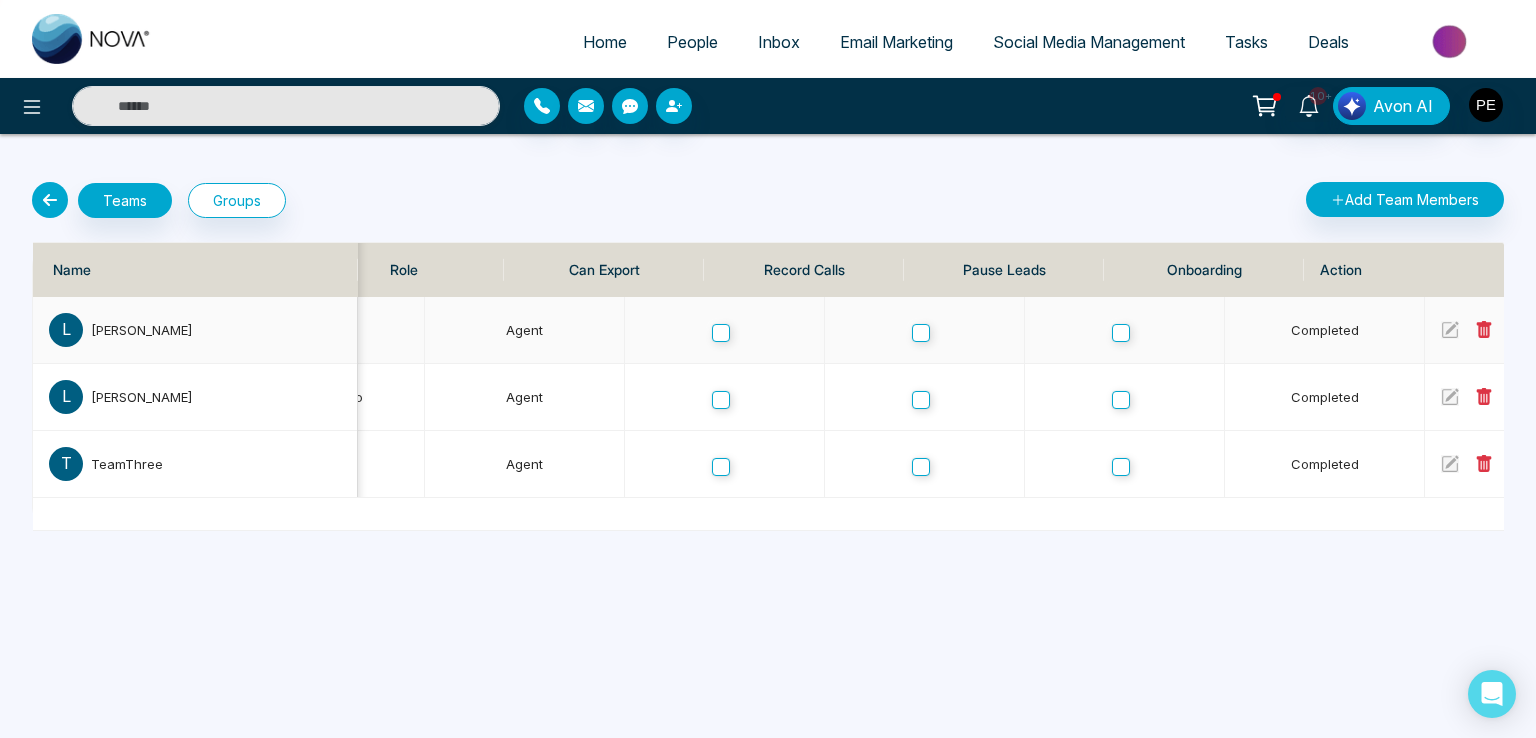 click 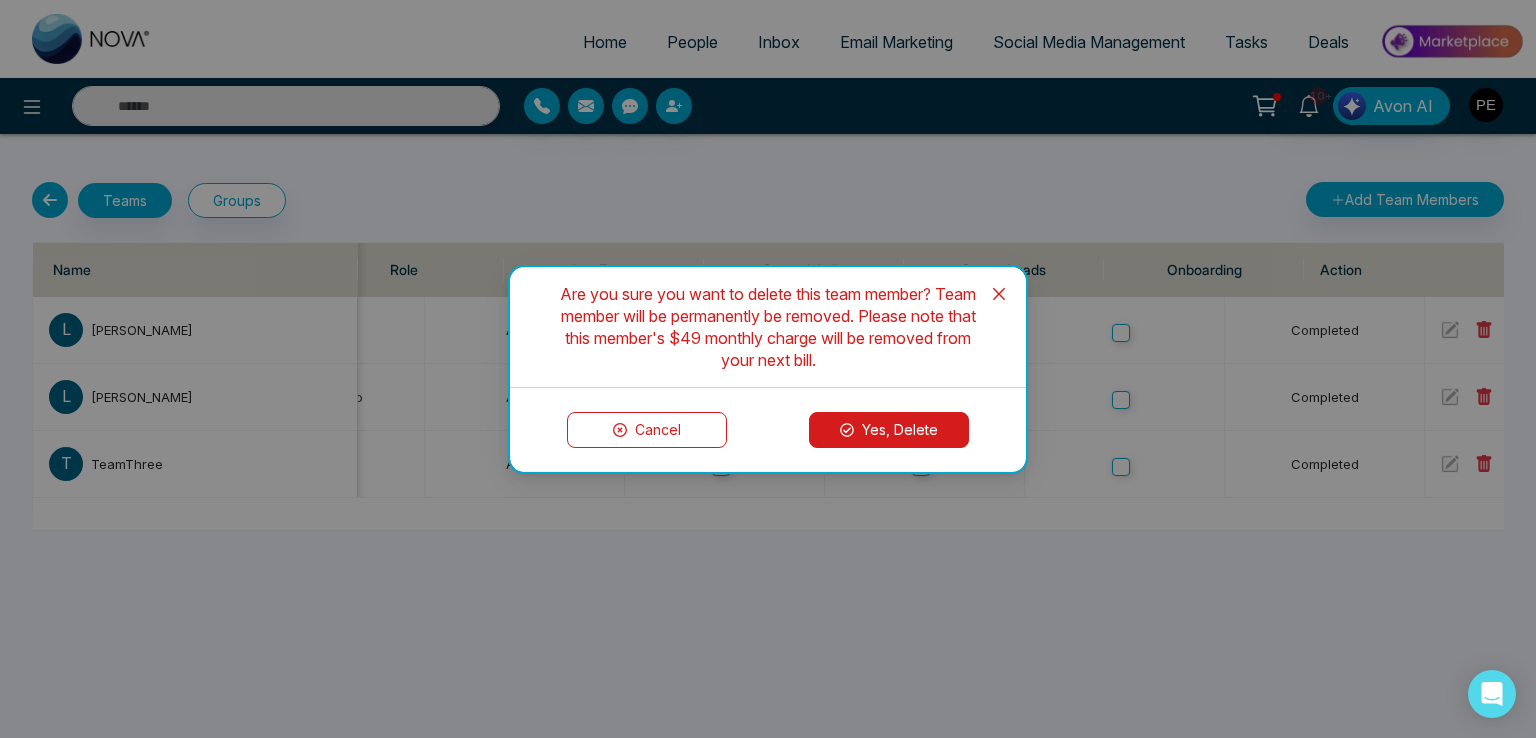 click on "Yes, Delete" at bounding box center (889, 430) 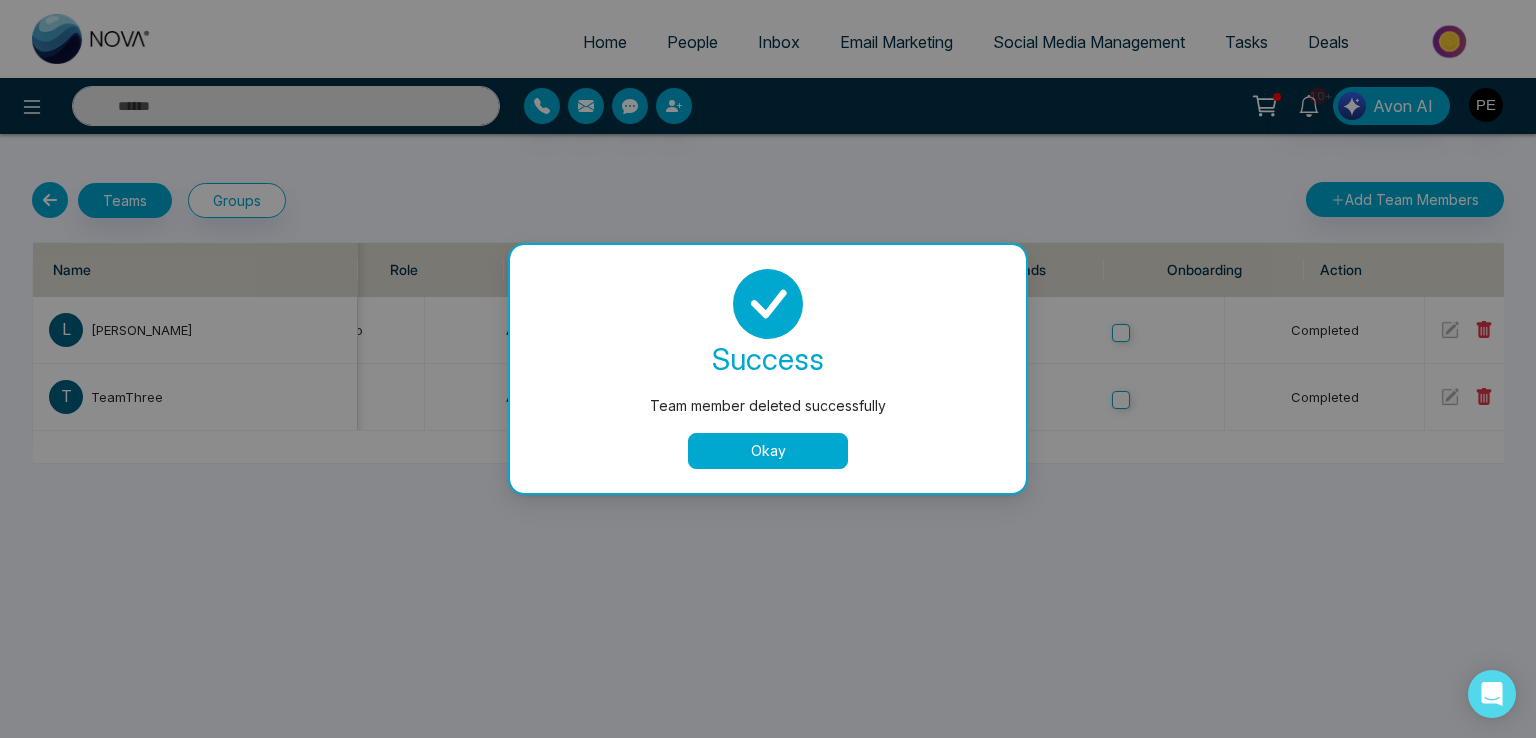 click on "Okay" at bounding box center [768, 451] 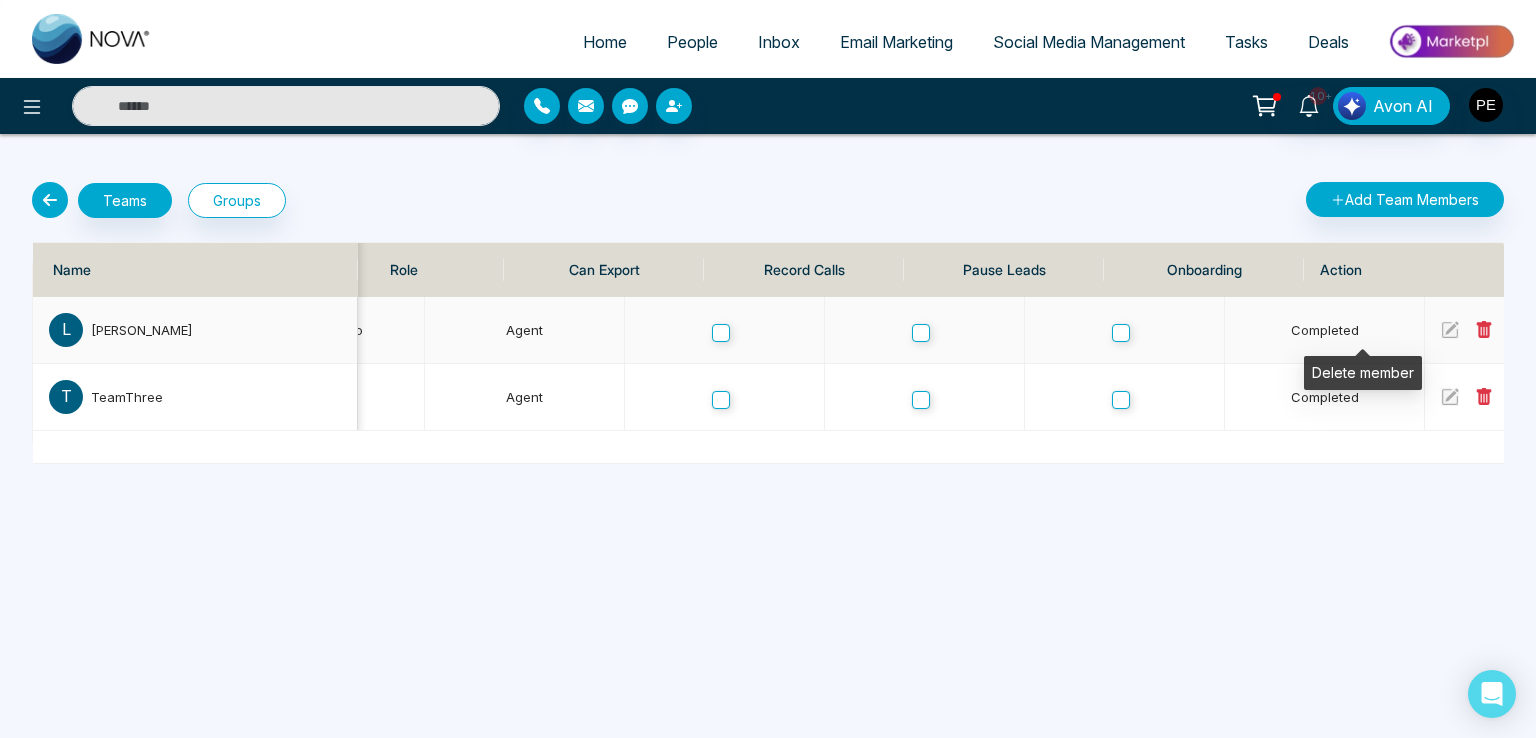 click 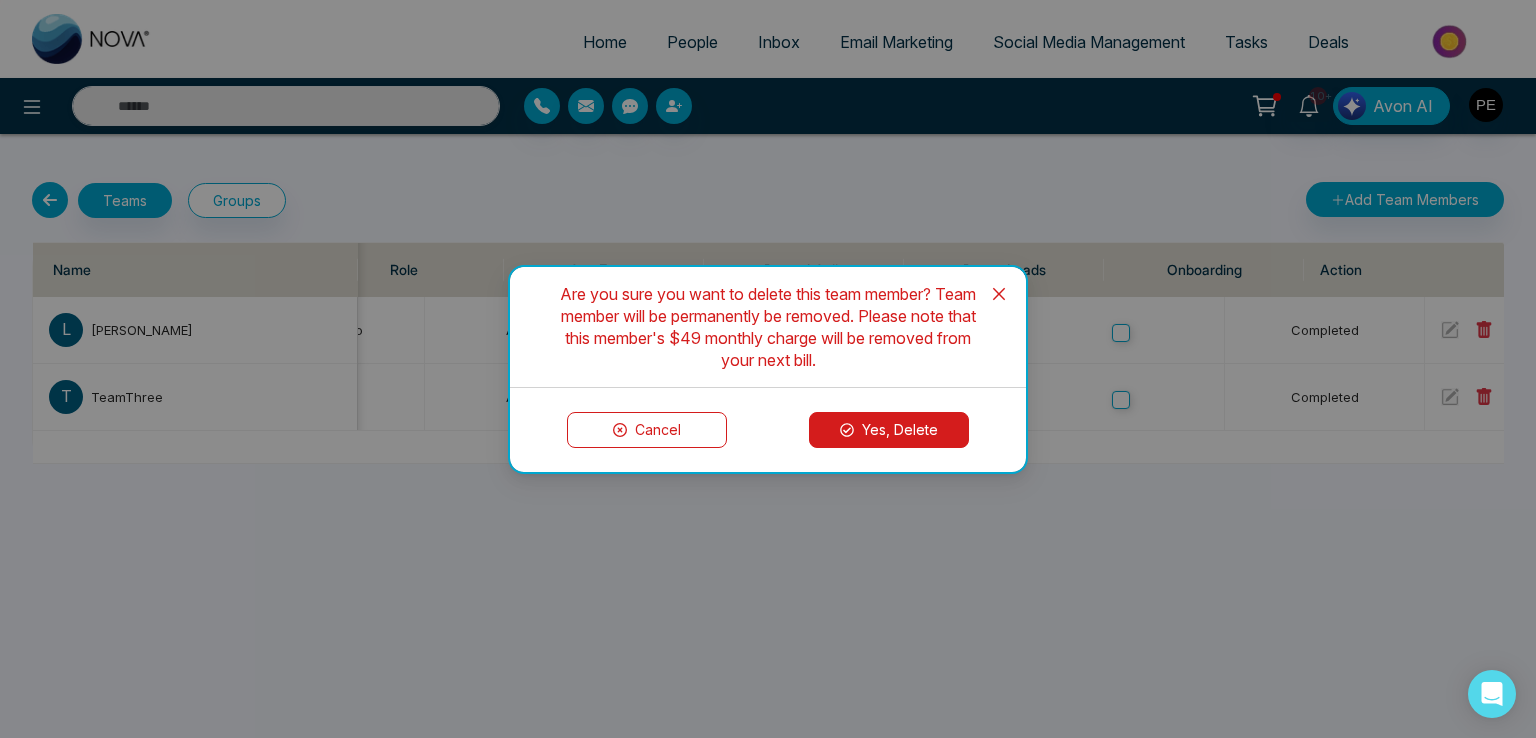 click on "Yes, Delete" at bounding box center [889, 430] 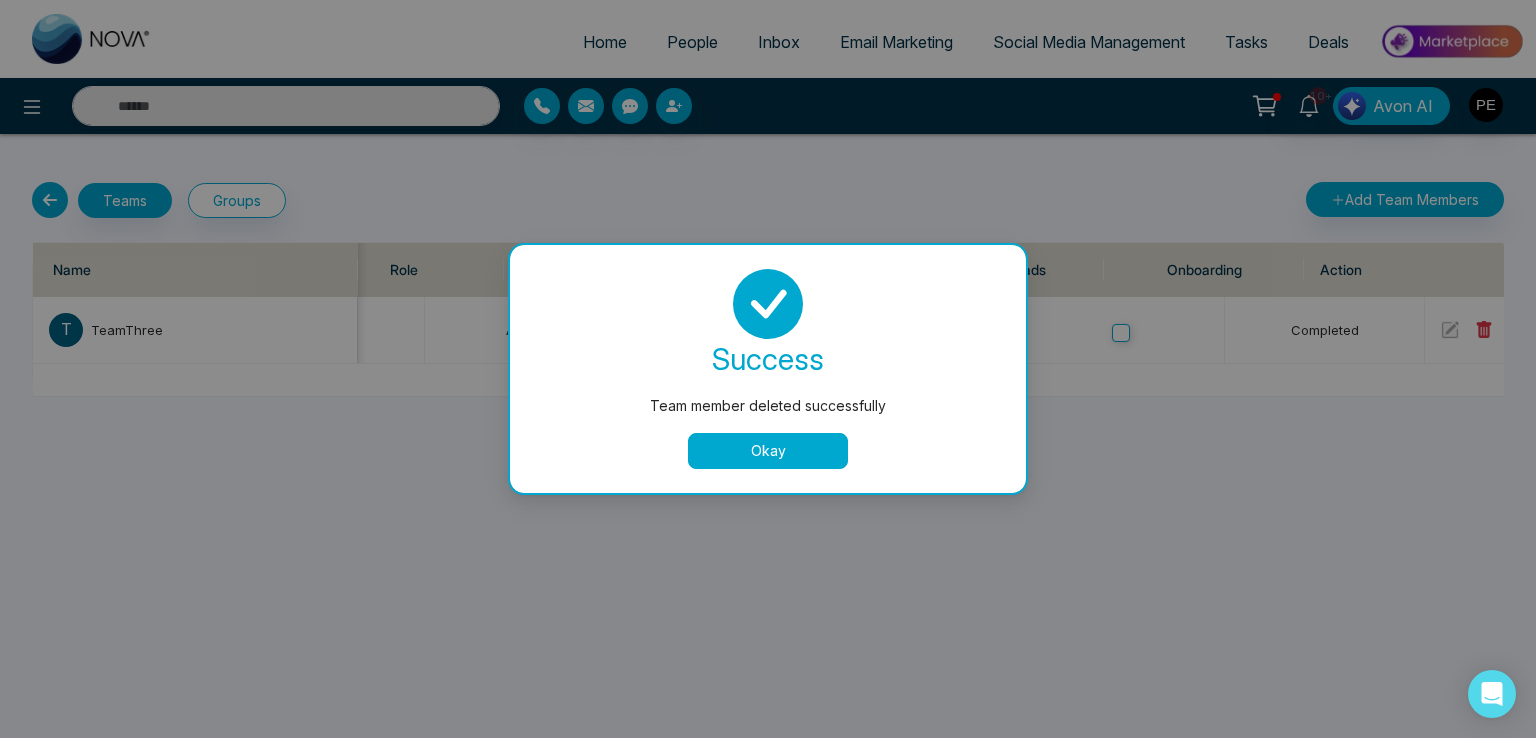 click on "Okay" at bounding box center [768, 451] 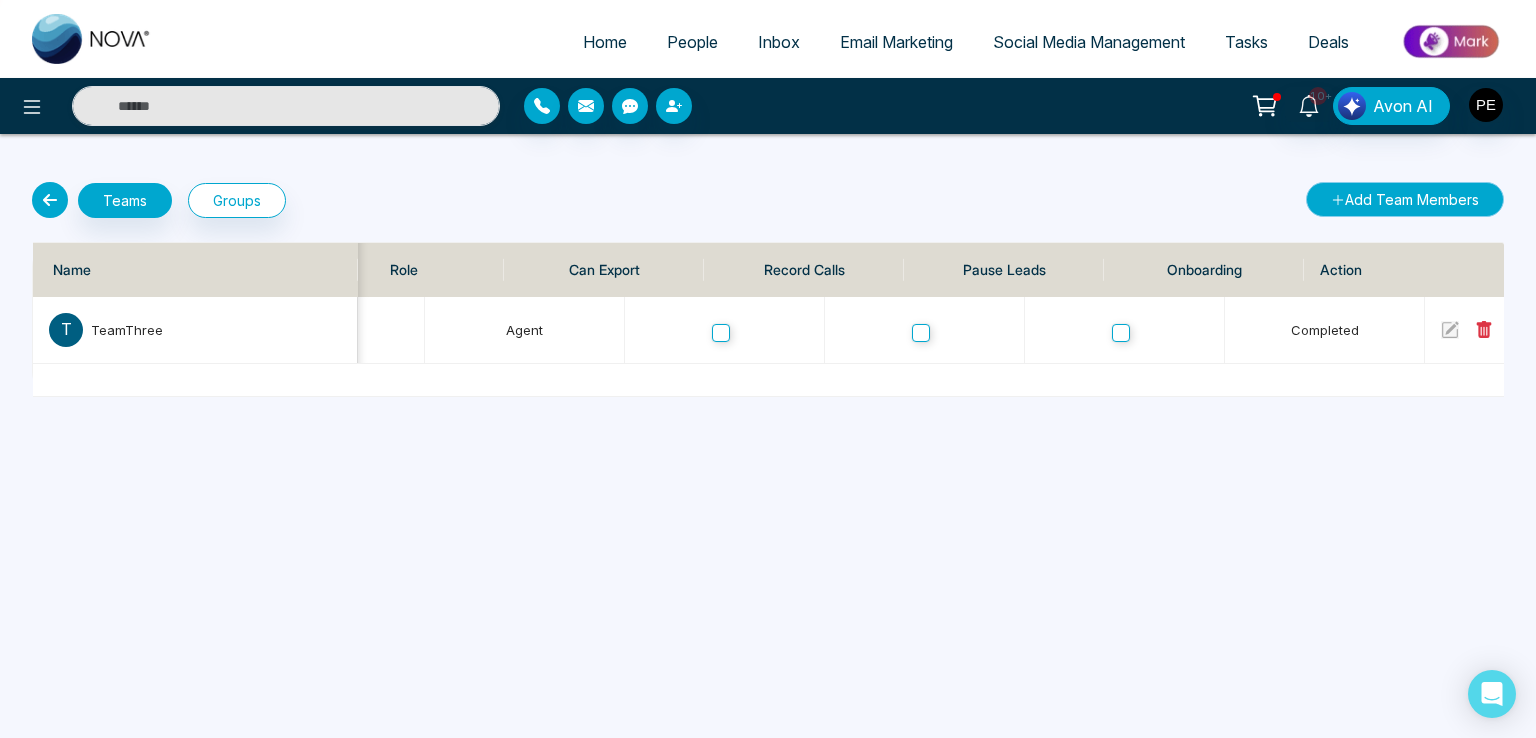 click on "Add Team Members" at bounding box center (1405, 199) 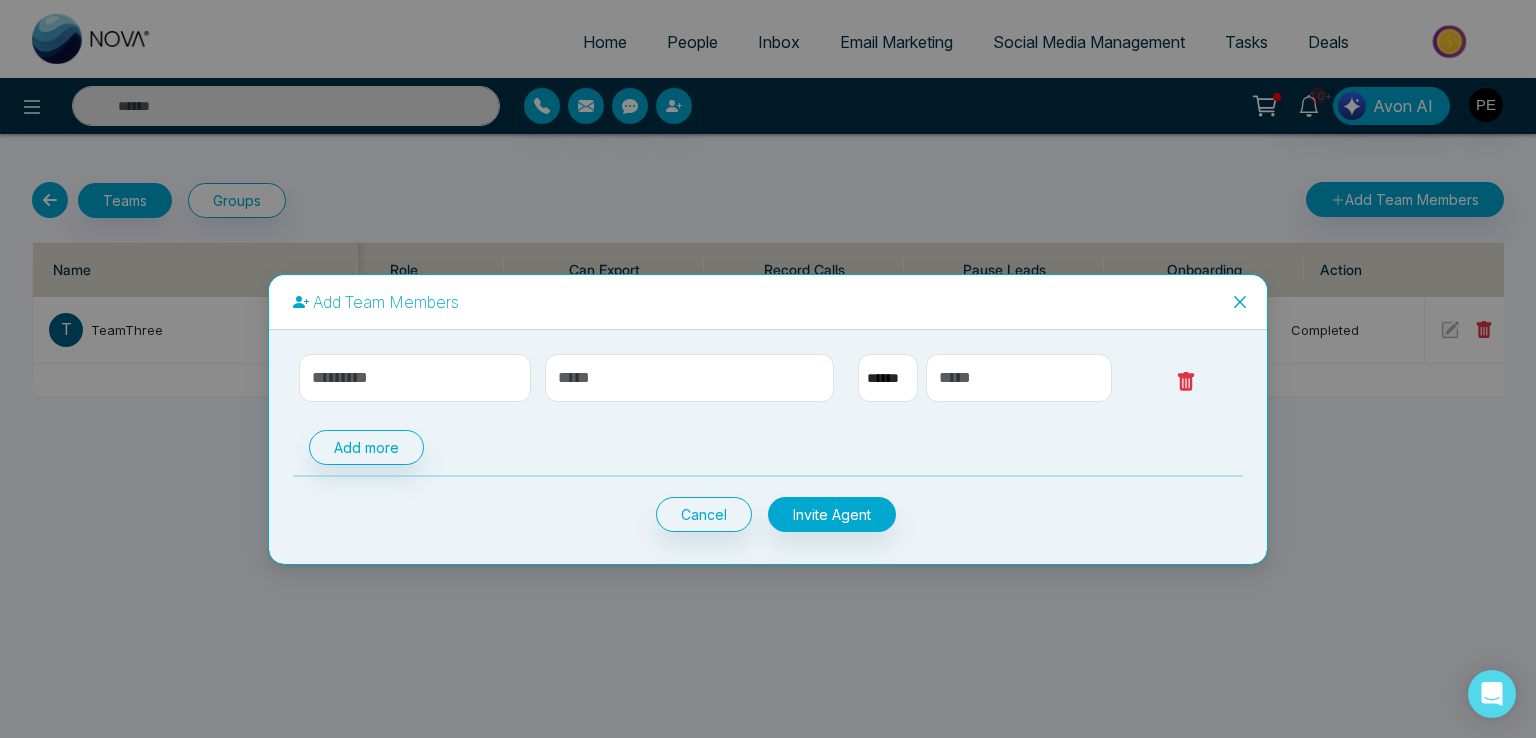select on "**" 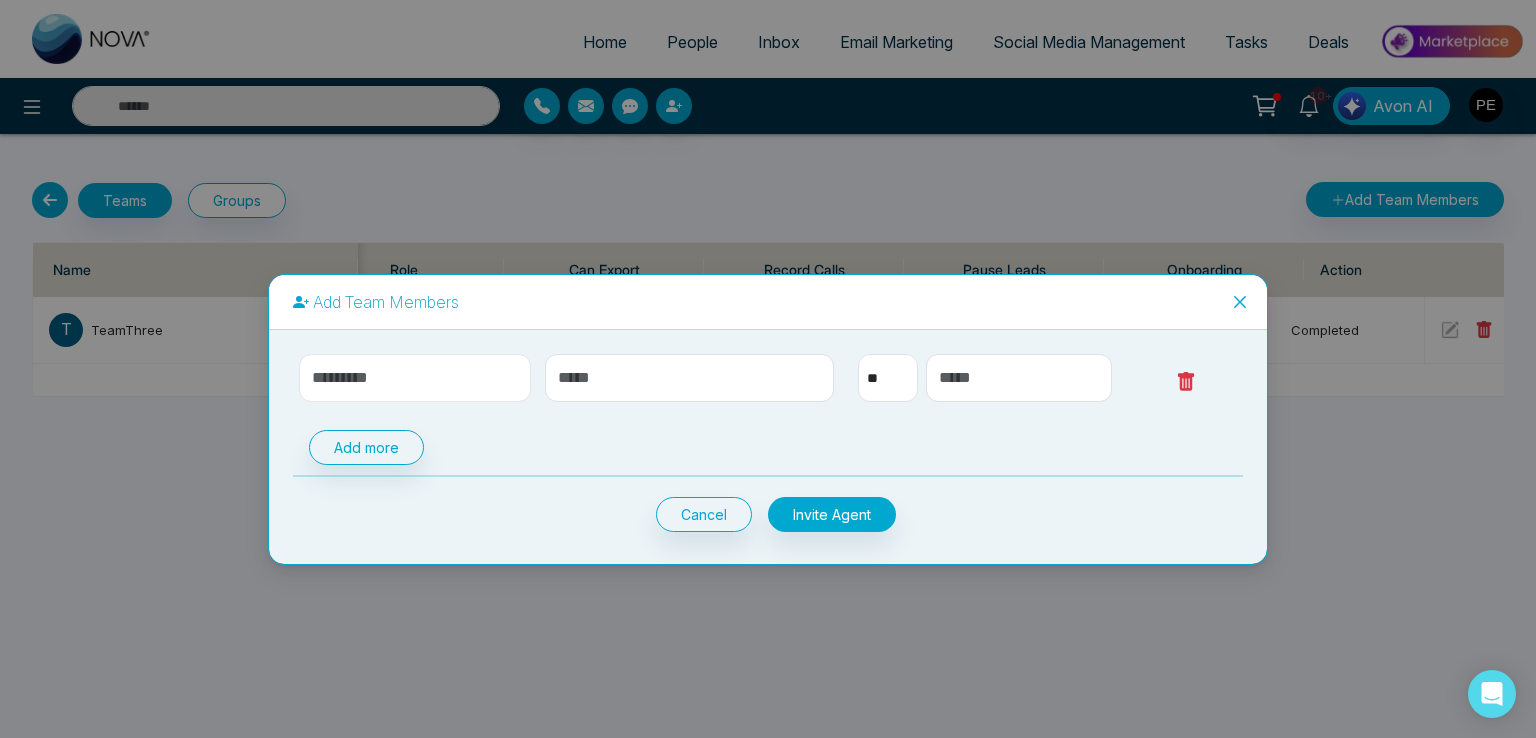 click at bounding box center [415, 378] 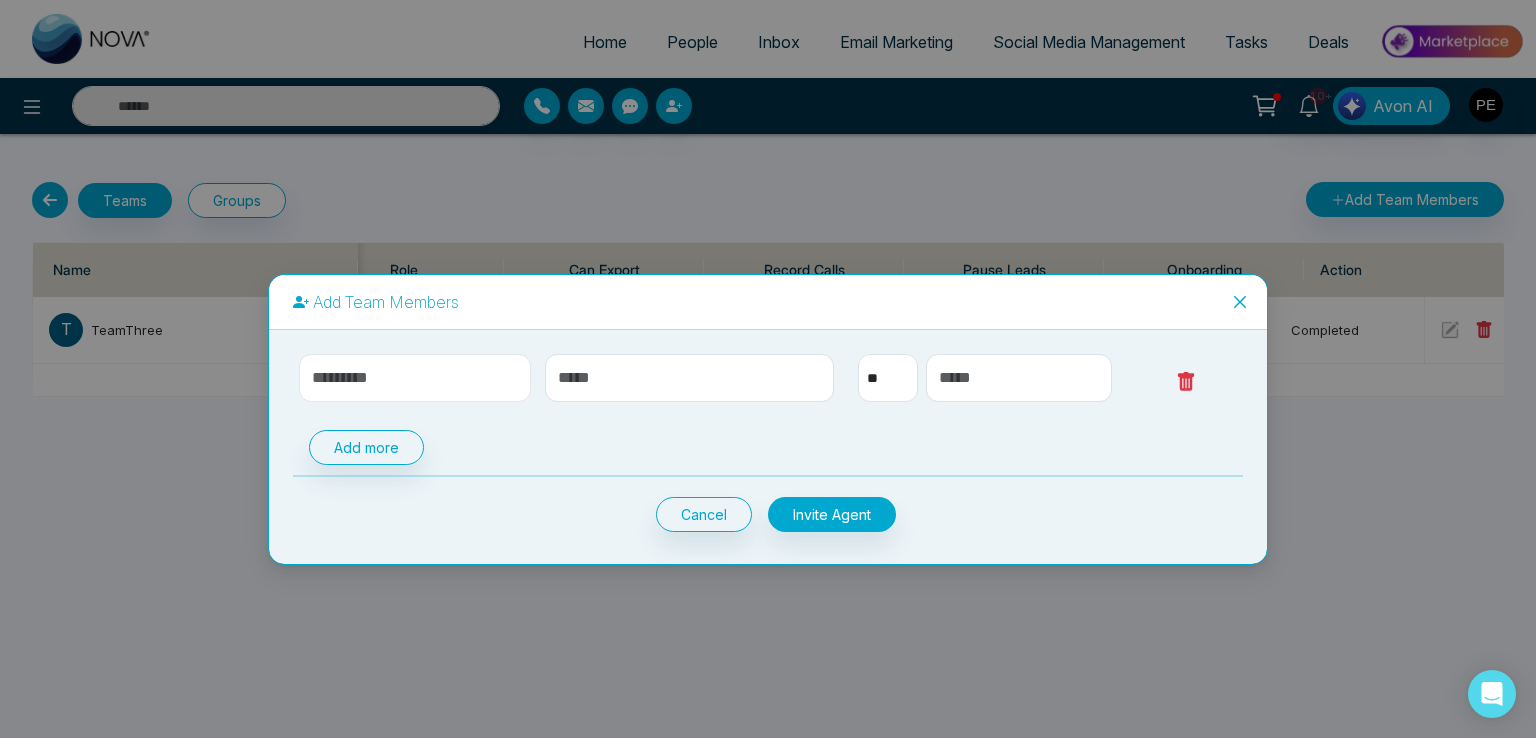 type on "******" 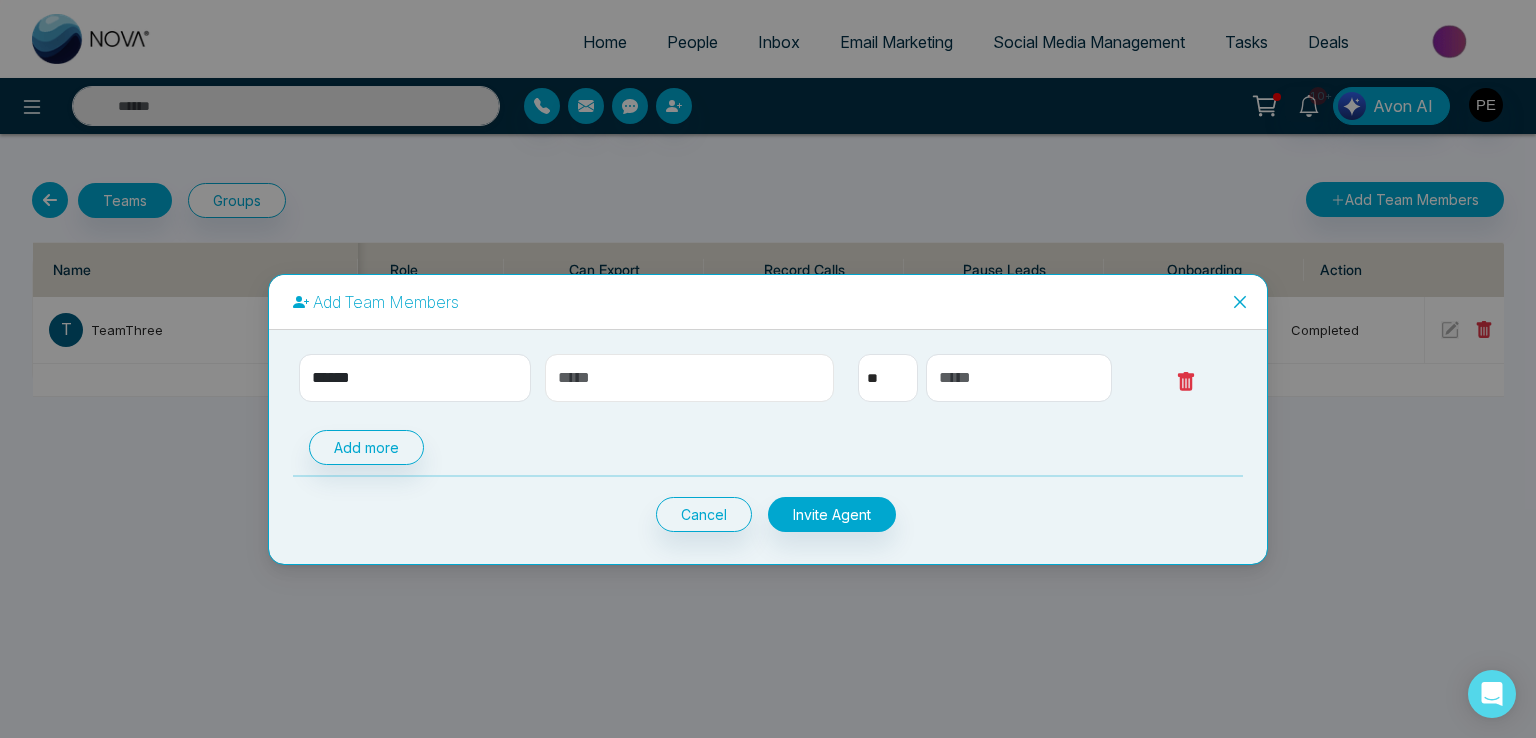 click at bounding box center [690, 378] 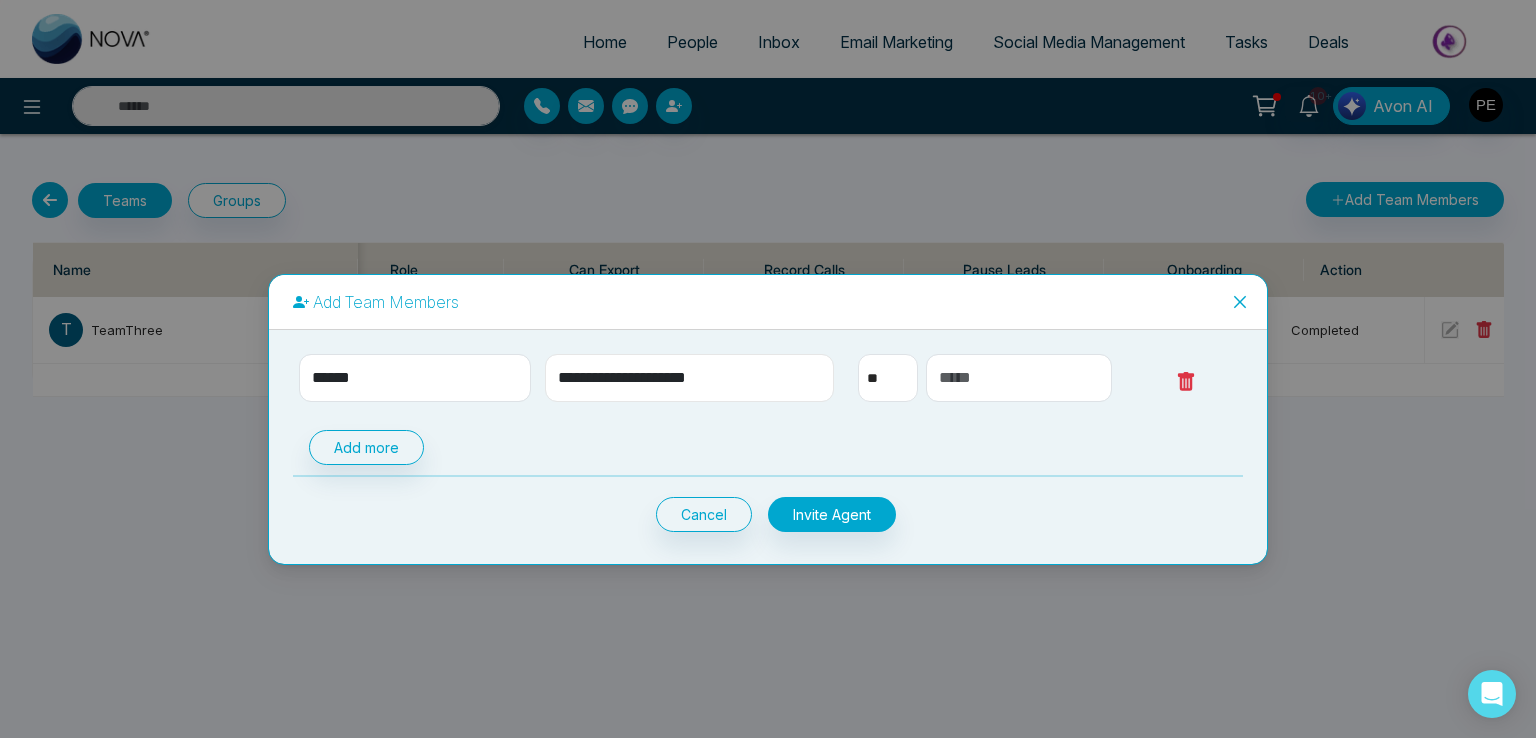 click on "**********" at bounding box center (690, 378) 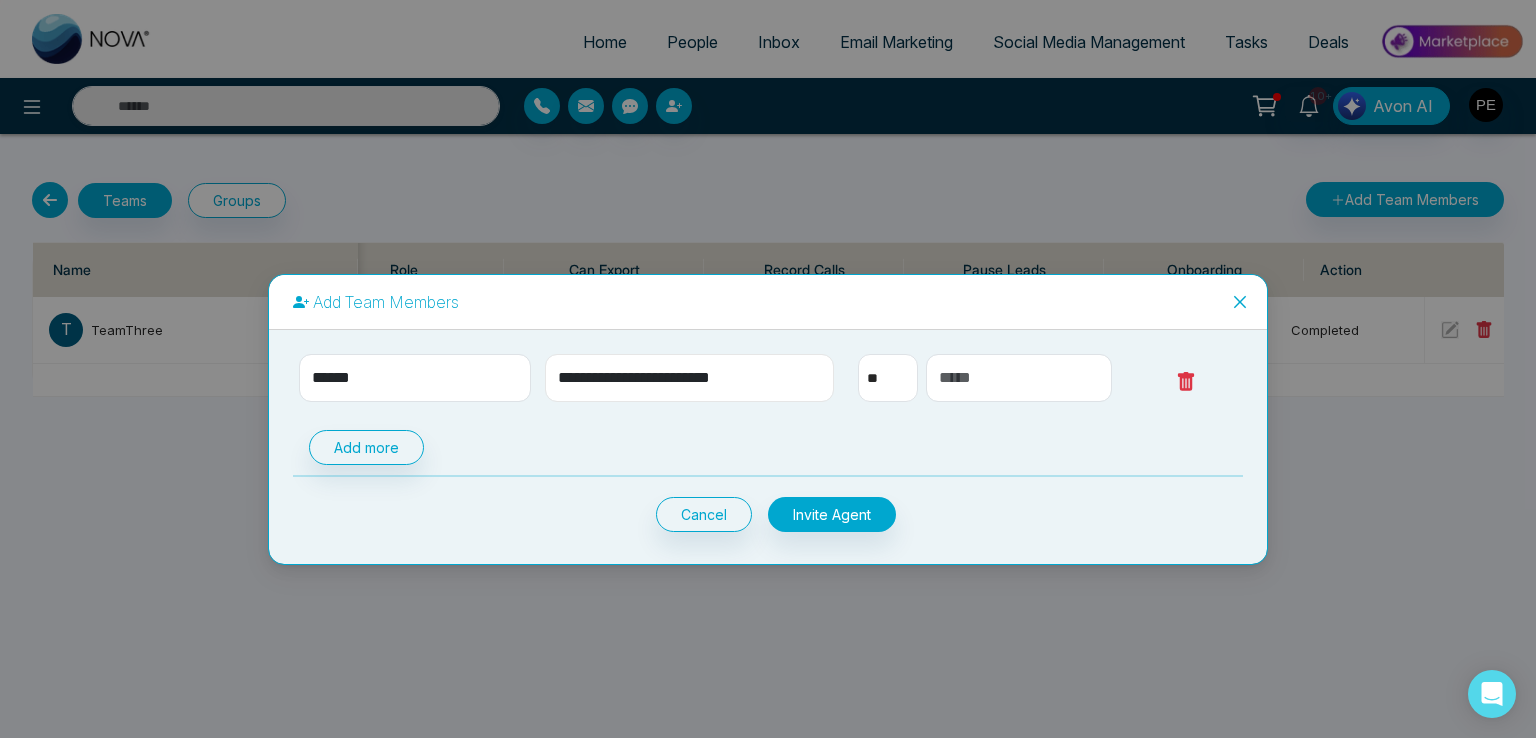 type on "**********" 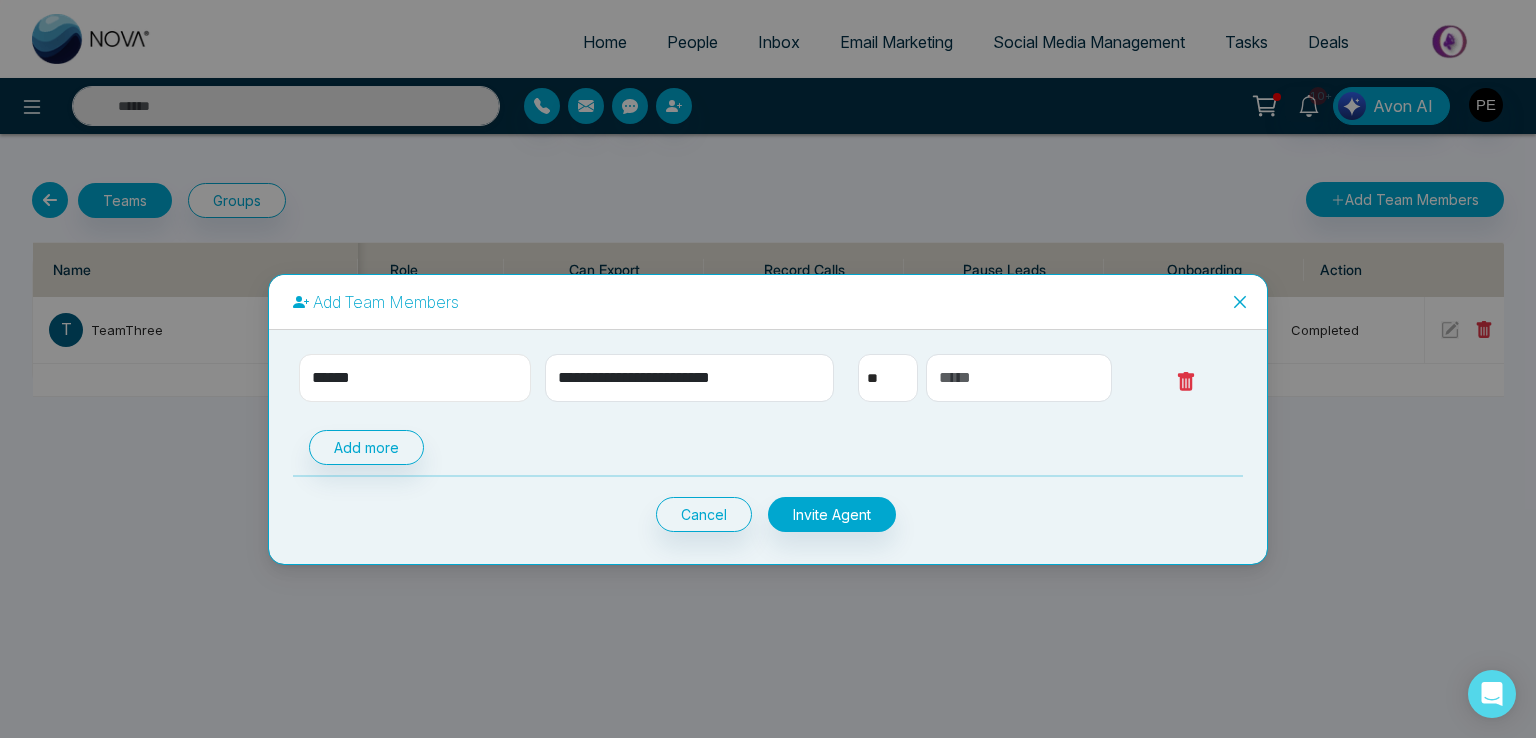 drag, startPoint x: 326, startPoint y: 373, endPoint x: 173, endPoint y: 376, distance: 153.0294 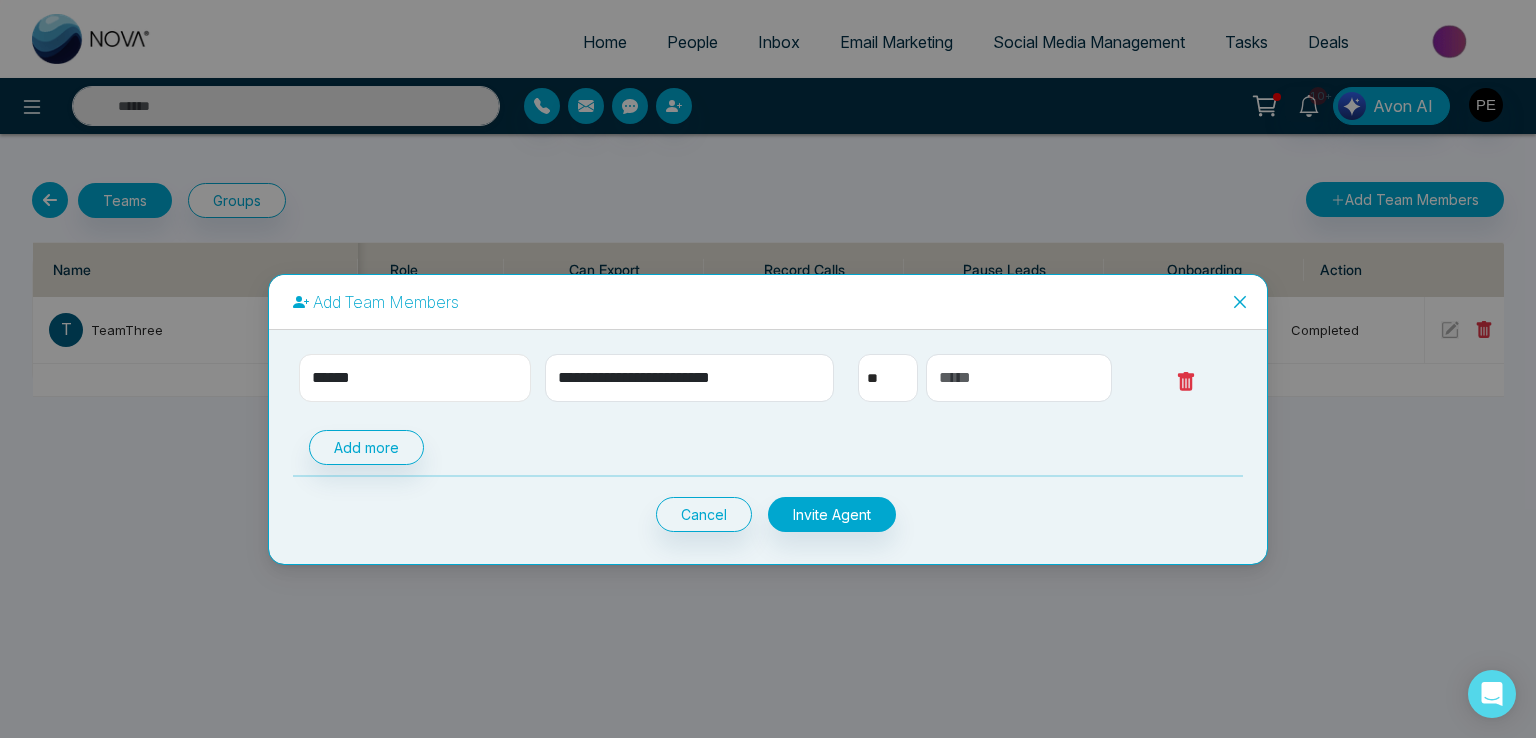 click on "**********" at bounding box center (768, 369) 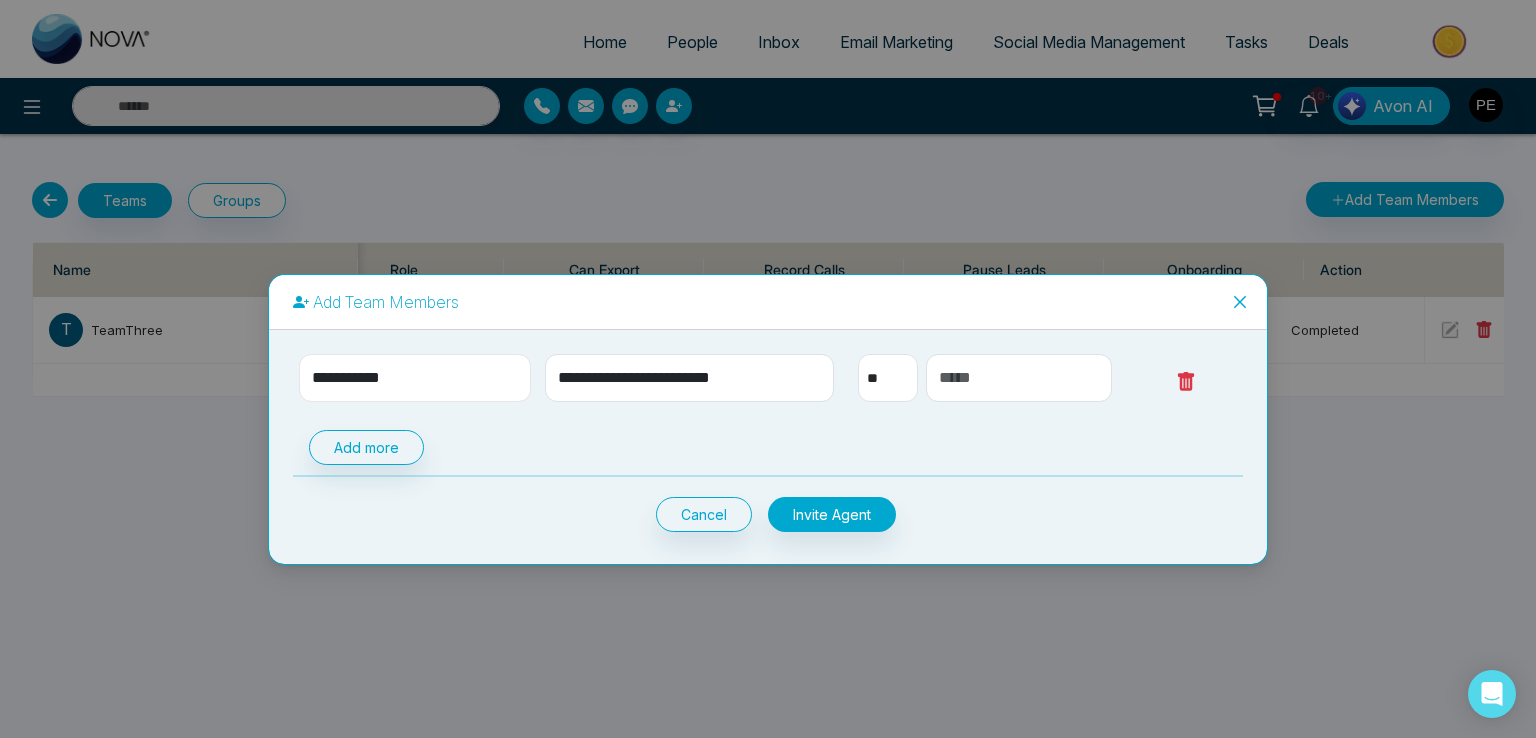 type on "**********" 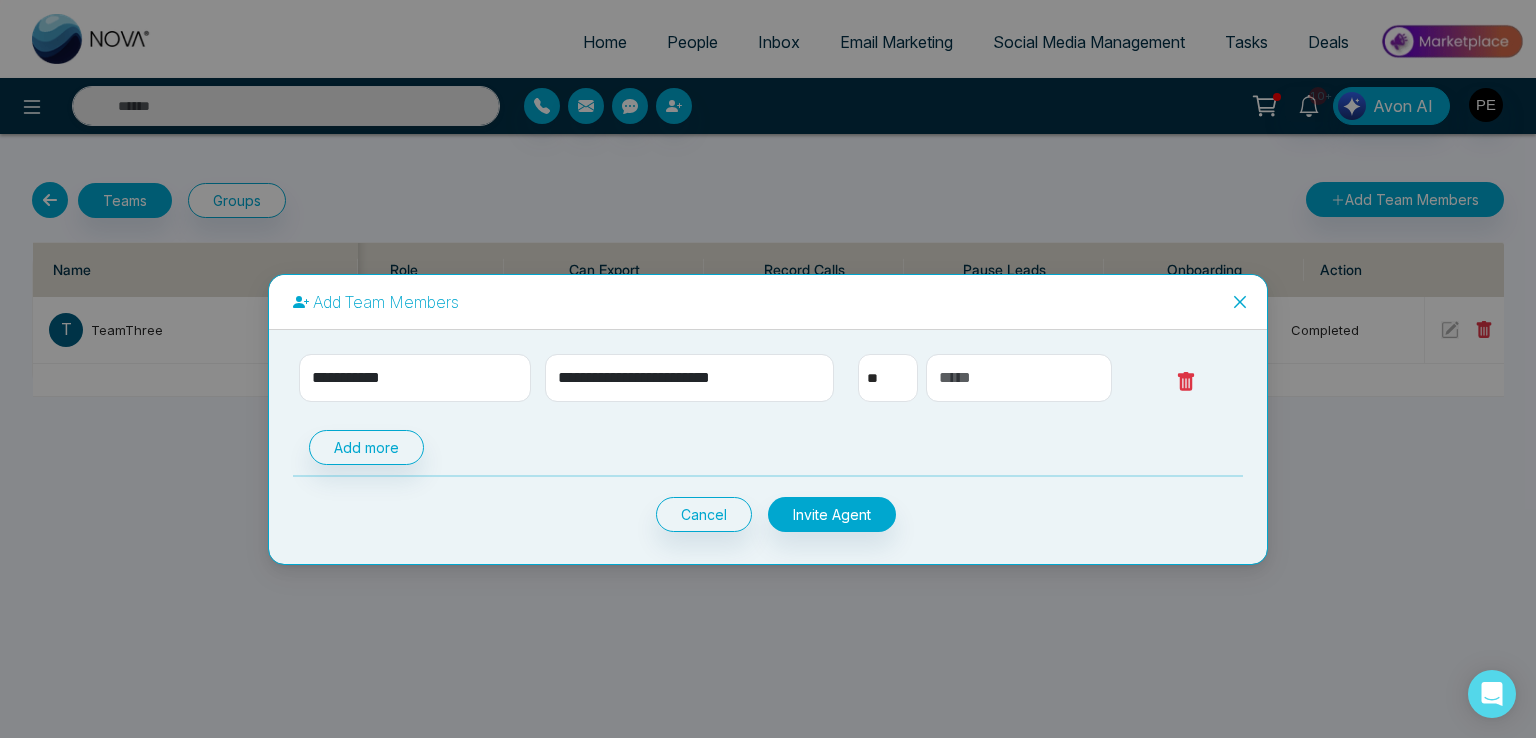 click on "** **** *** *** *** **** ***" at bounding box center (888, 378) 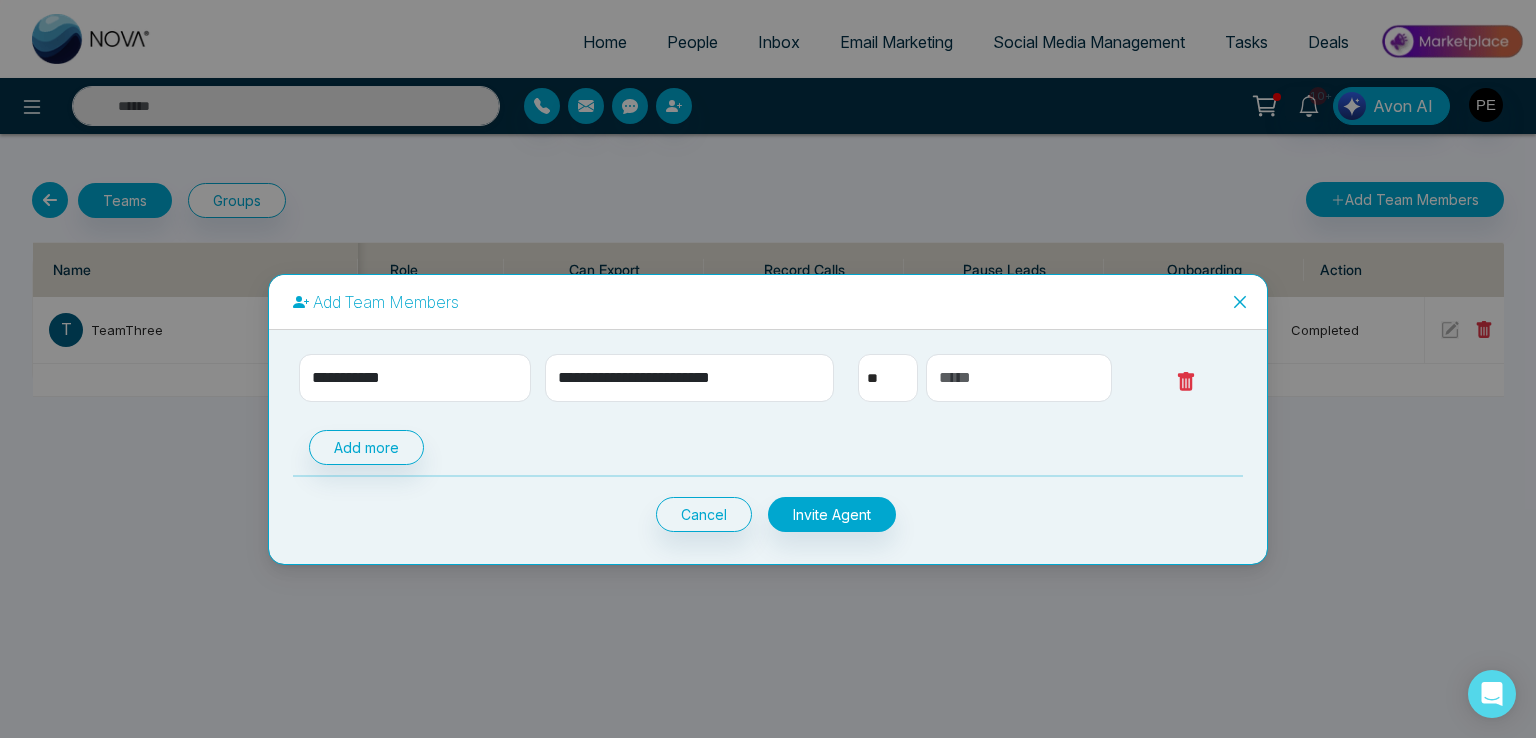 select on "***" 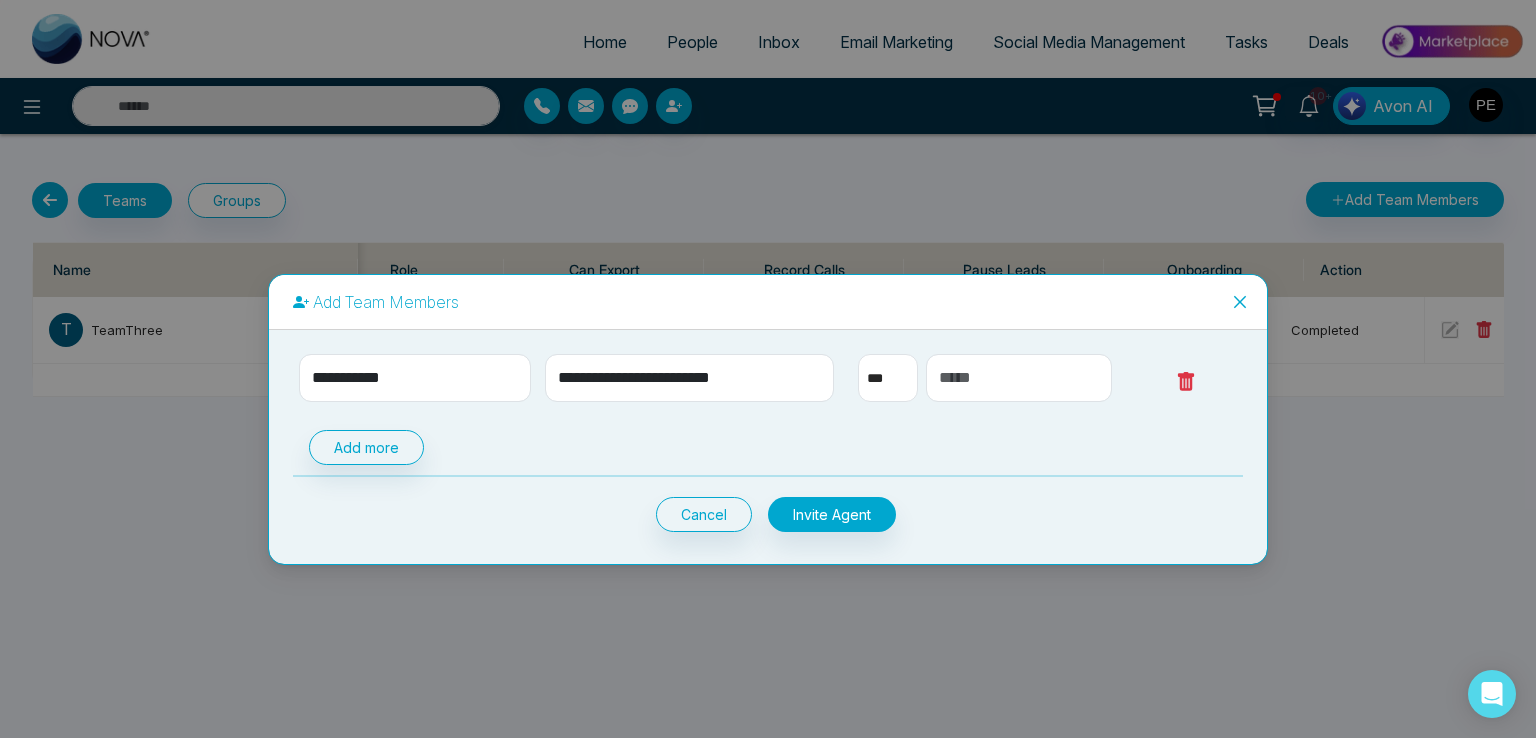 click on "** **** *** *** *** **** ***" at bounding box center (888, 378) 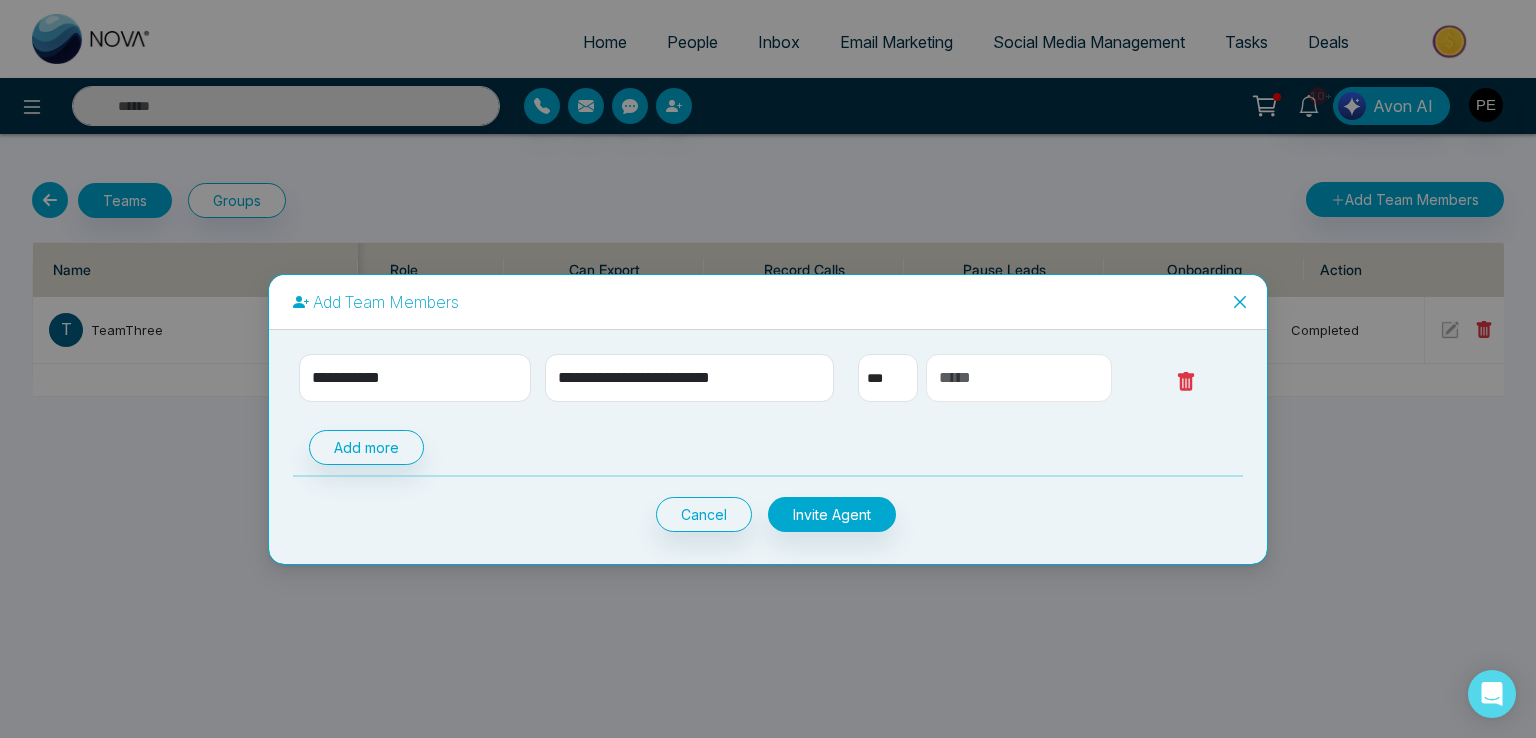 click at bounding box center (1019, 378) 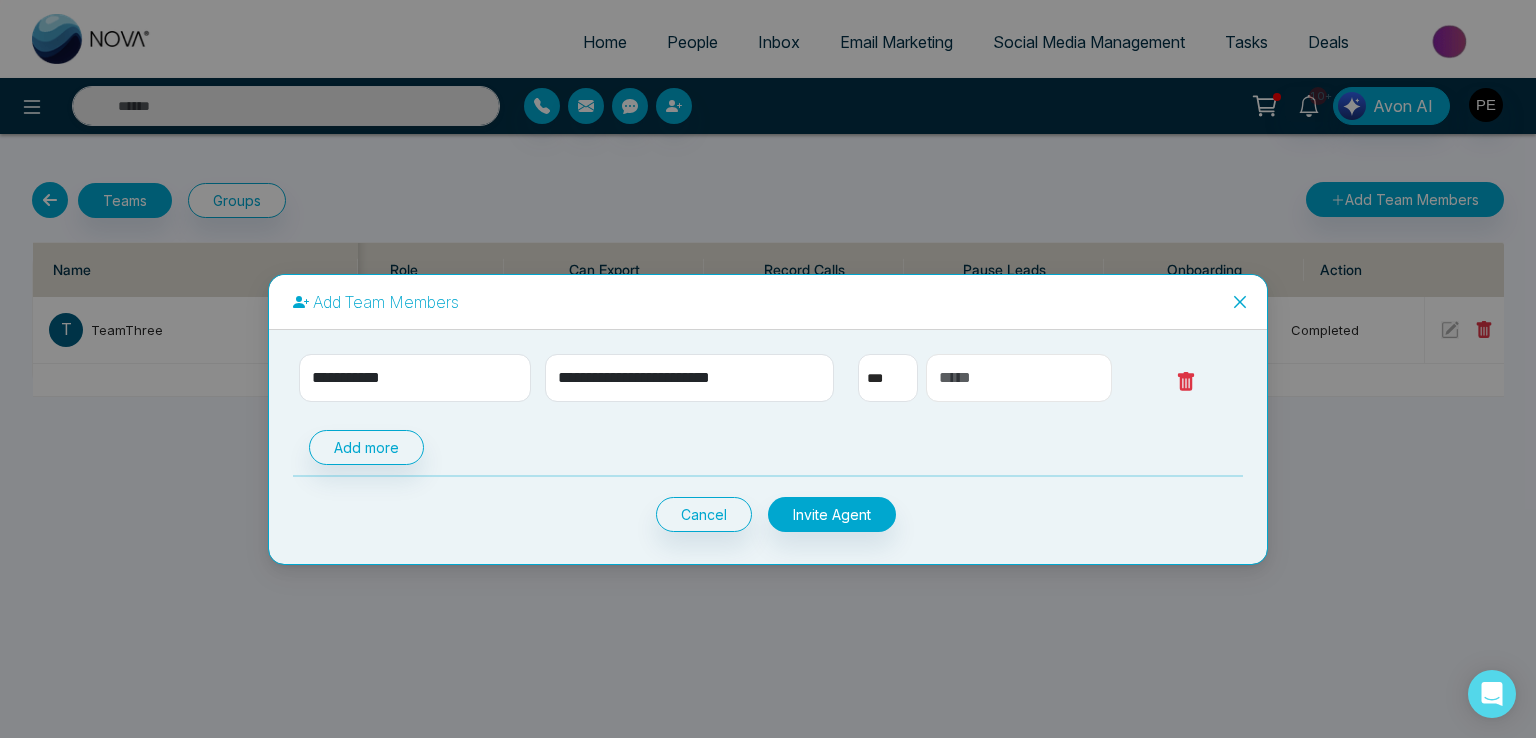 type on "**********" 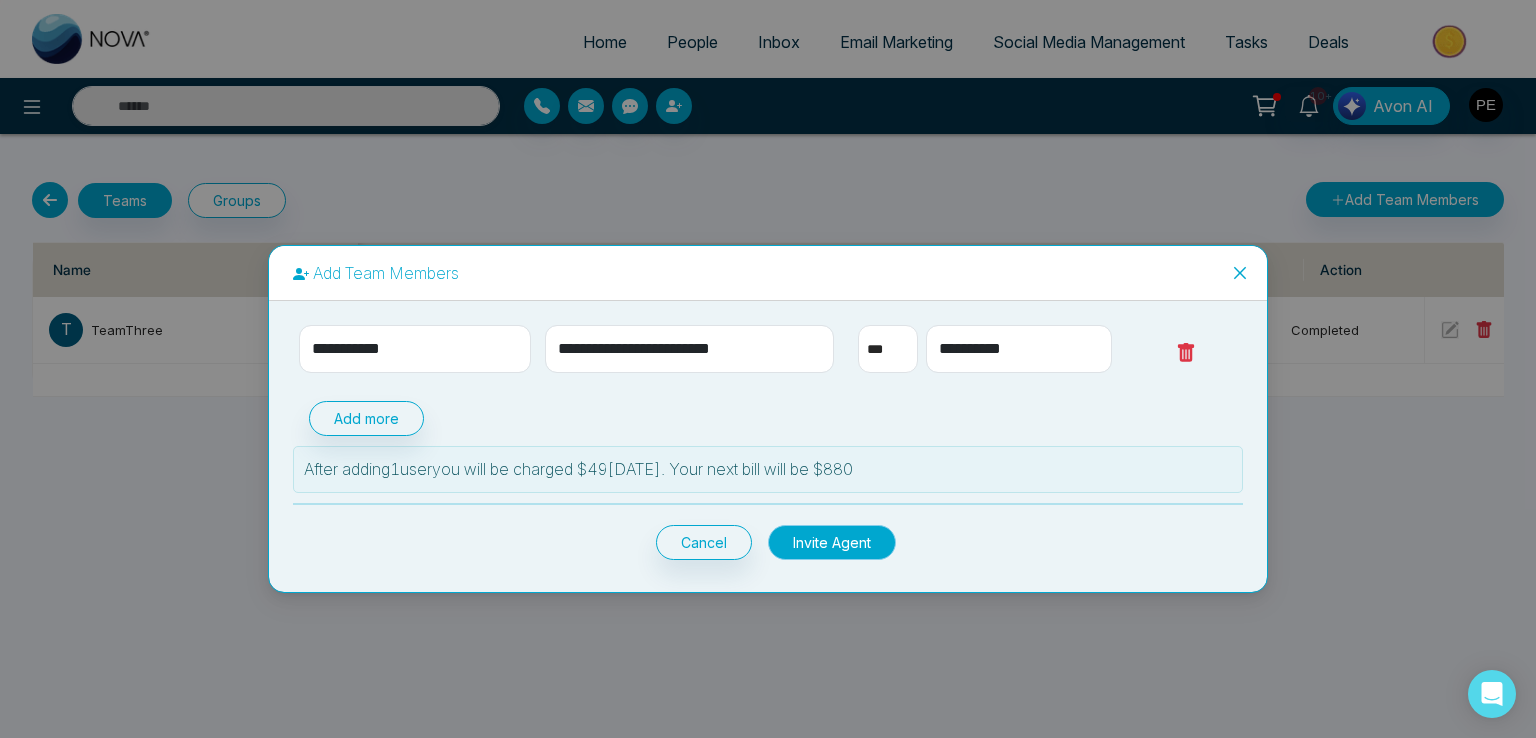 click on "Invite Agent" at bounding box center [832, 542] 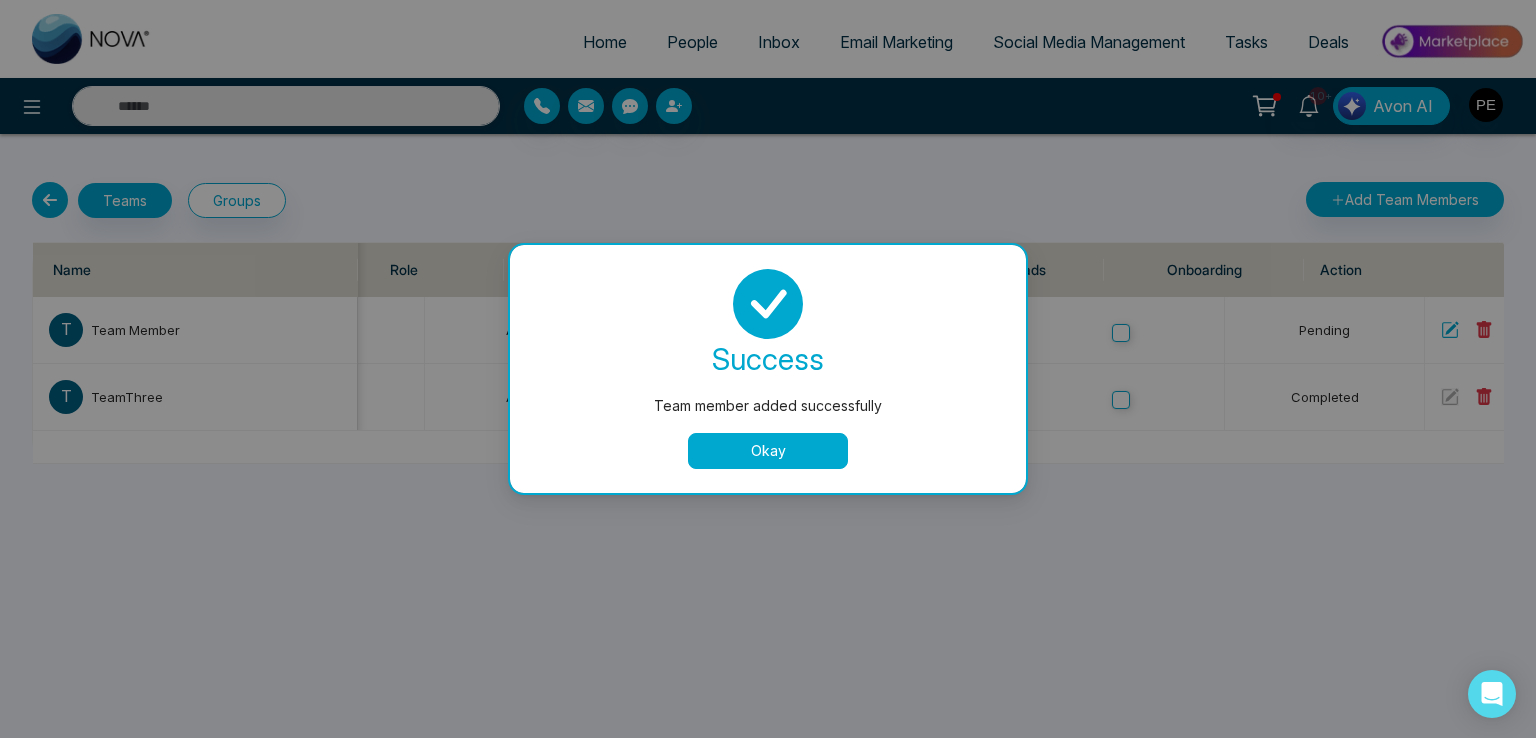 click on "Okay" at bounding box center [768, 451] 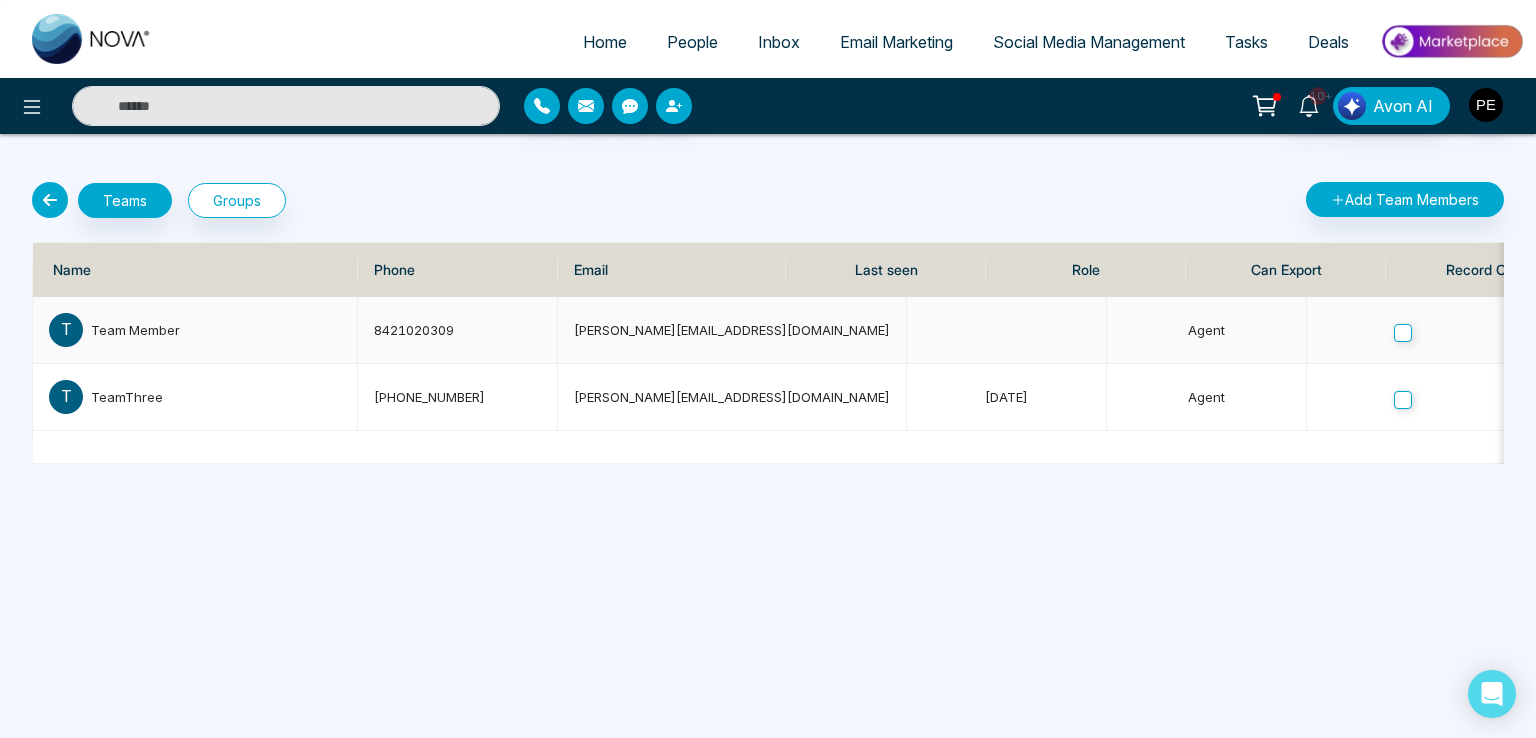 scroll, scrollTop: 0, scrollLeft: 19, axis: horizontal 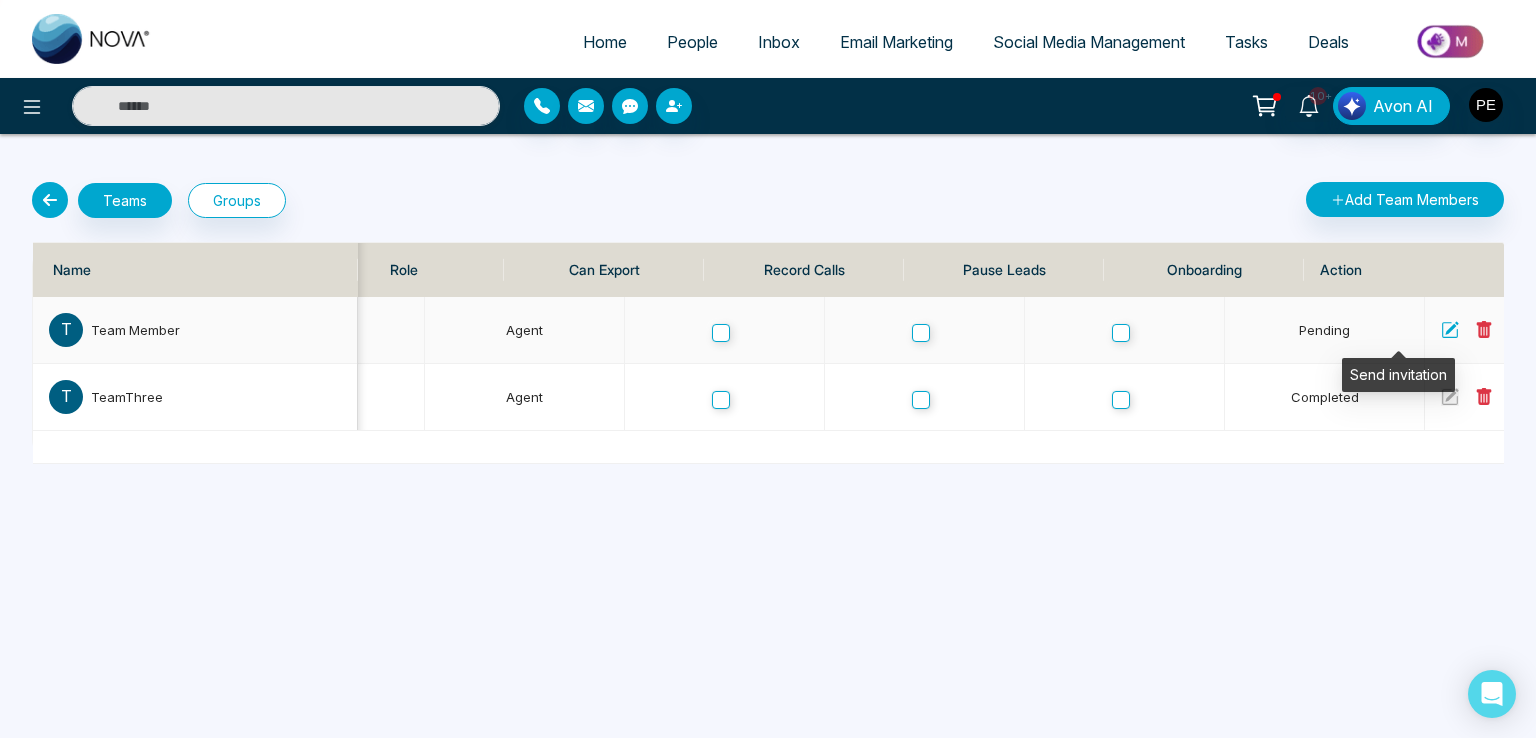 click 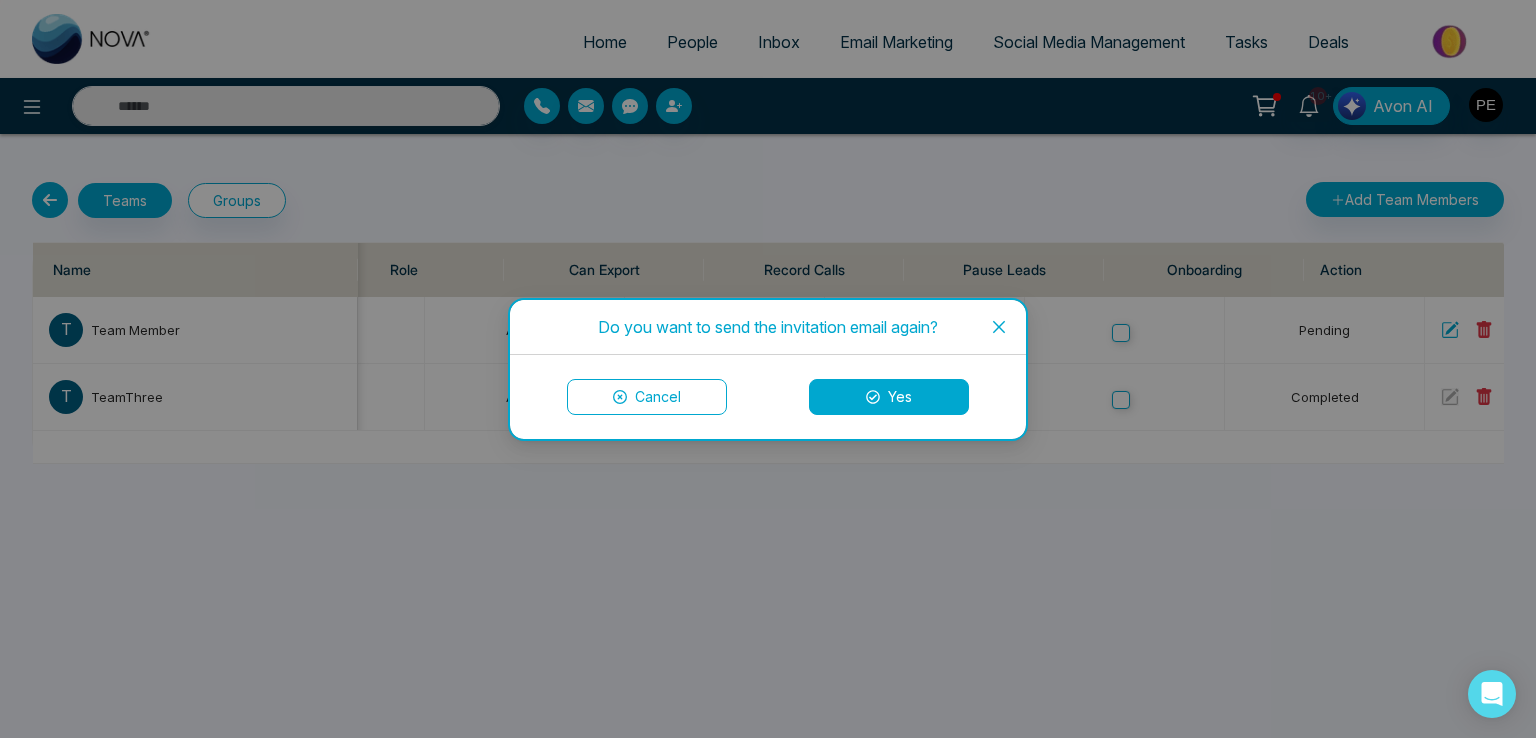 click on "Yes" at bounding box center [889, 397] 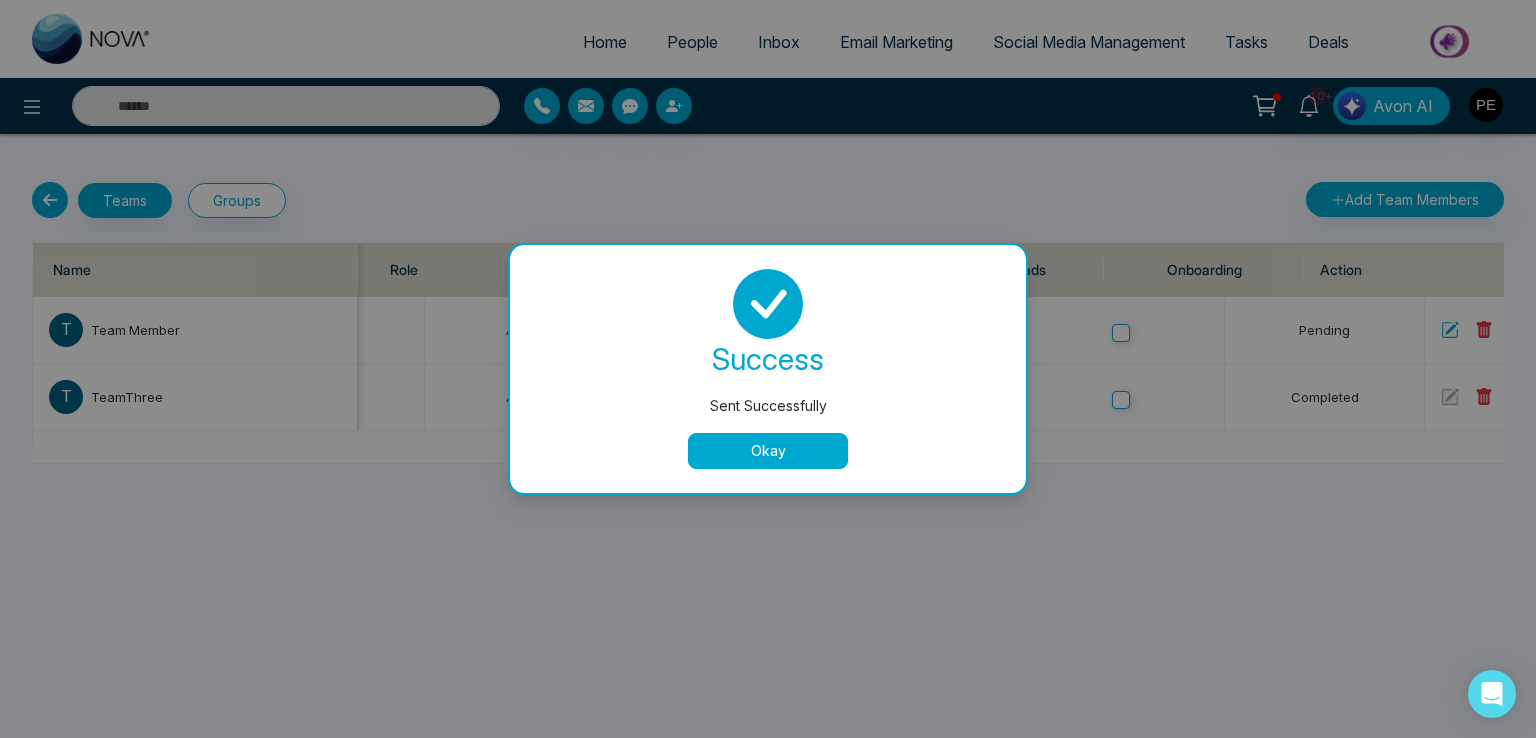 click on "Okay" at bounding box center (768, 451) 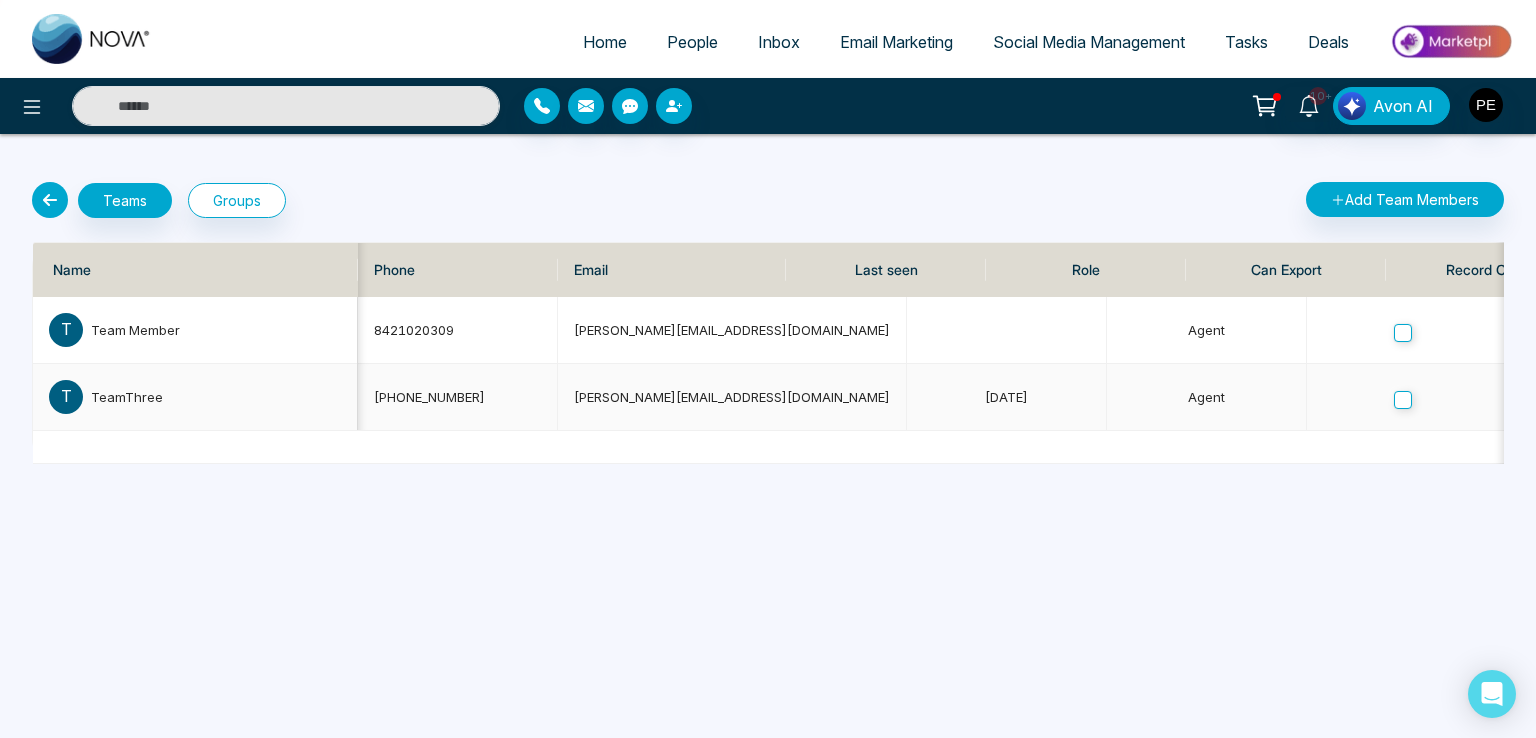 scroll, scrollTop: 0, scrollLeft: 682, axis: horizontal 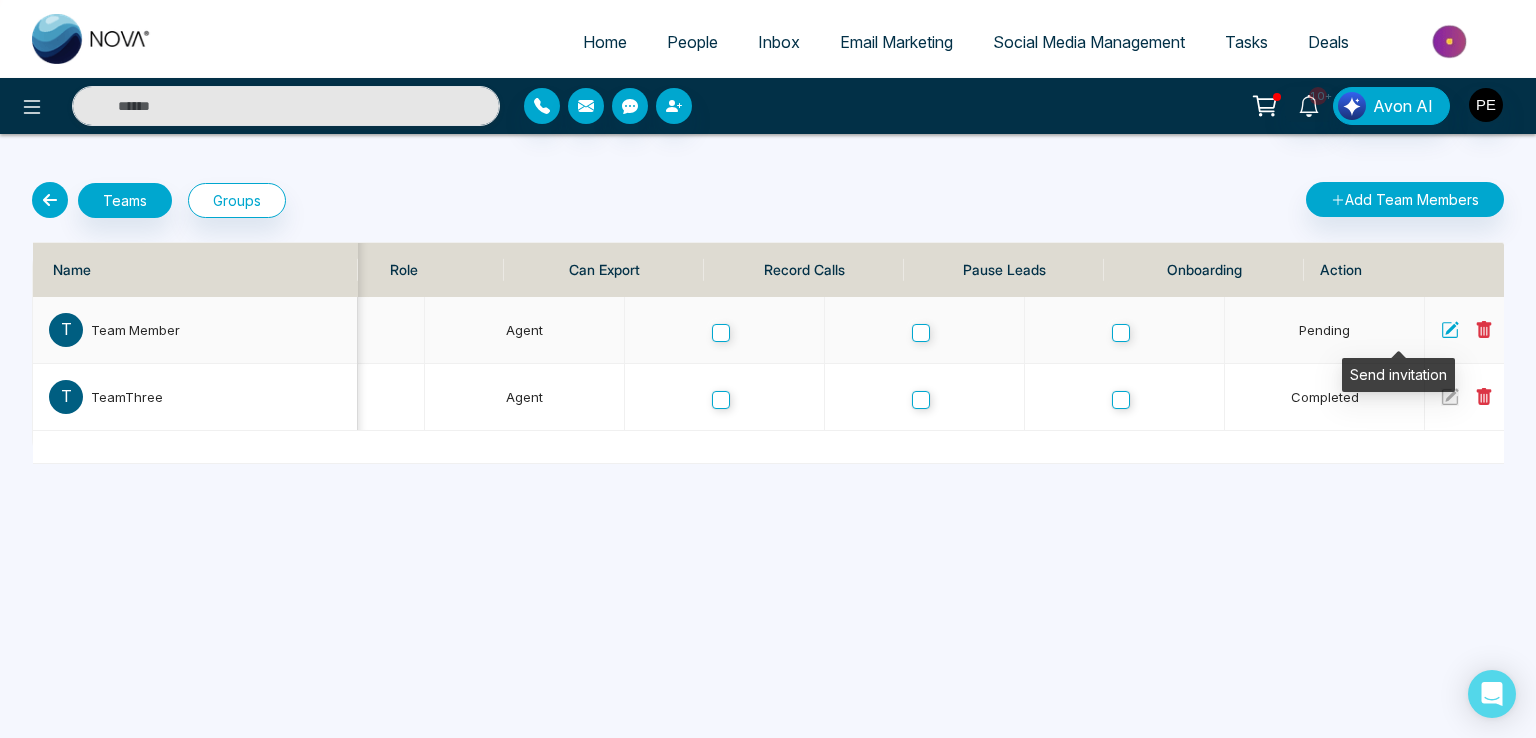 click 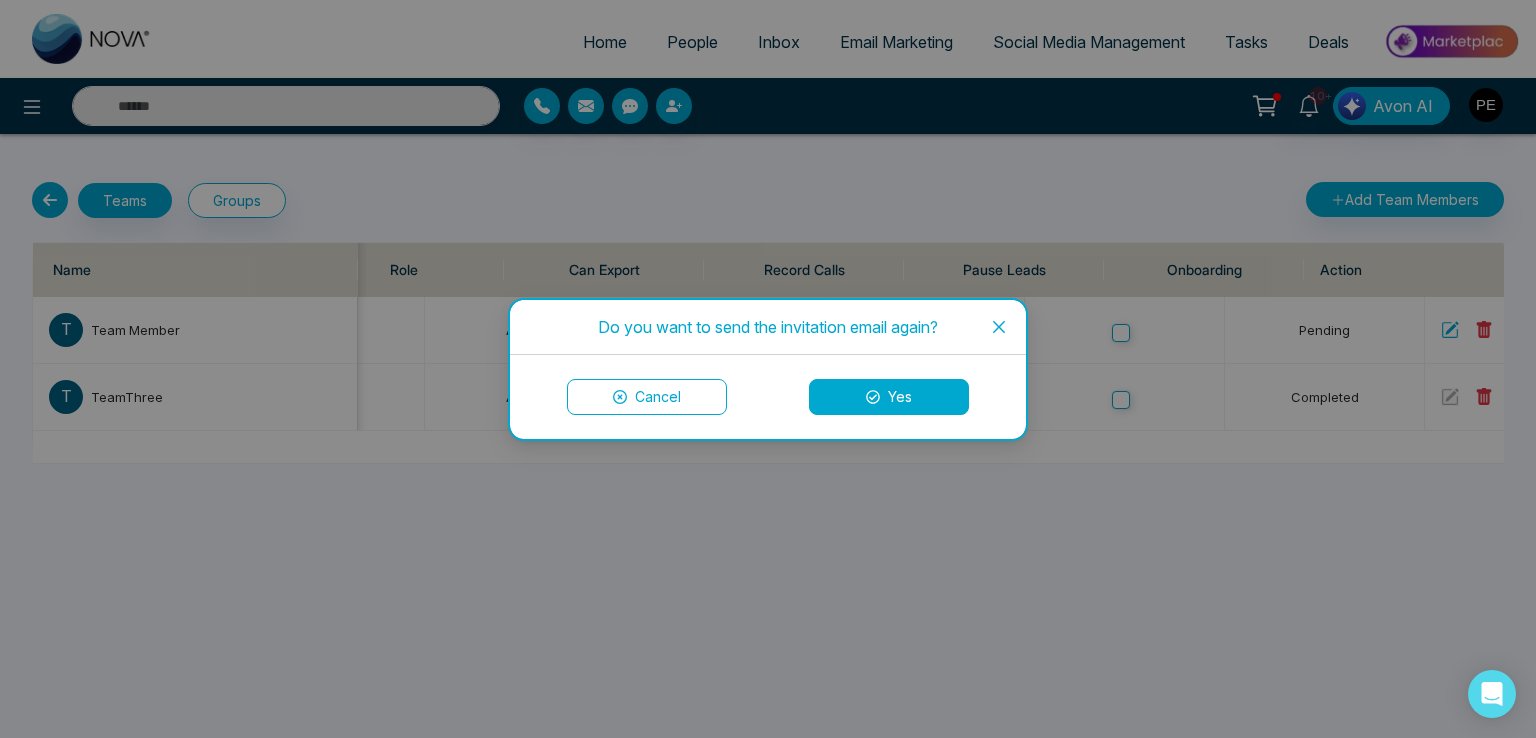 click on "Yes" at bounding box center [889, 397] 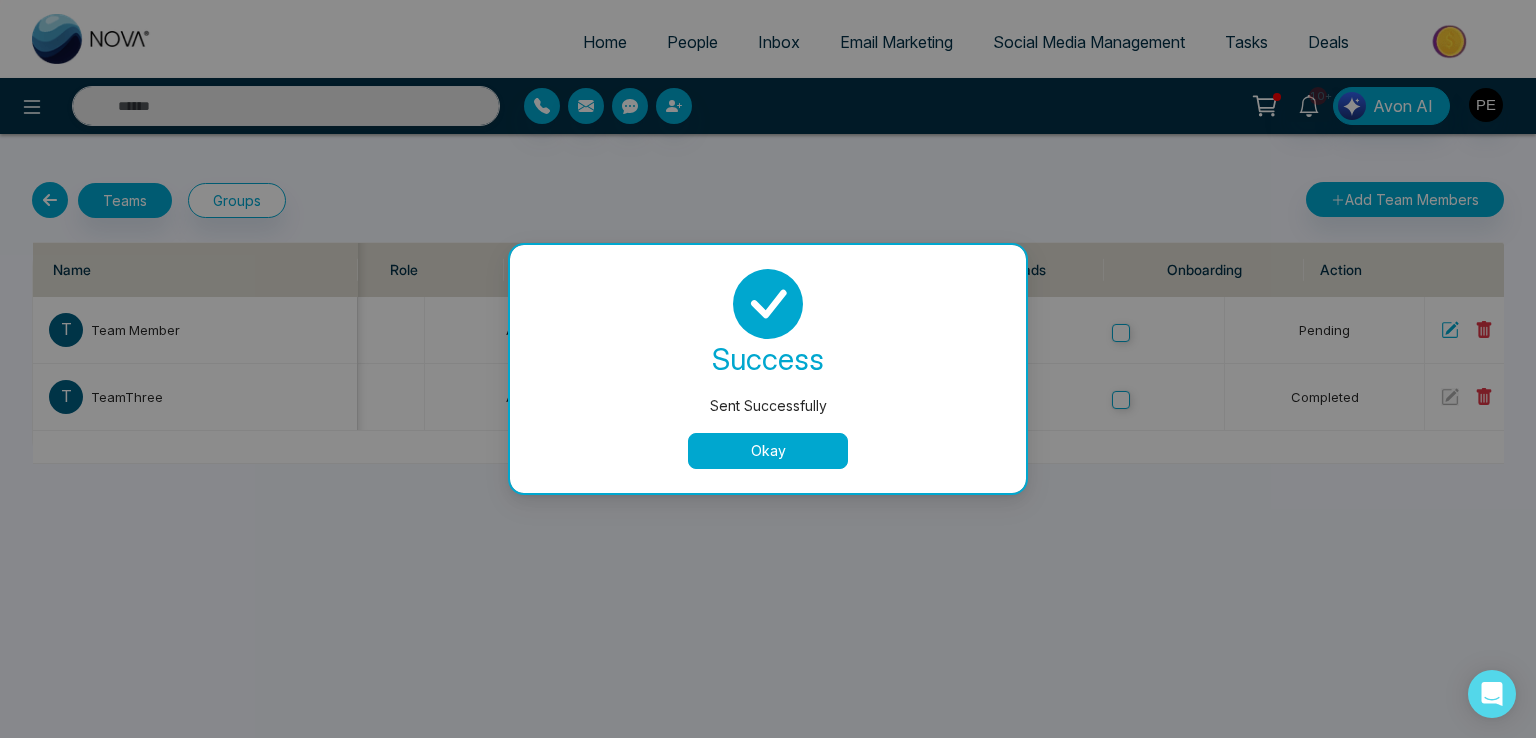 click on "Okay" at bounding box center [768, 451] 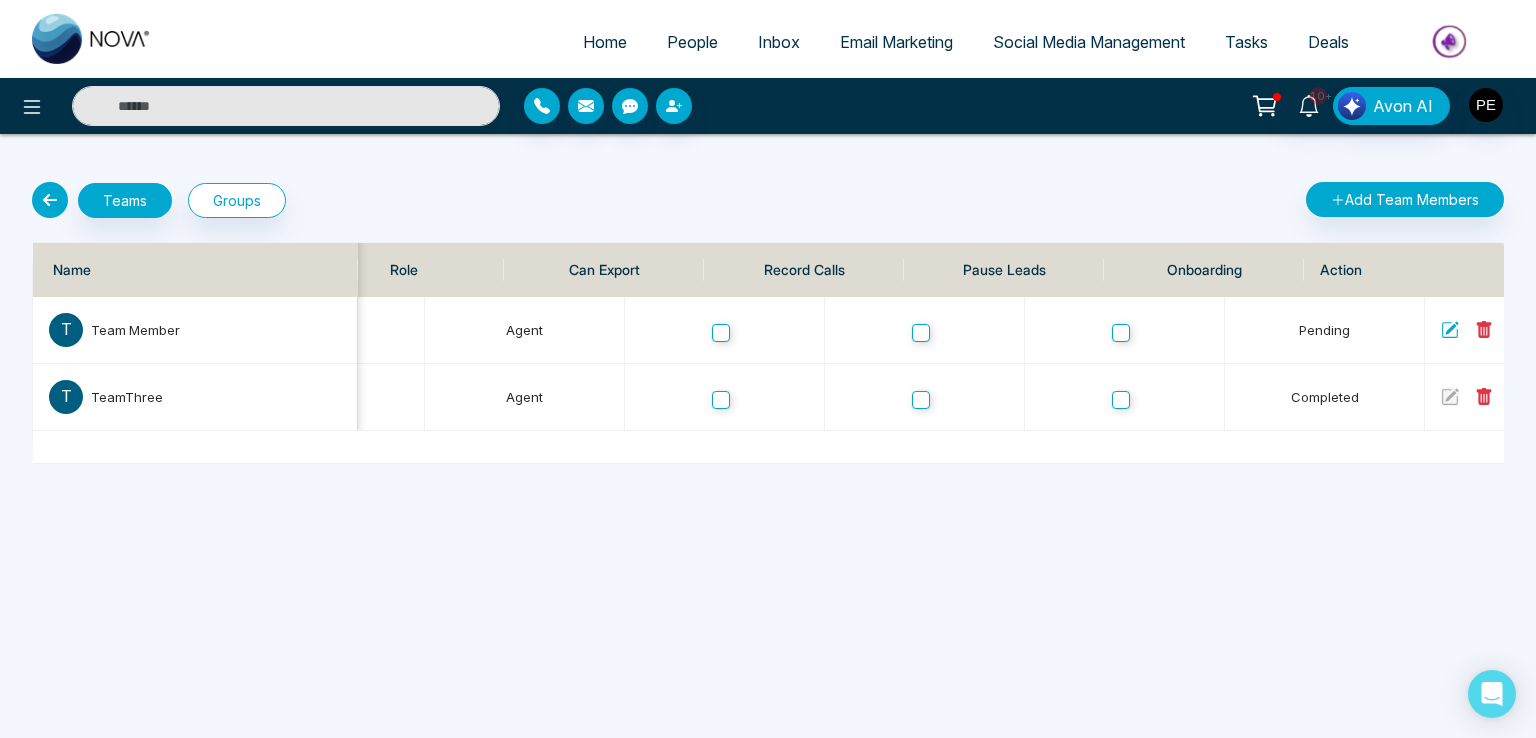 click 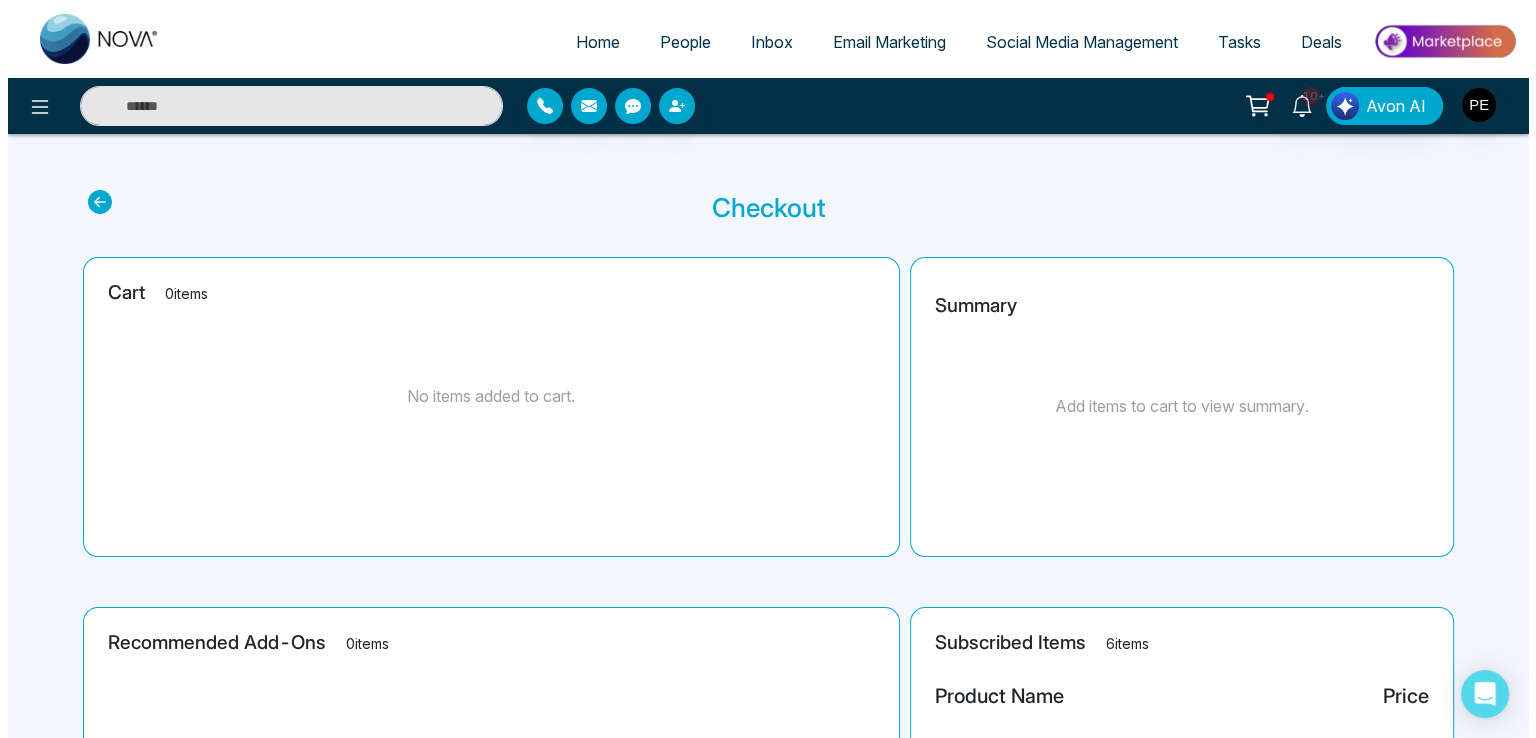 scroll, scrollTop: 0, scrollLeft: 0, axis: both 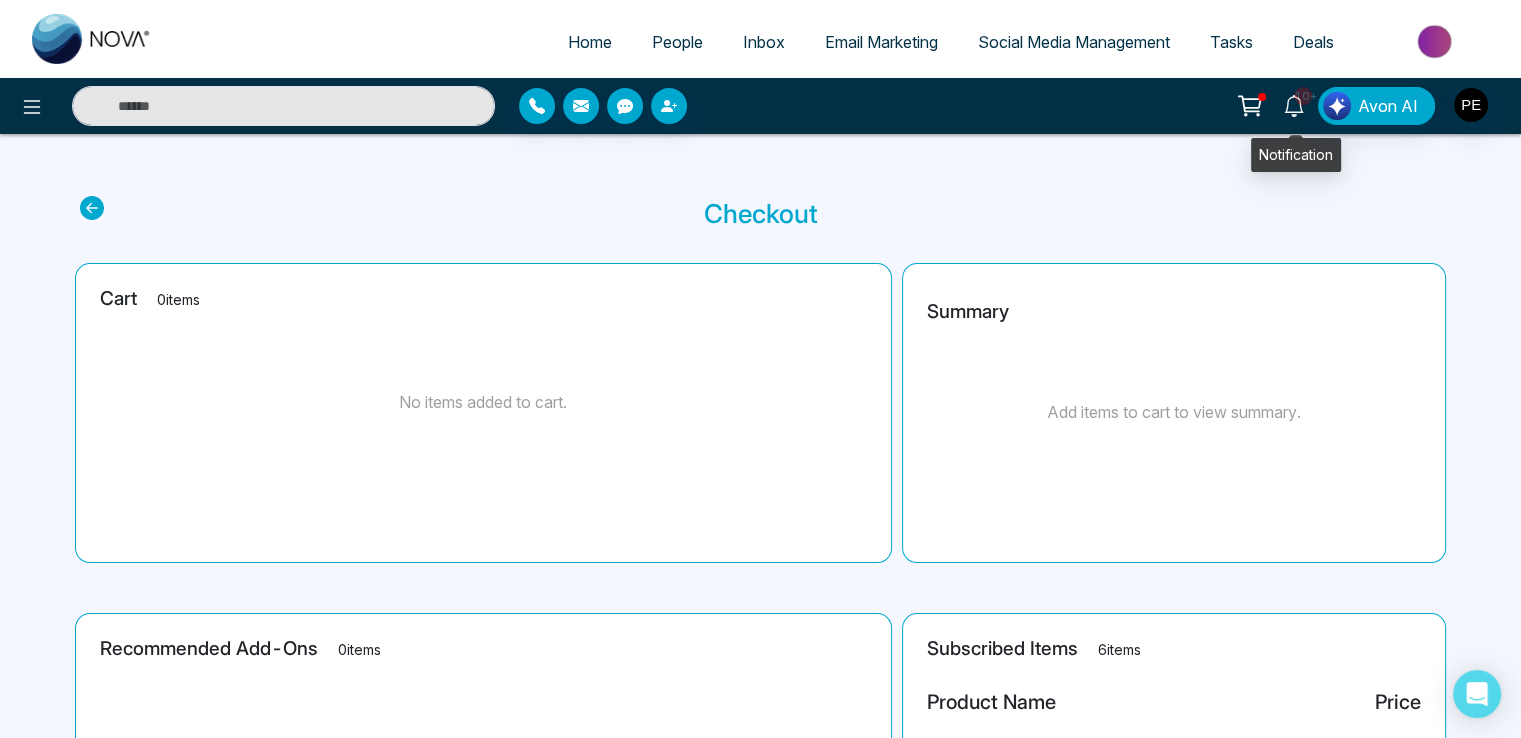 click 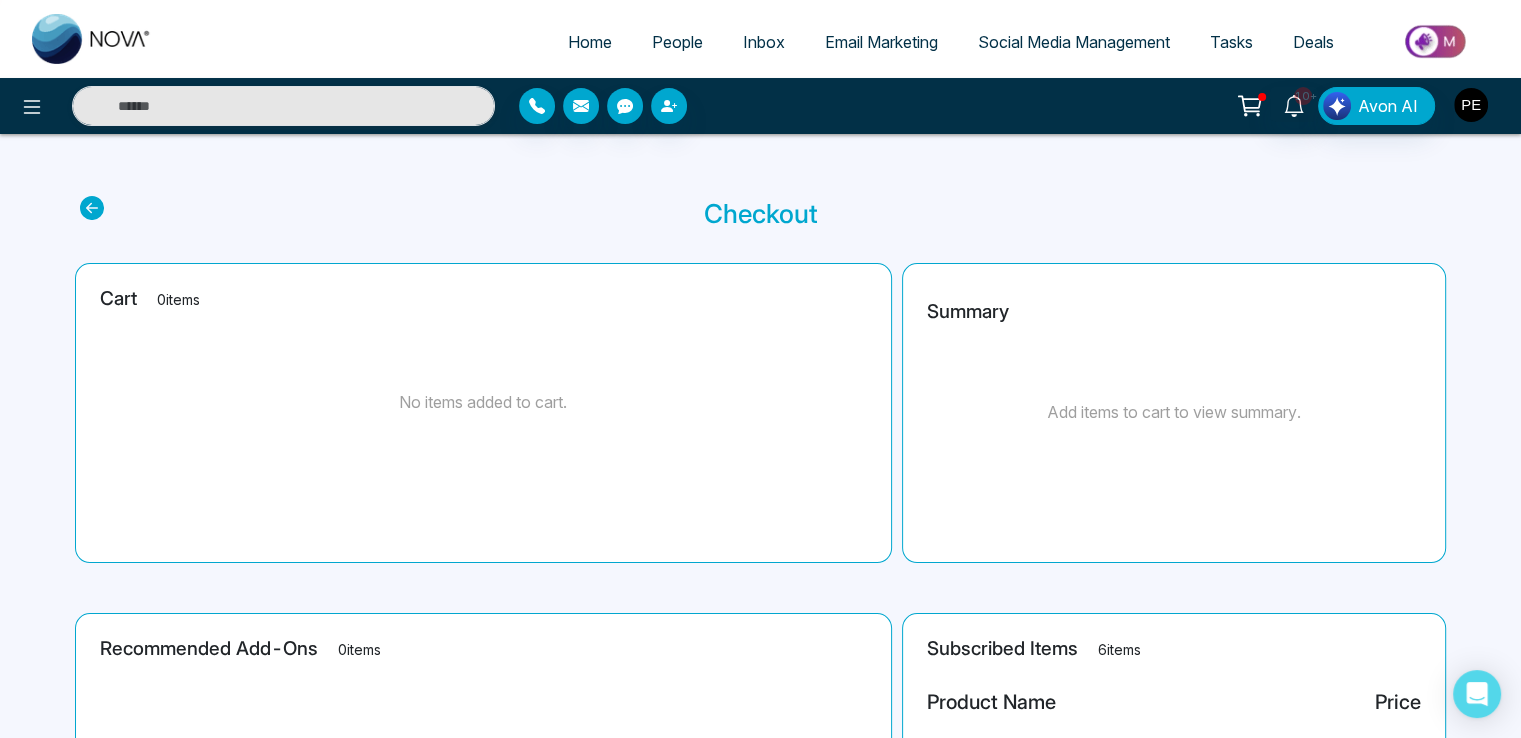 click at bounding box center [1471, 105] 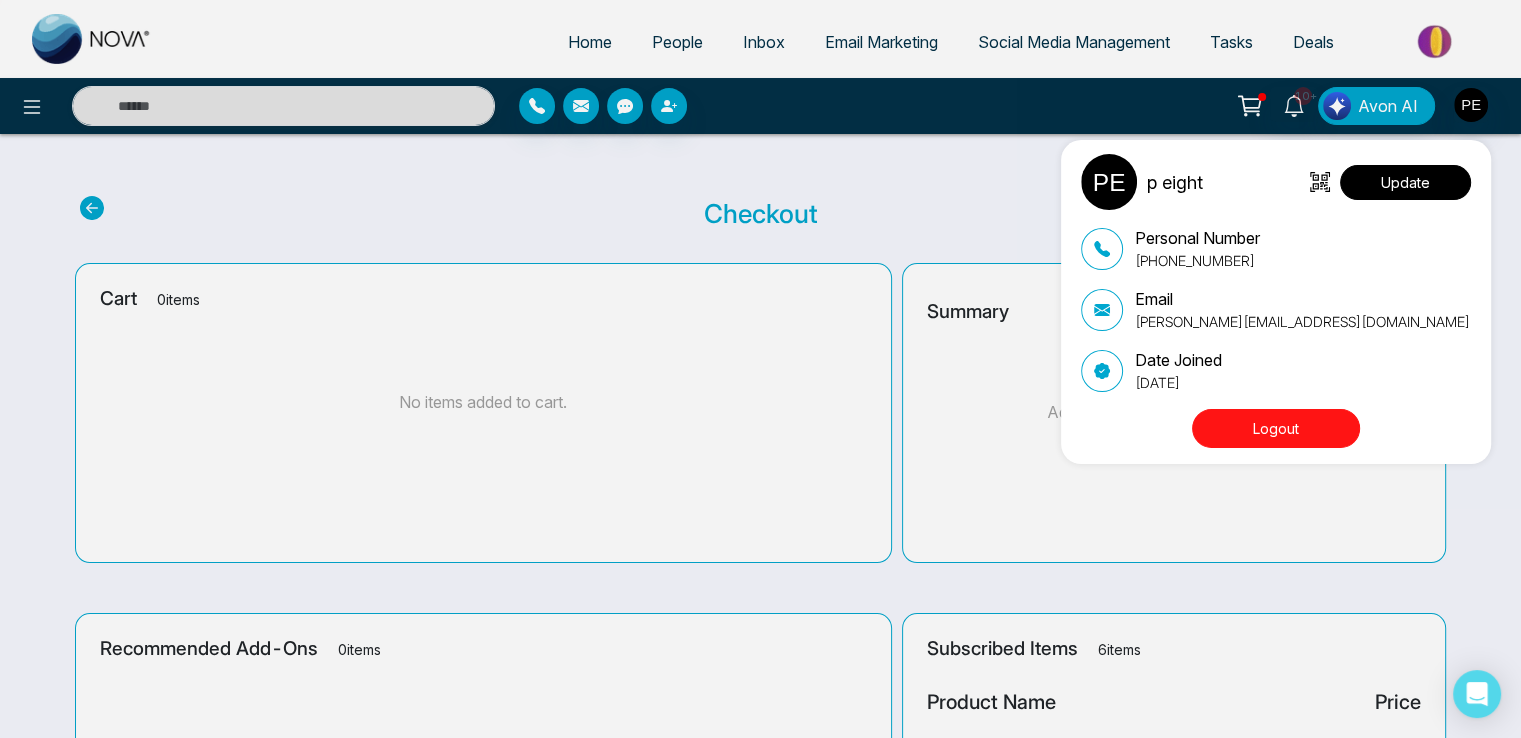 click on "Update" at bounding box center (1405, 182) 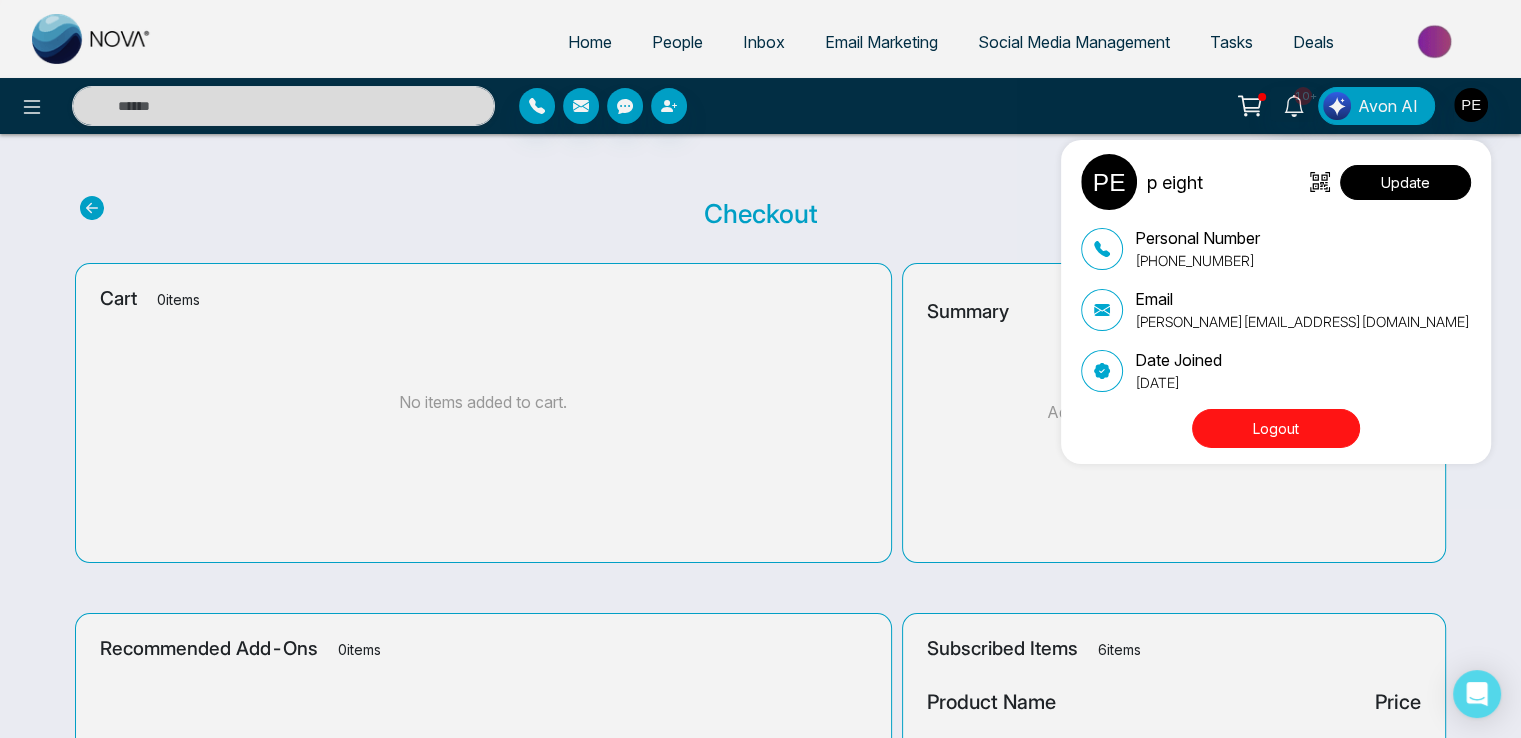 select on "***" 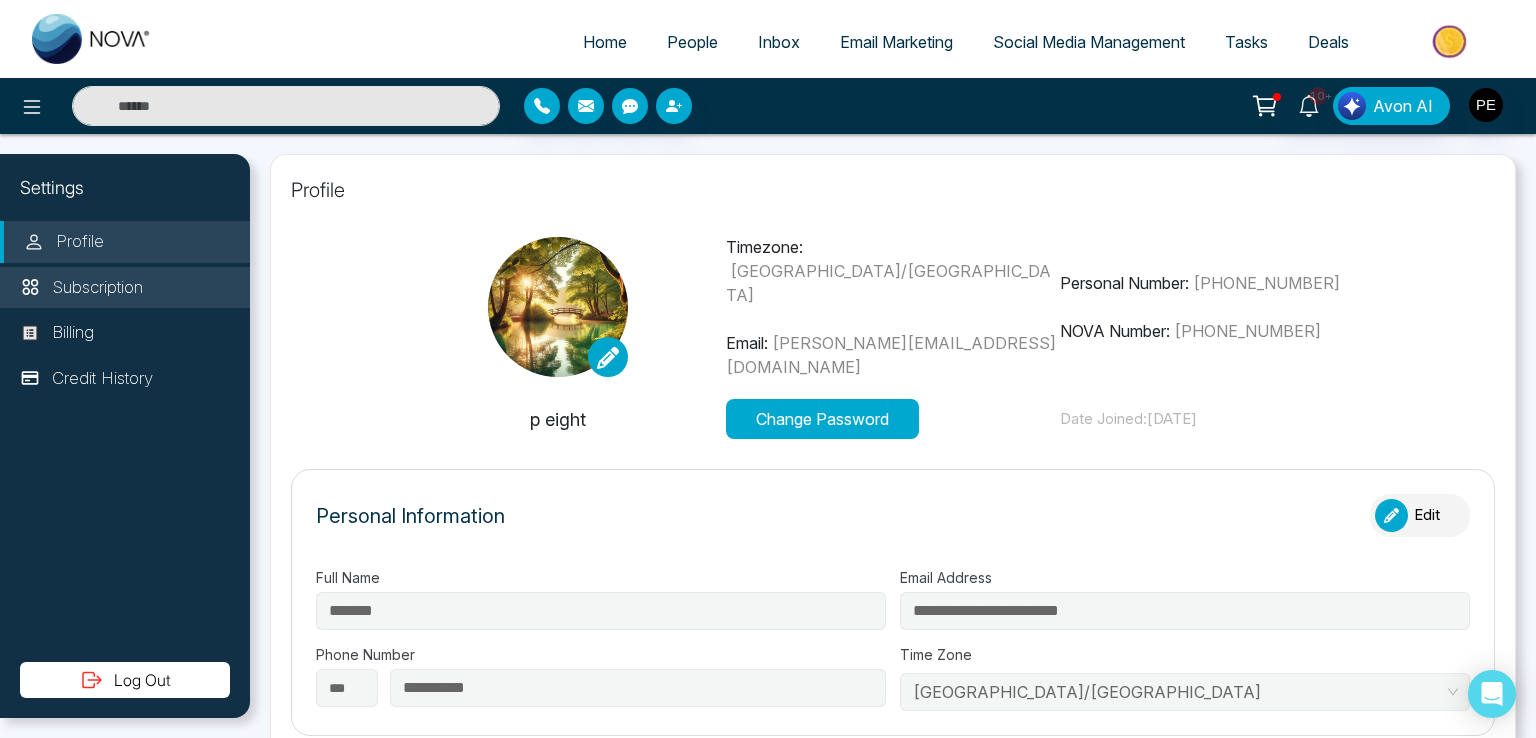 type on "*" 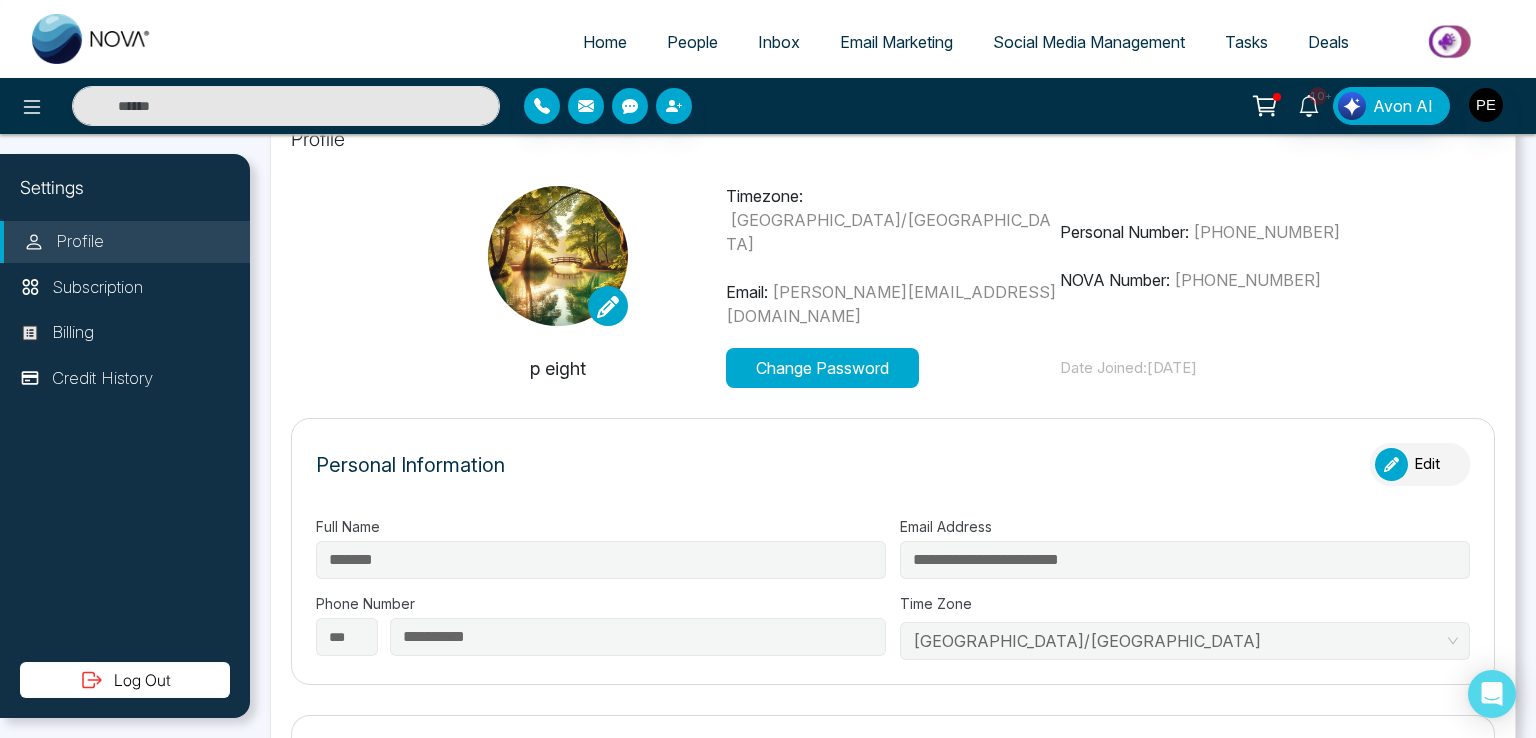 scroll, scrollTop: 0, scrollLeft: 0, axis: both 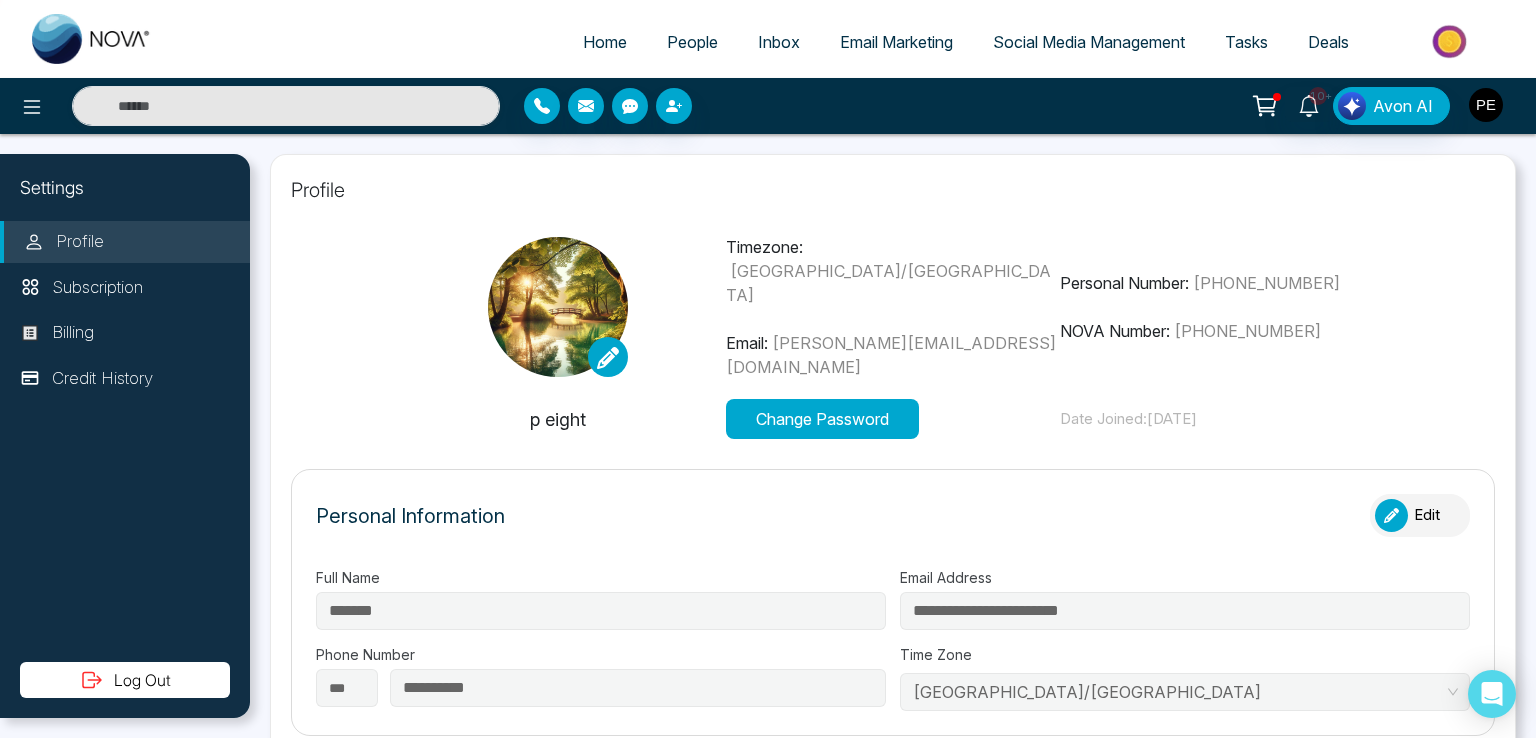 click at bounding box center [1486, 105] 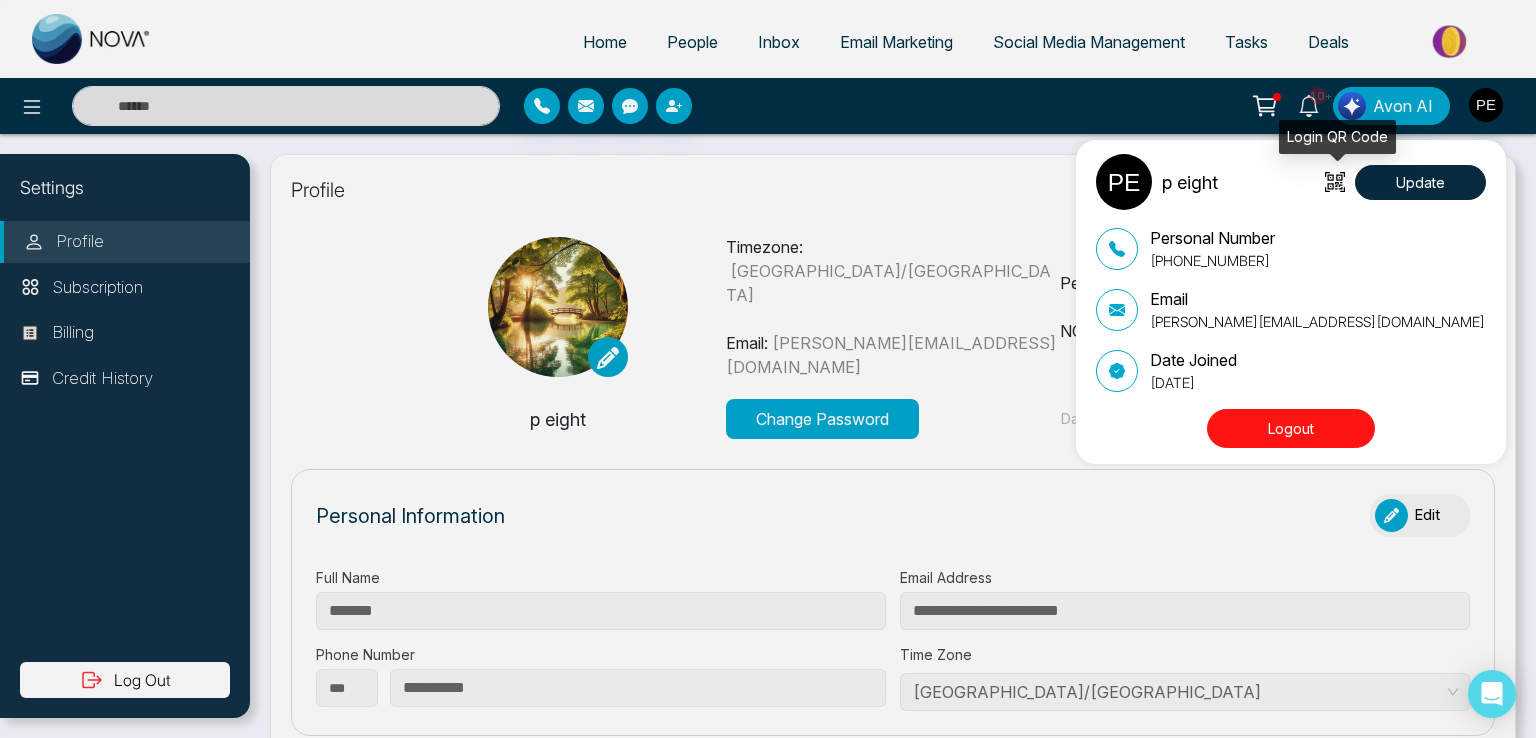 click 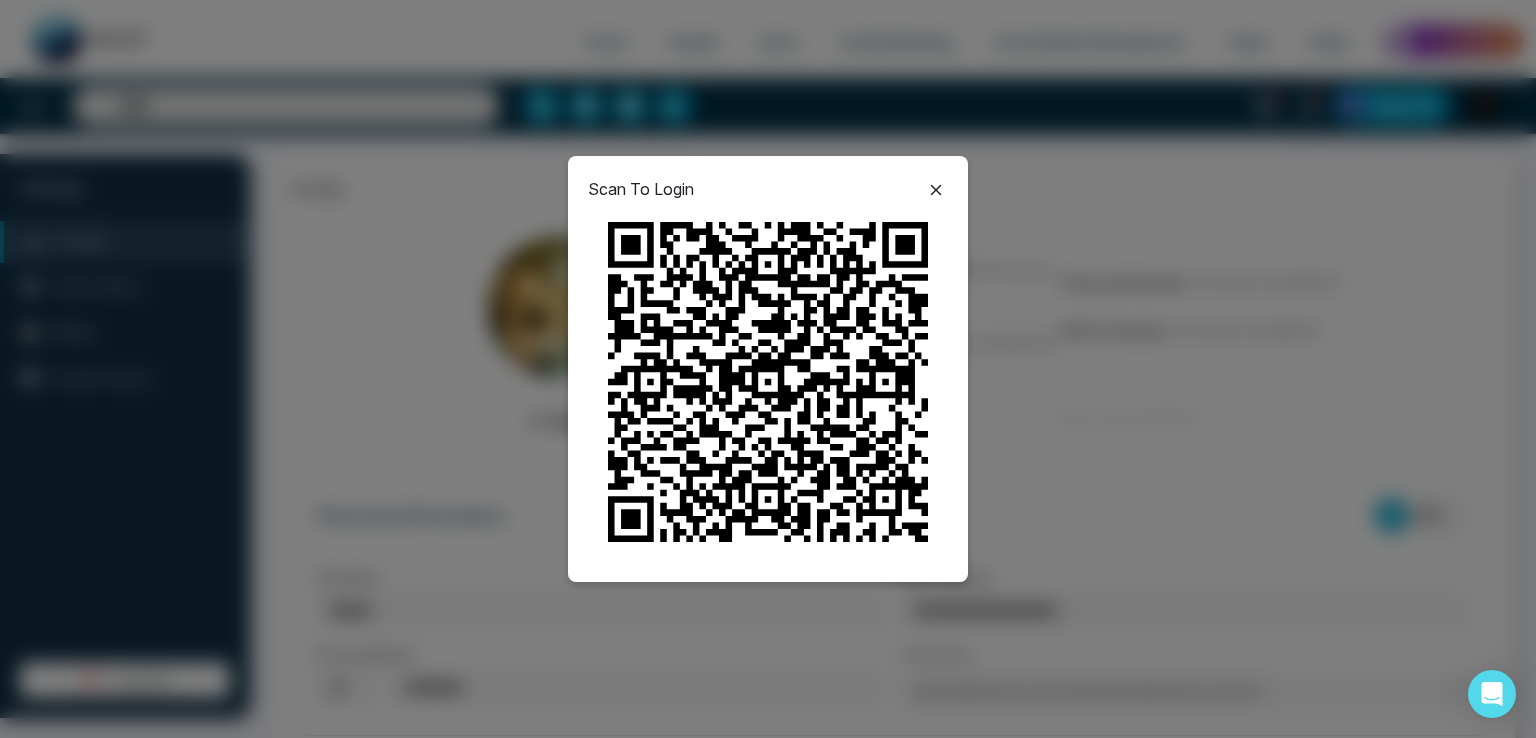 click on "Scan To Login" at bounding box center (768, 189) 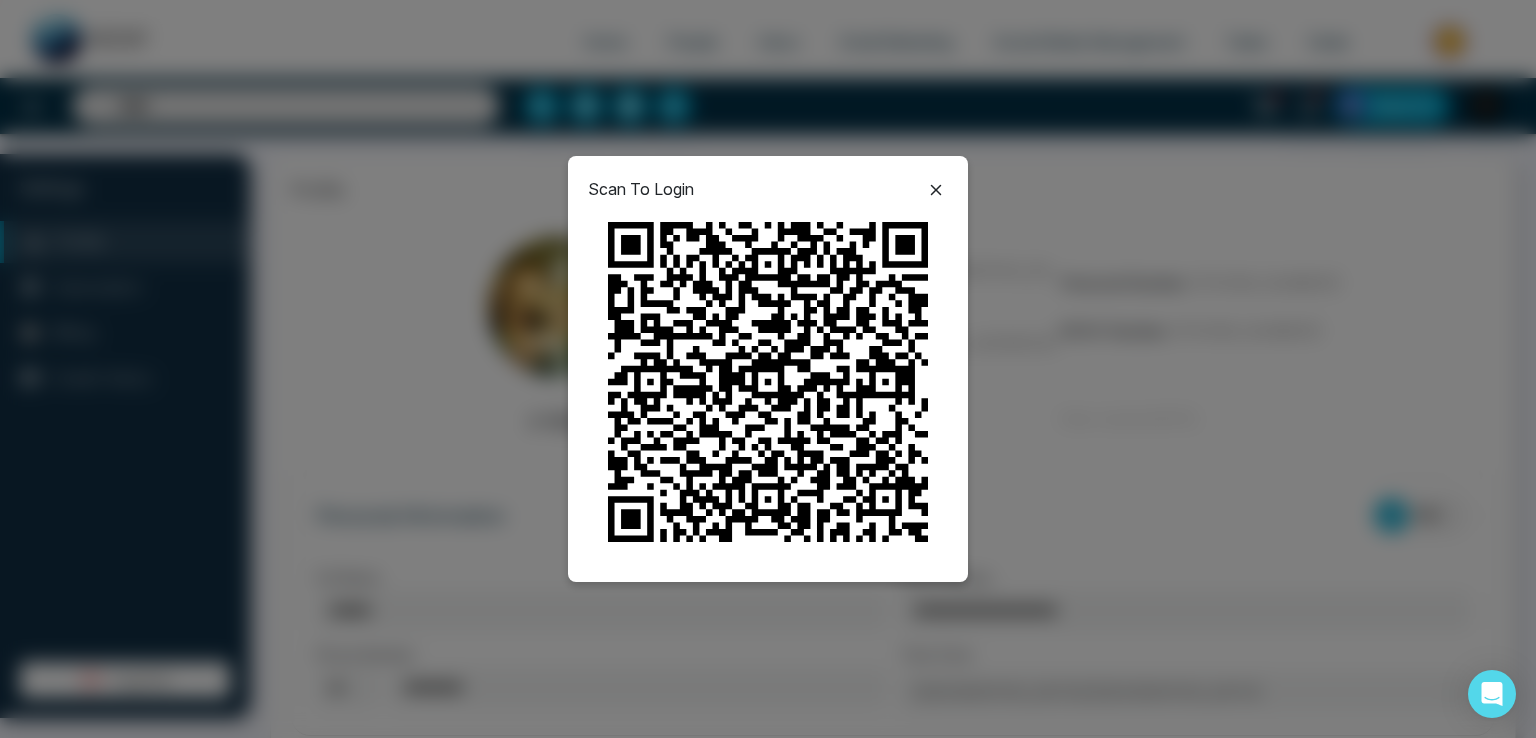 click 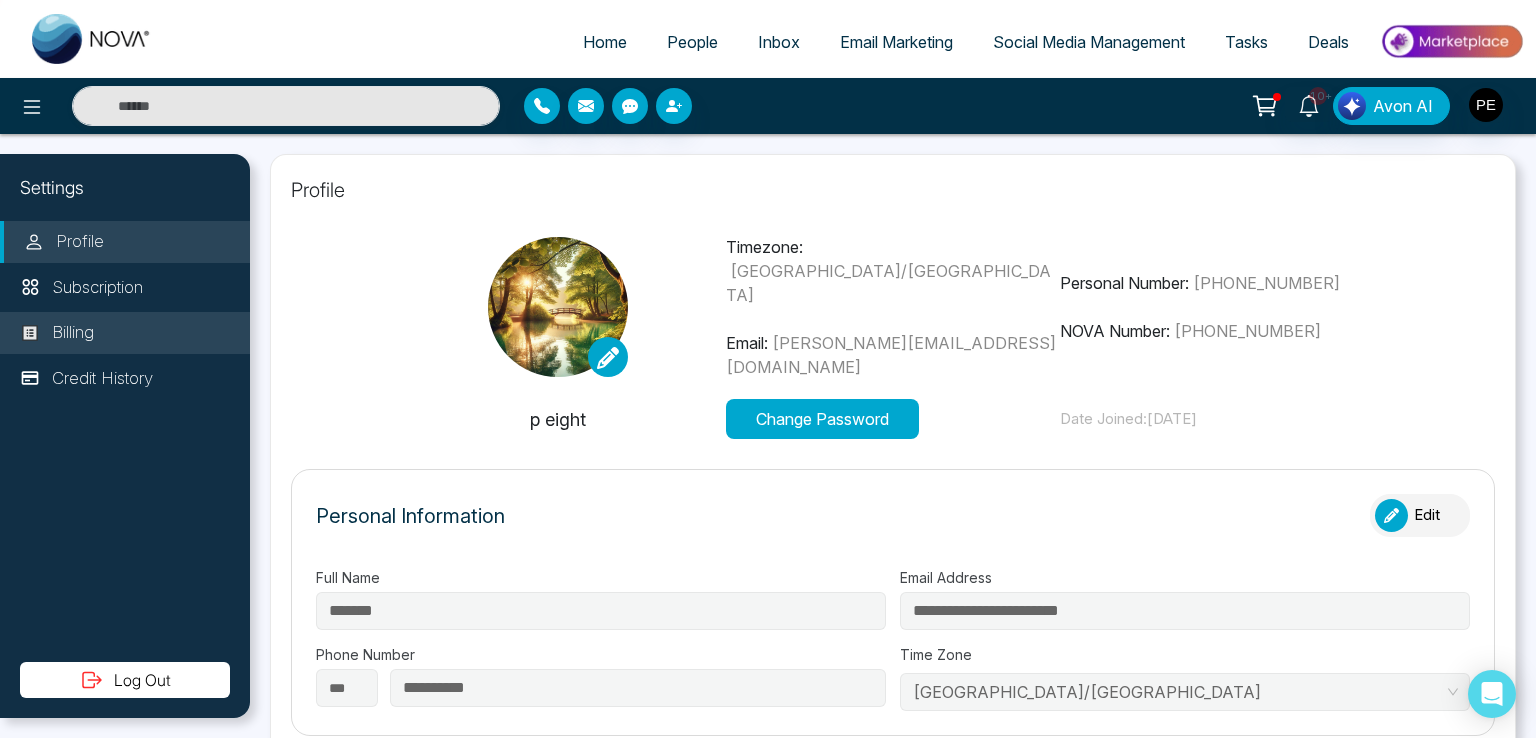 click on "Billing" at bounding box center [125, 333] 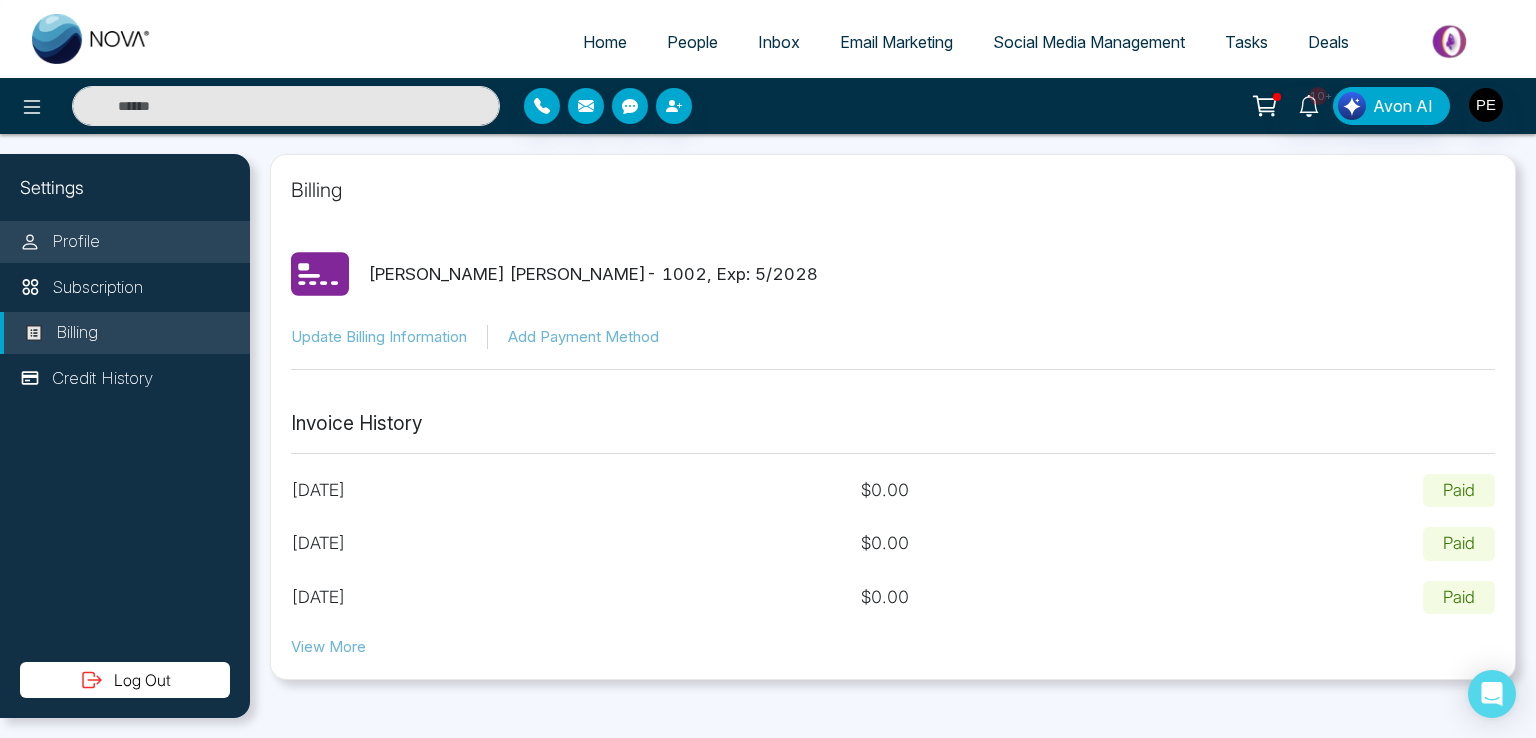 click on "Profile" at bounding box center (125, 242) 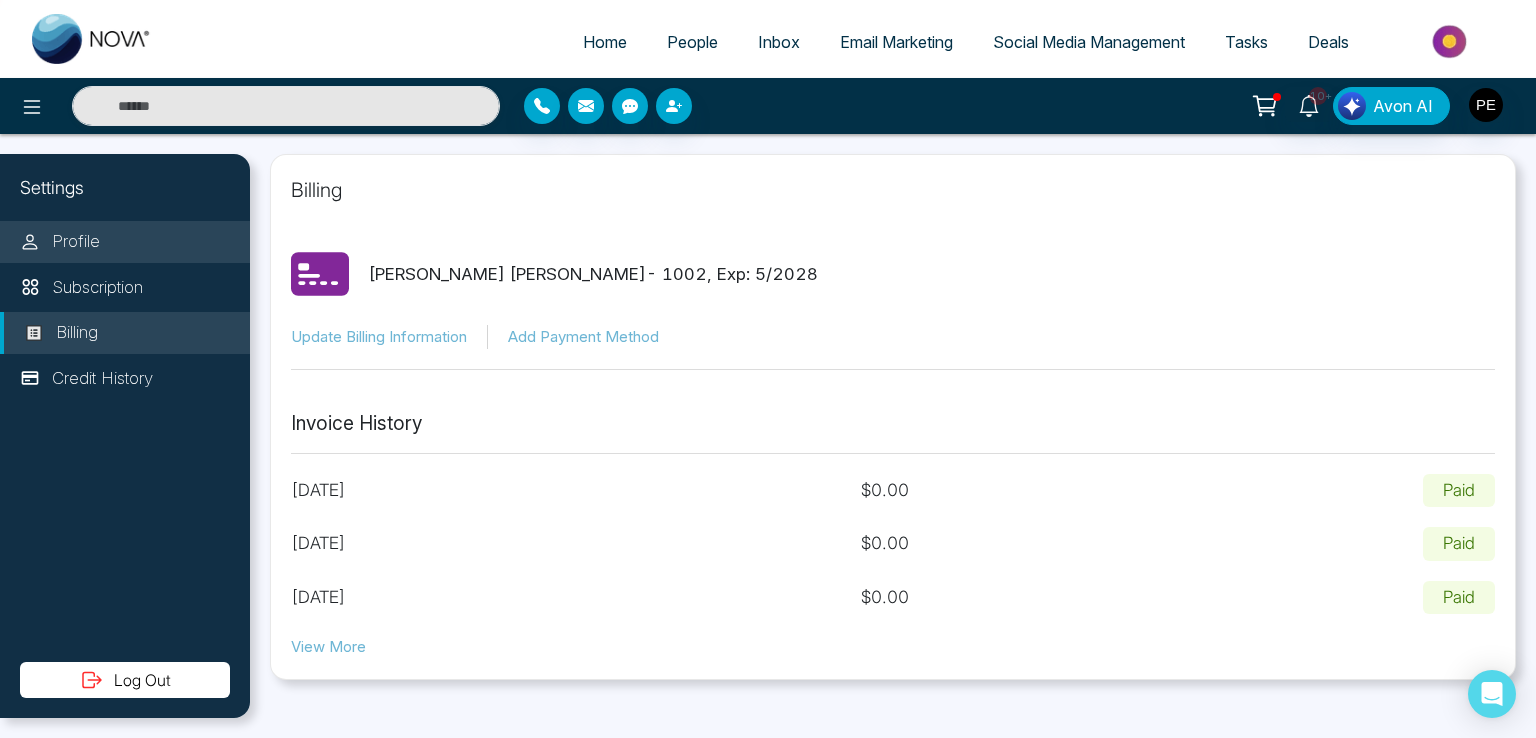 select on "***" 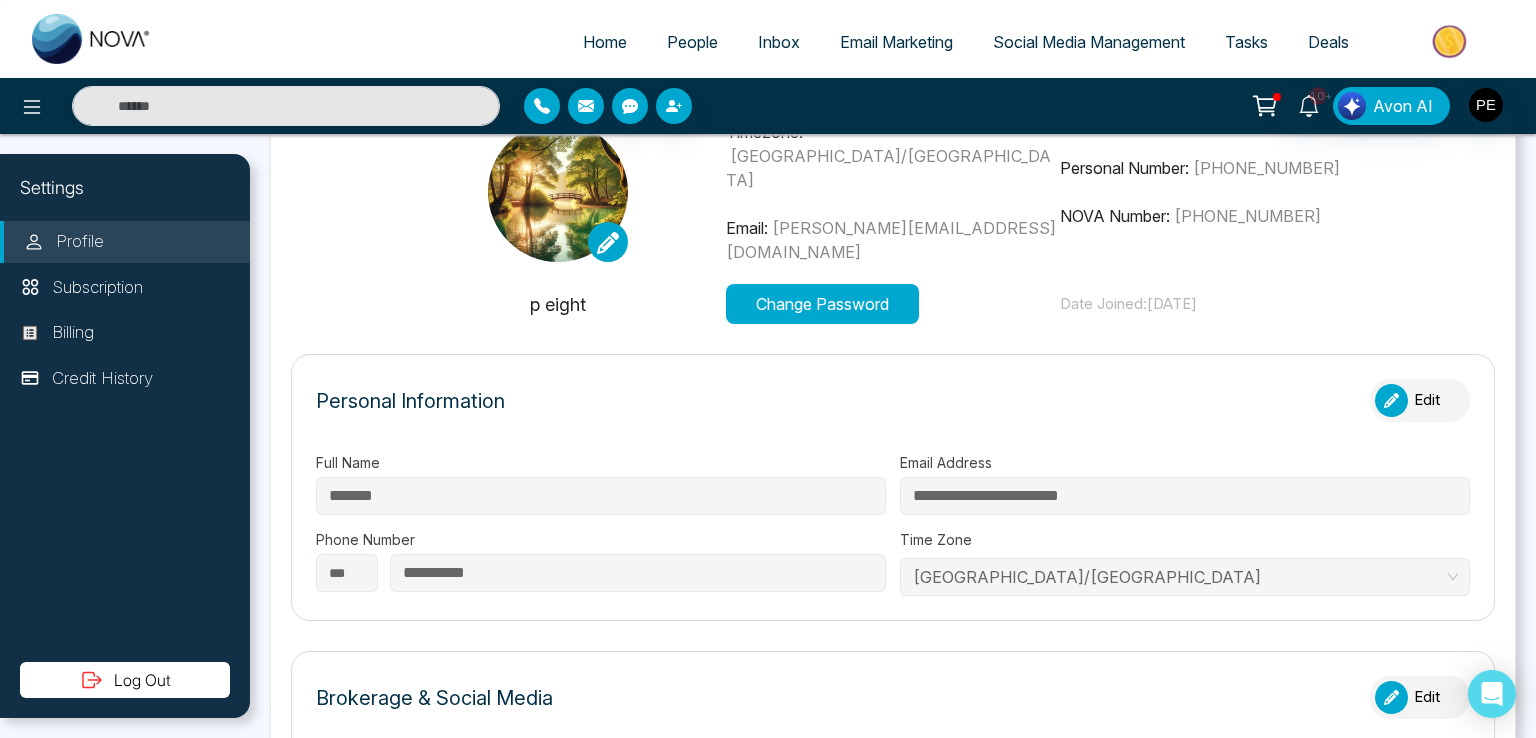 type on "*" 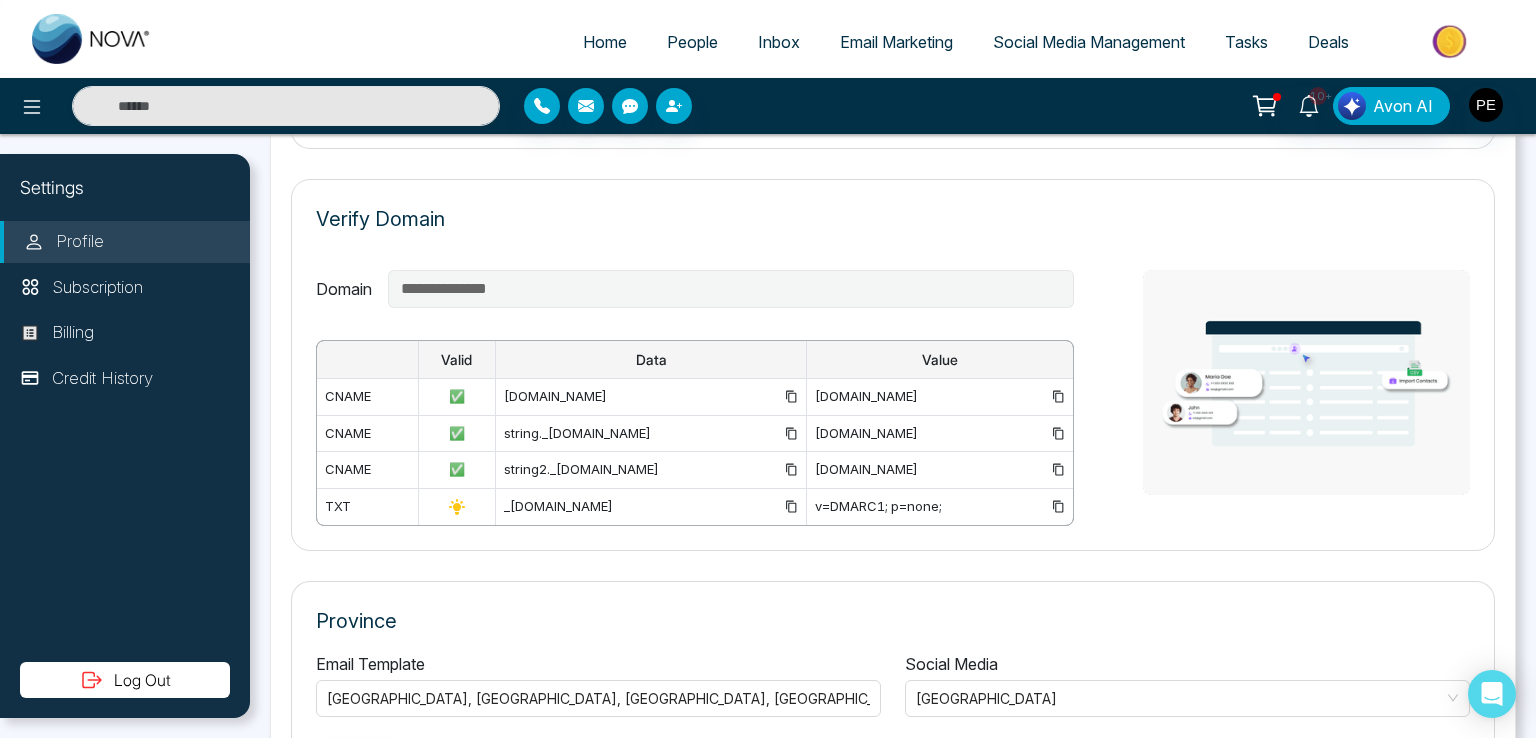 scroll, scrollTop: 1463, scrollLeft: 0, axis: vertical 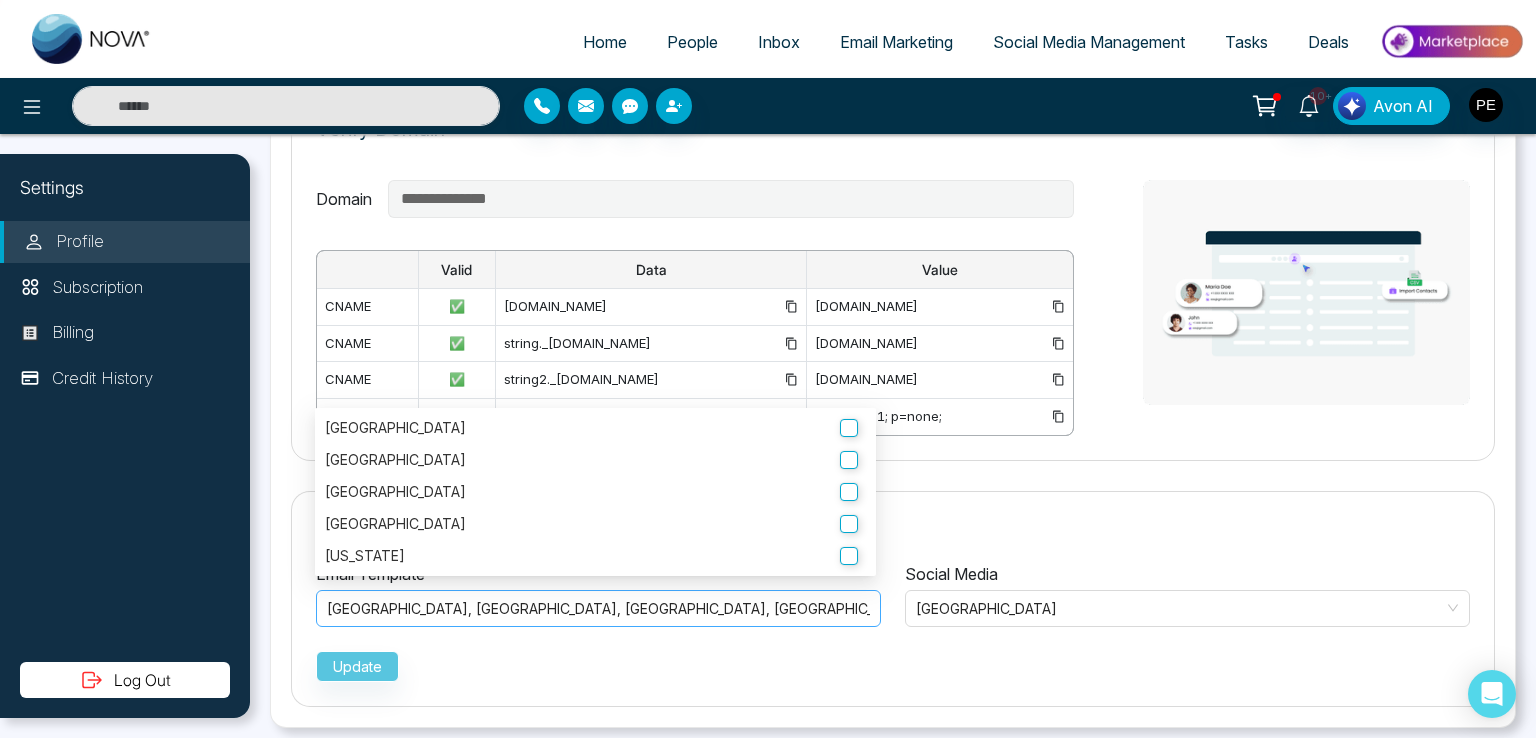 click on "[GEOGRAPHIC_DATA] ," at bounding box center [699, 608] 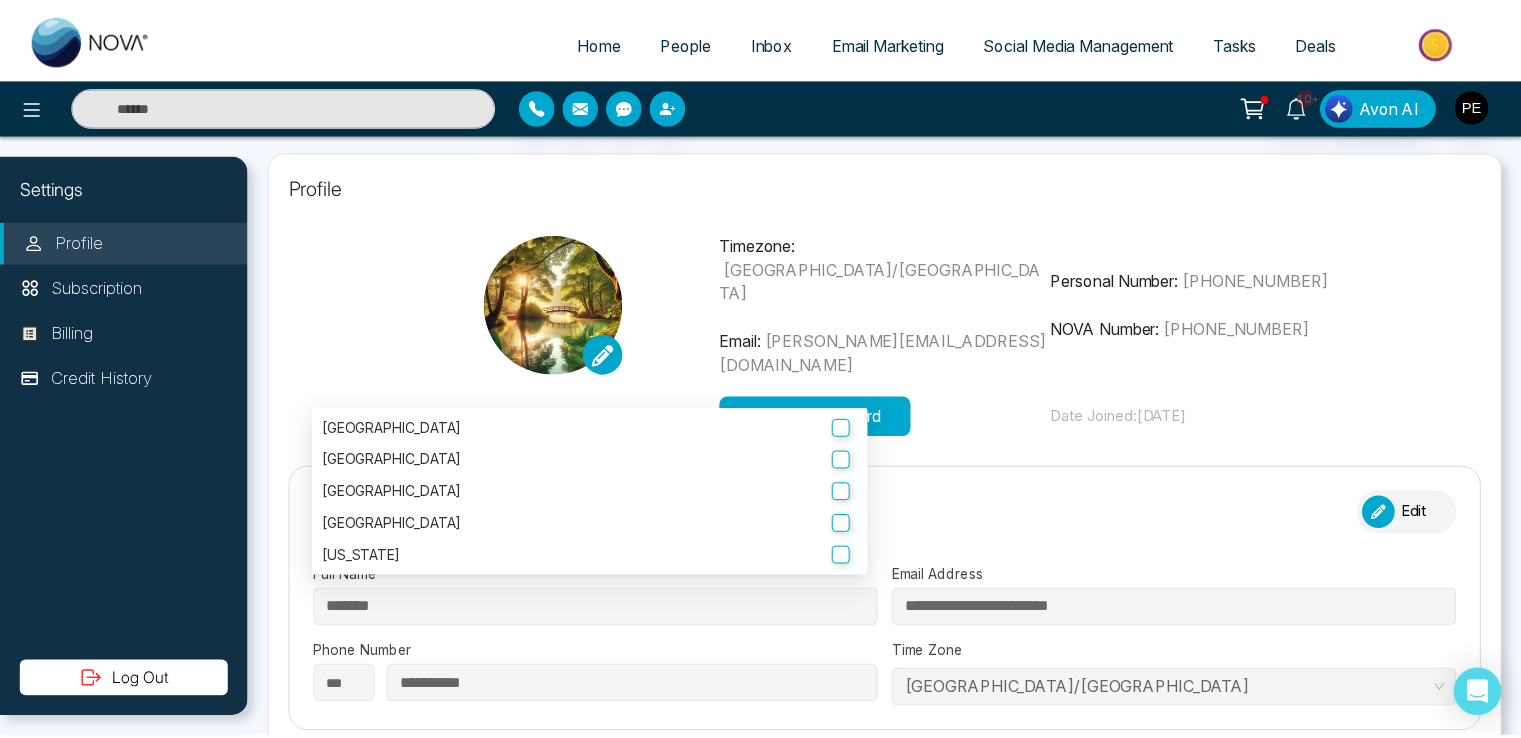 scroll, scrollTop: 0, scrollLeft: 0, axis: both 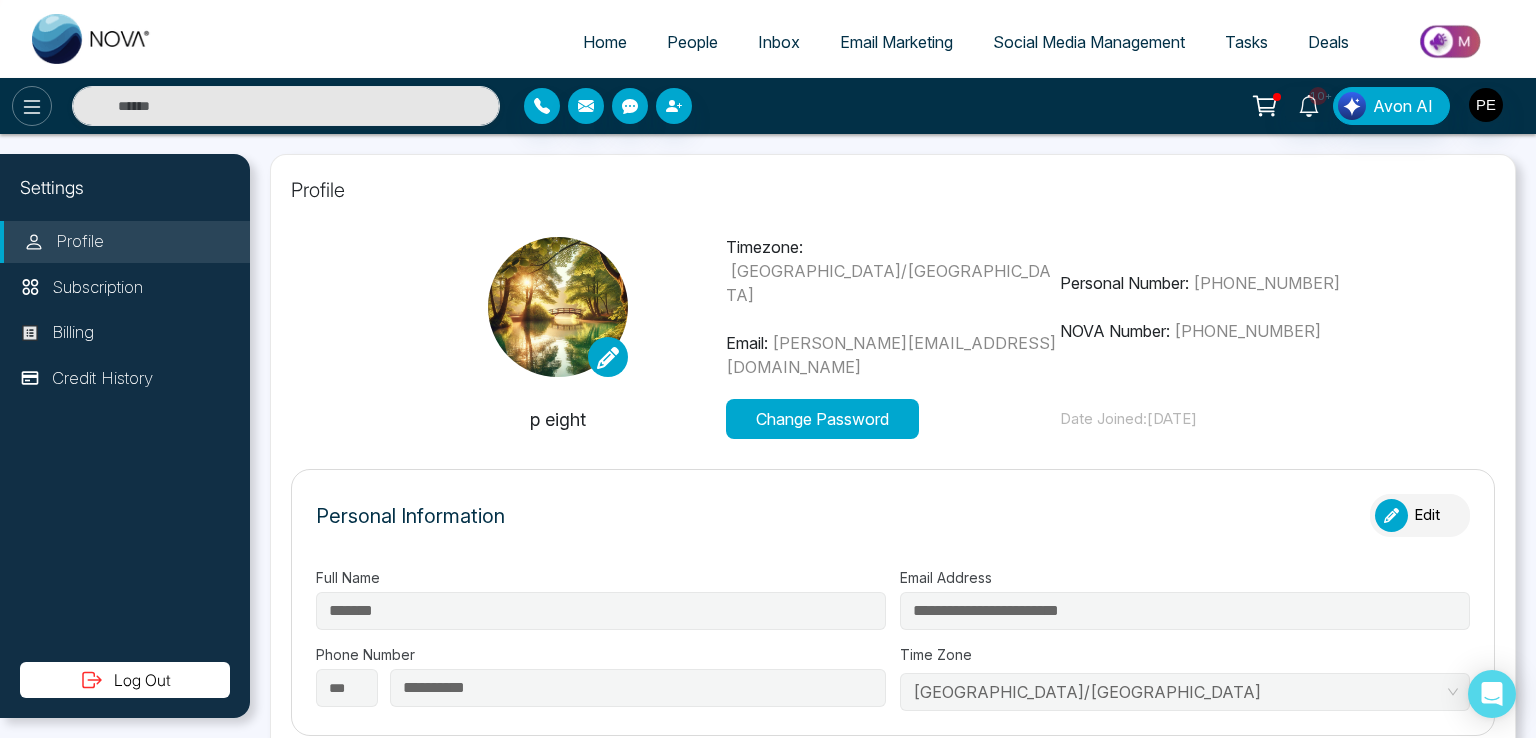 click 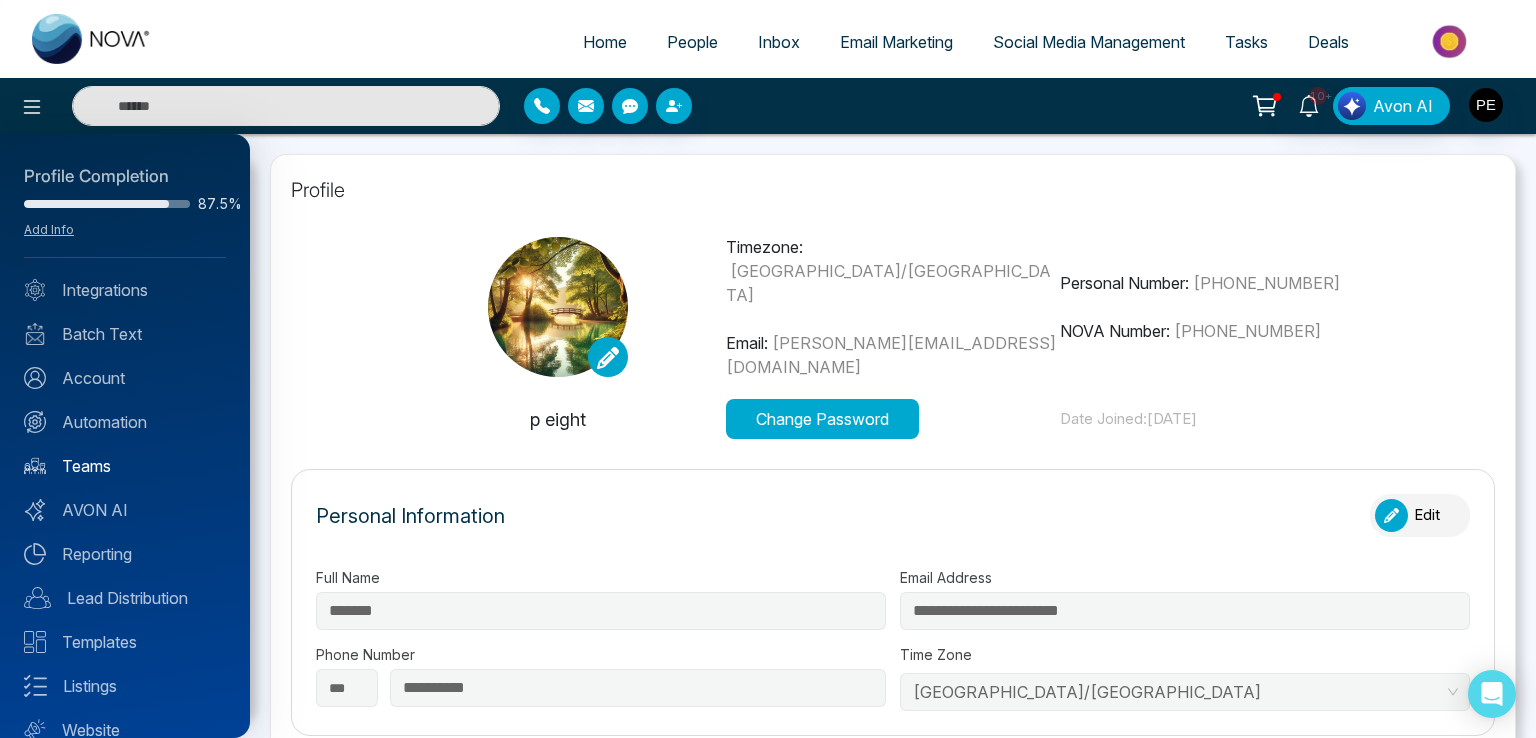 click on "Teams" at bounding box center [125, 466] 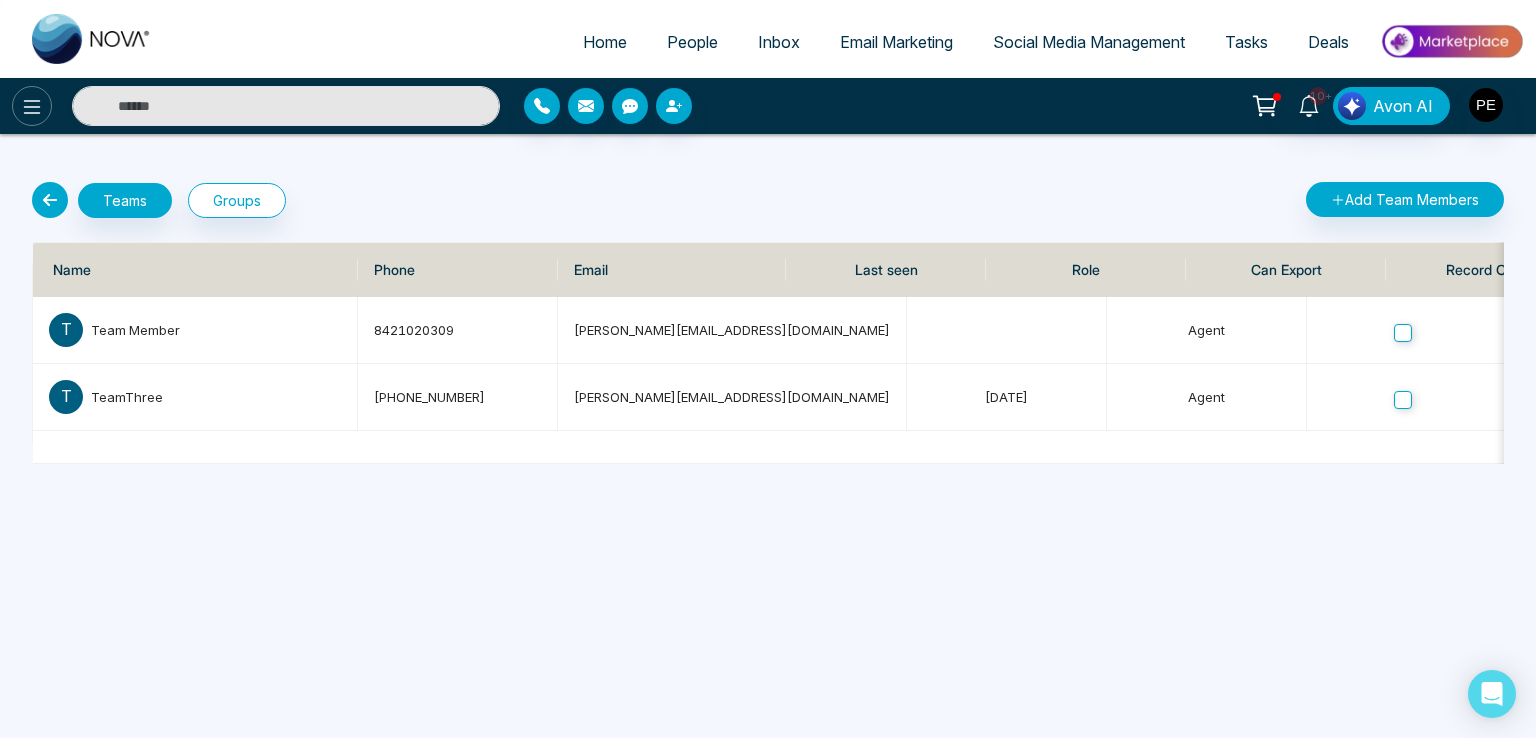 click 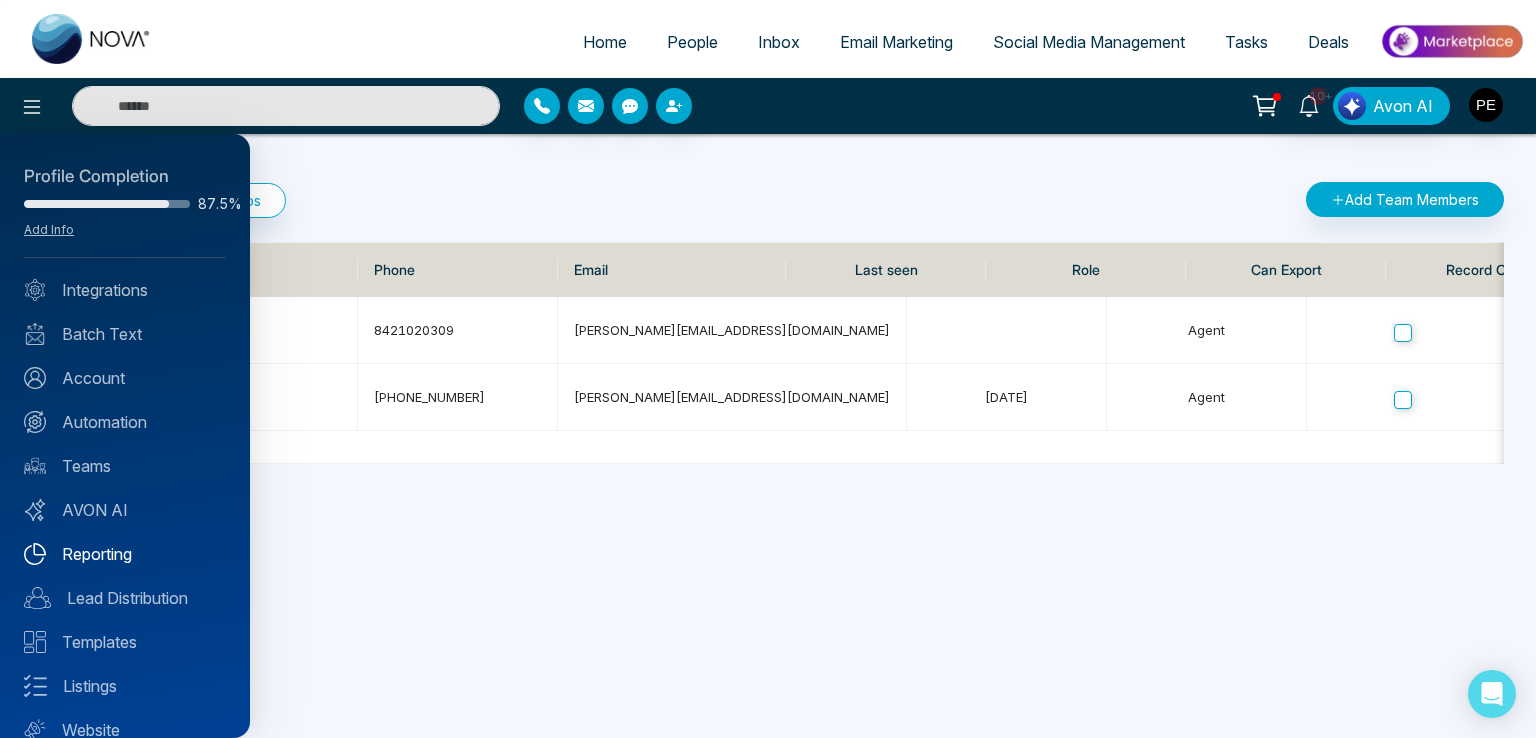 click on "Profile Completion 87.5% Add Info Integrations Batch Text Account Automation Teams AVON AI Reporting Lead Distribution Templates Listings Website Announcements" at bounding box center (125, 436) 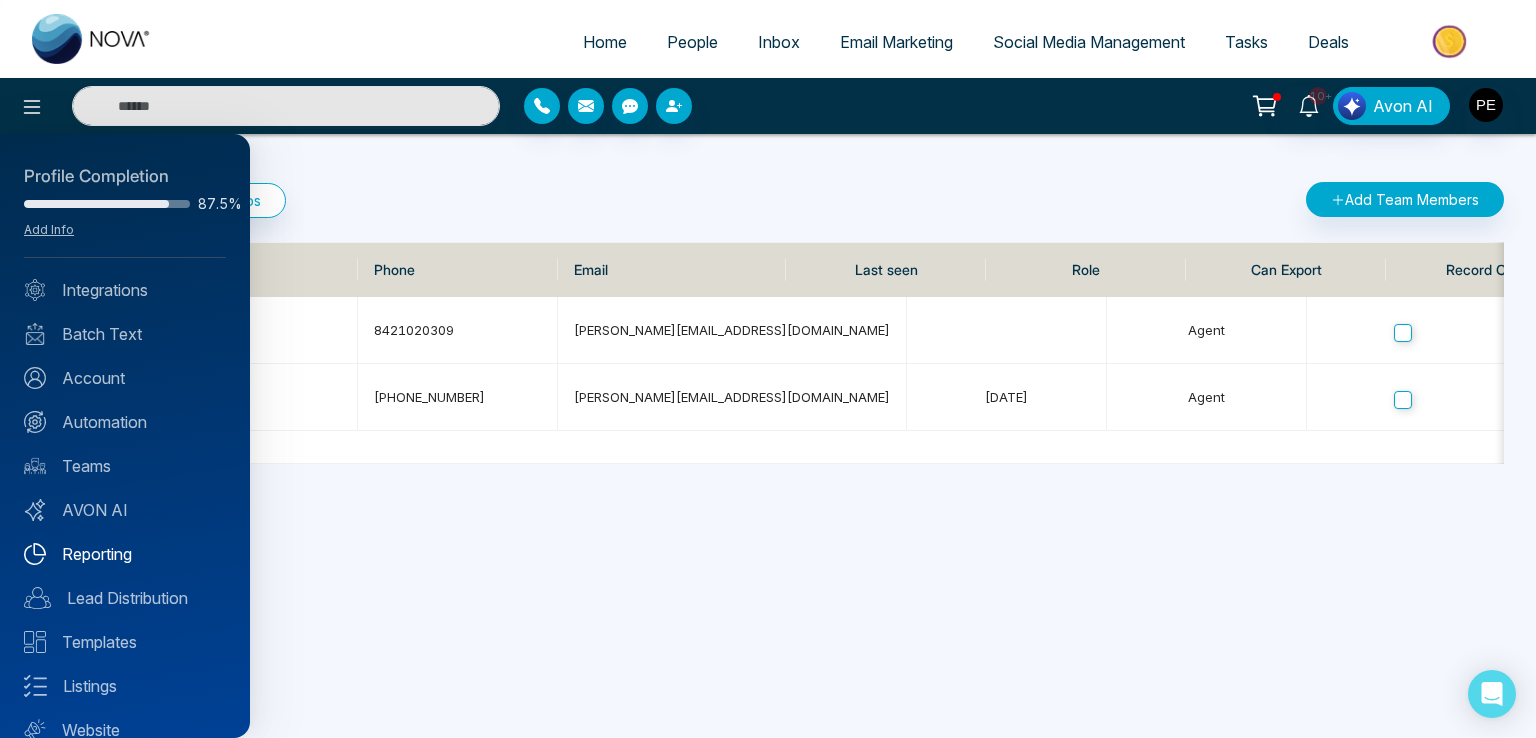 click on "Reporting" at bounding box center [125, 554] 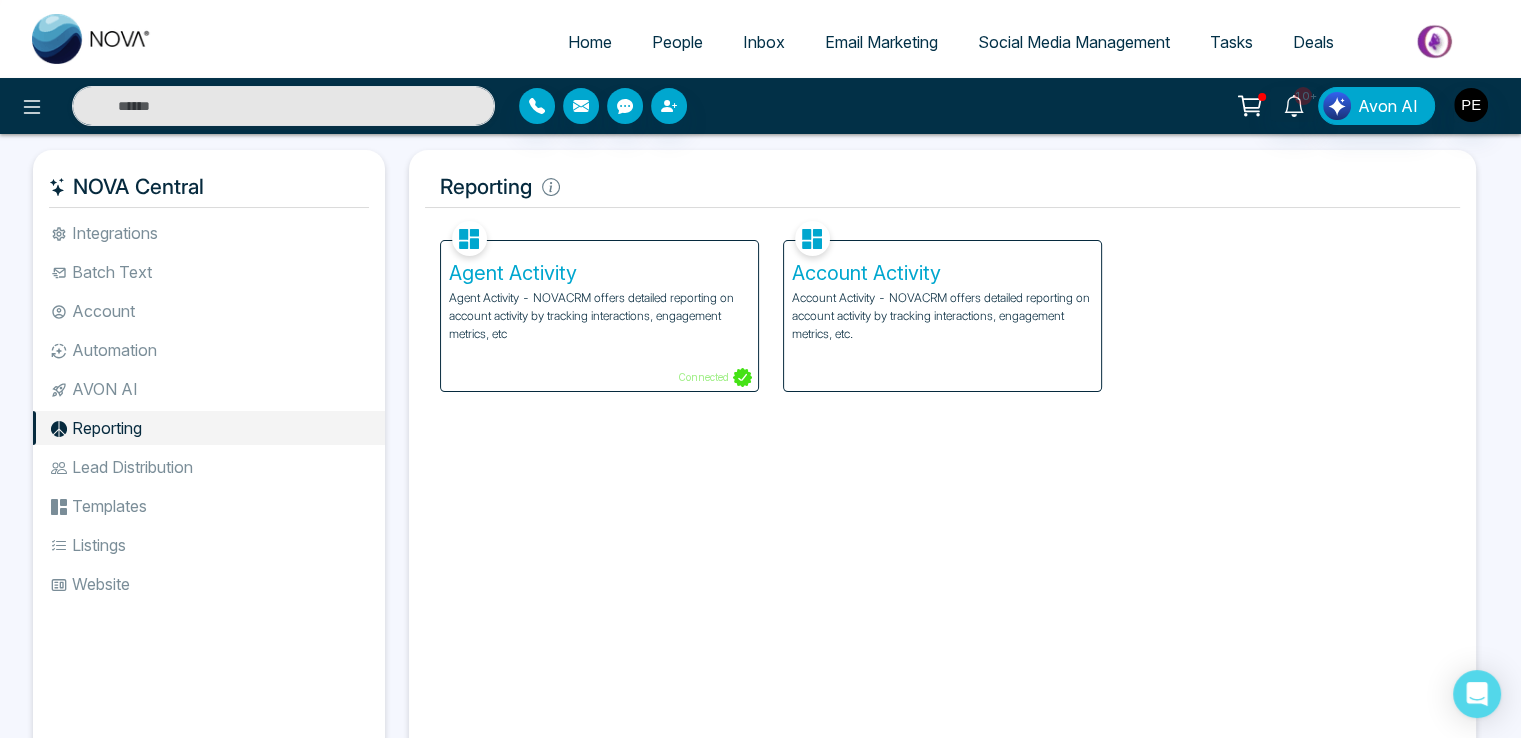 click on "People" at bounding box center (677, 42) 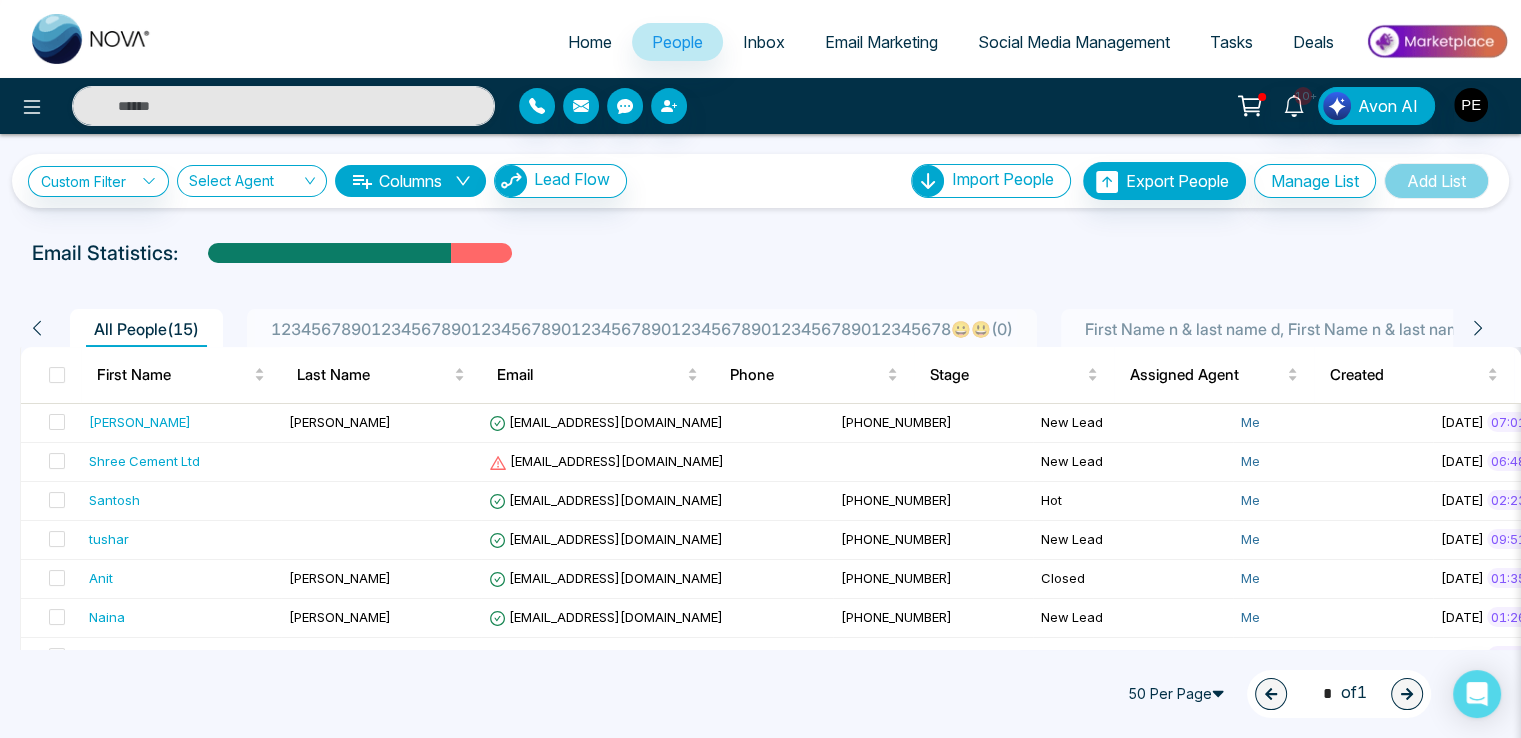 click 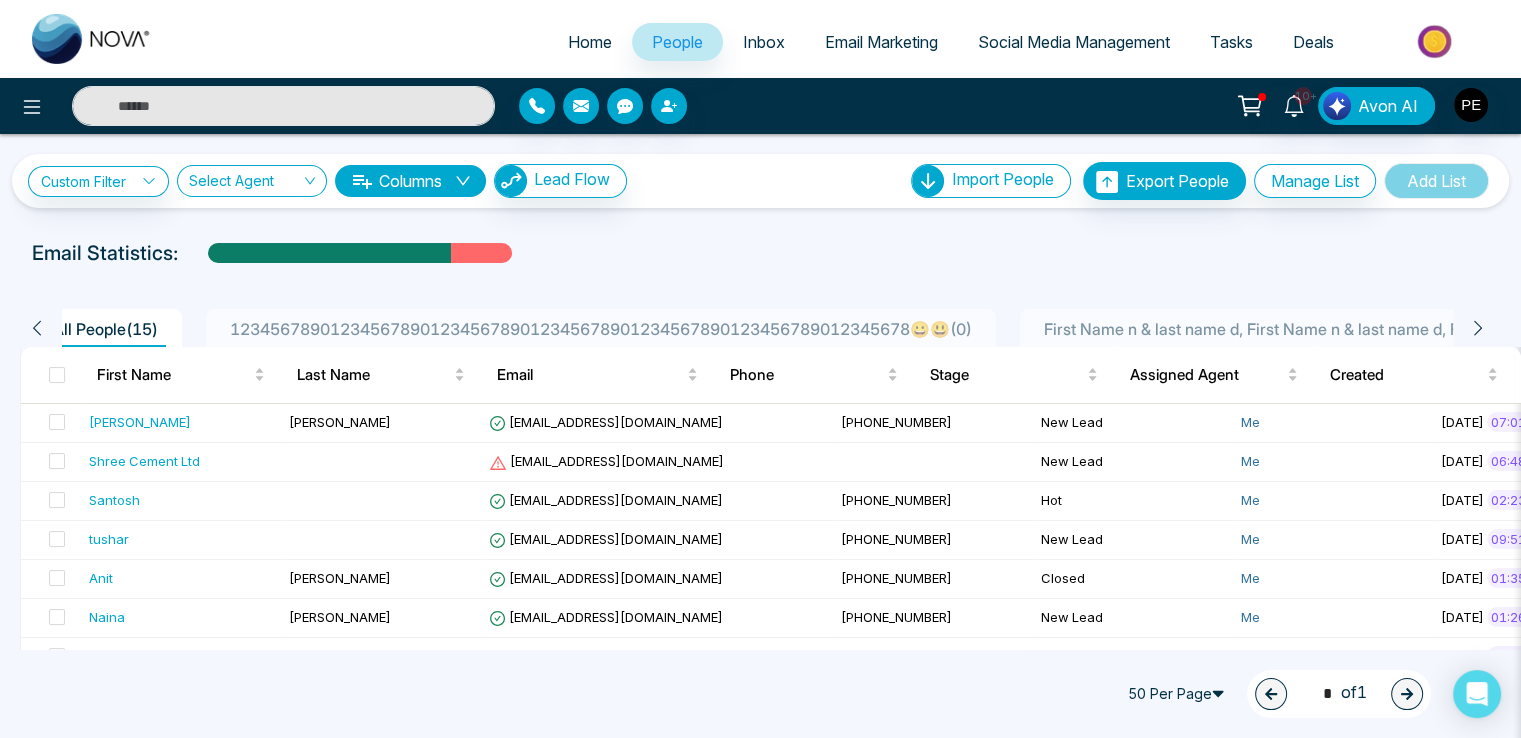 click 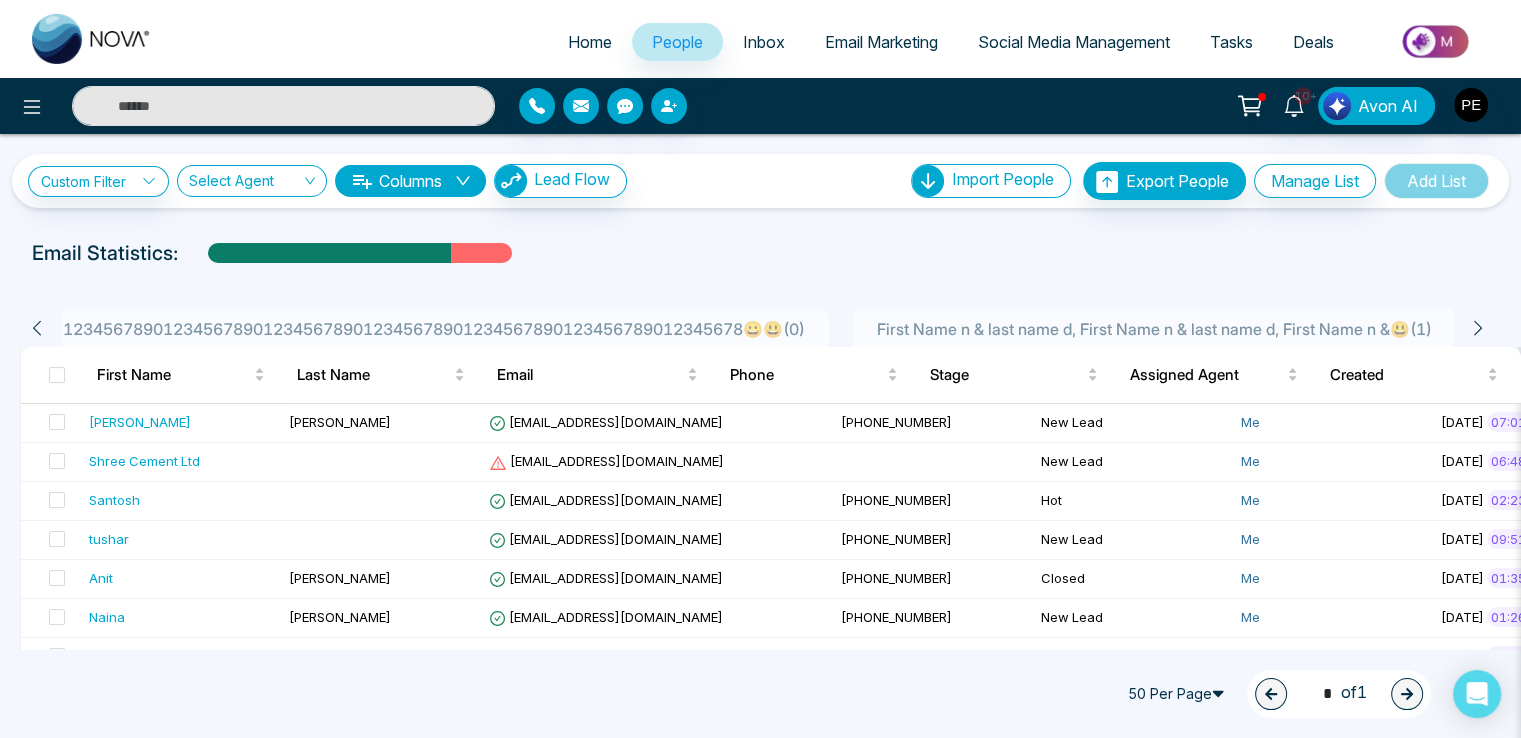click 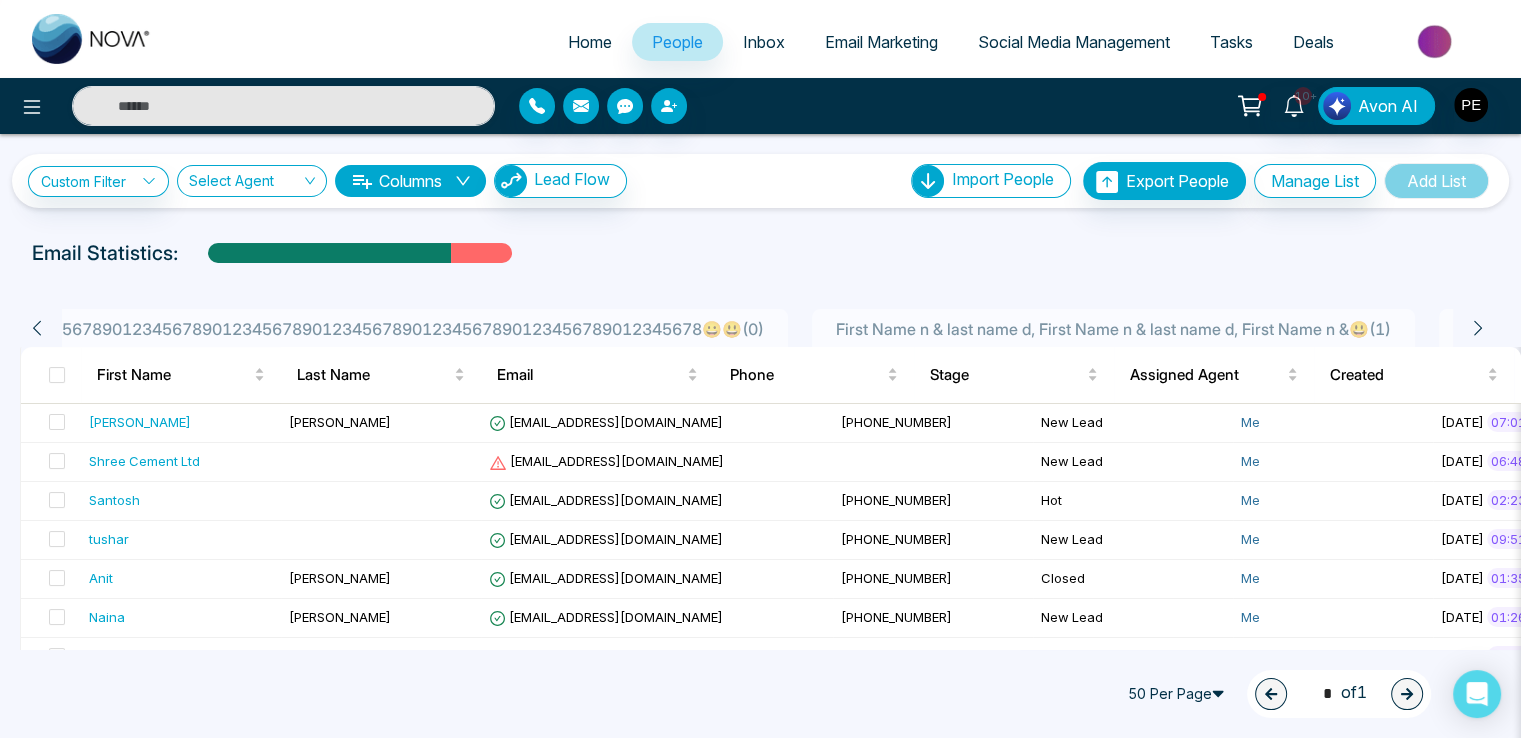click 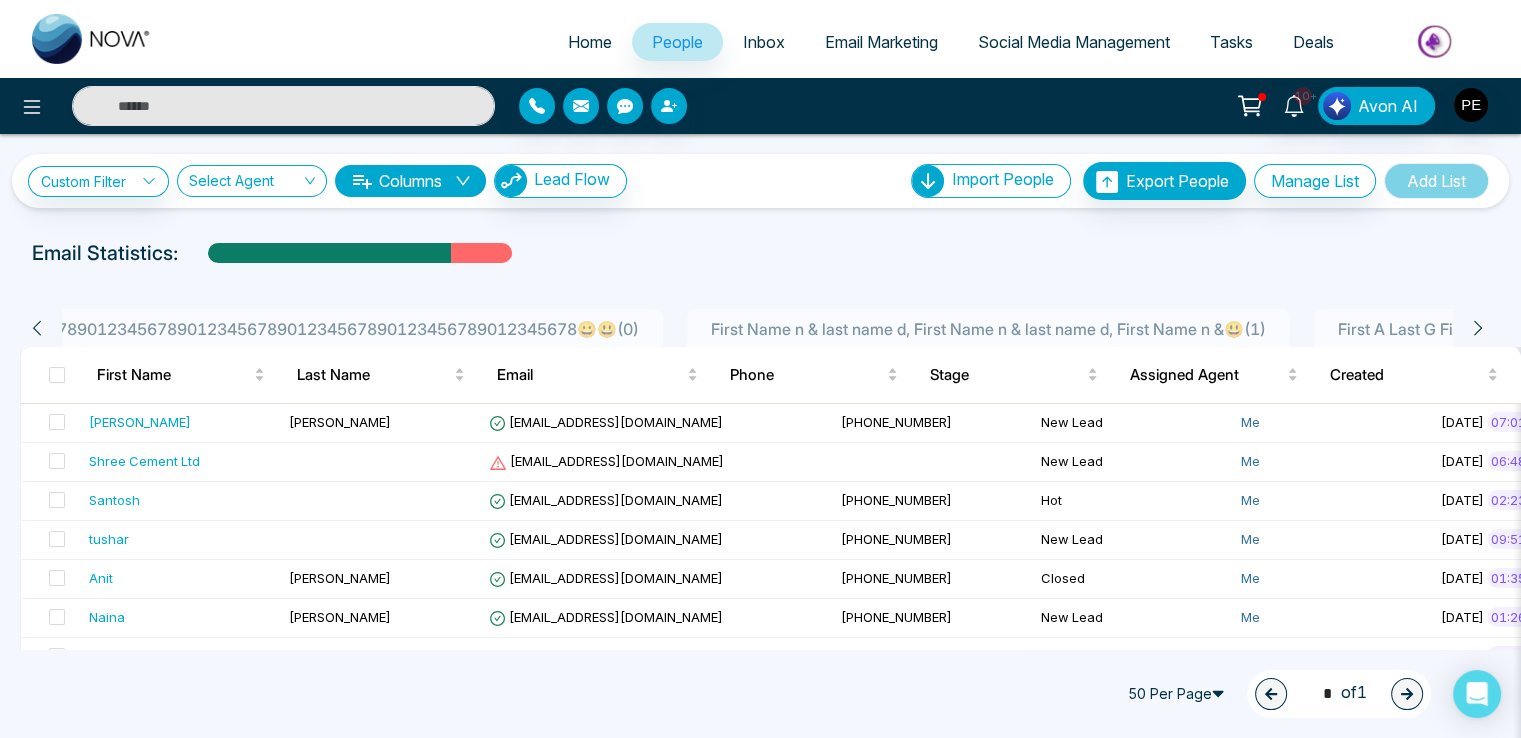 click 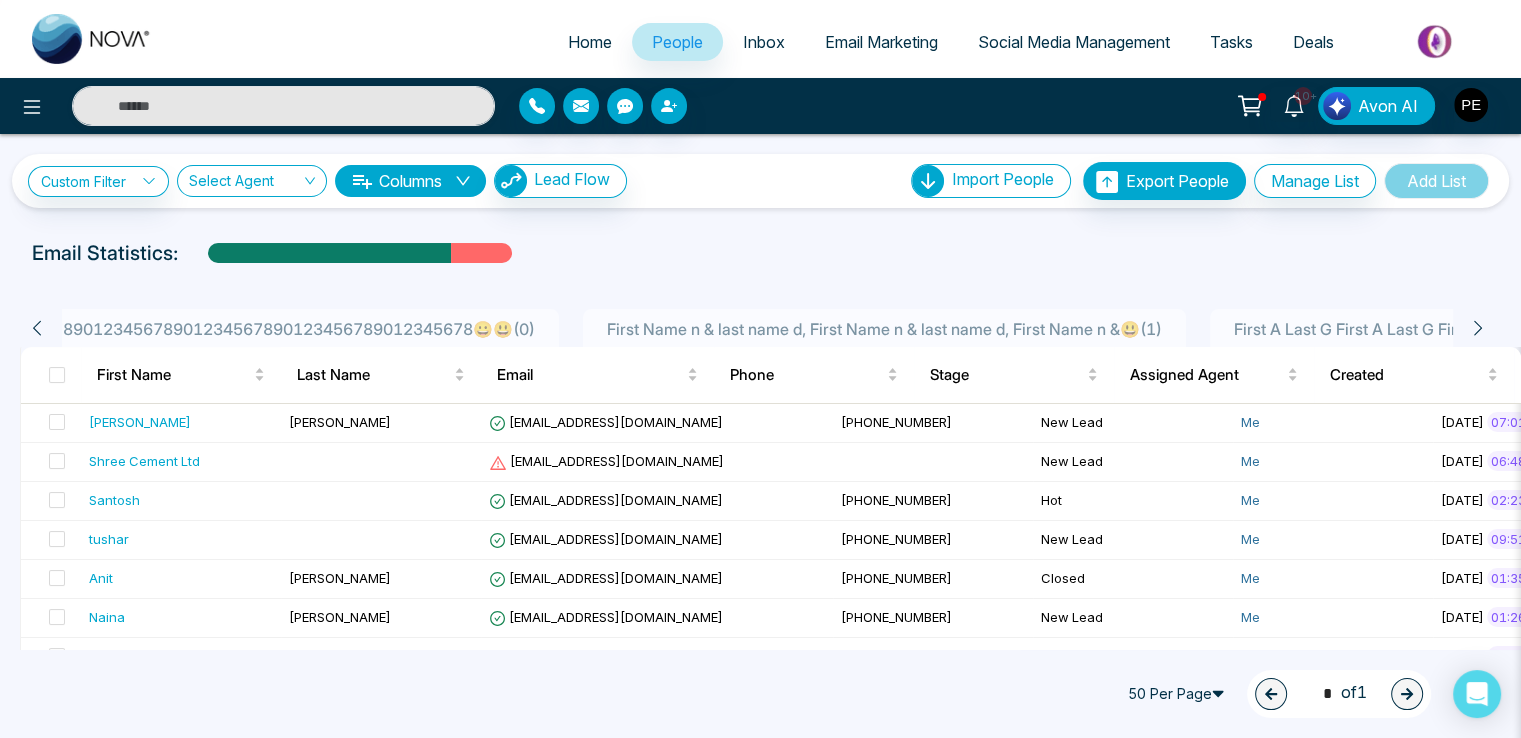 click 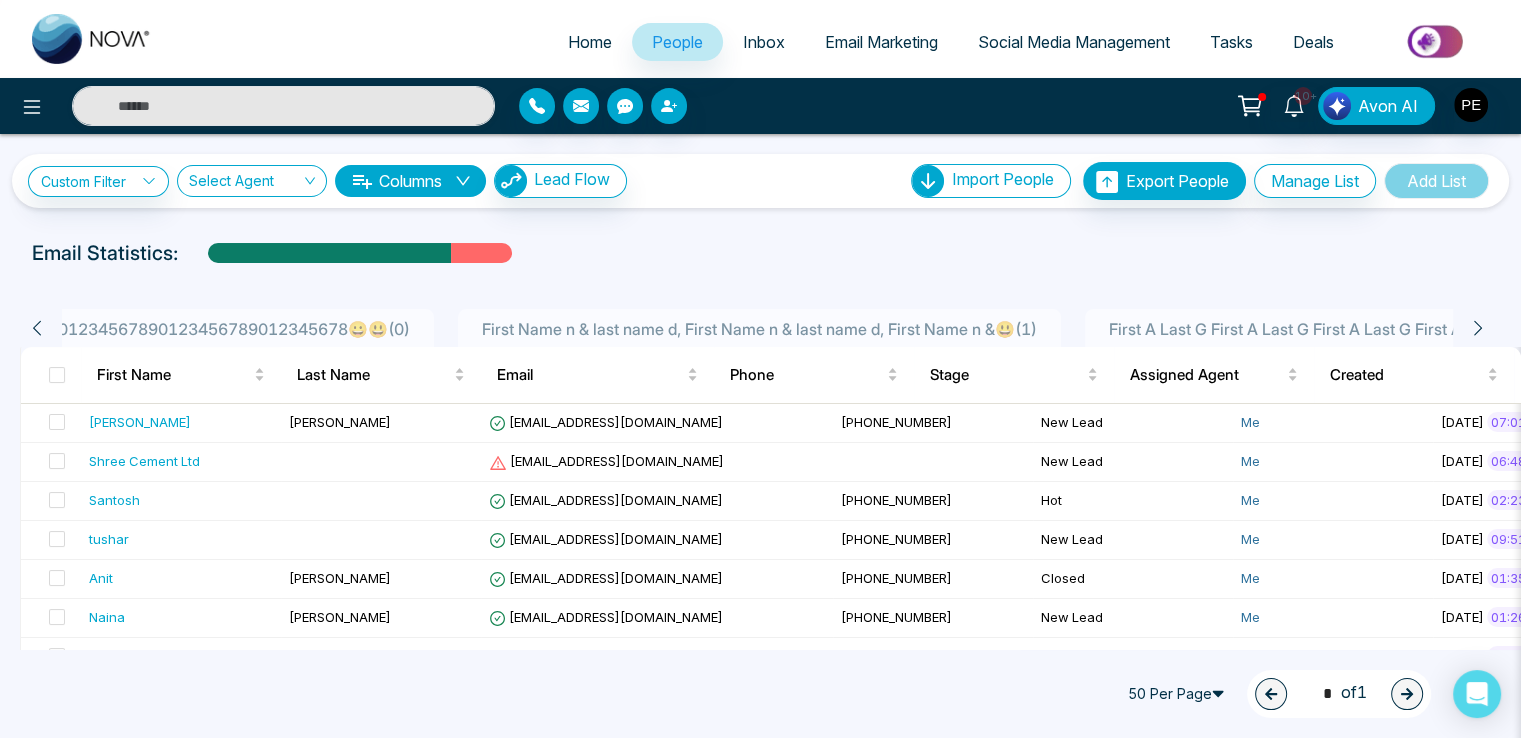 click 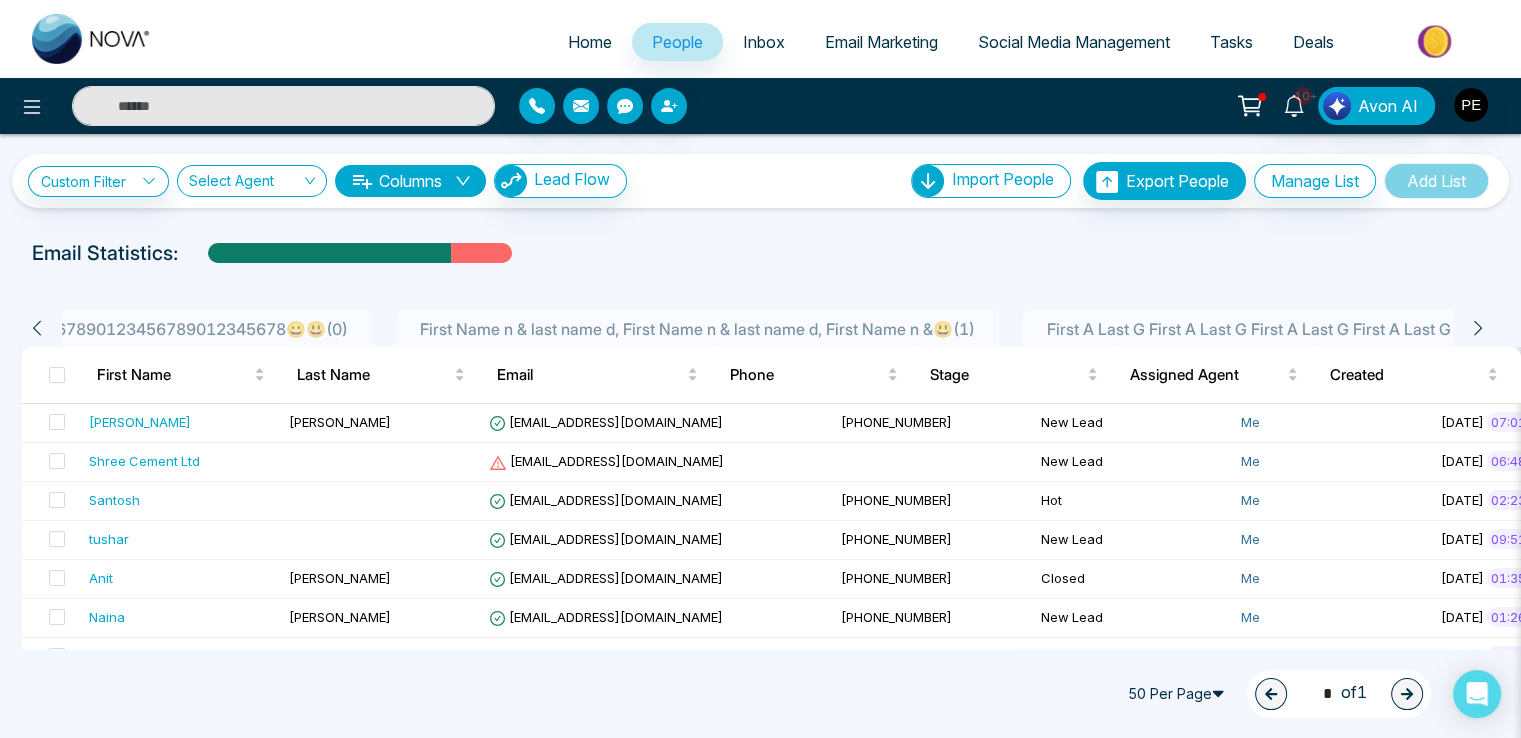 click 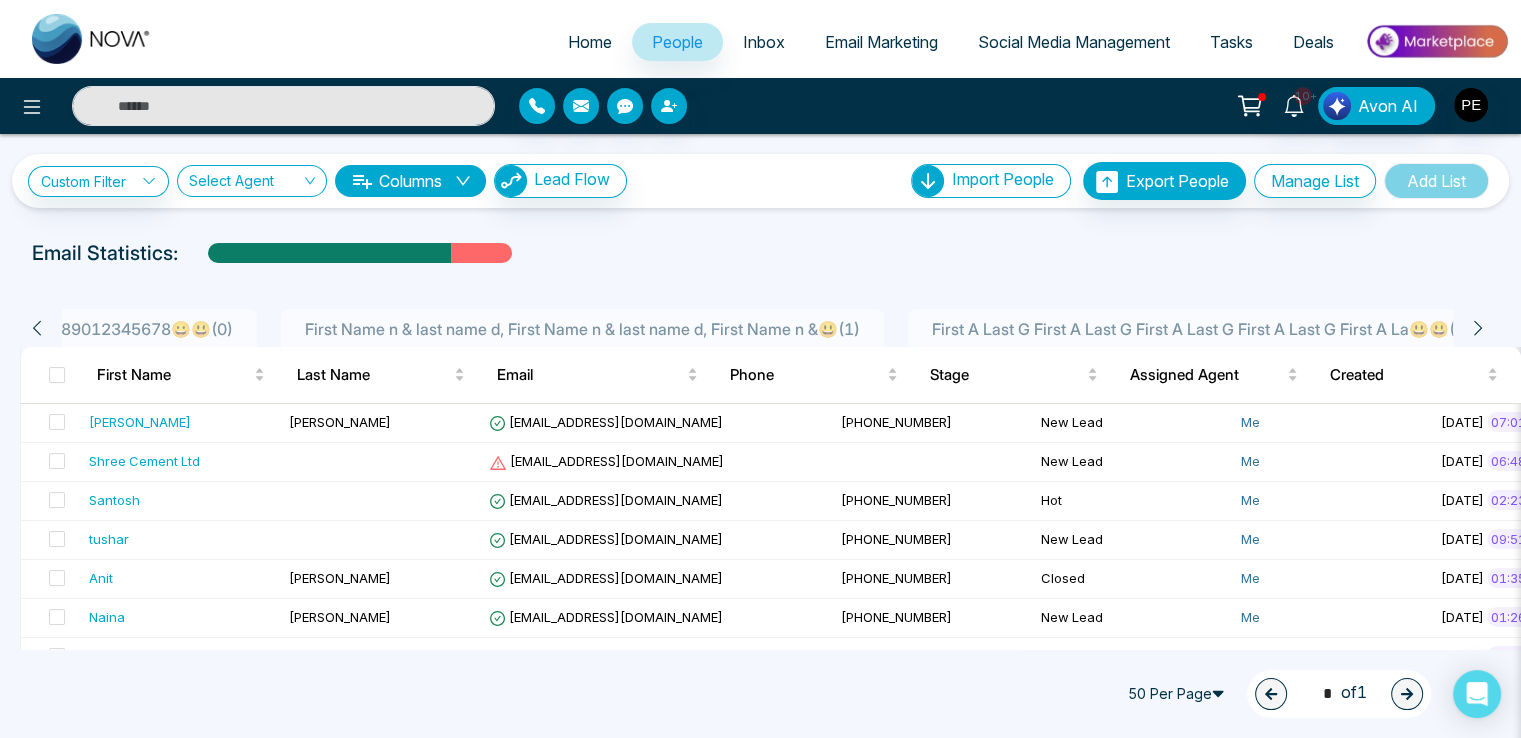 click 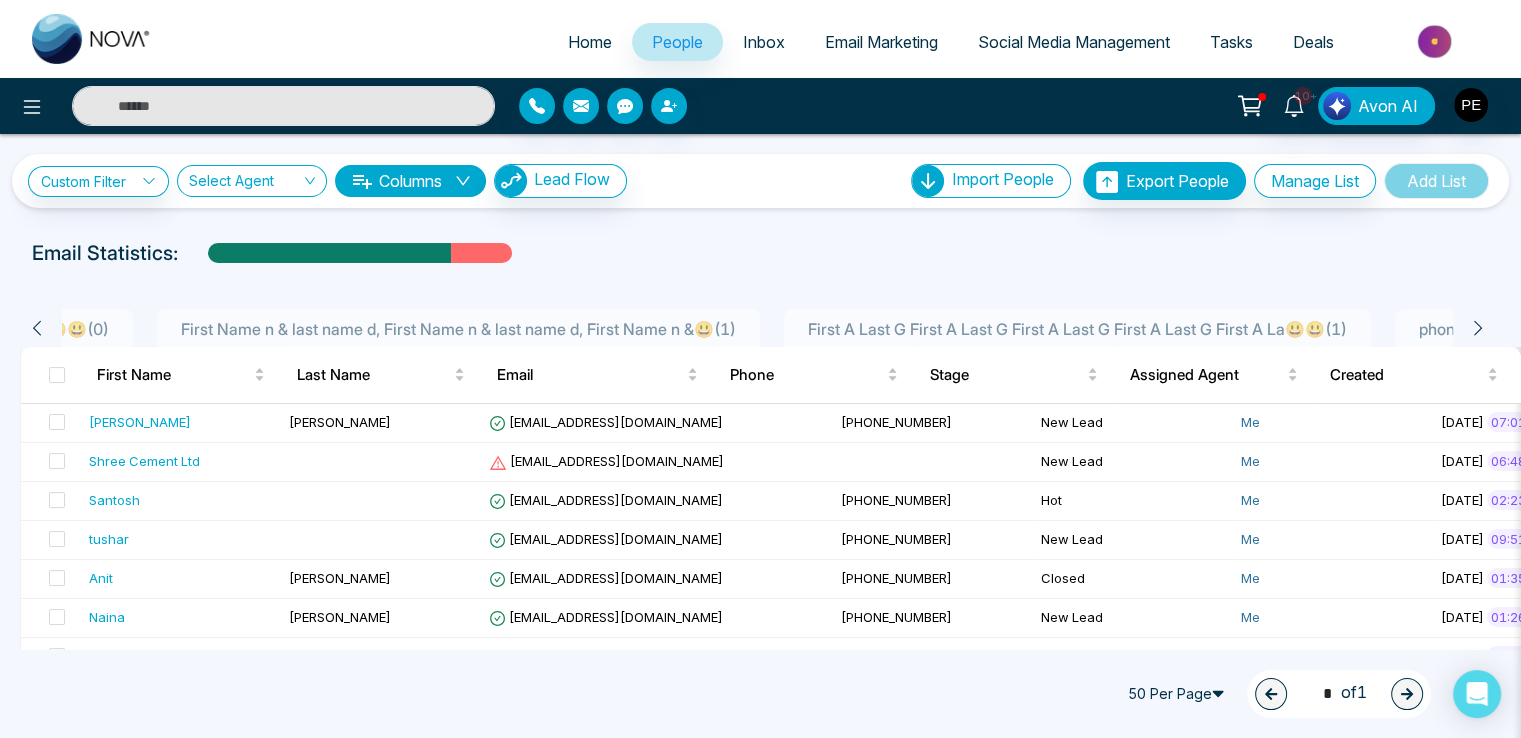 click 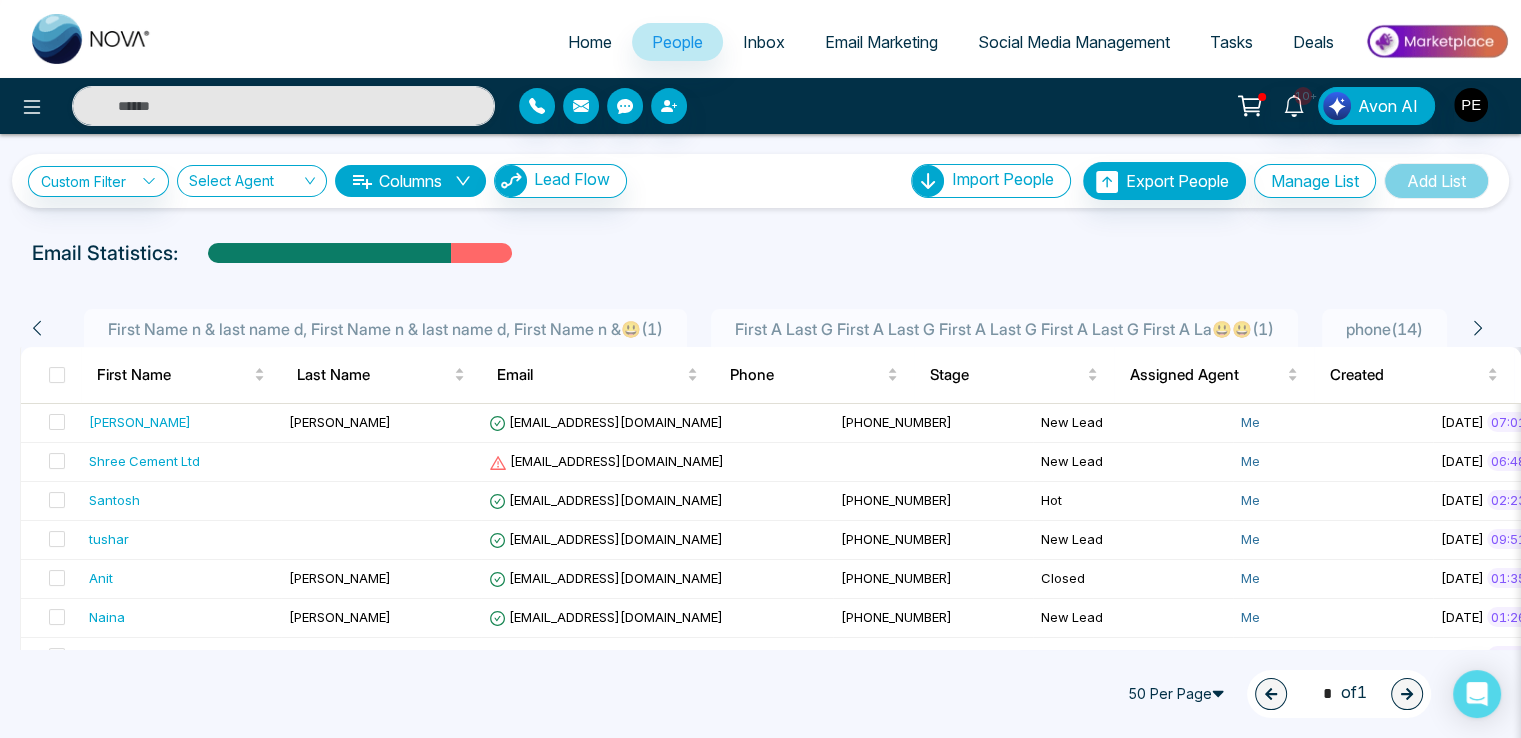 click 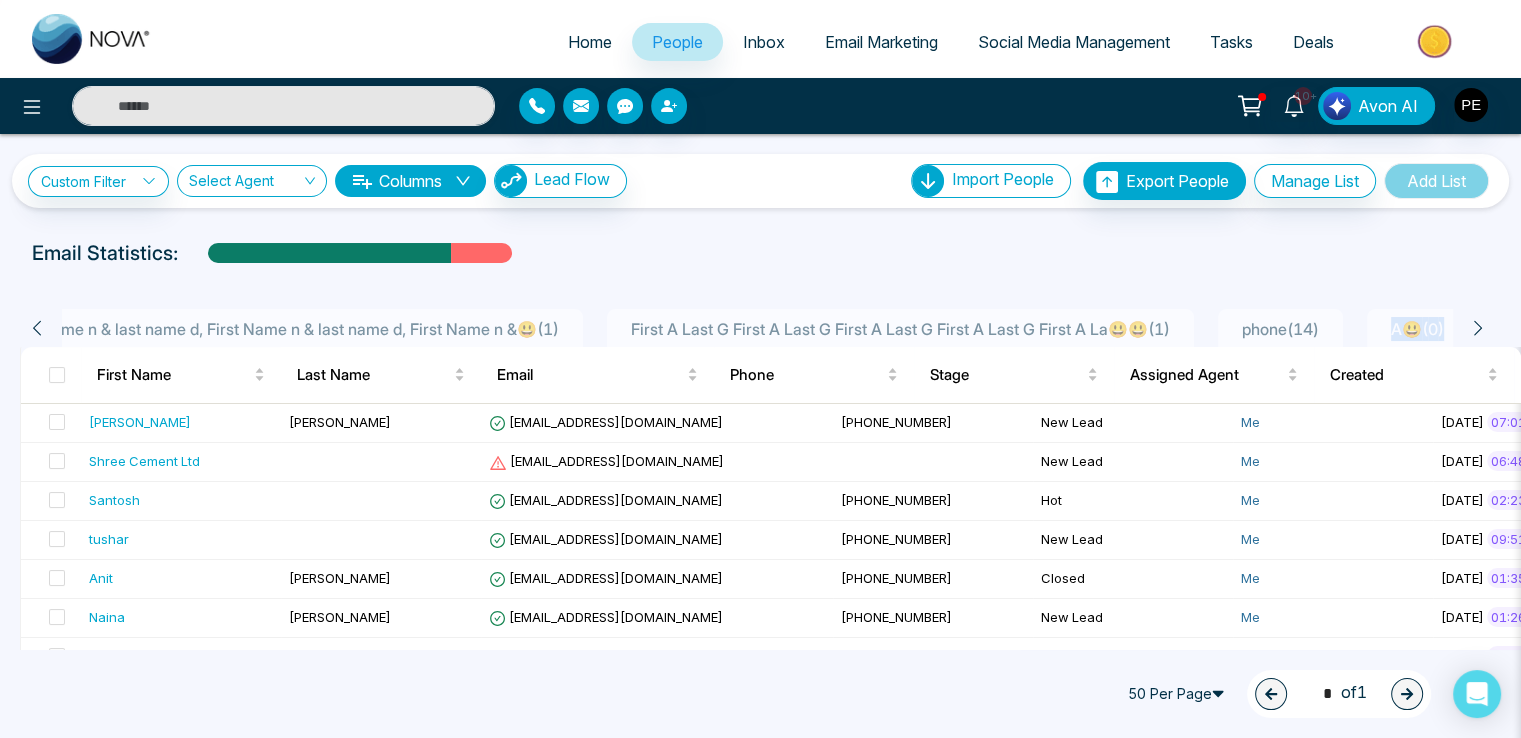click 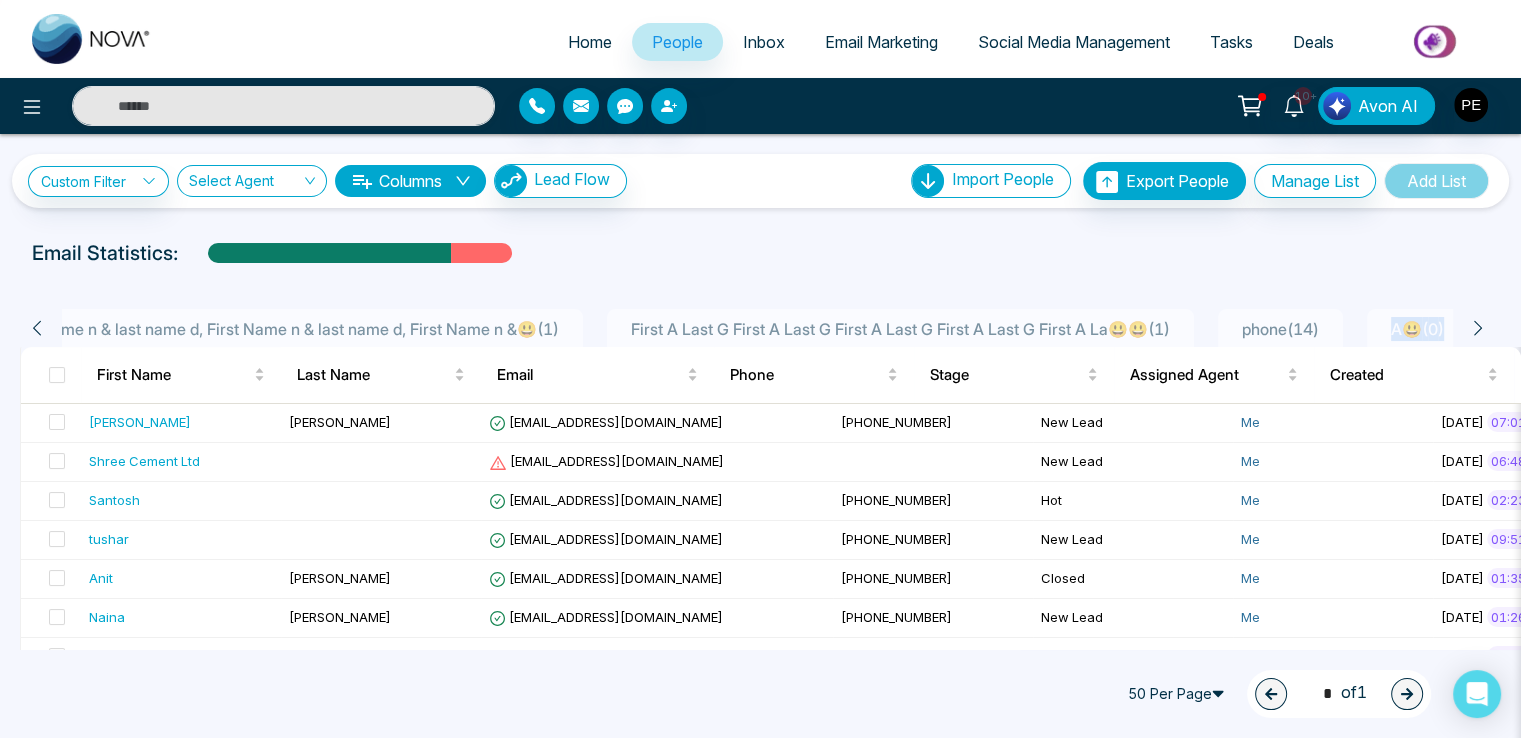 scroll, scrollTop: 0, scrollLeft: 1171, axis: horizontal 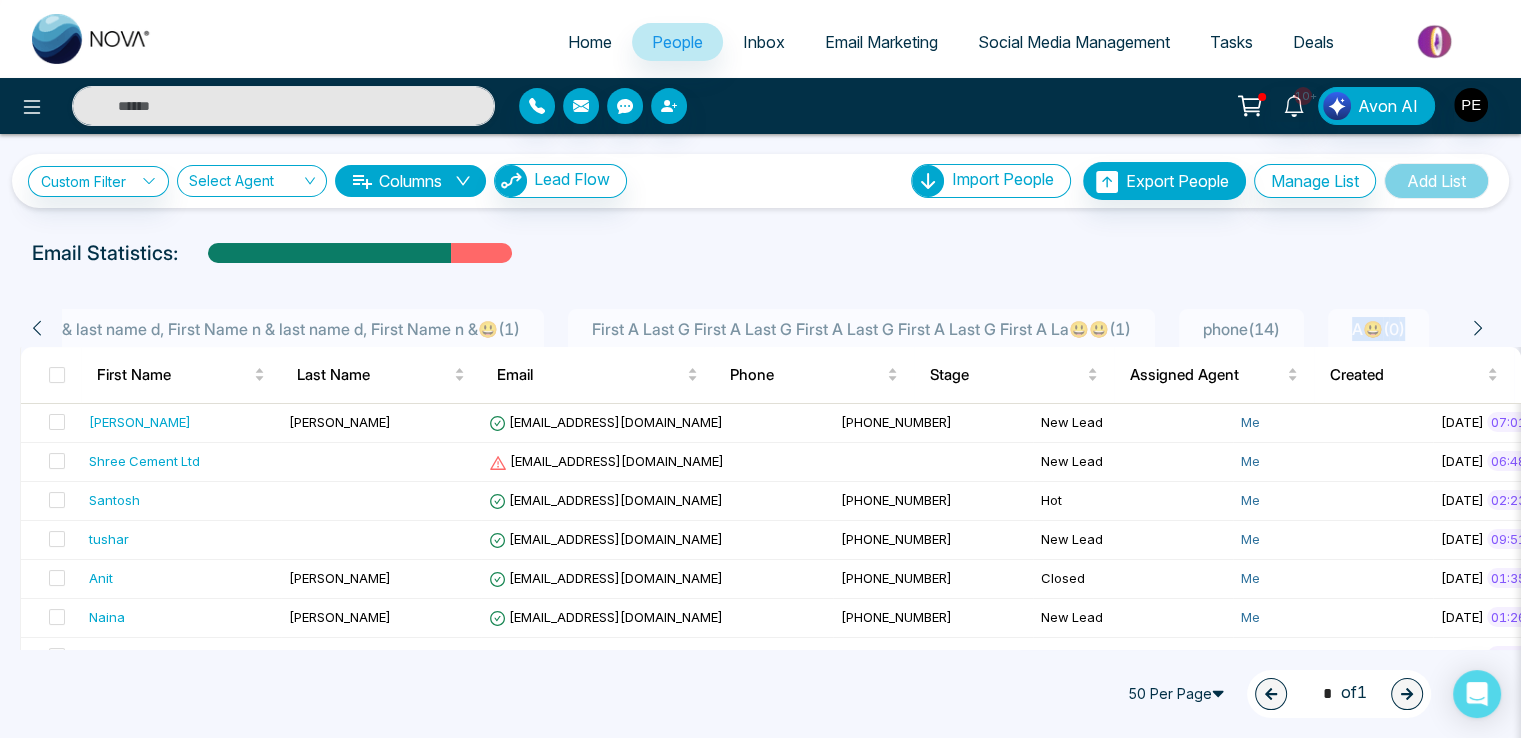 click 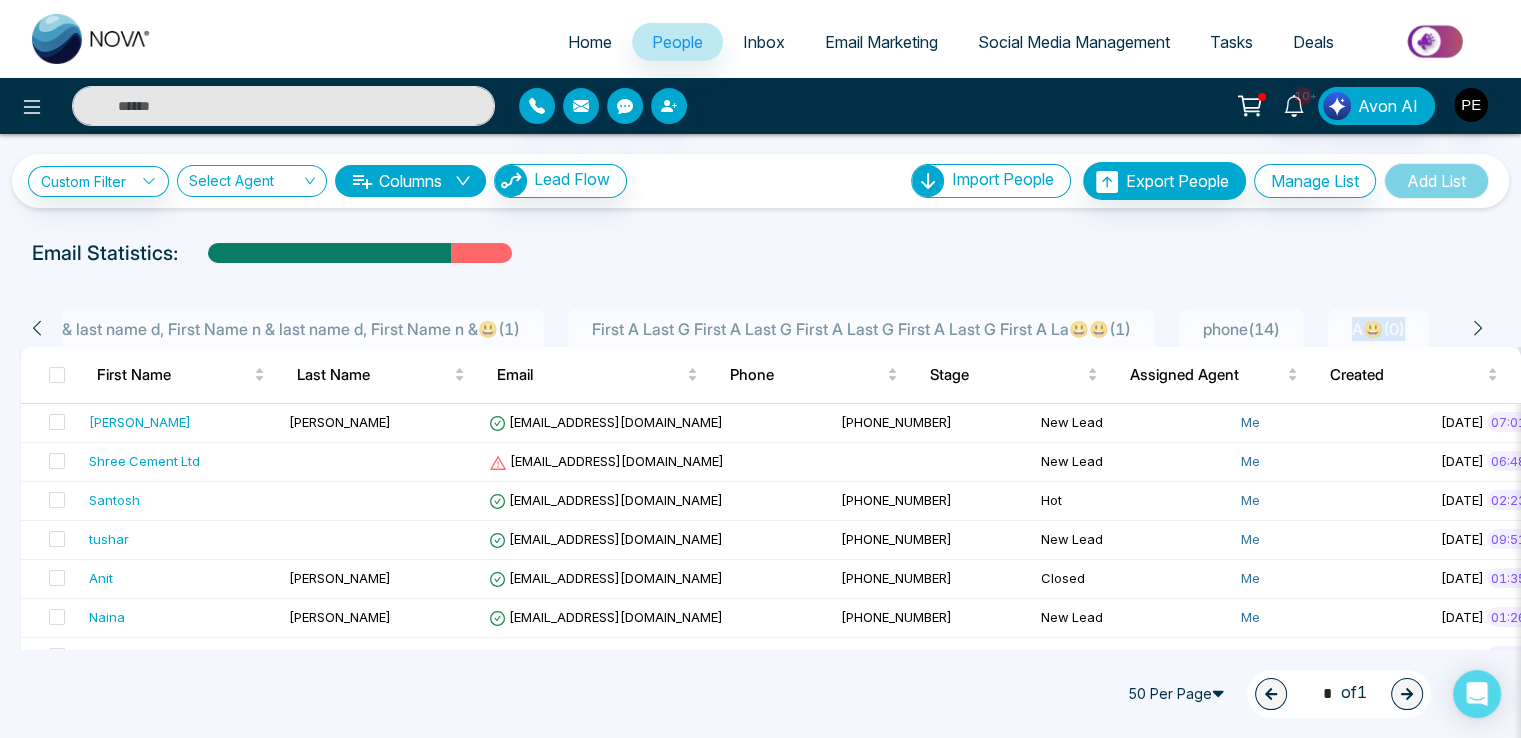 click 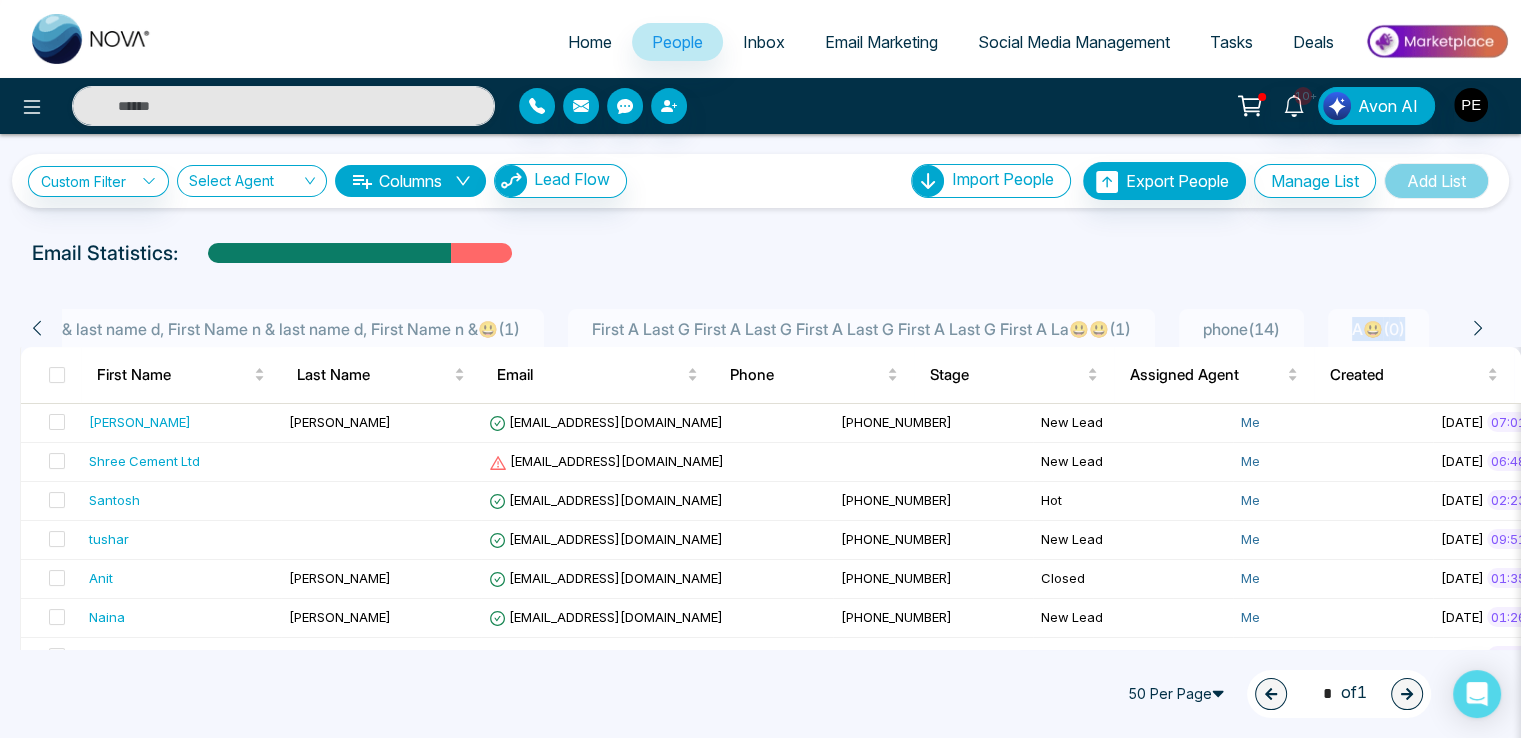 click 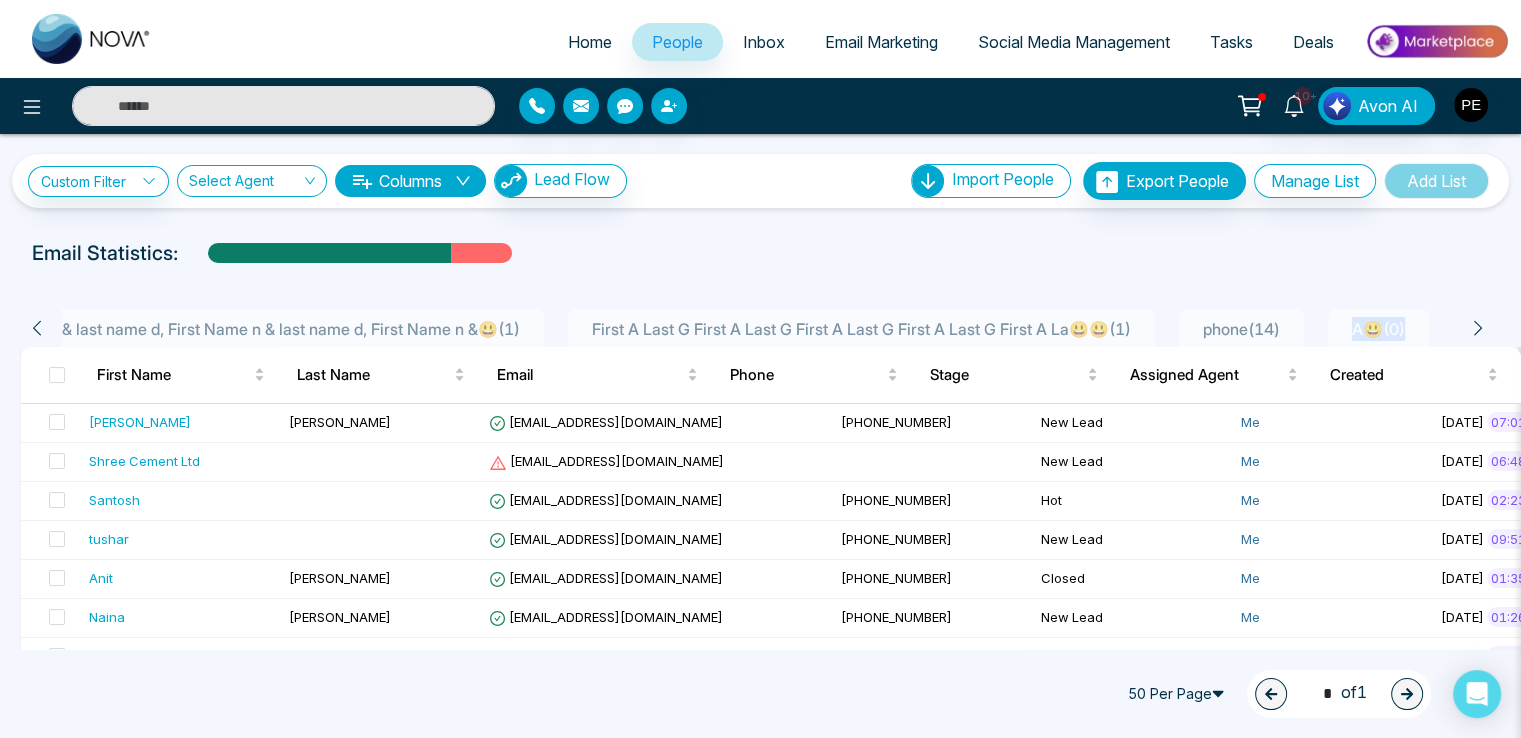click 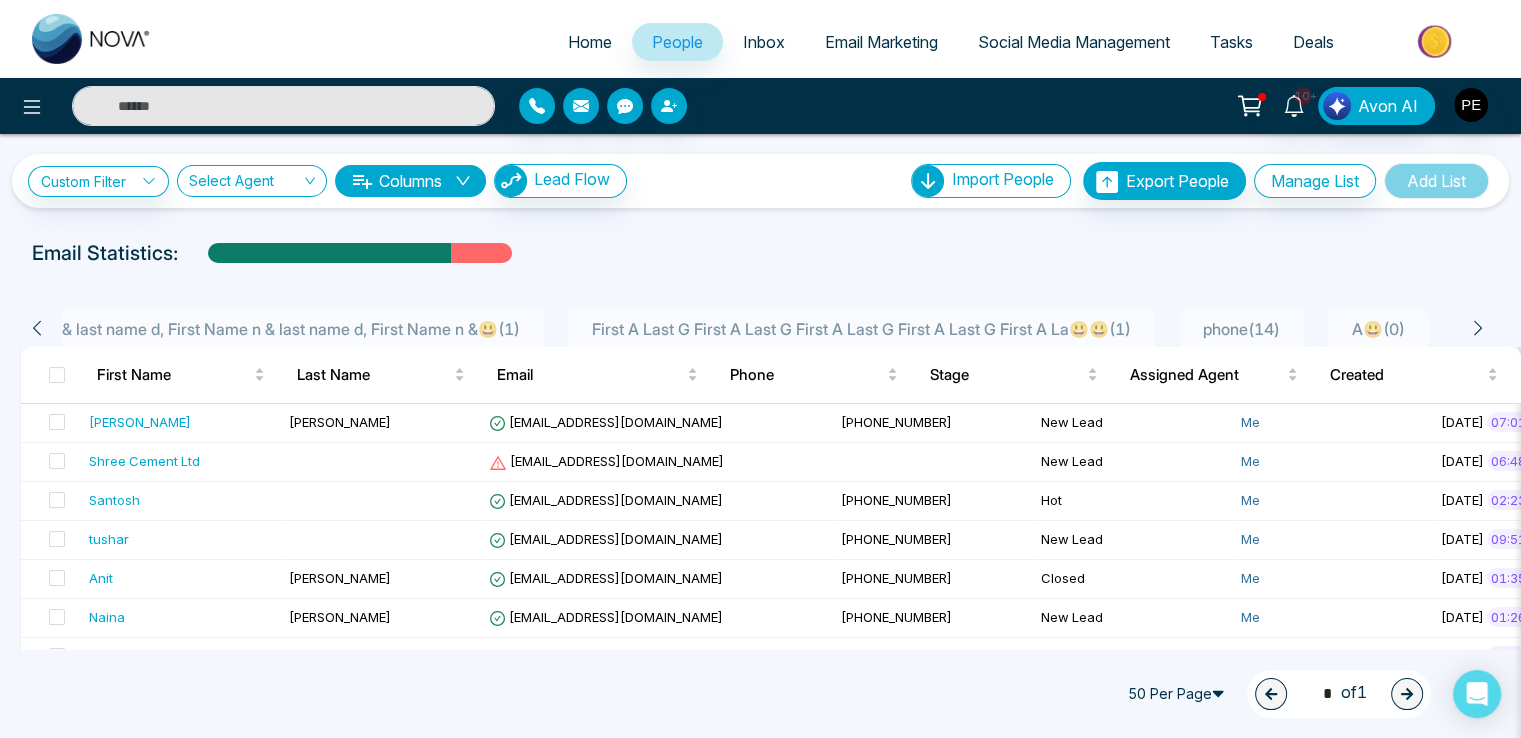 click 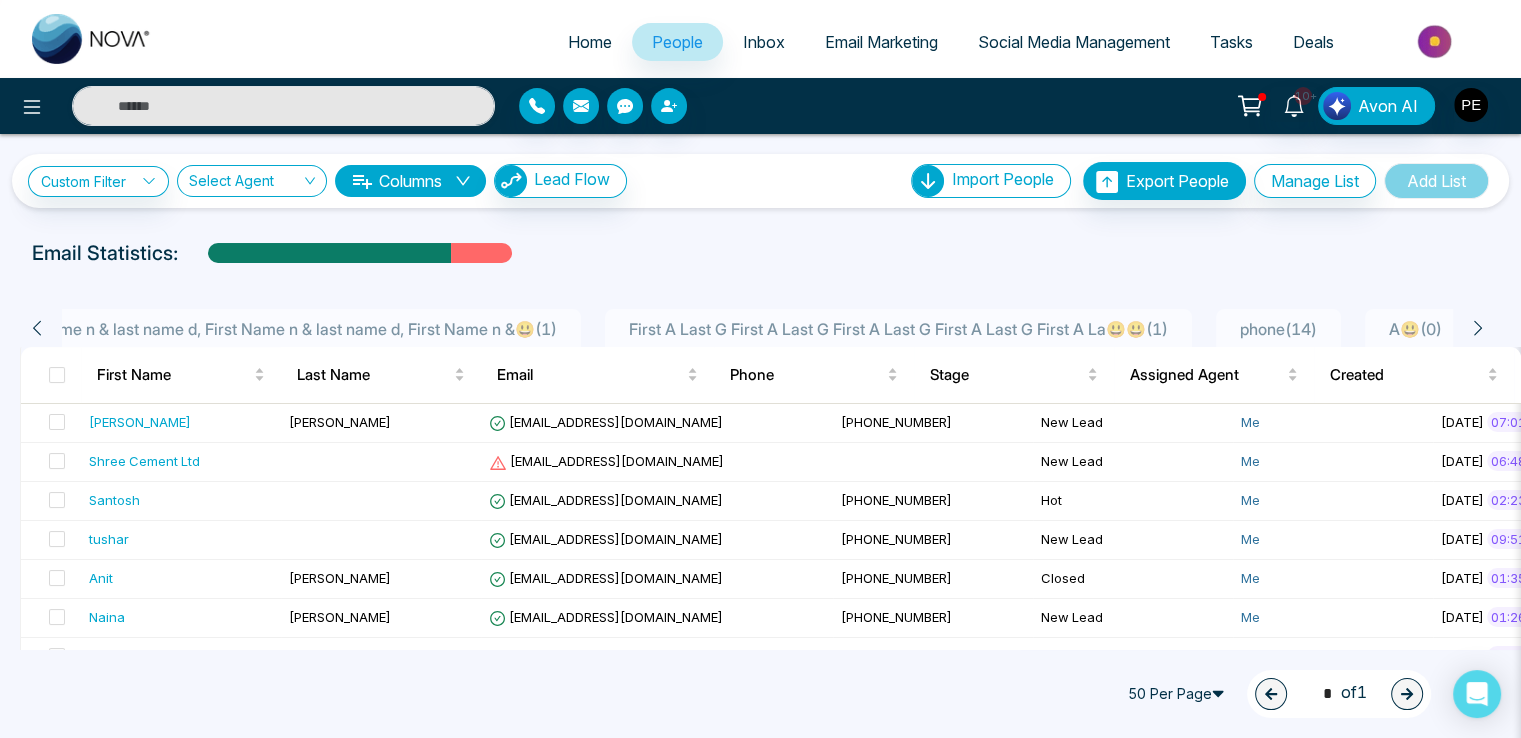 click 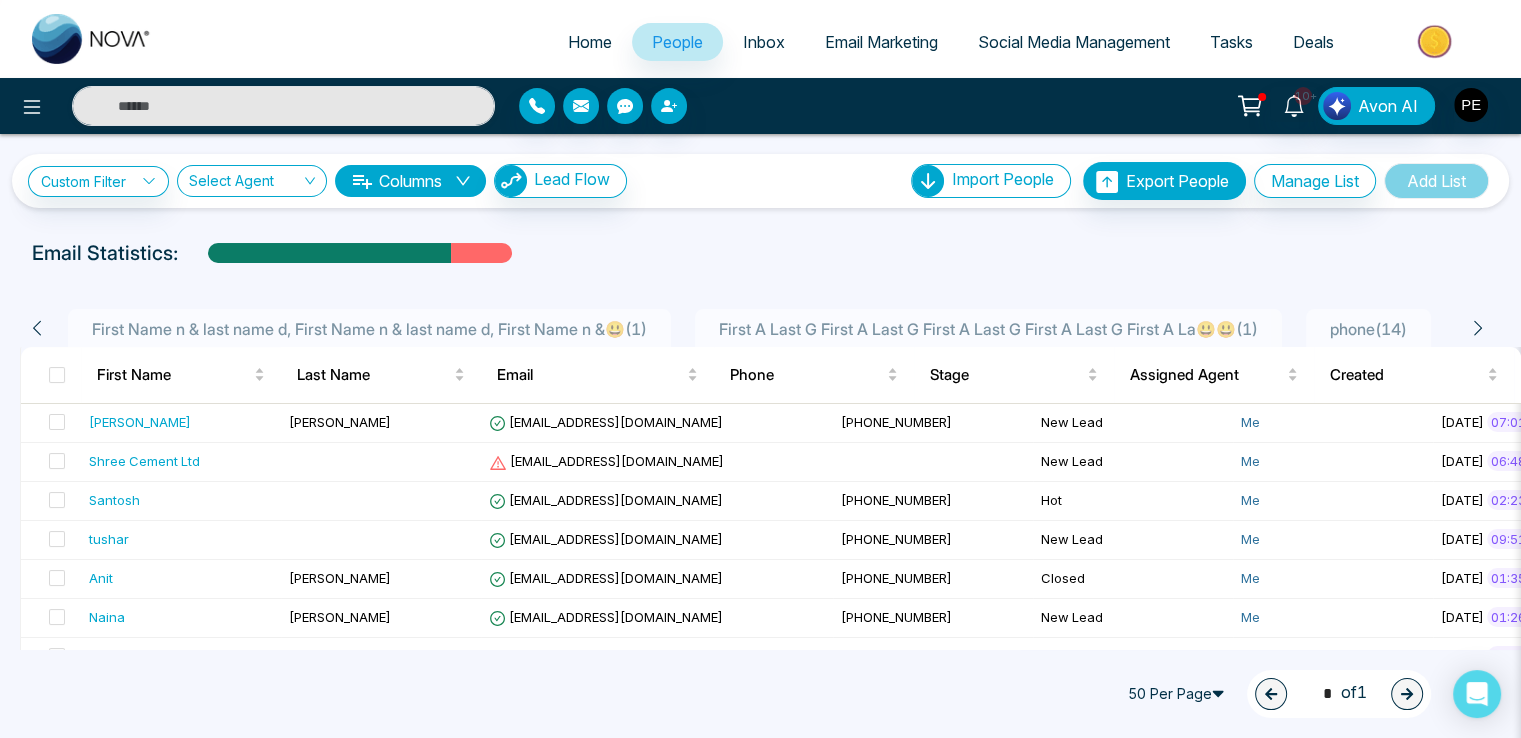 click 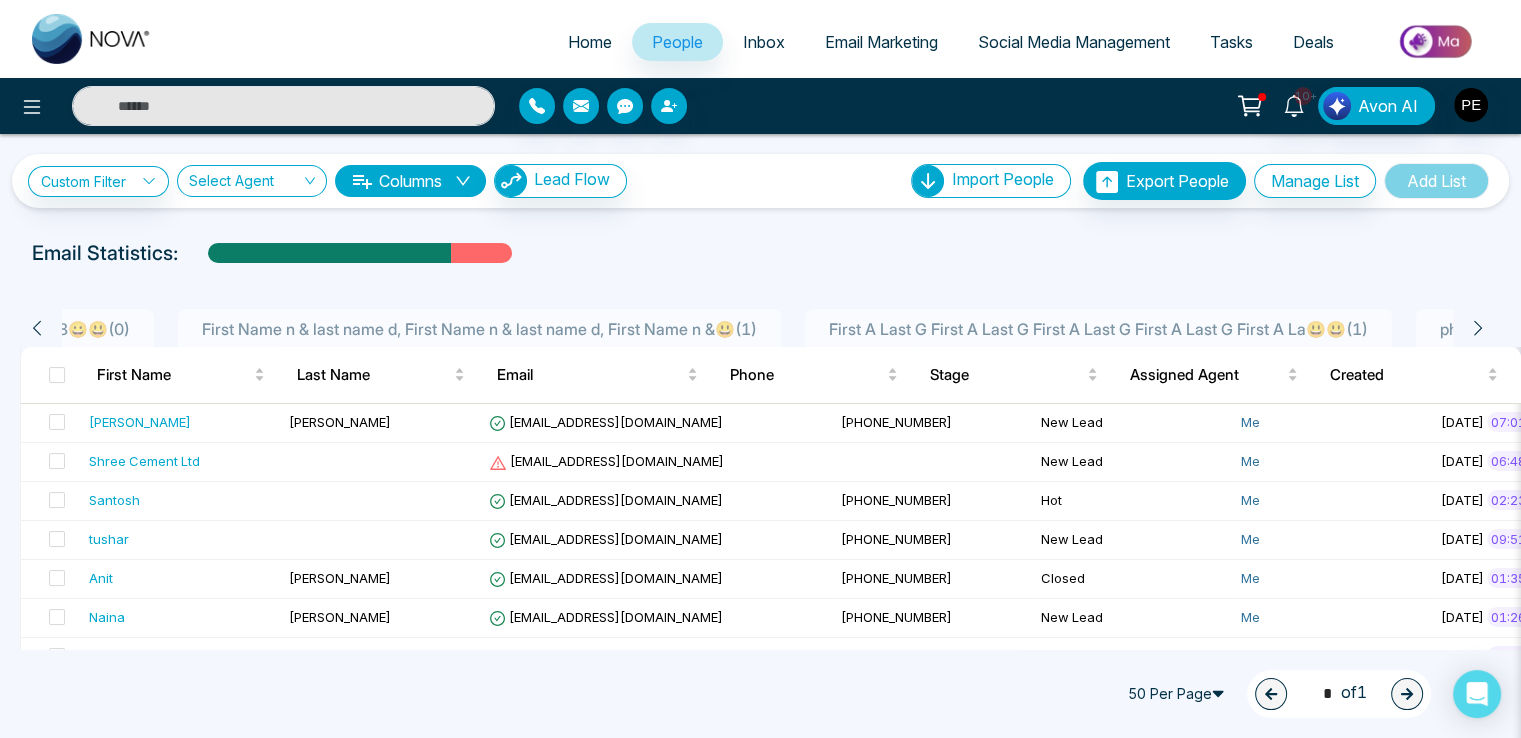 click 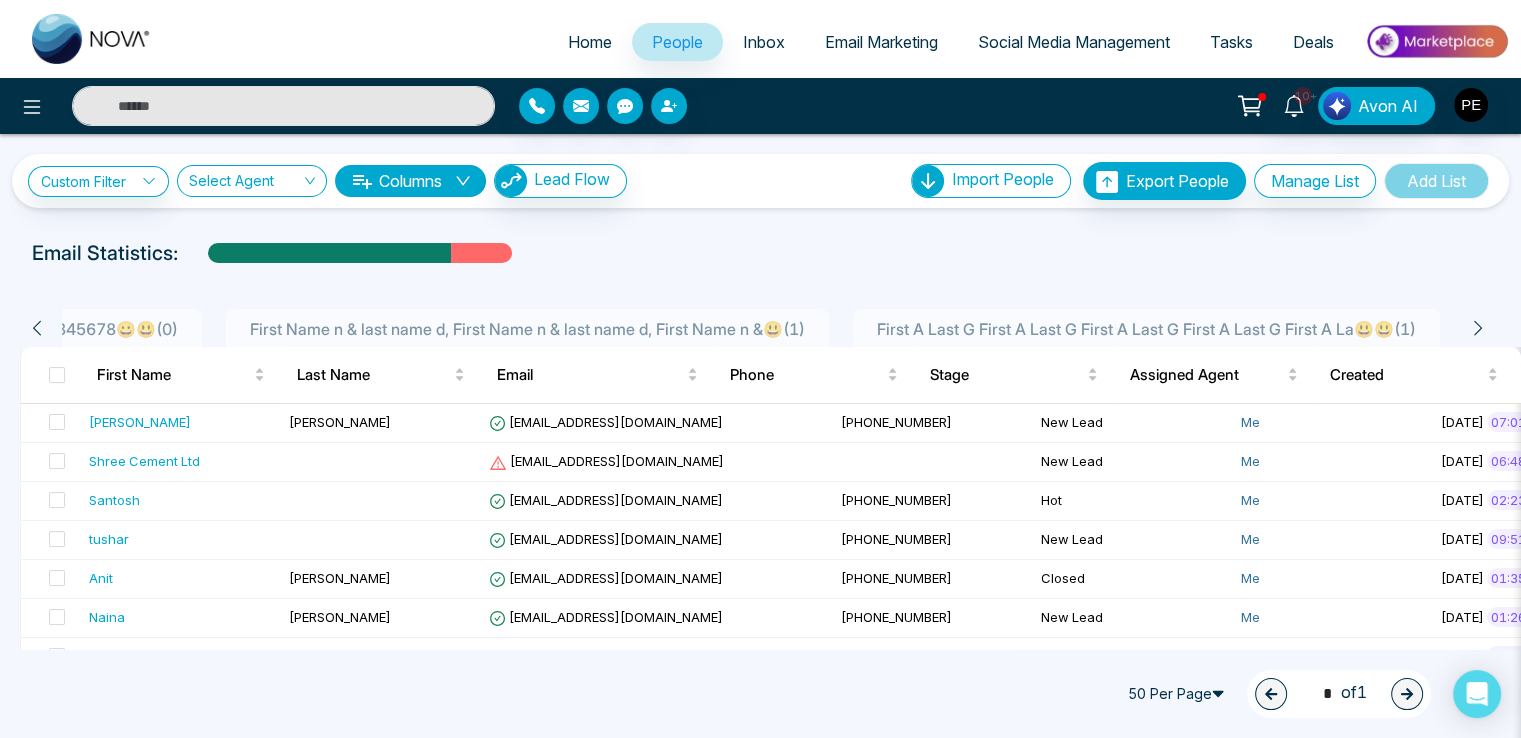 click 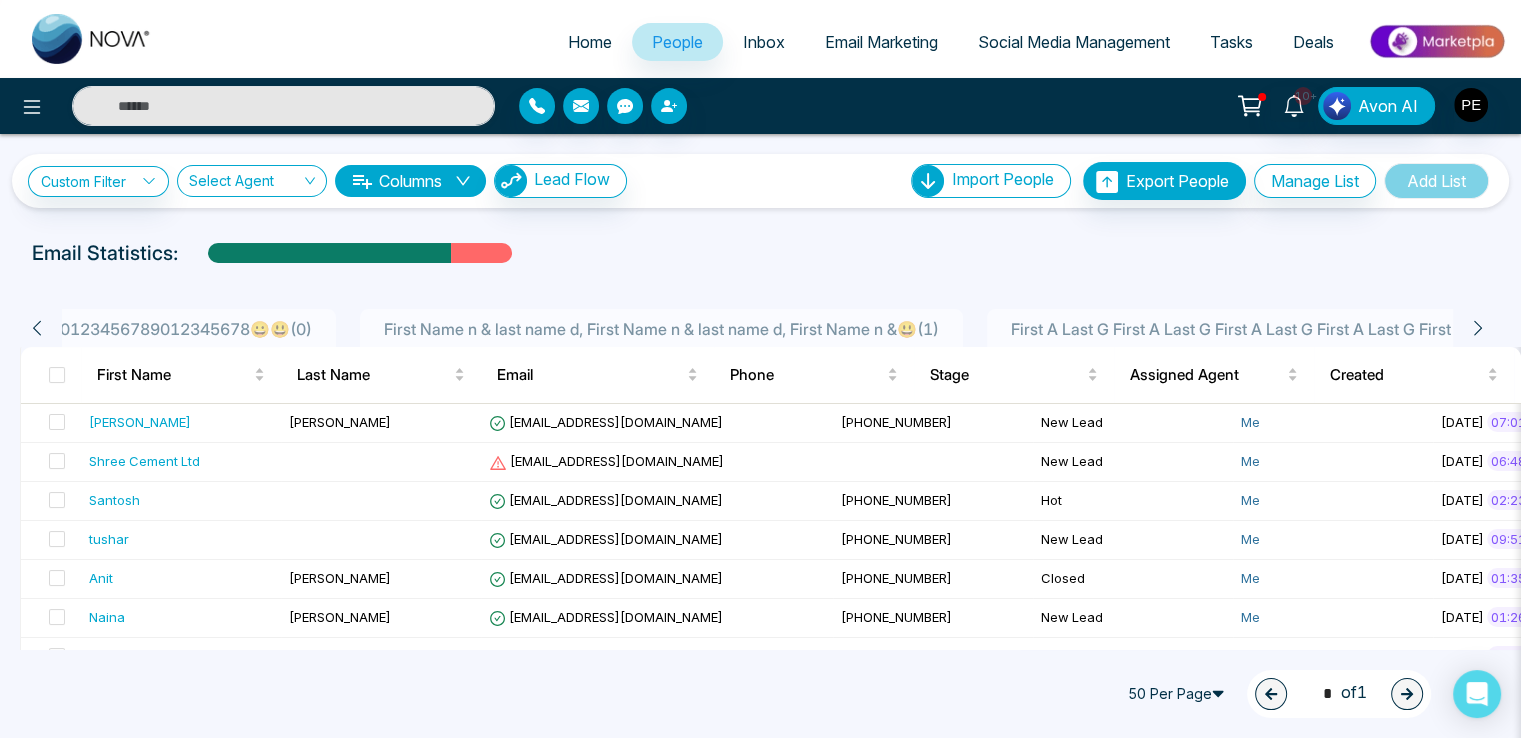 click 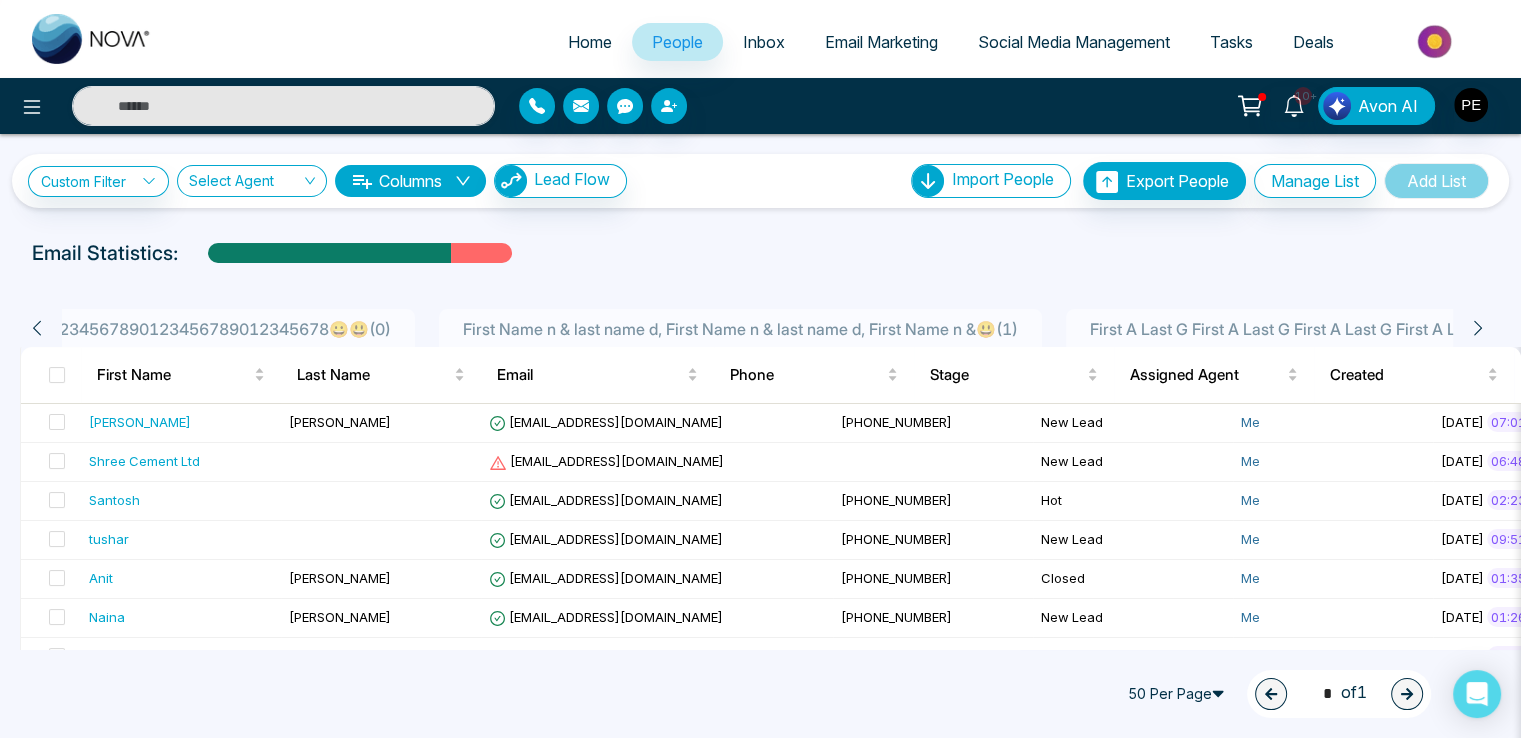 click 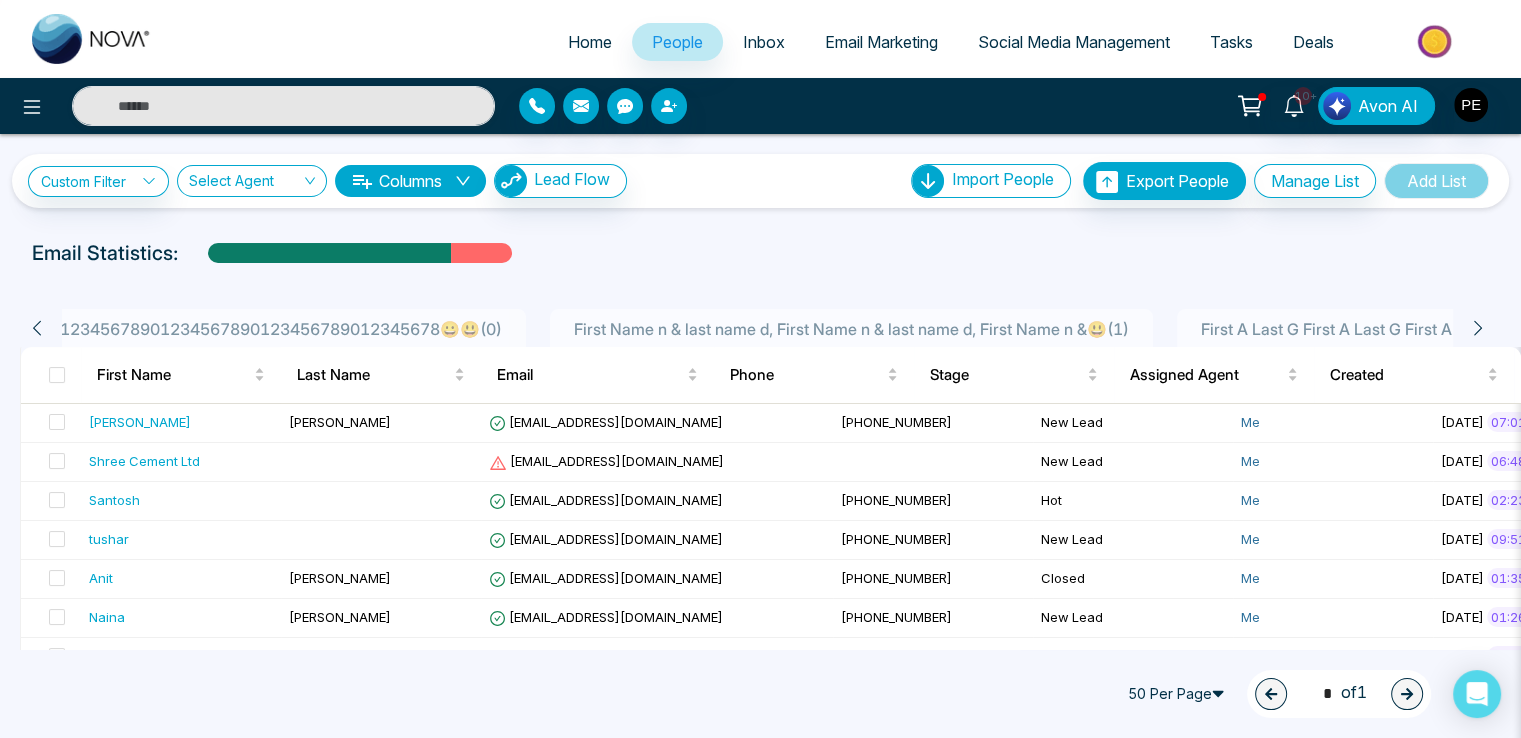 click 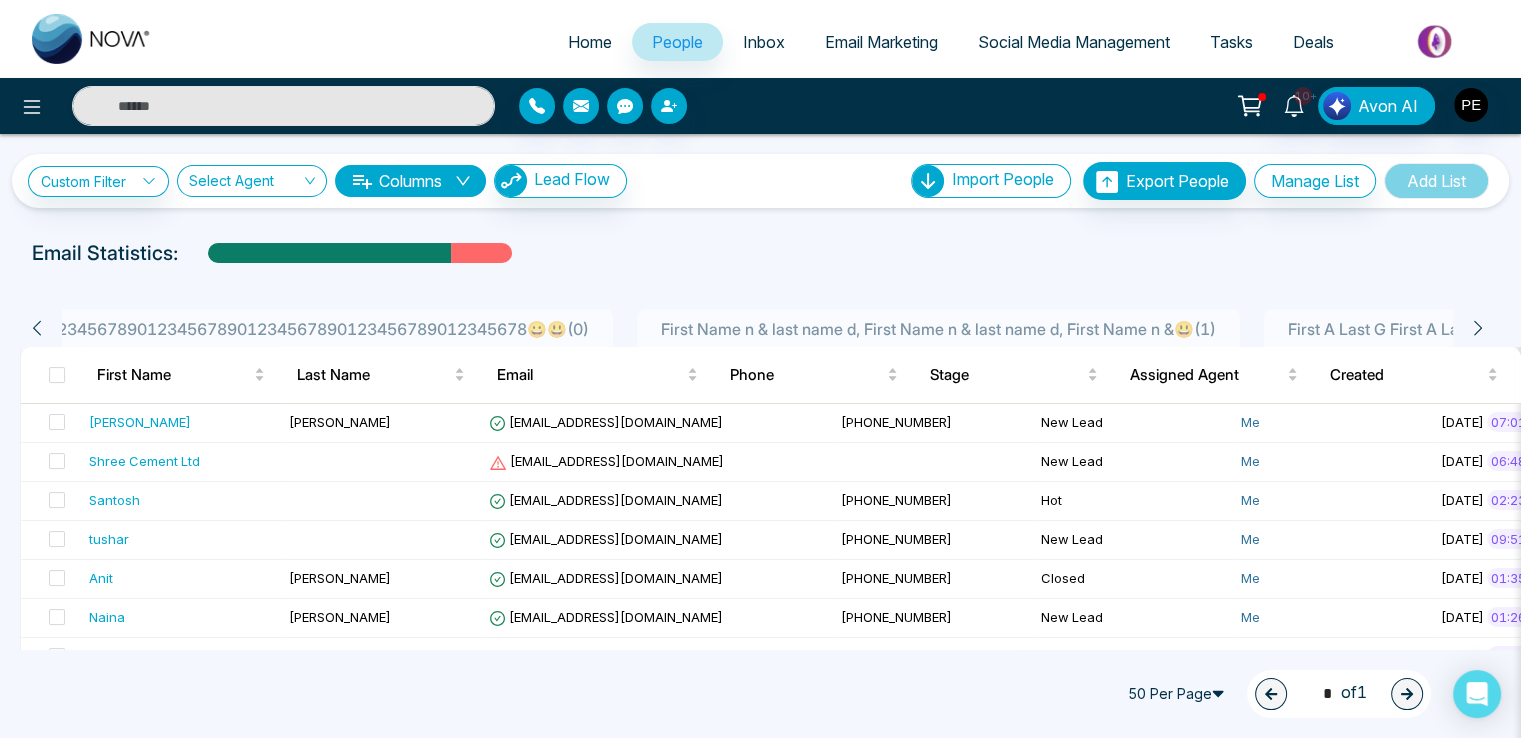 click 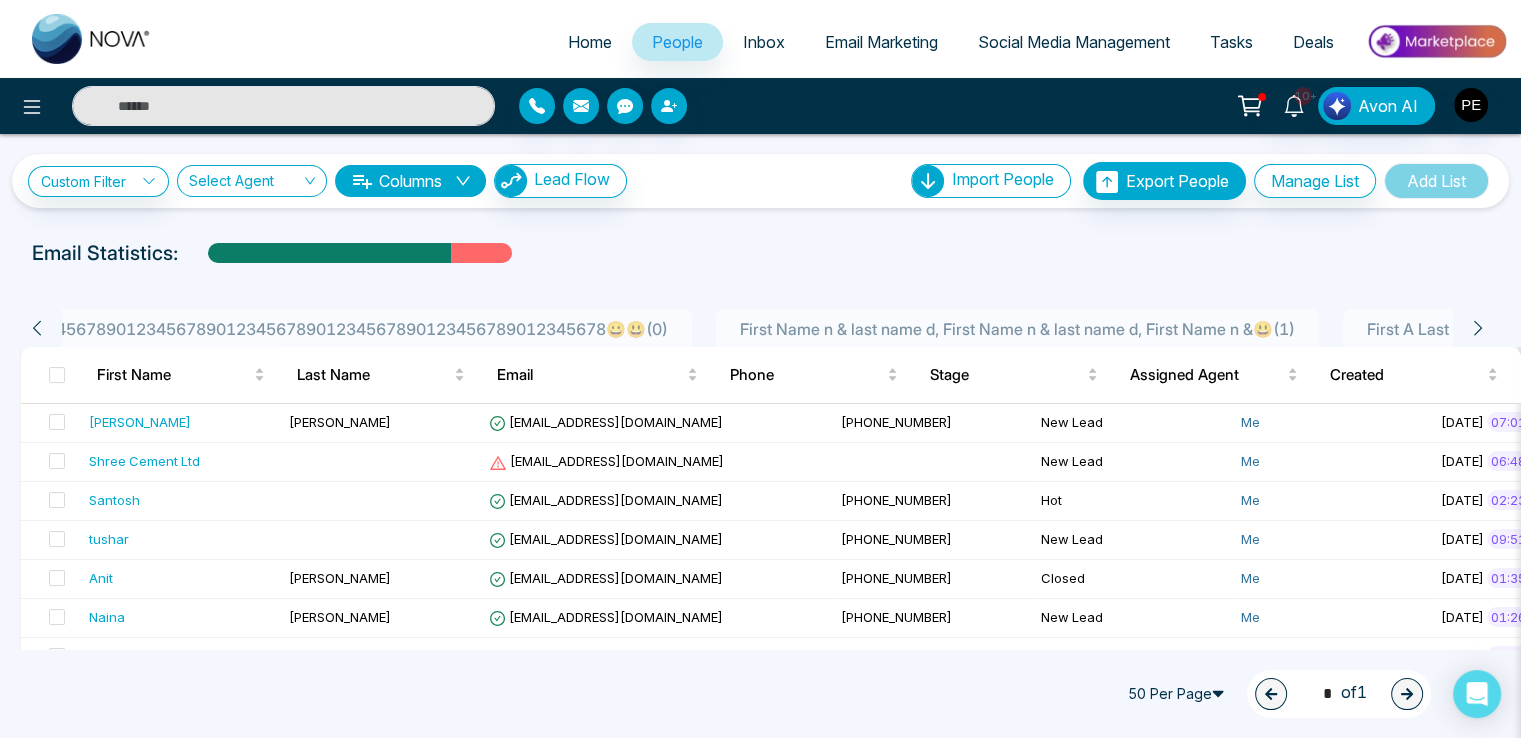 click 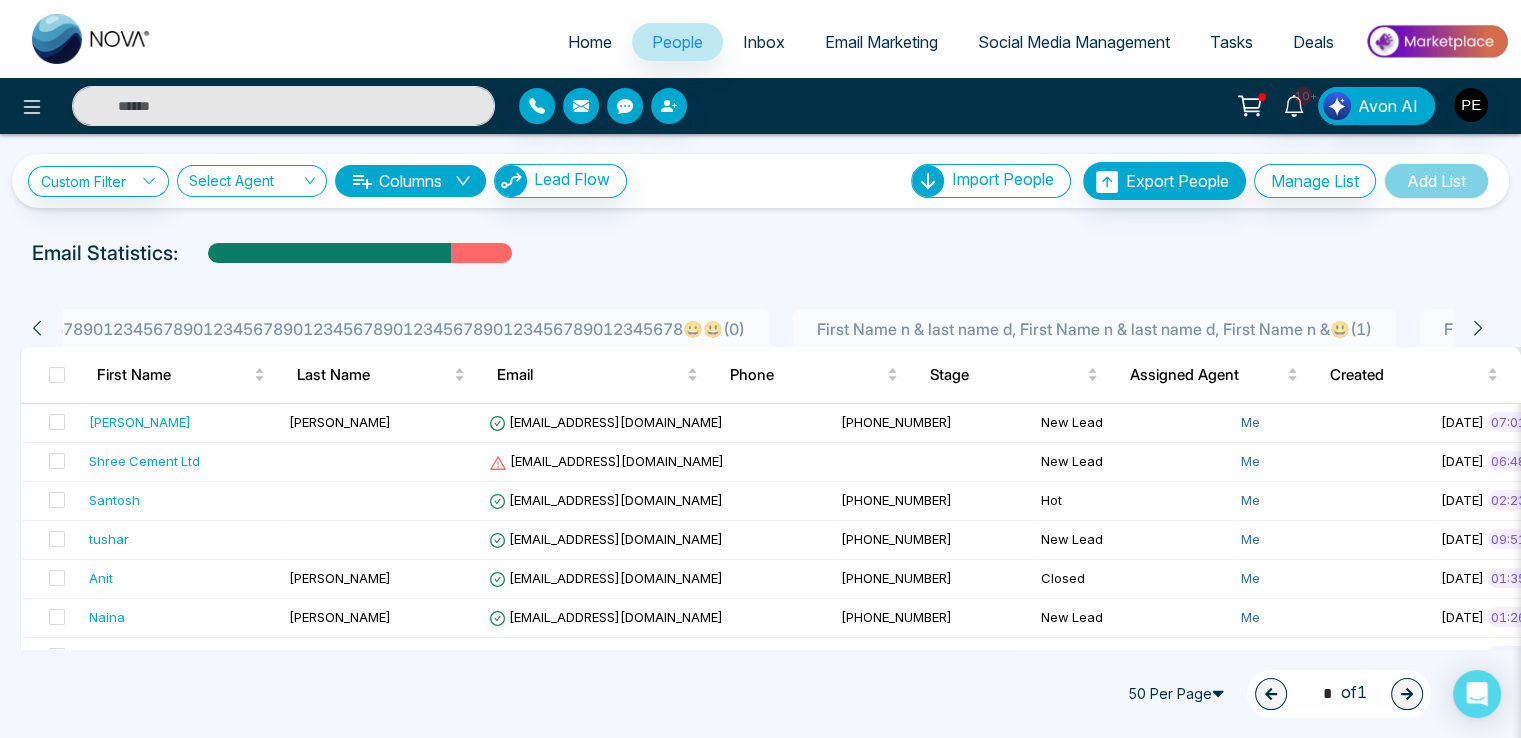 click 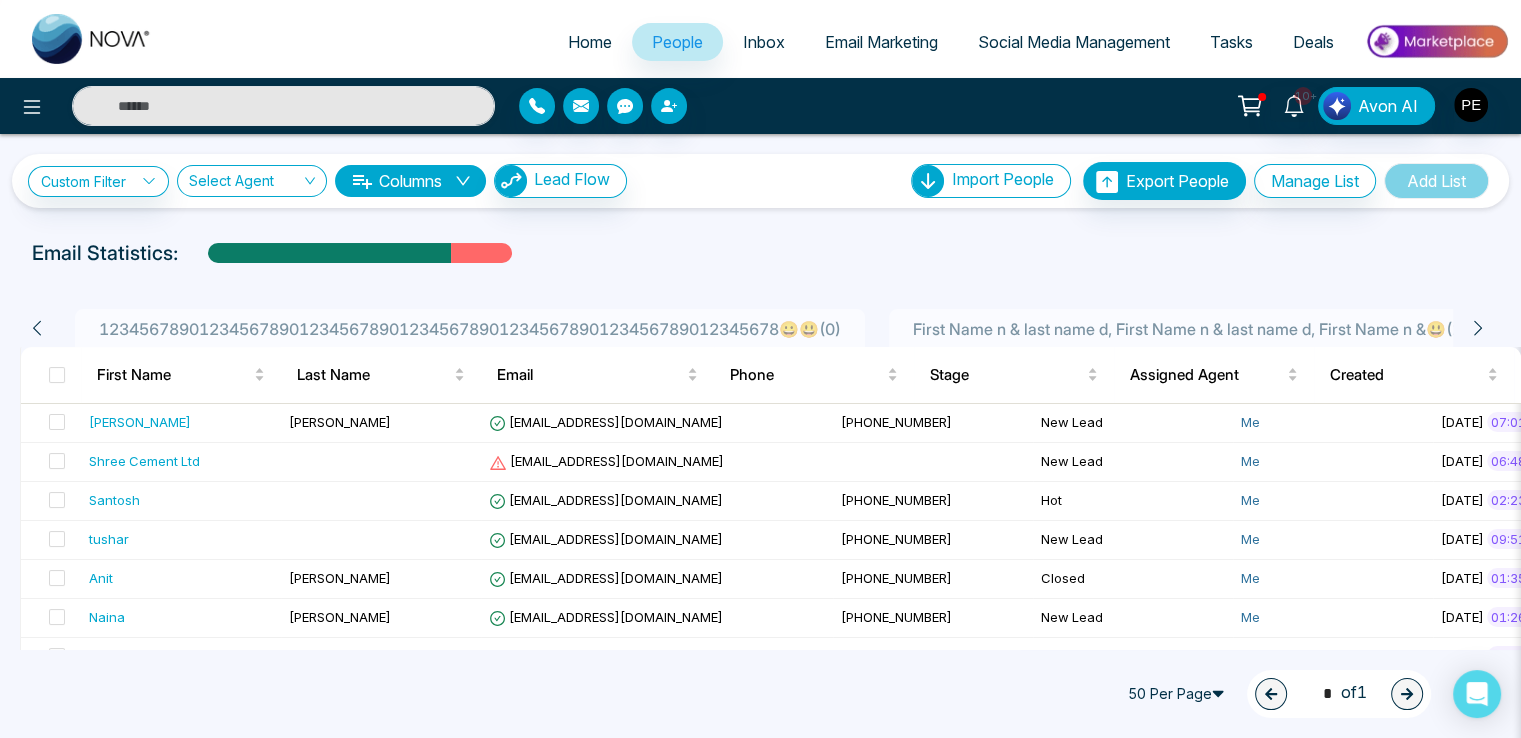 click 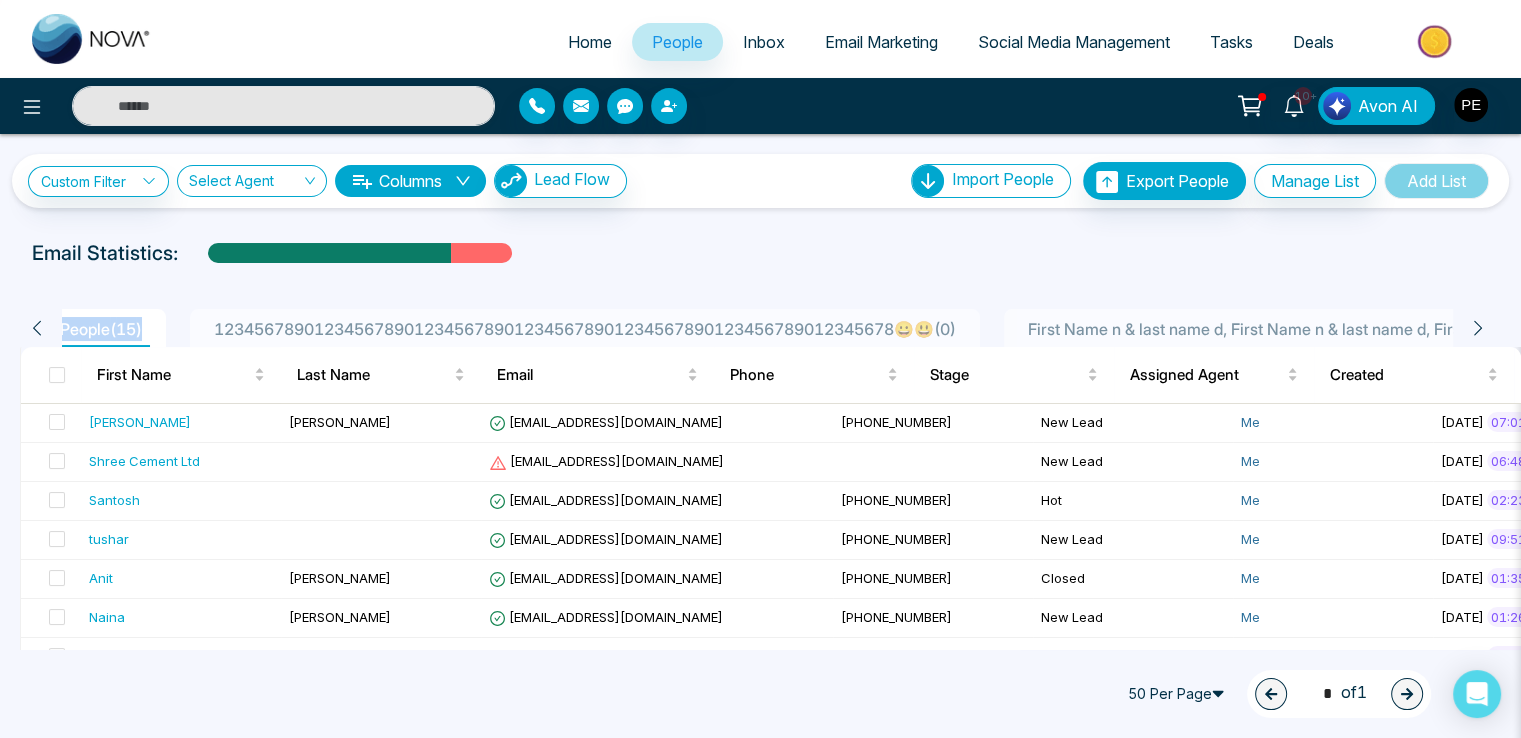 click 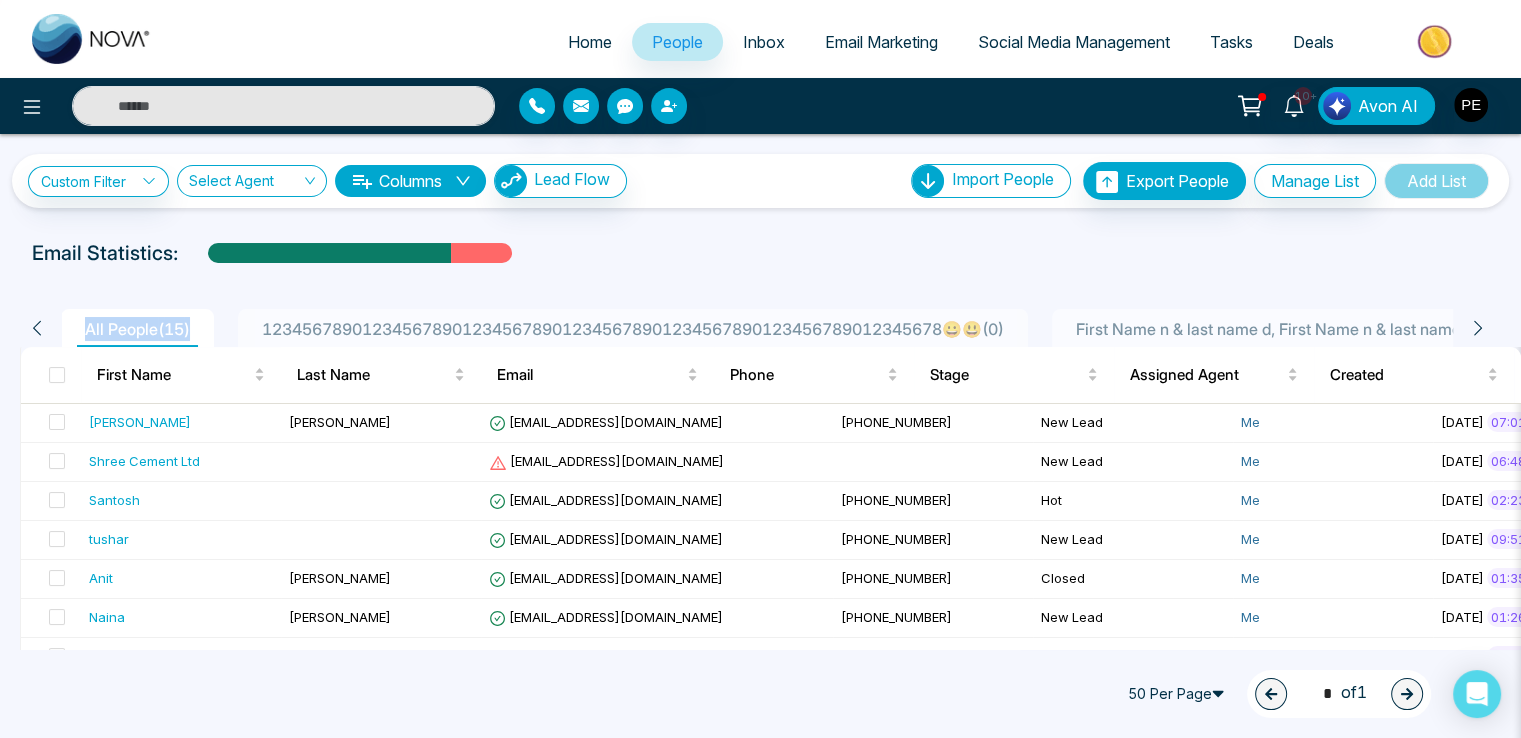 scroll, scrollTop: 0, scrollLeft: 0, axis: both 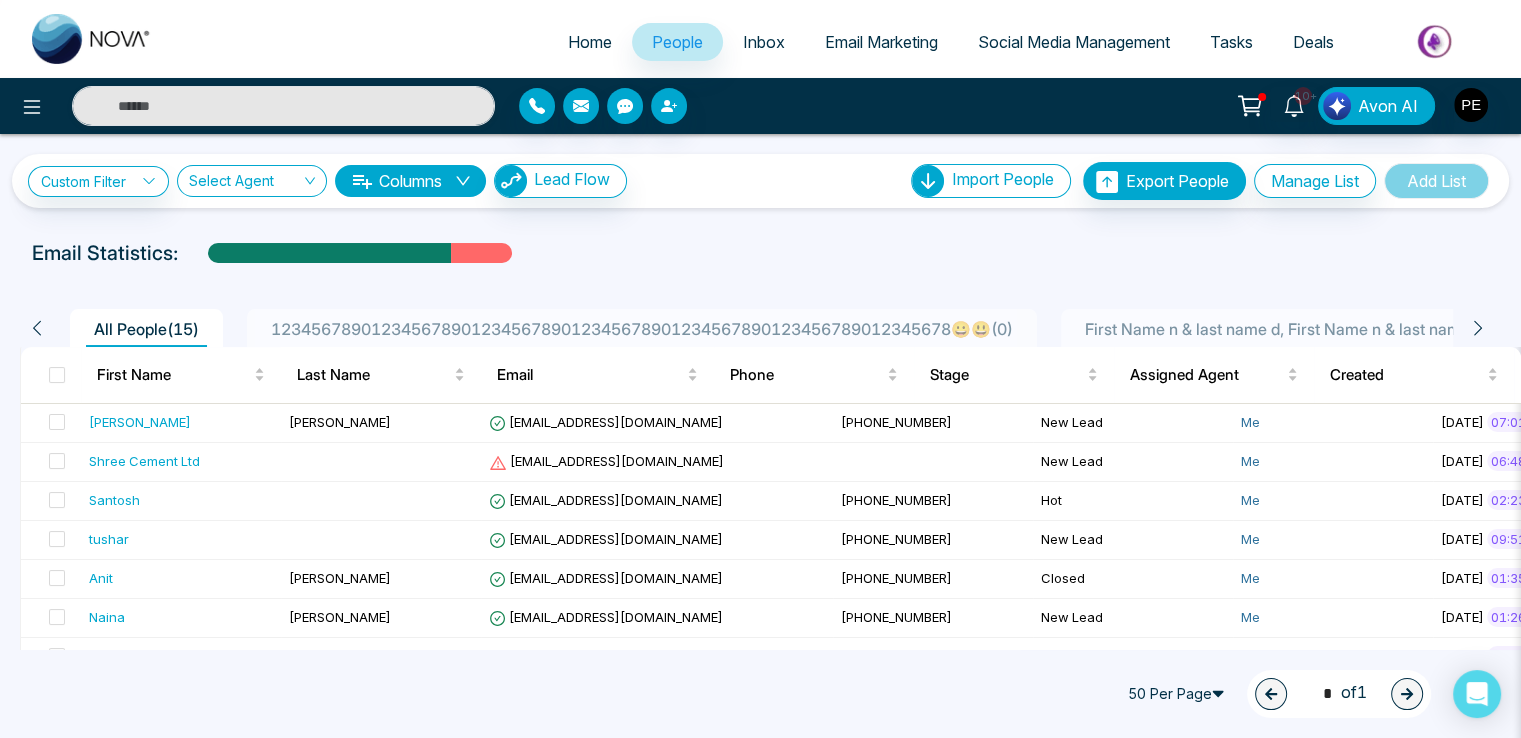 click 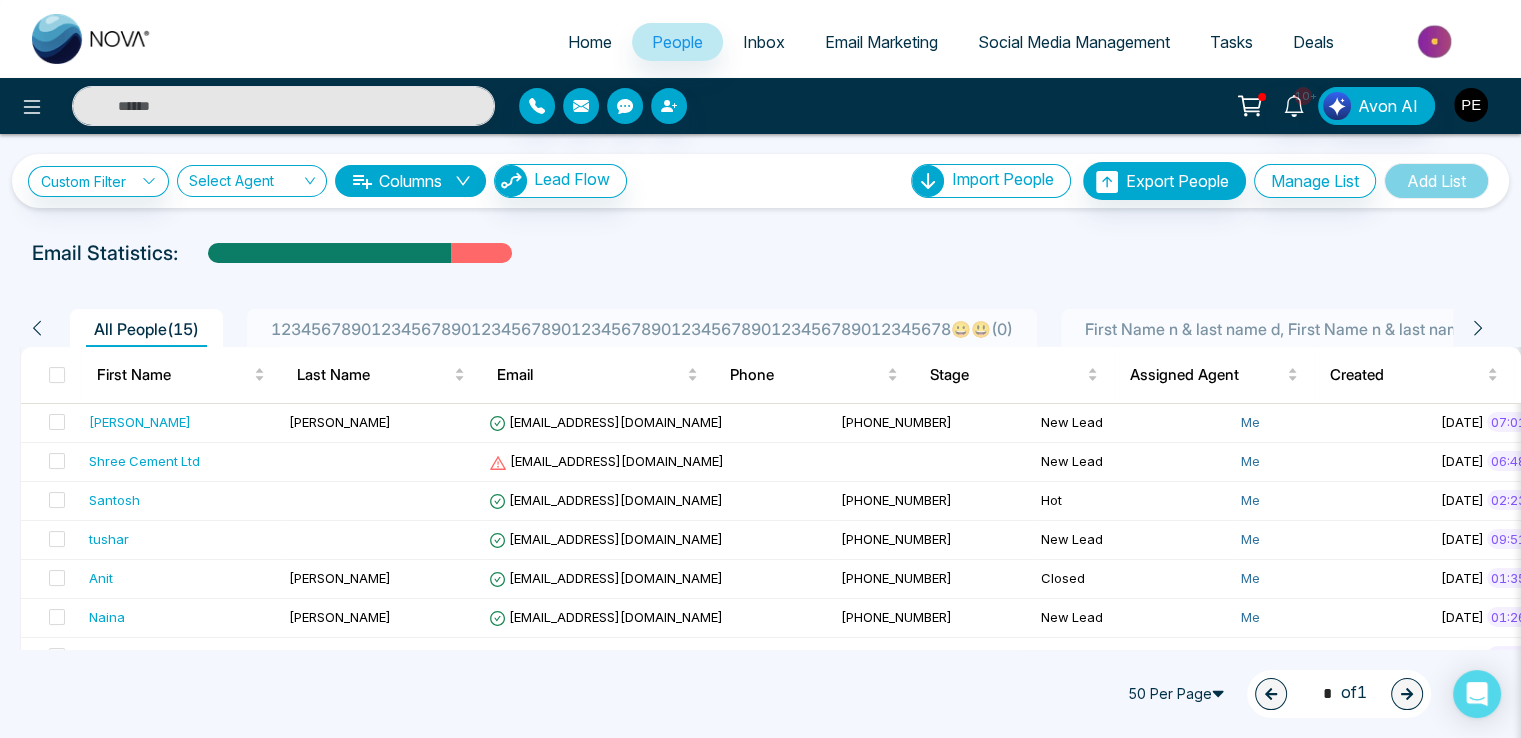 click at bounding box center [1471, 105] 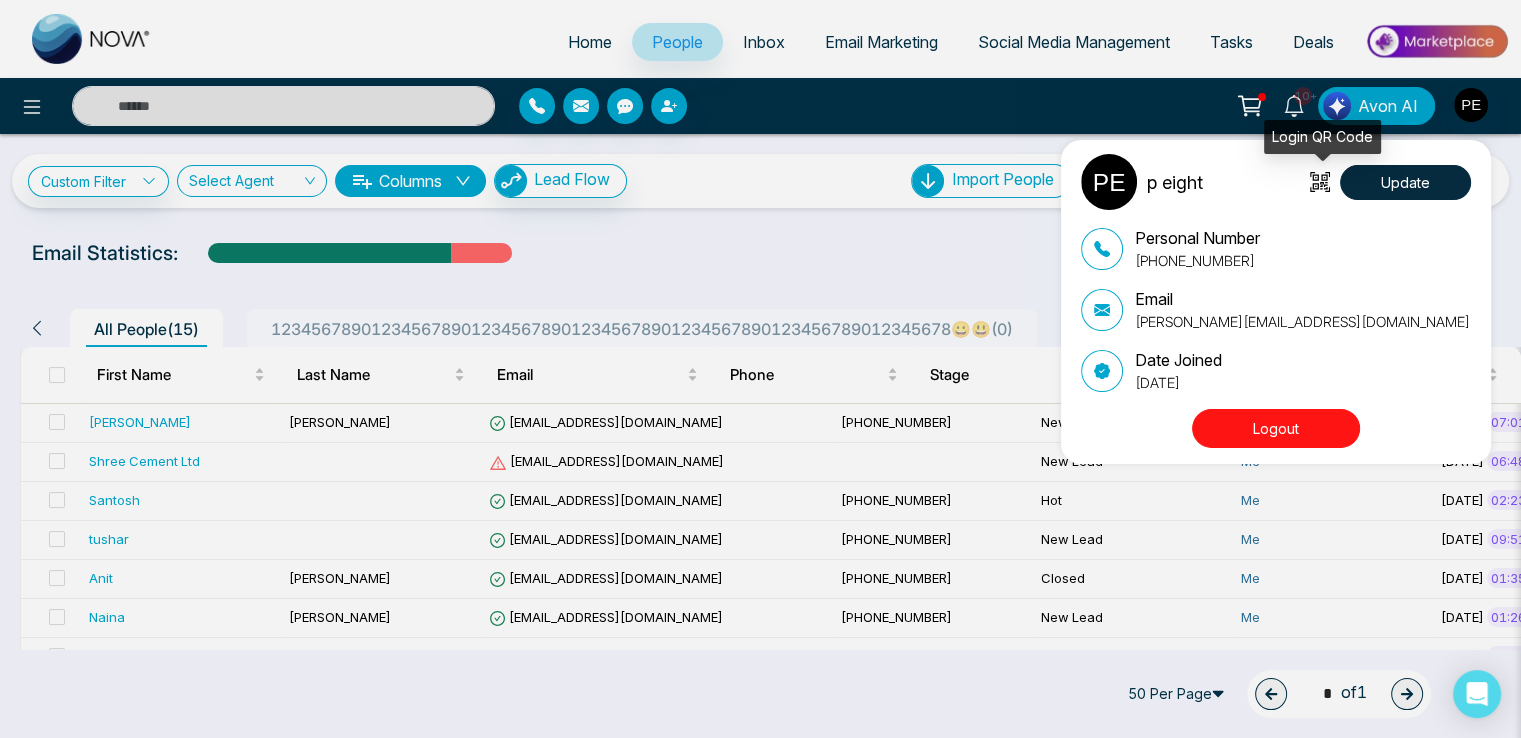 click 